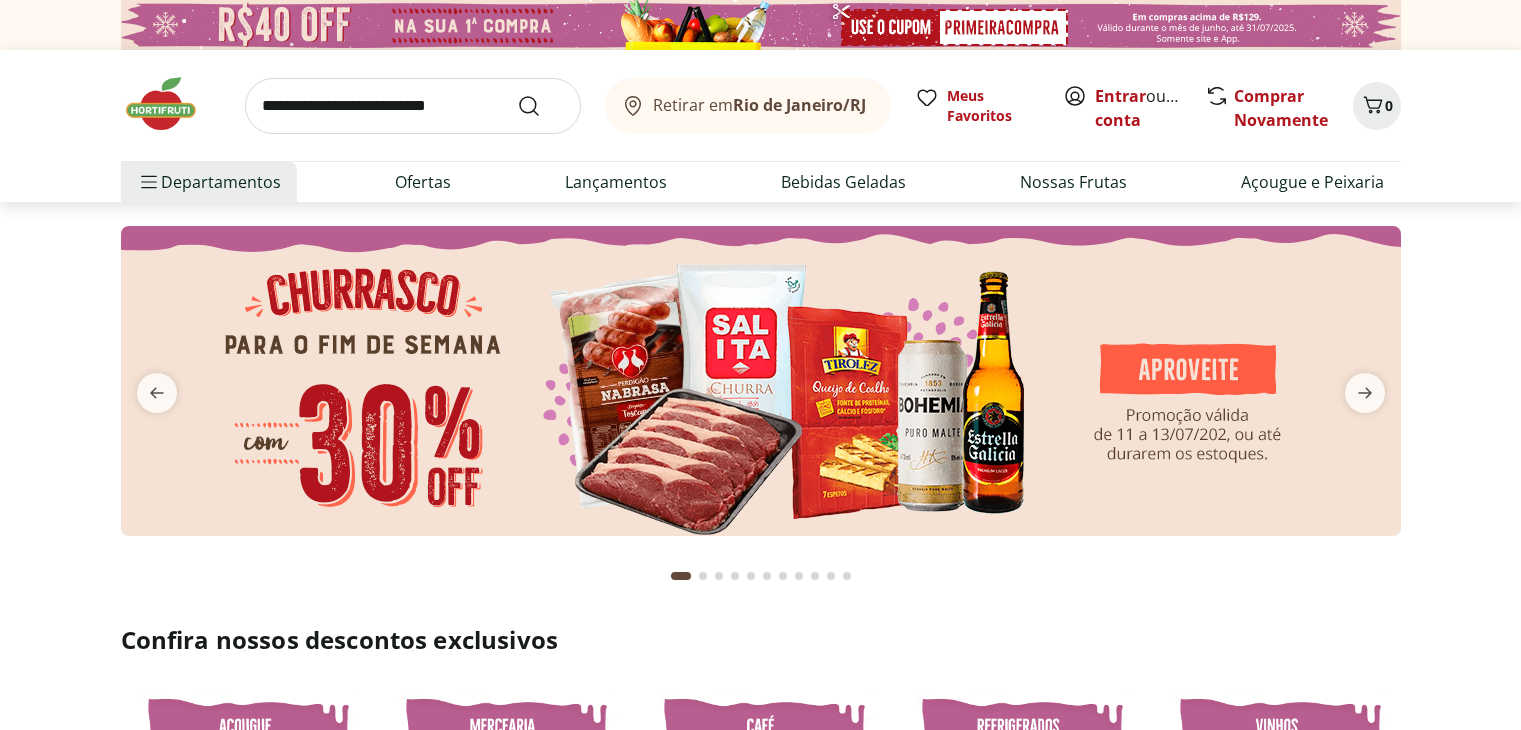 scroll, scrollTop: 0, scrollLeft: 0, axis: both 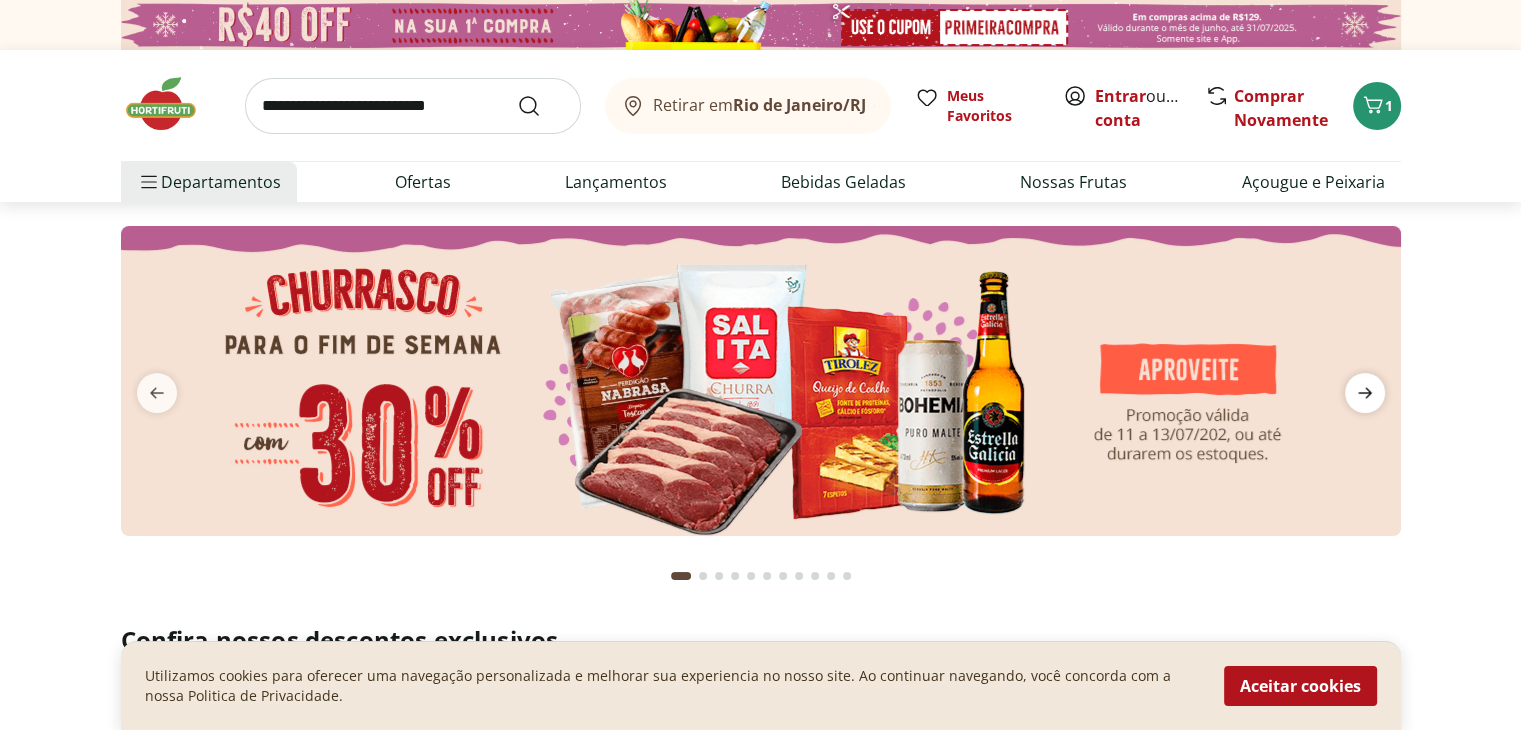 click 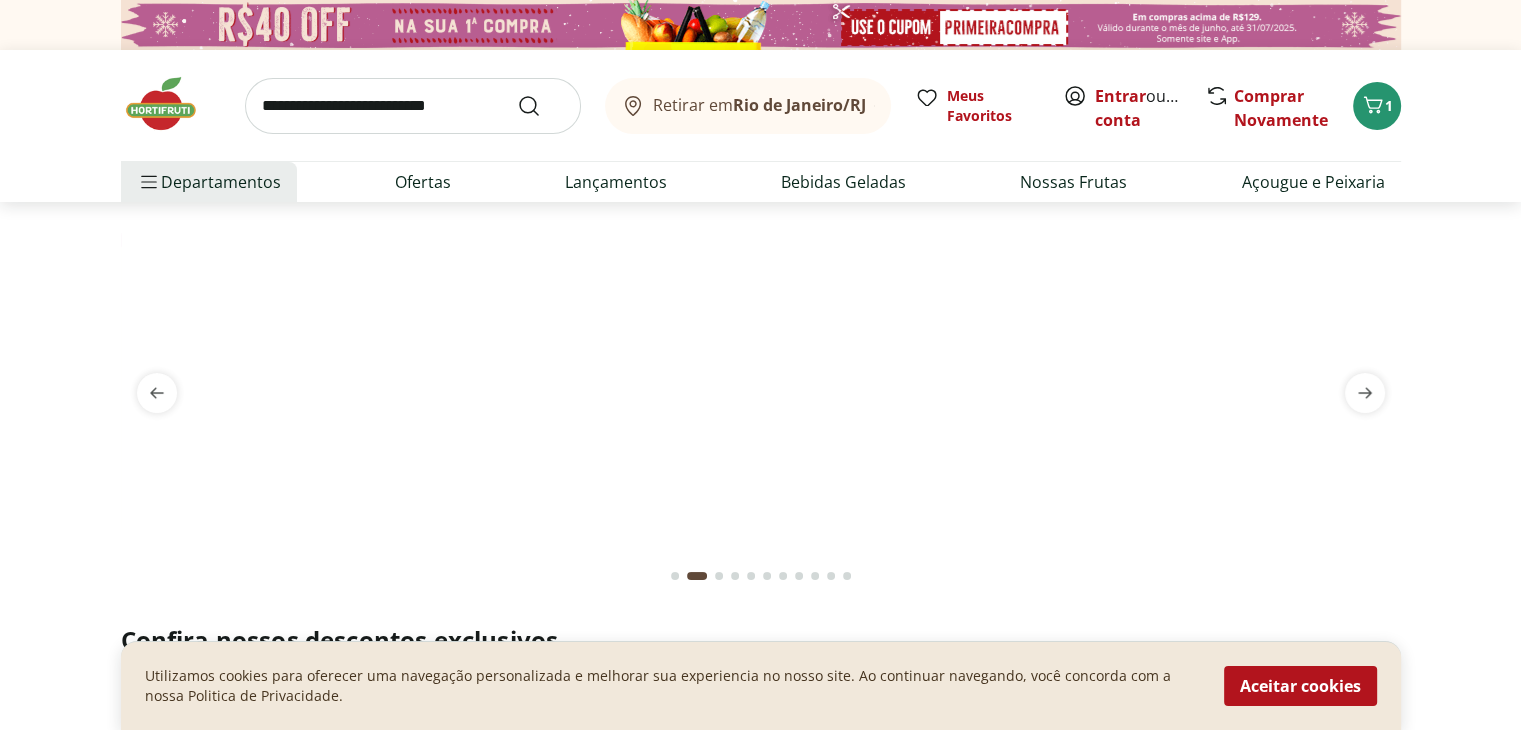 click at bounding box center [760, 226] 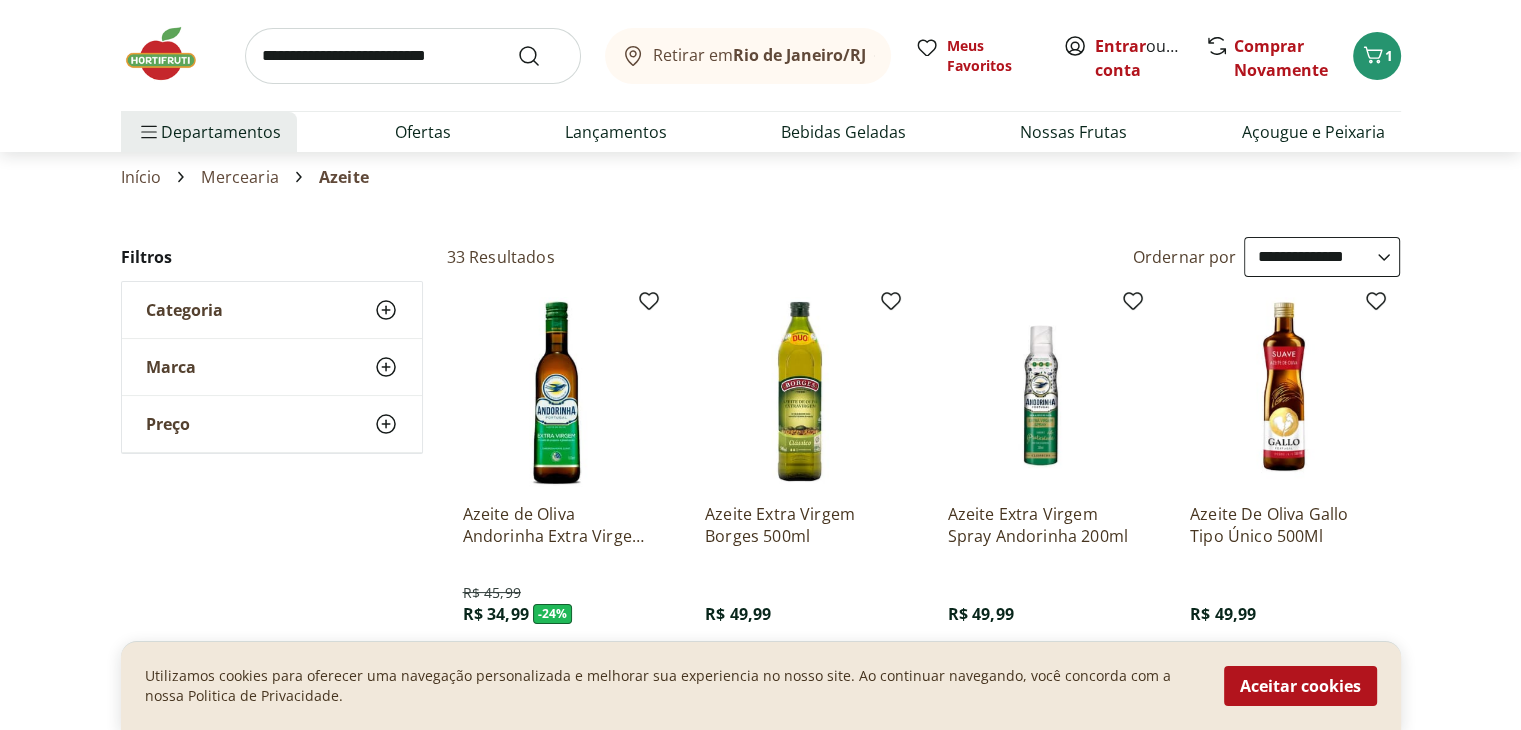 scroll, scrollTop: 100, scrollLeft: 0, axis: vertical 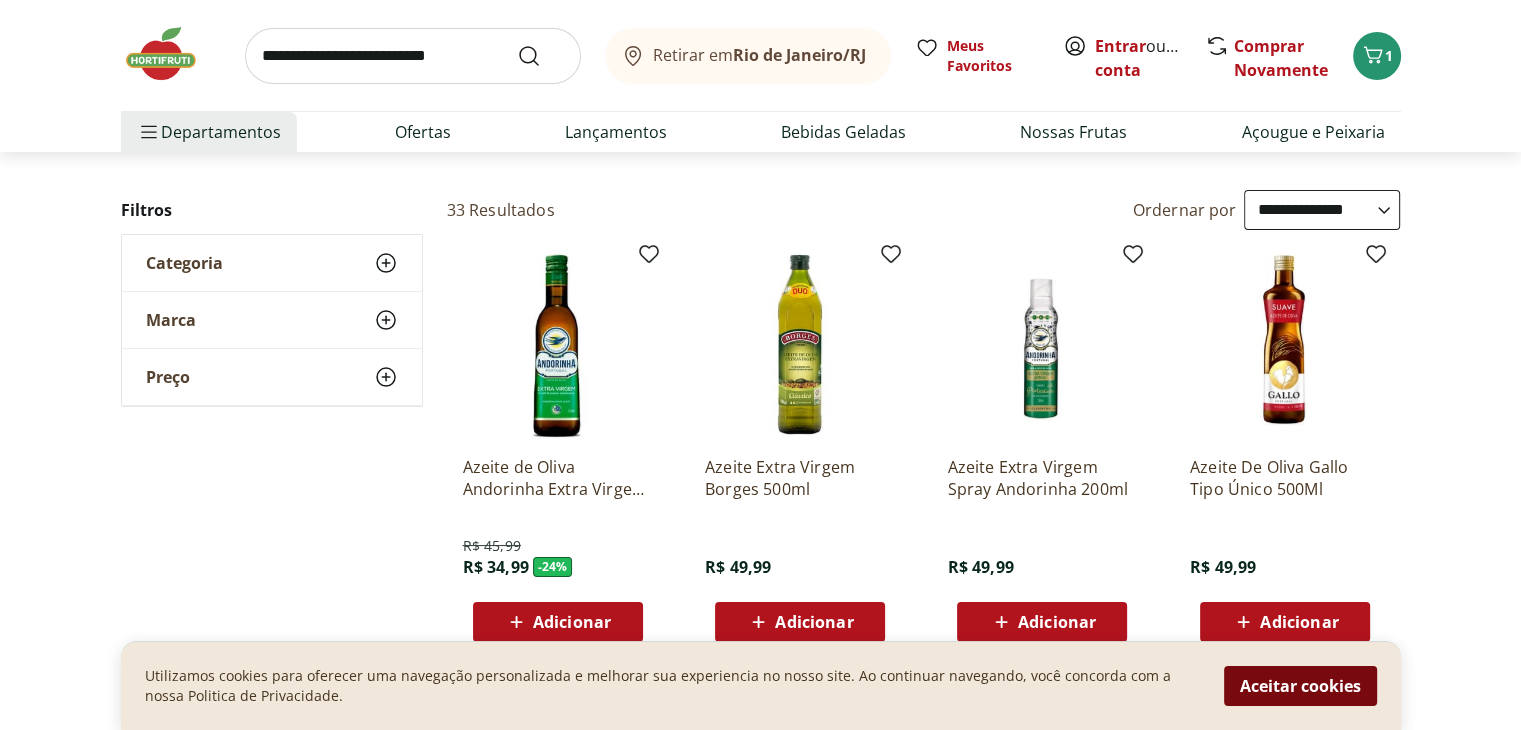 click on "Aceitar cookies" at bounding box center (1300, 686) 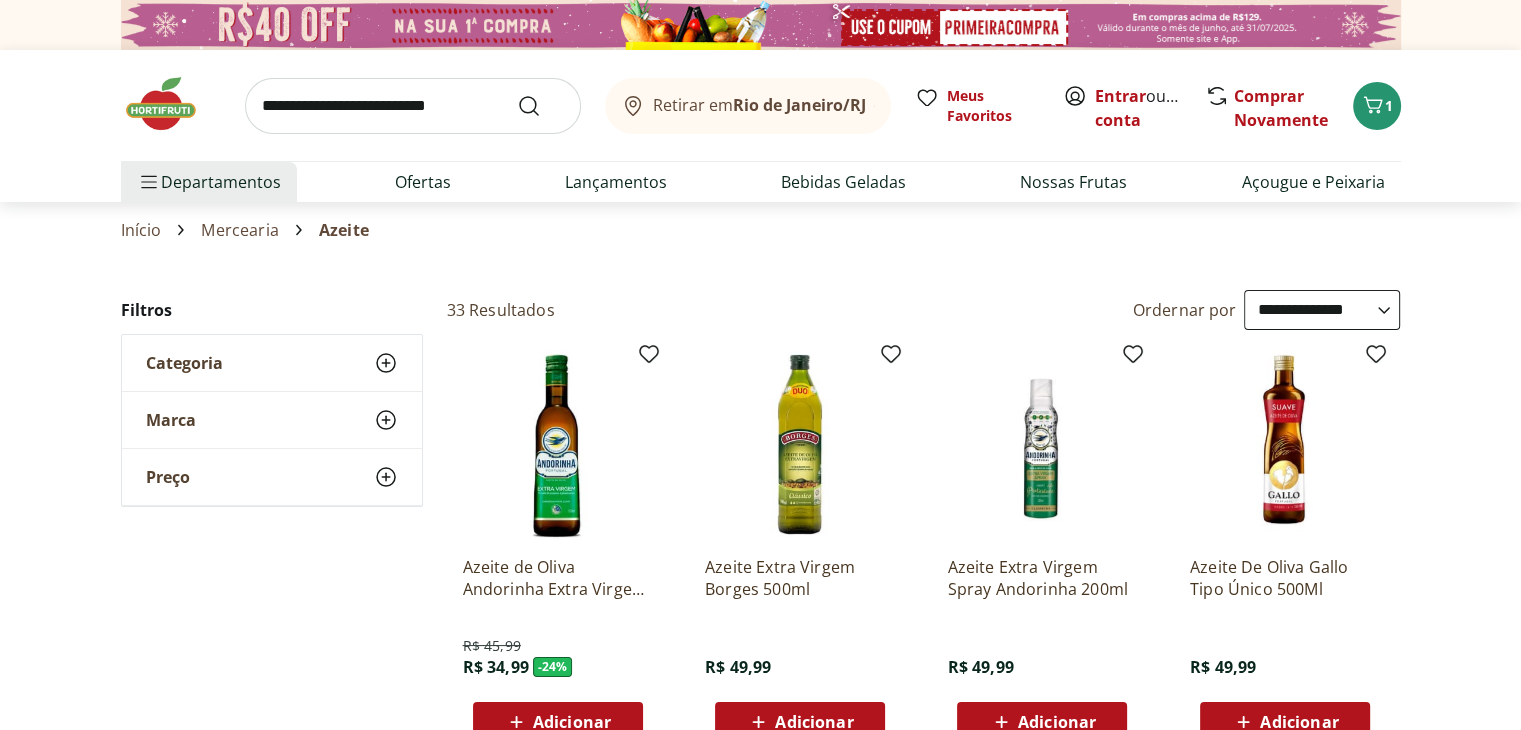 scroll, scrollTop: 0, scrollLeft: 0, axis: both 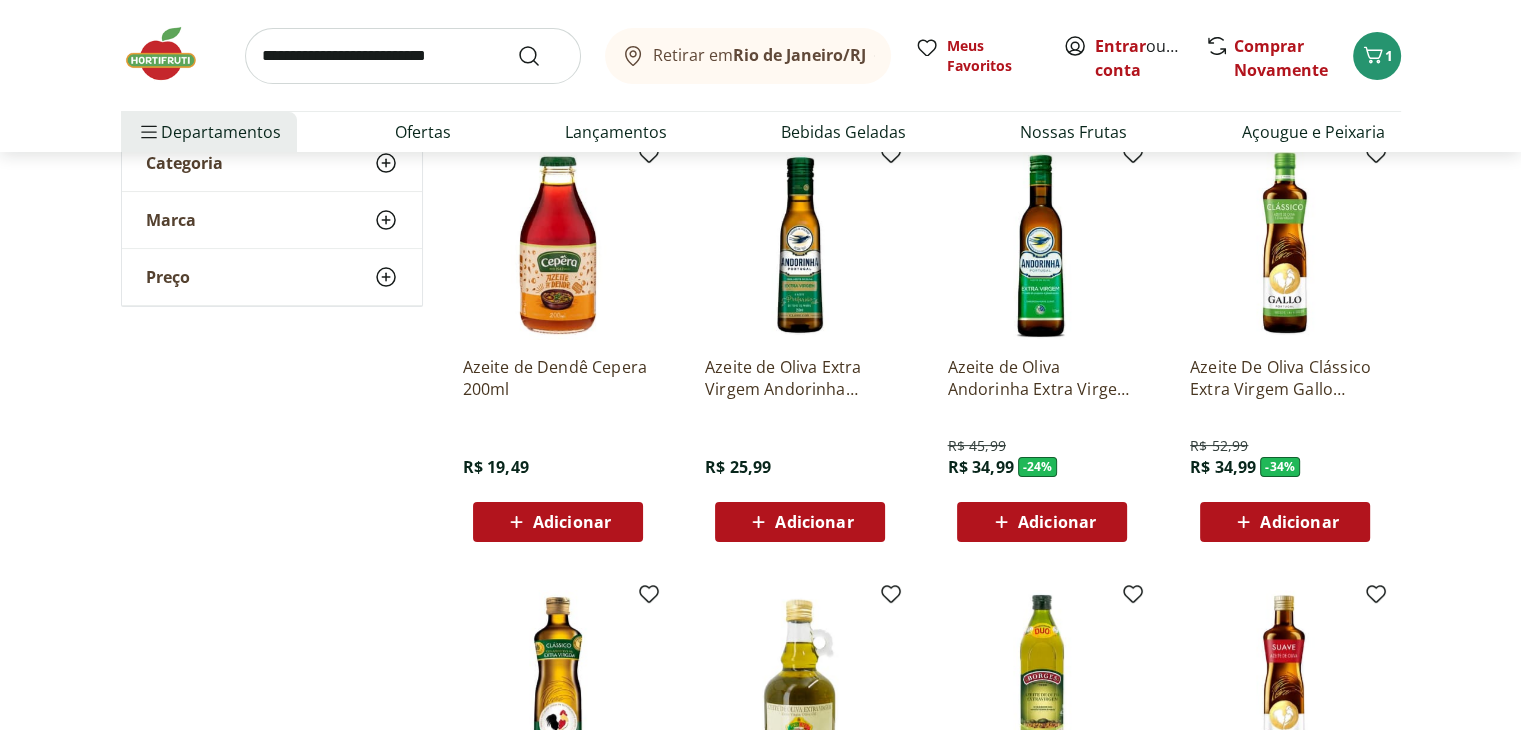 click at bounding box center (1042, 245) 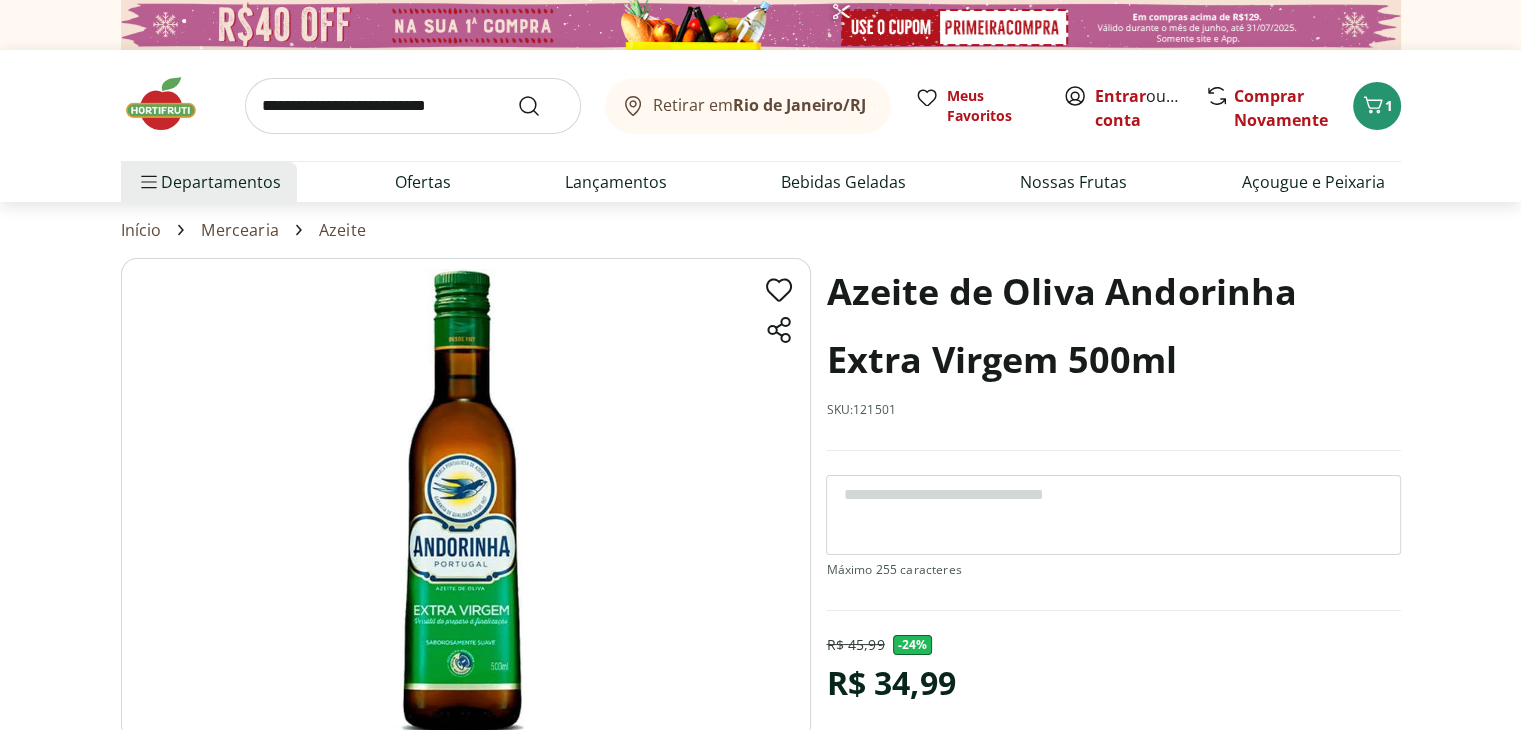 select on "*********" 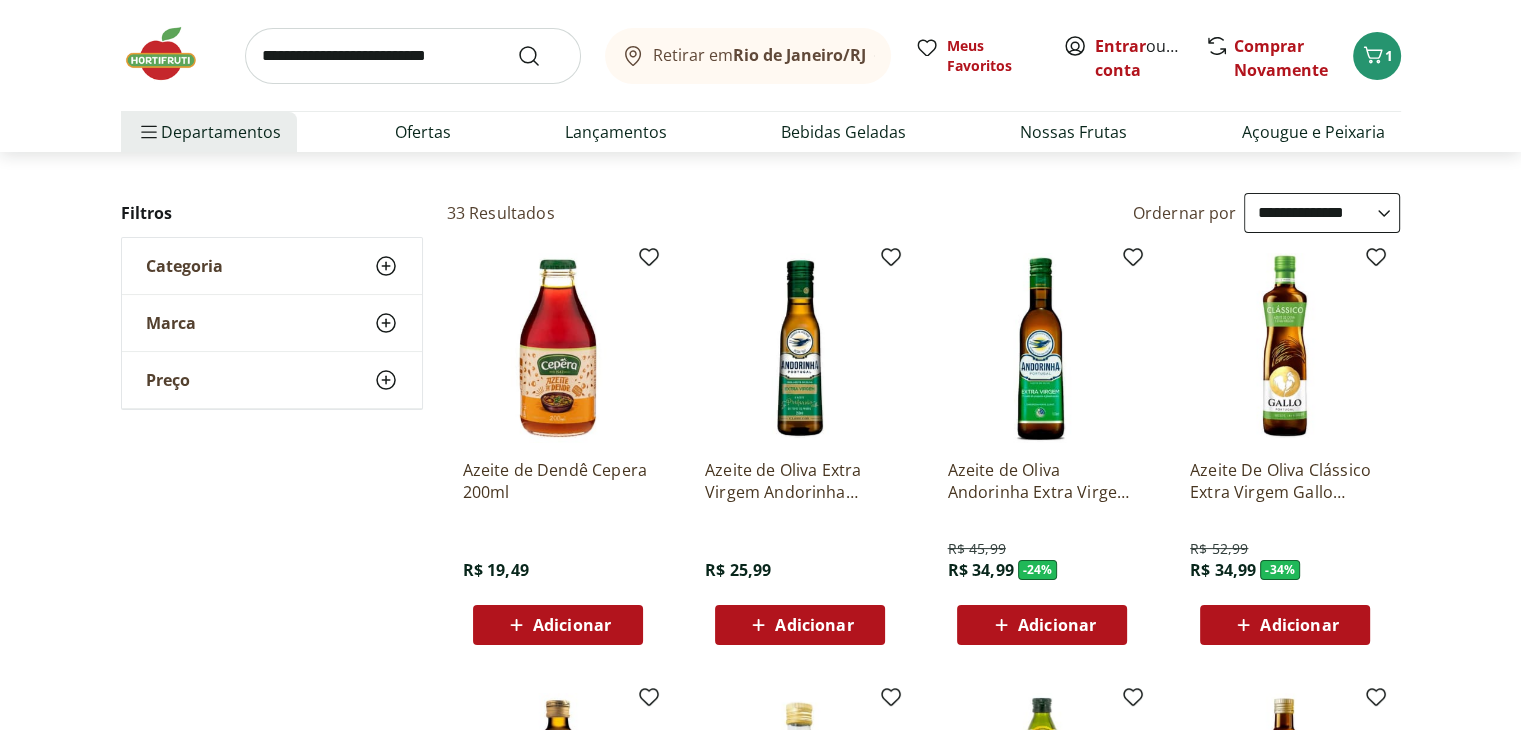 scroll, scrollTop: 100, scrollLeft: 0, axis: vertical 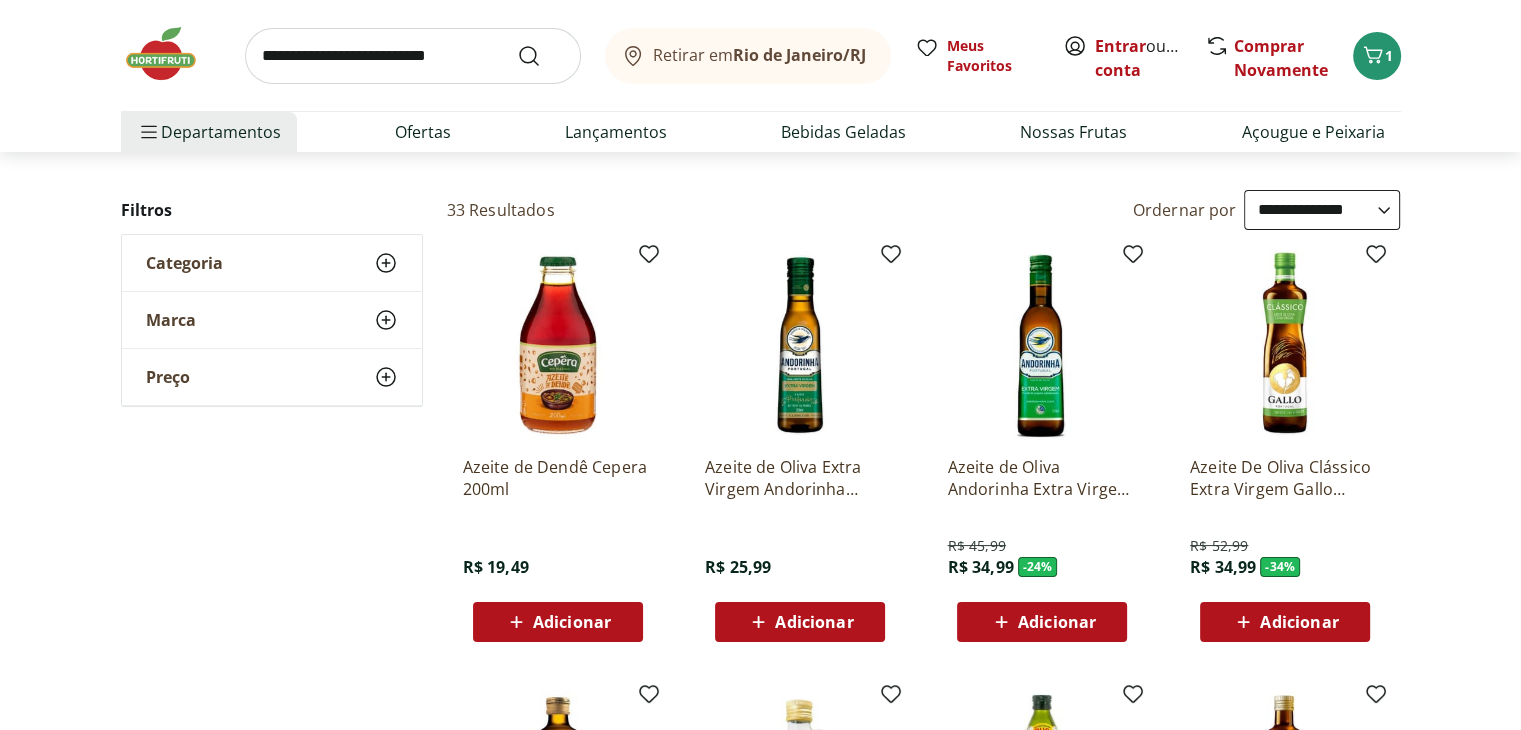 click at bounding box center [1285, 345] 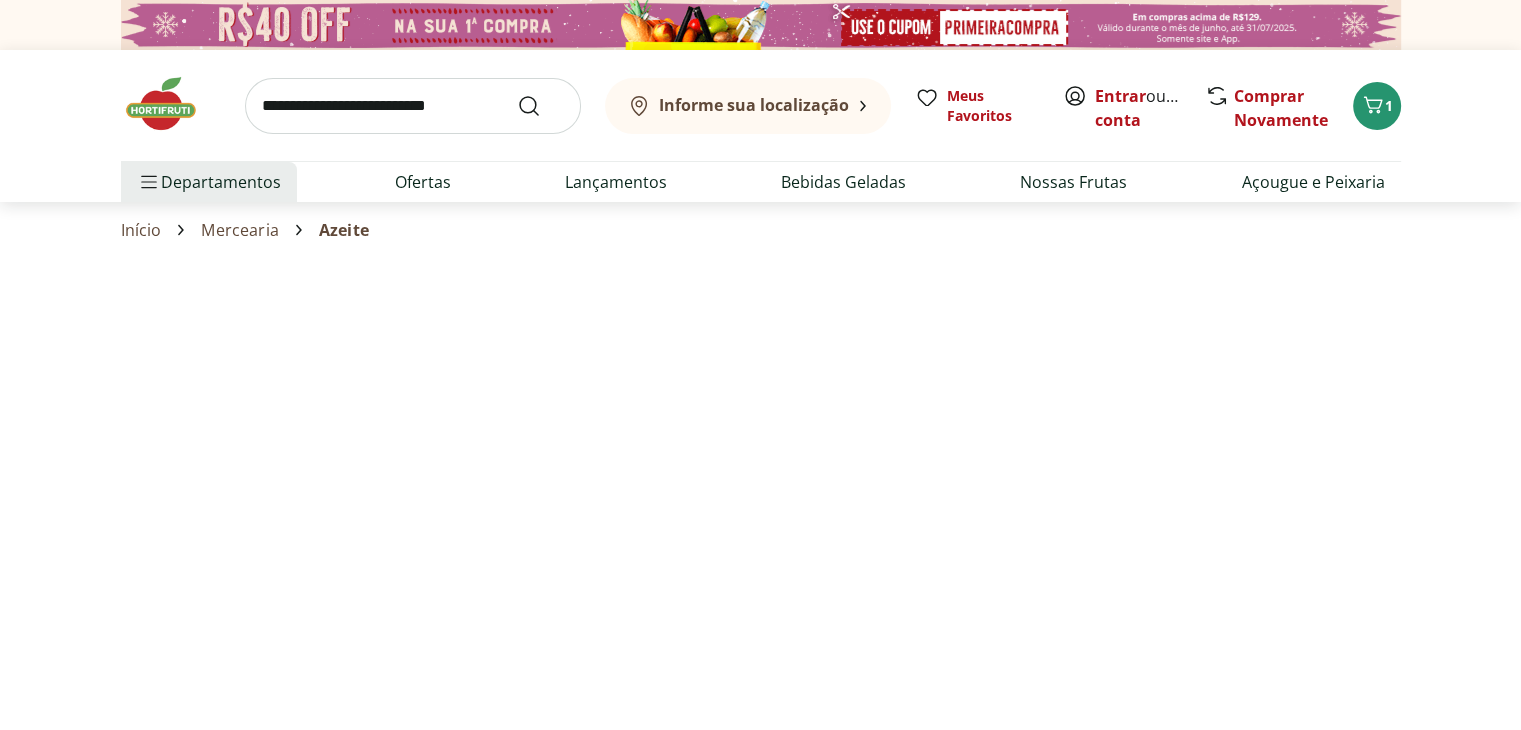select on "*********" 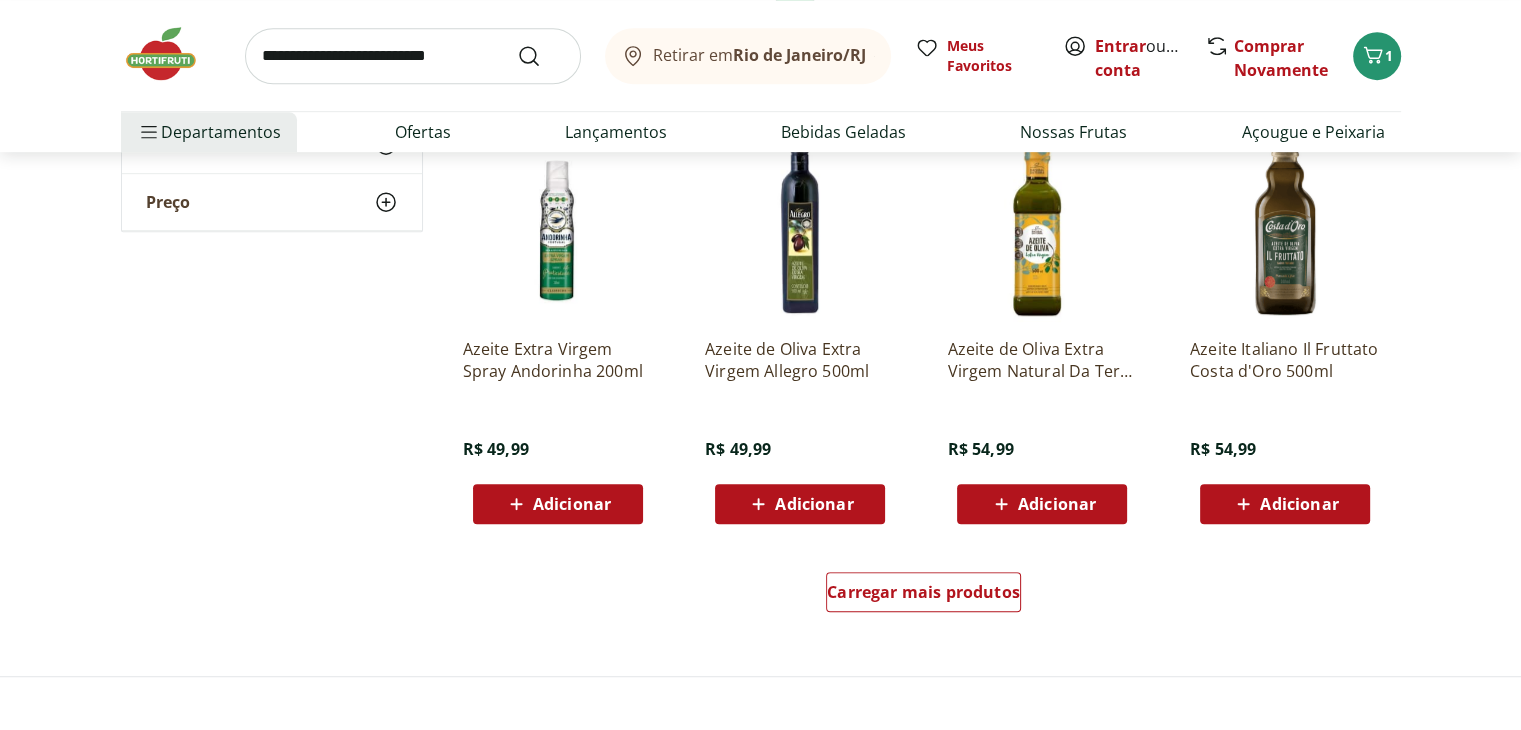 scroll, scrollTop: 1100, scrollLeft: 0, axis: vertical 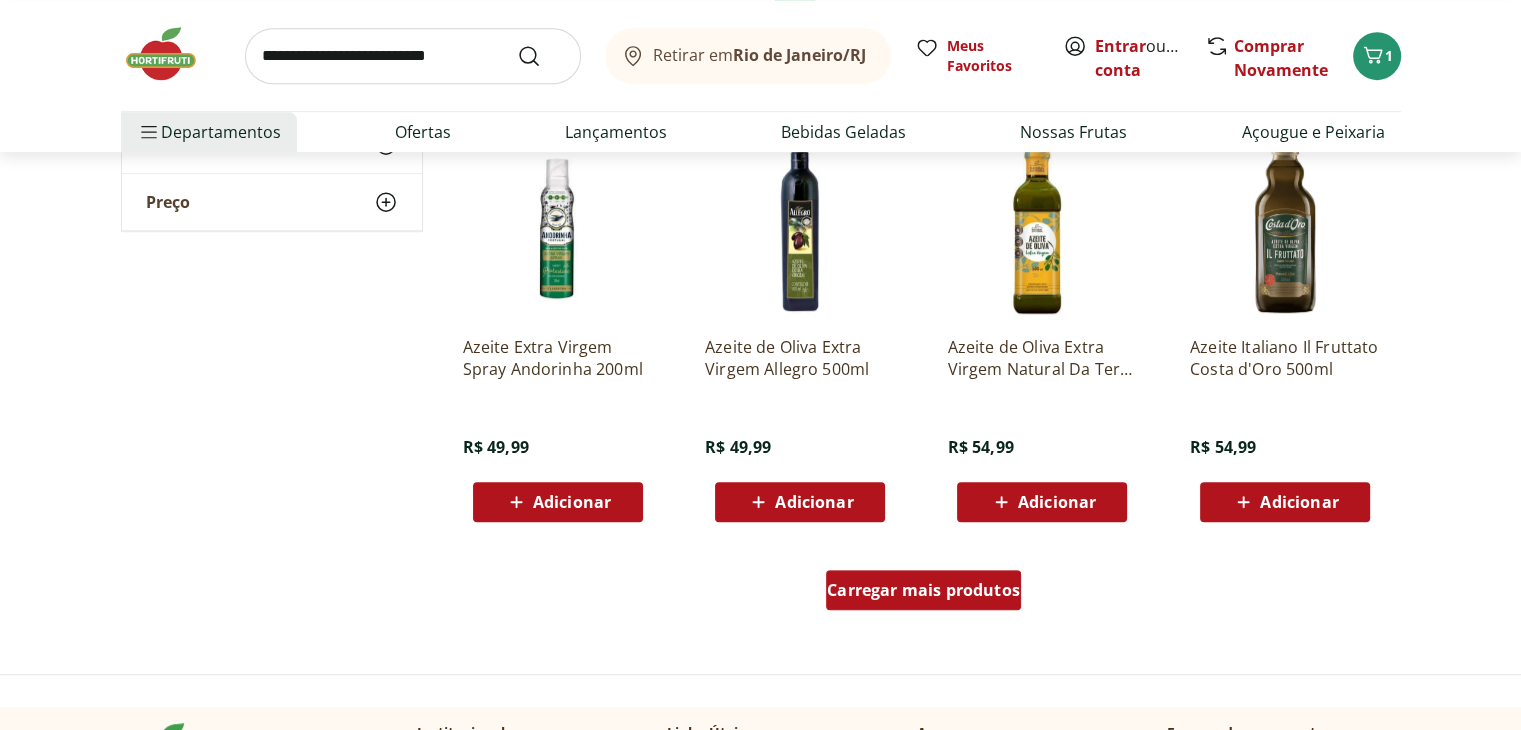 click on "Carregar mais produtos" at bounding box center [923, 590] 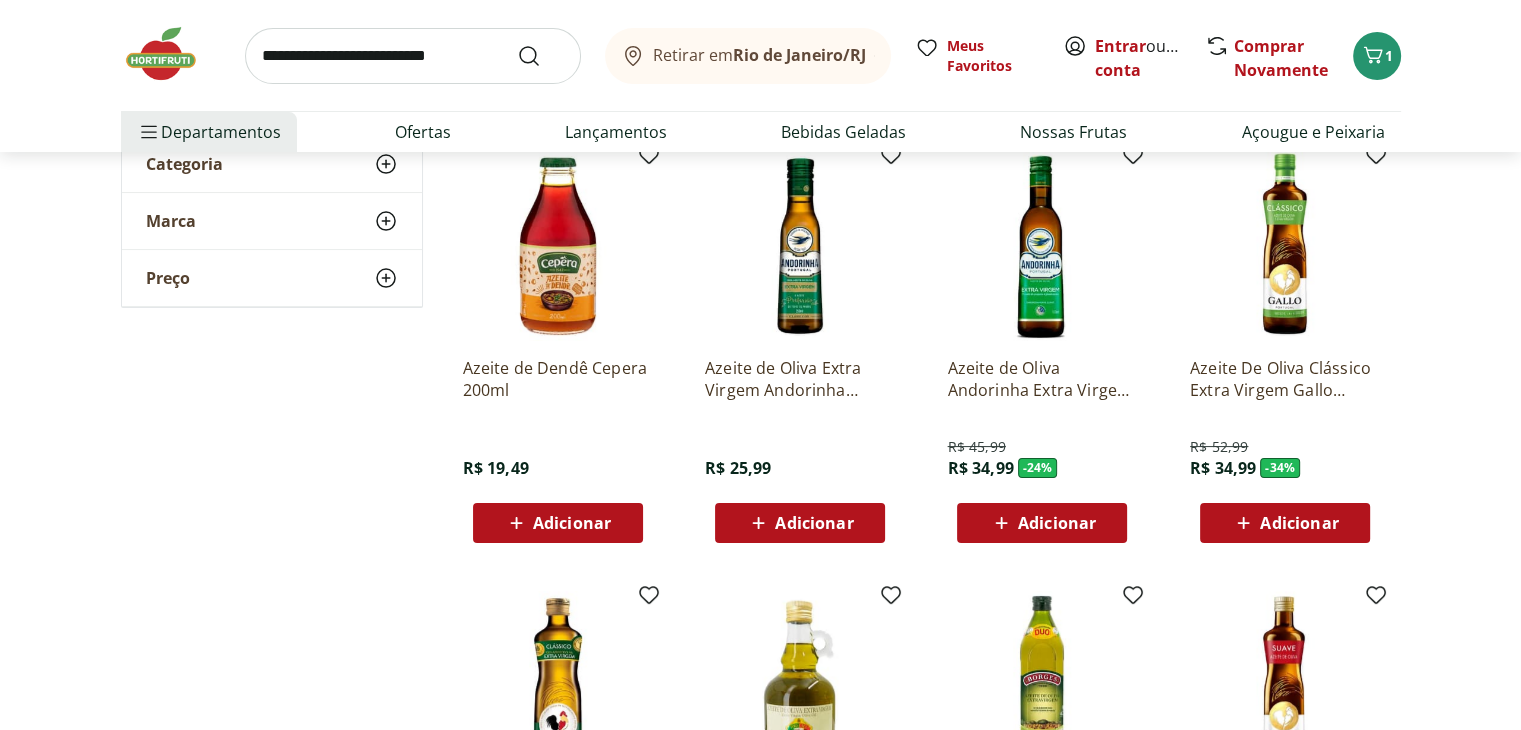 scroll, scrollTop: 200, scrollLeft: 0, axis: vertical 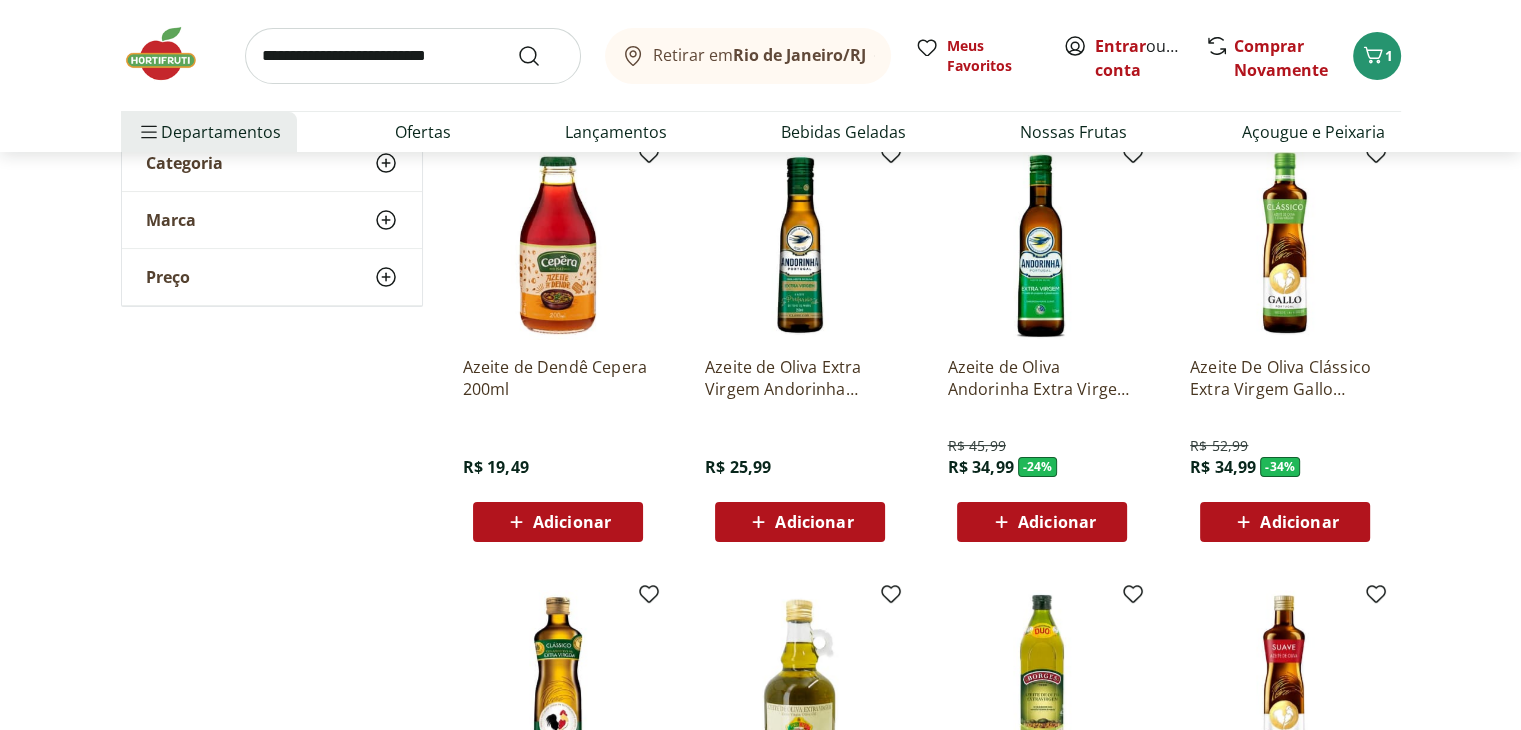 click on "Adicionar" at bounding box center (1057, 522) 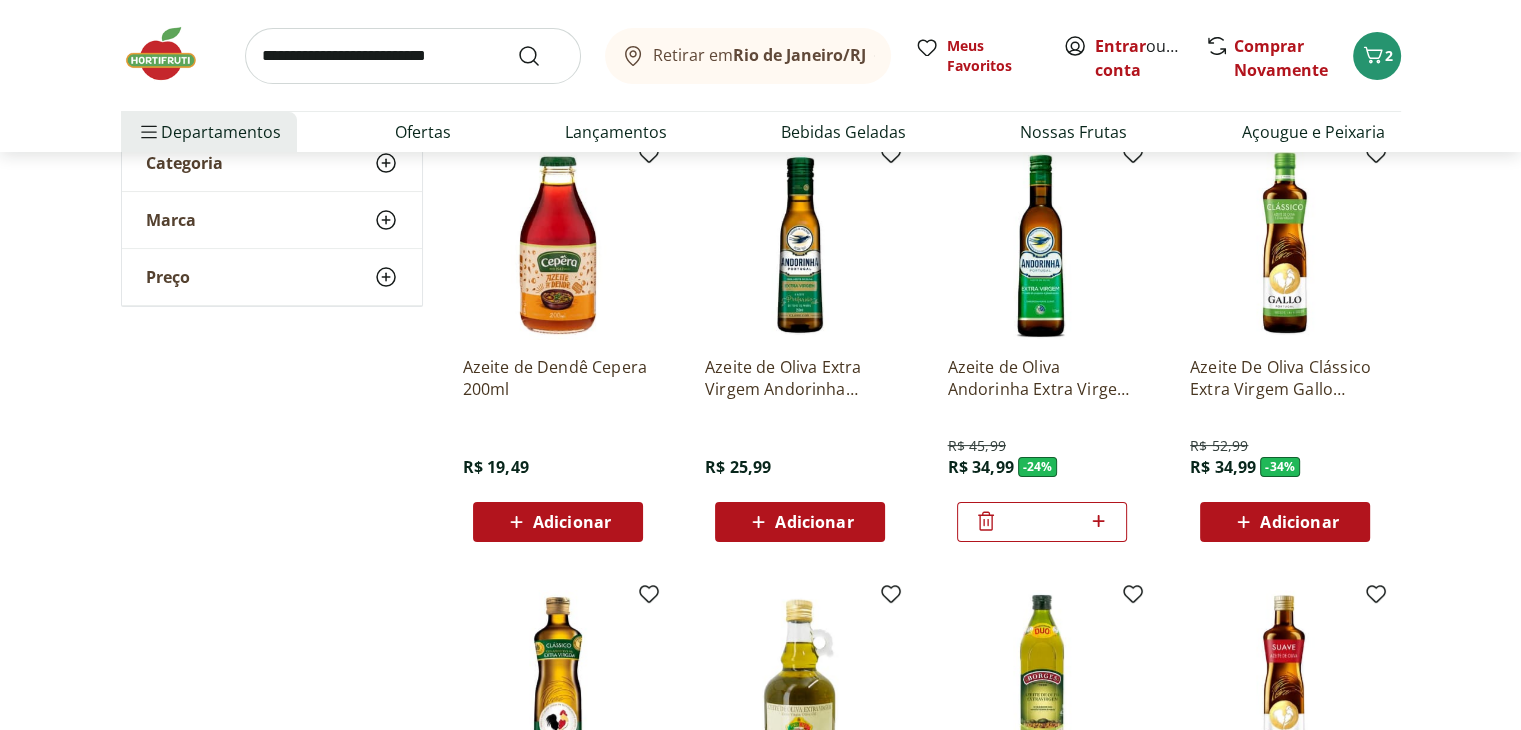 click on "Adicionar" at bounding box center [1299, 522] 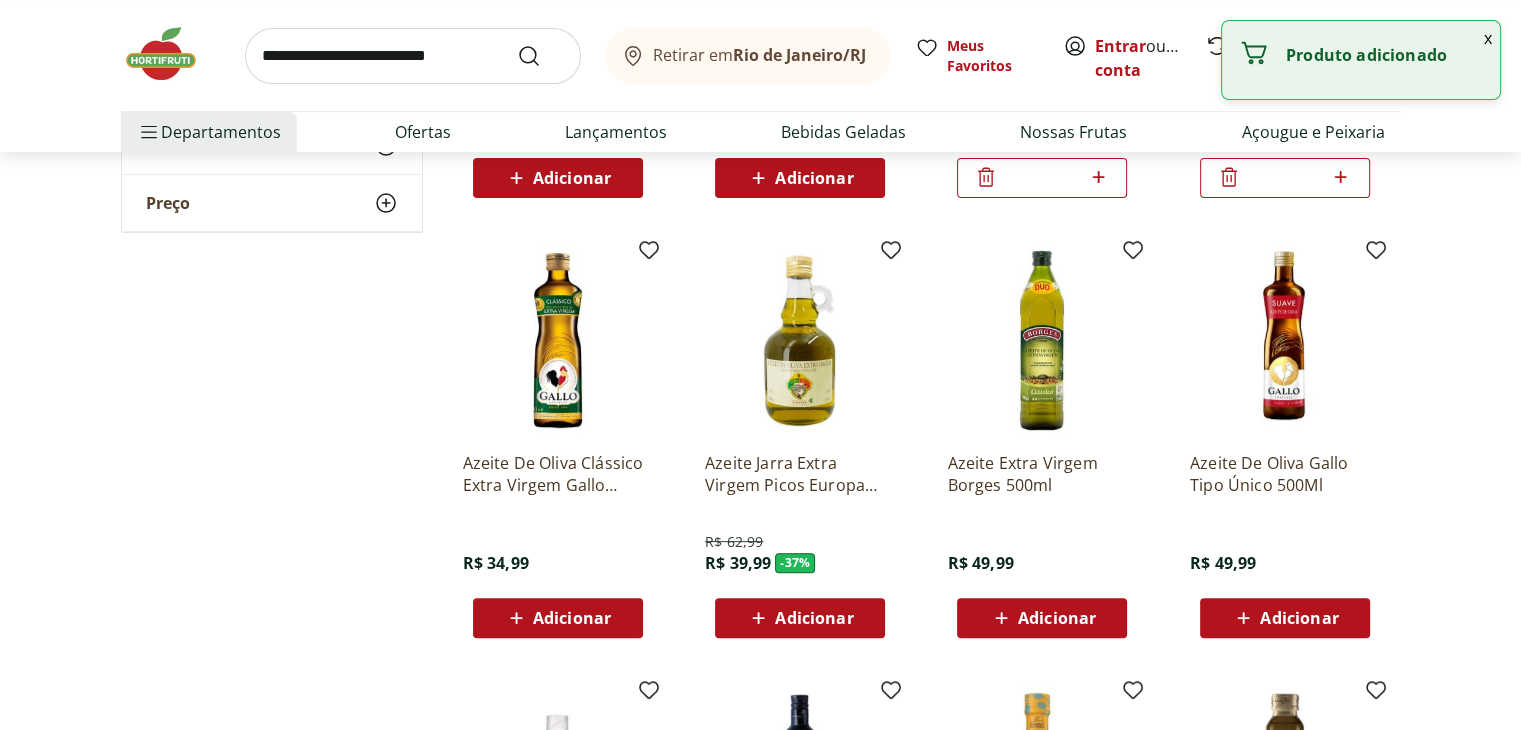 scroll, scrollTop: 600, scrollLeft: 0, axis: vertical 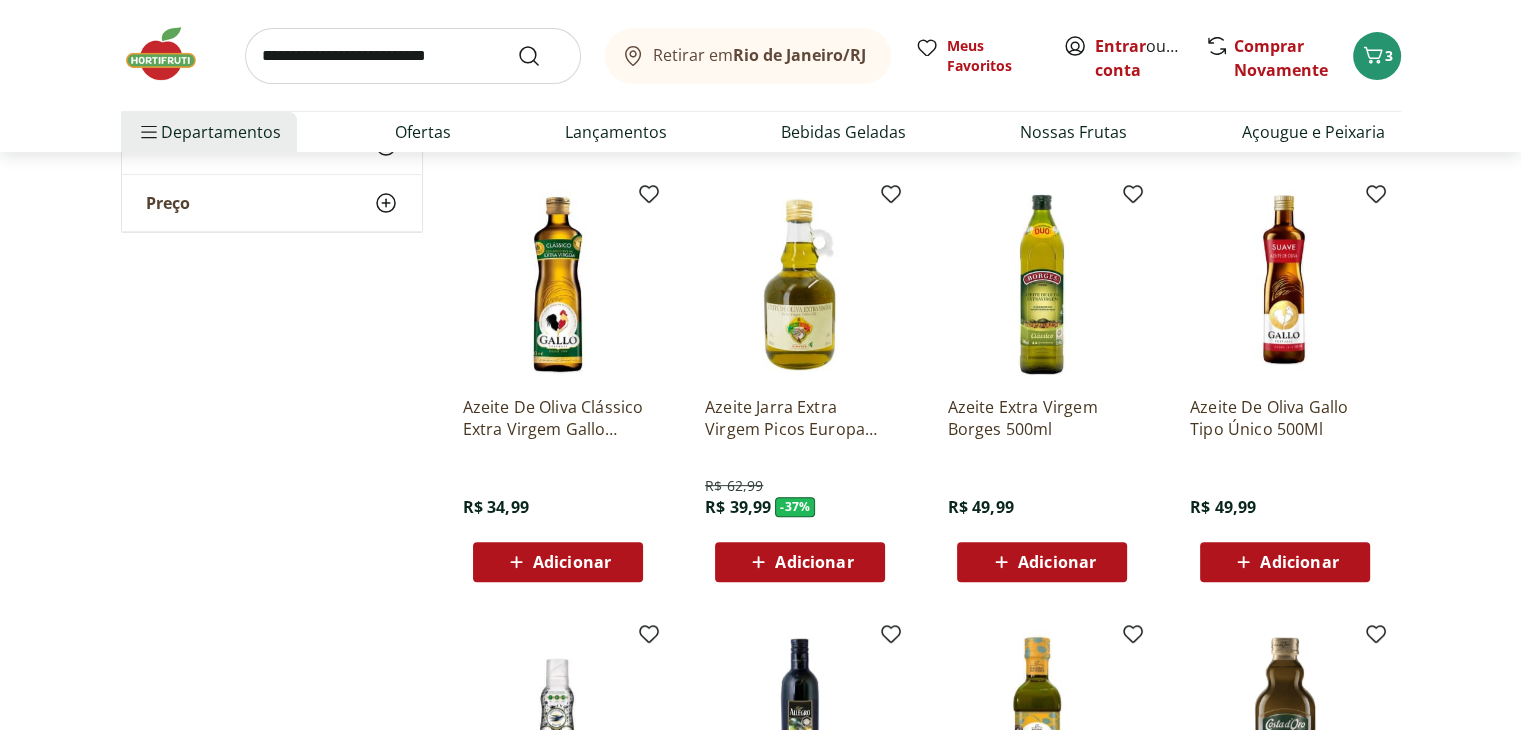click on "Adicionar" at bounding box center [572, 562] 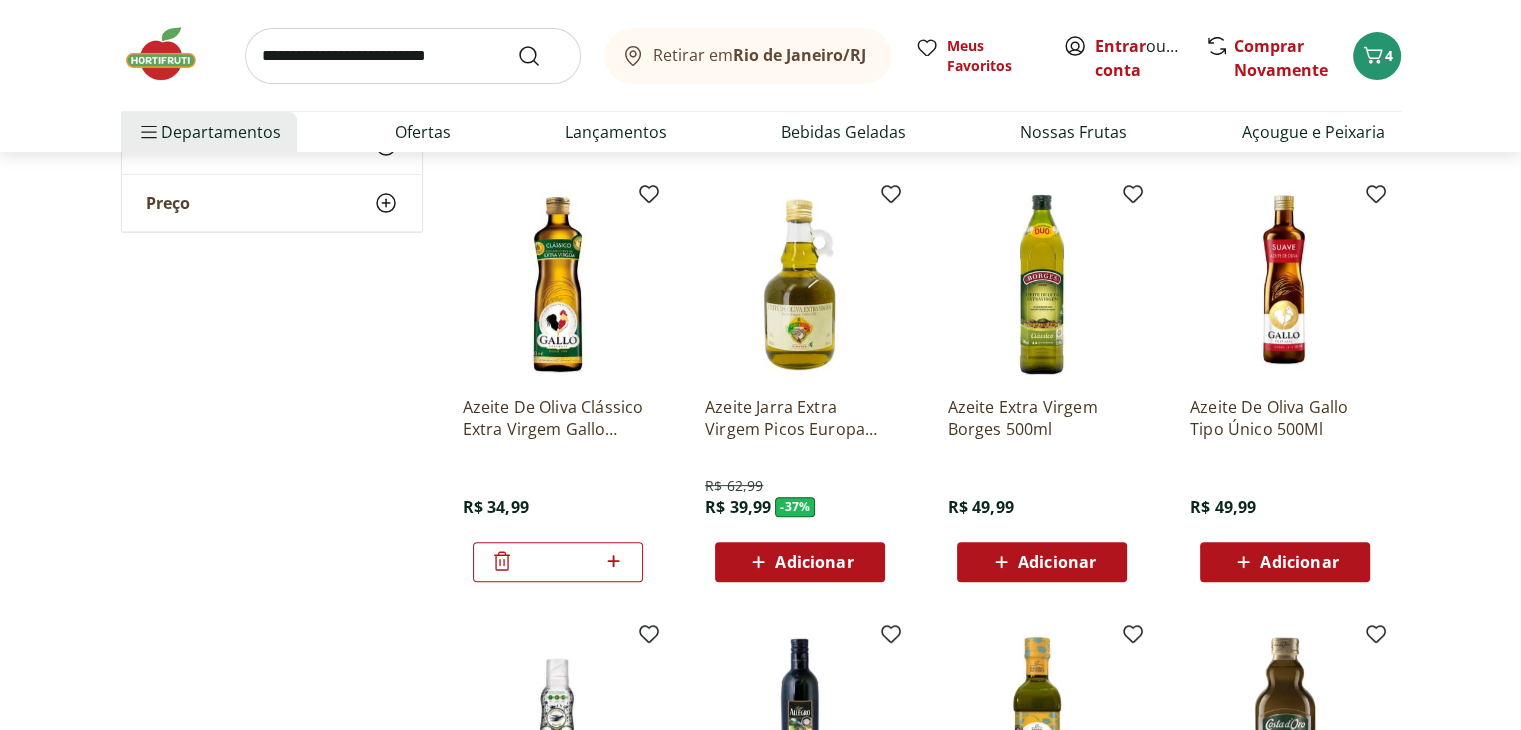 click at bounding box center (800, 285) 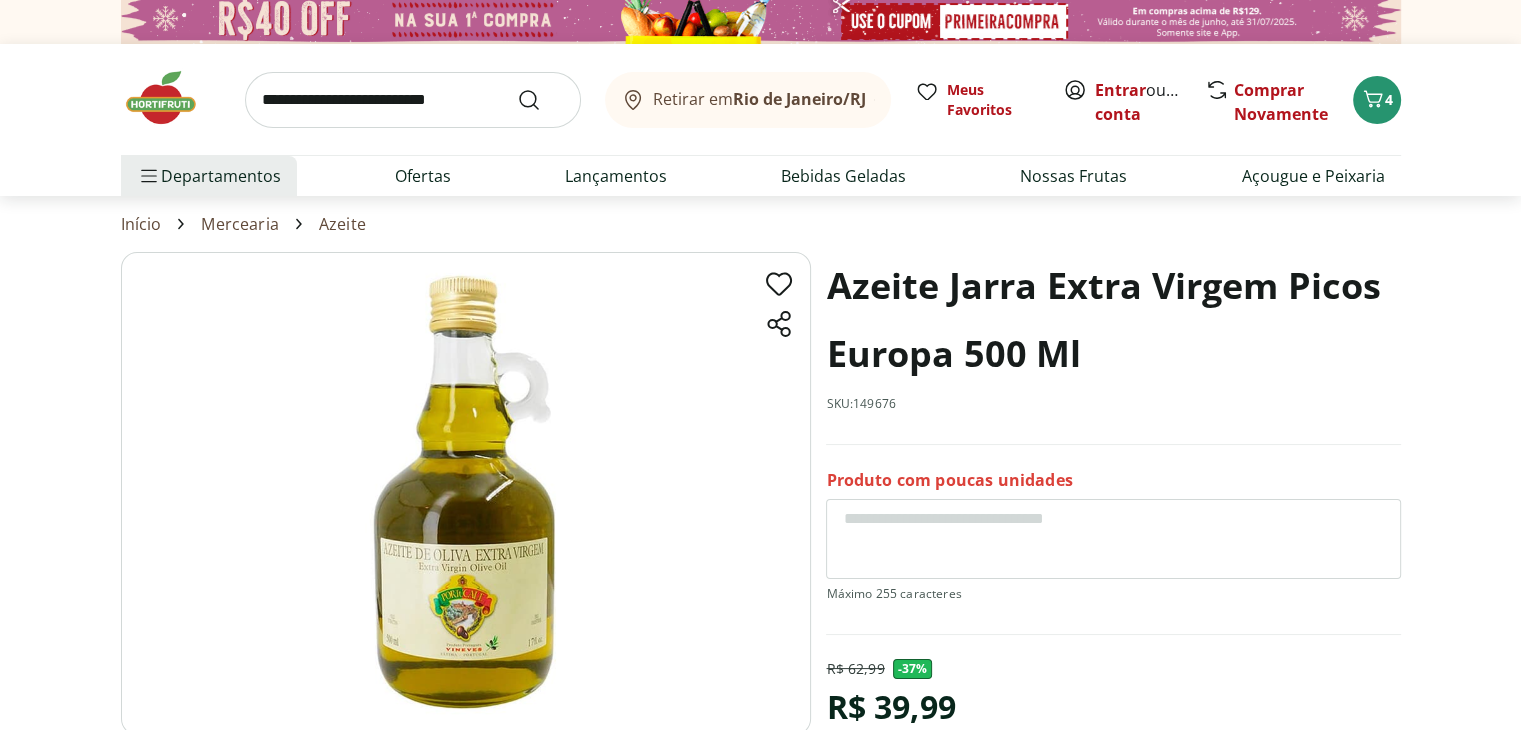 scroll, scrollTop: 0, scrollLeft: 0, axis: both 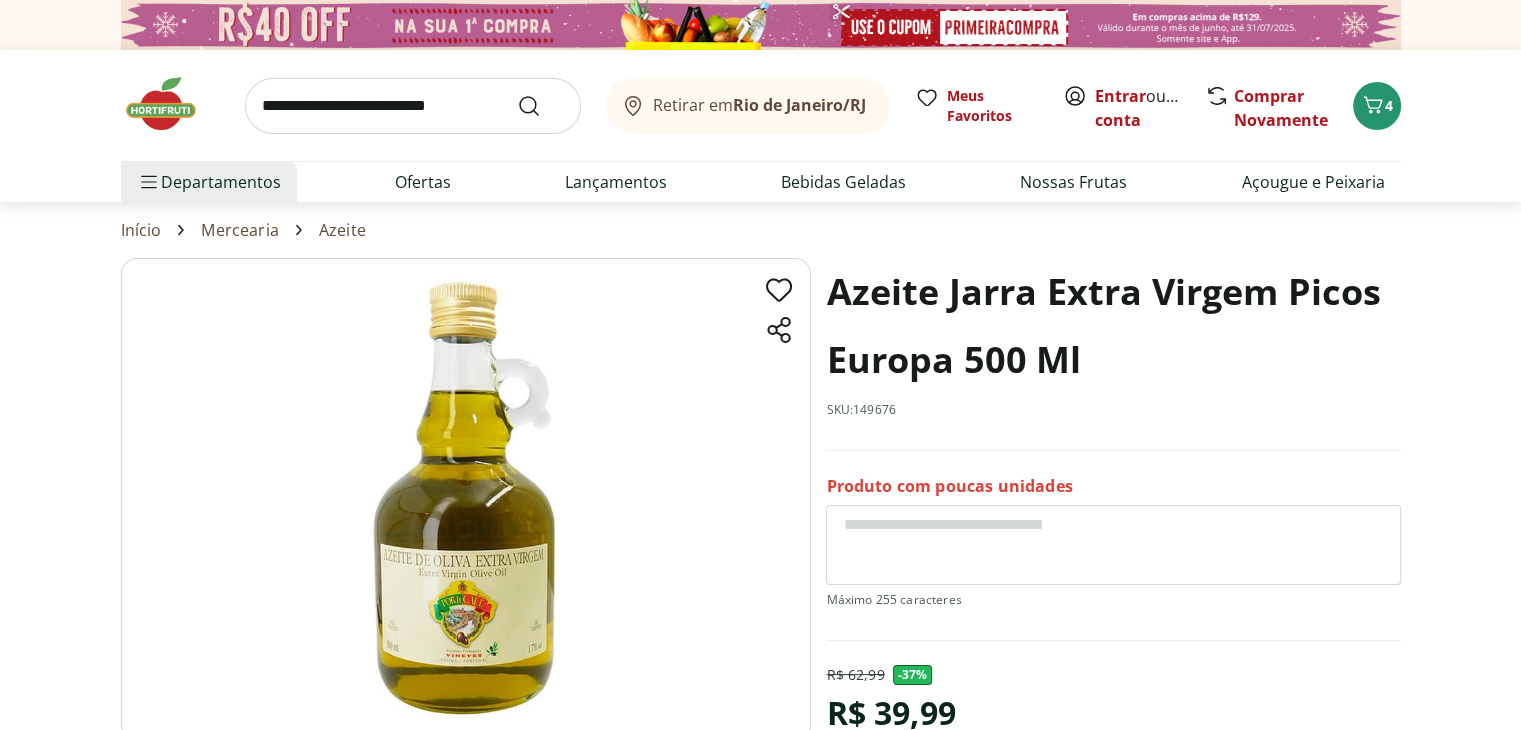 click at bounding box center (466, 499) 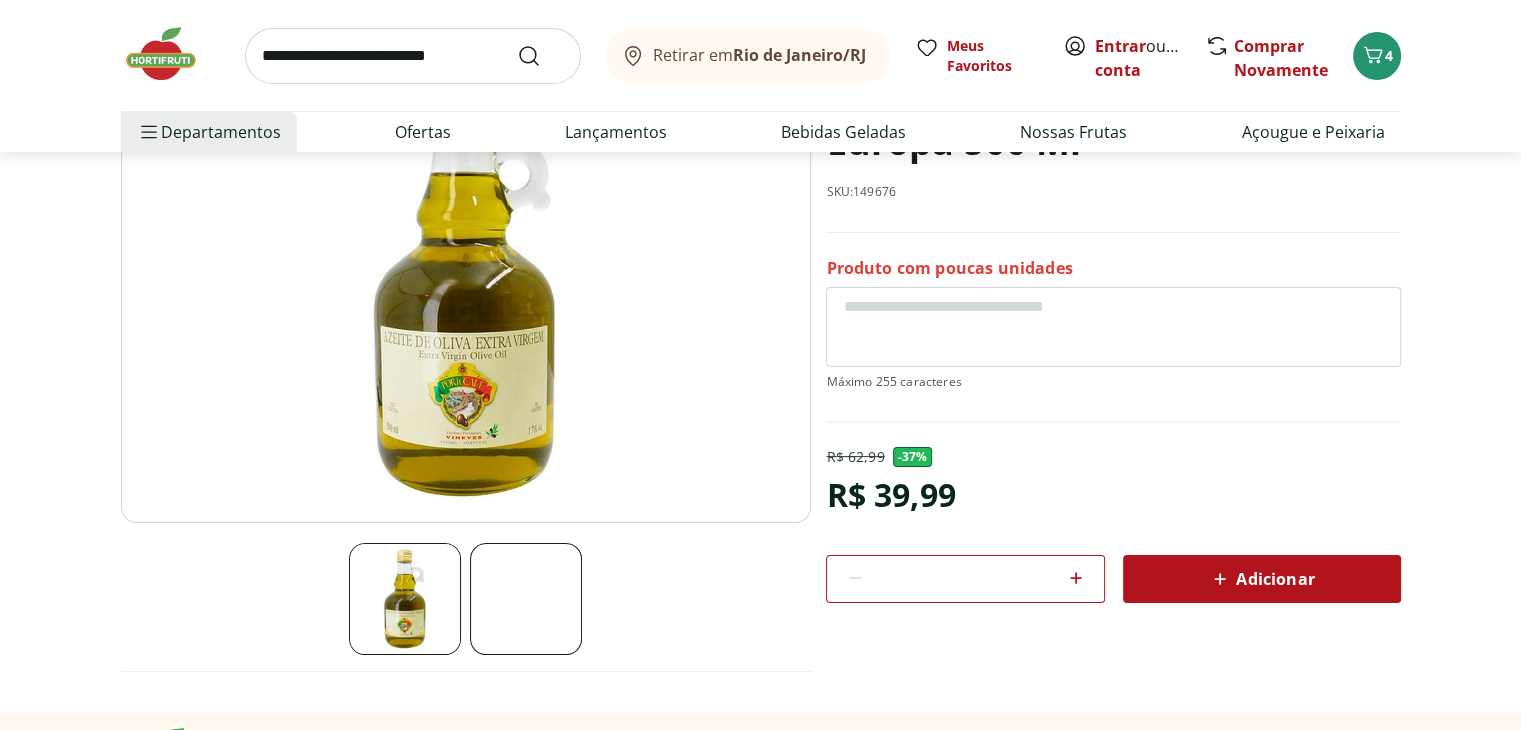 scroll, scrollTop: 300, scrollLeft: 0, axis: vertical 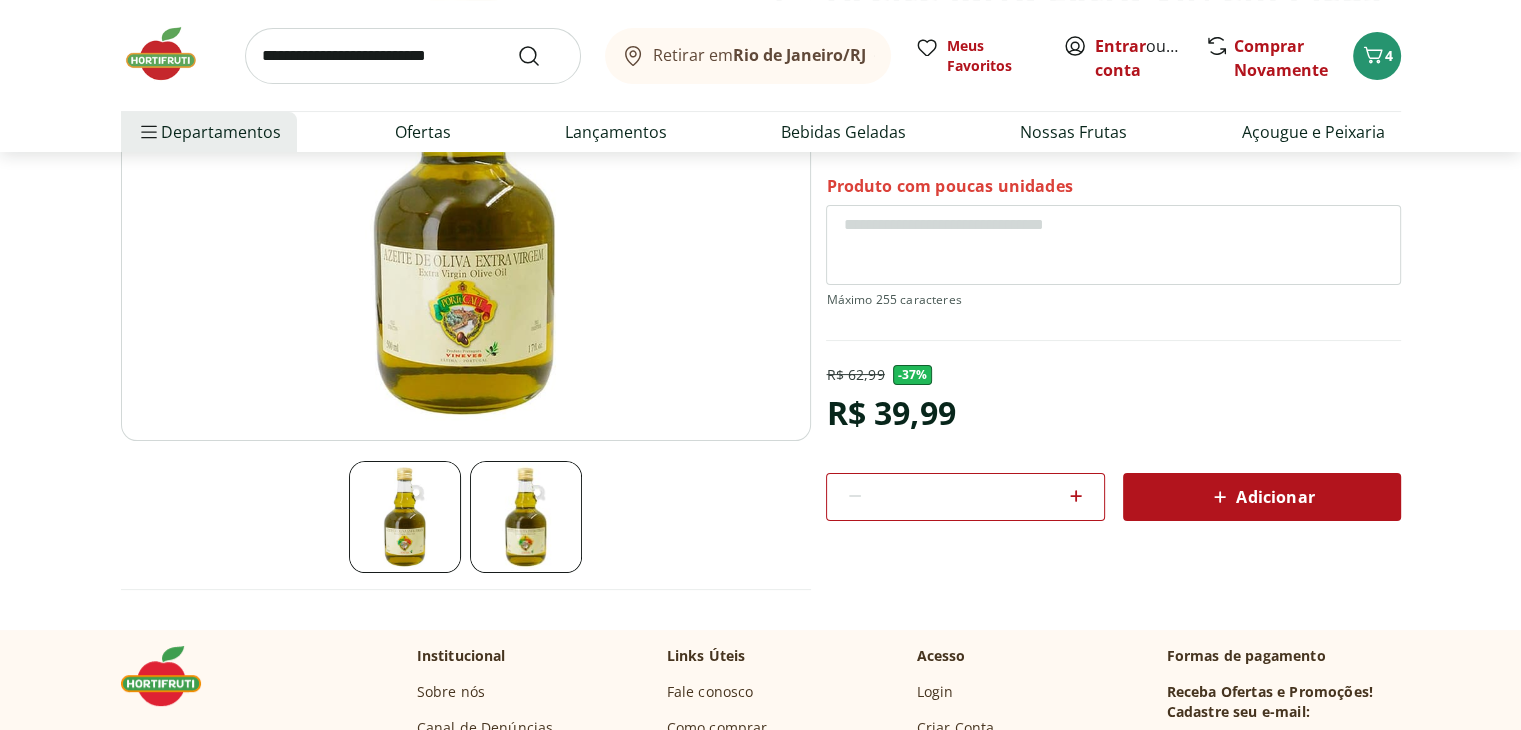 click at bounding box center (526, 517) 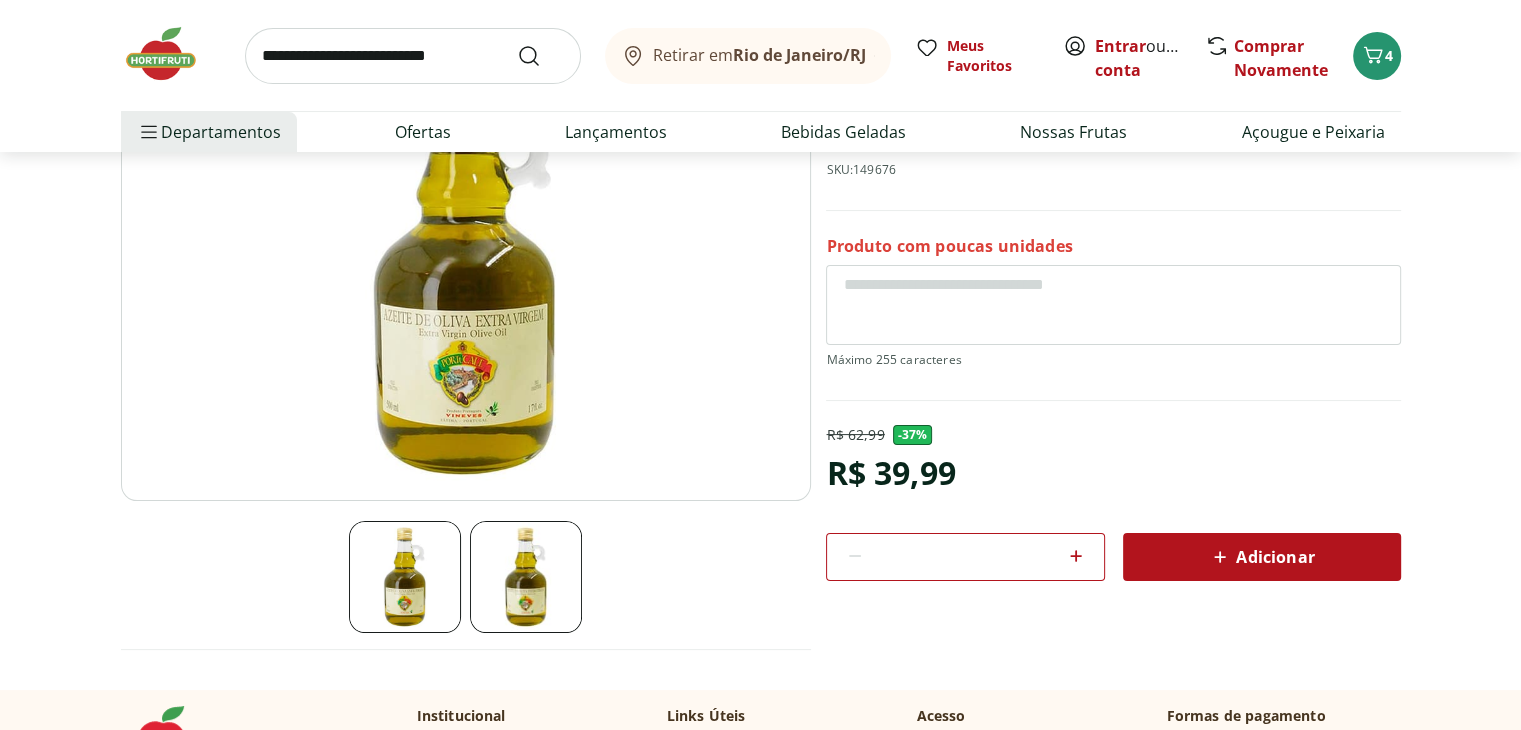 scroll, scrollTop: 300, scrollLeft: 0, axis: vertical 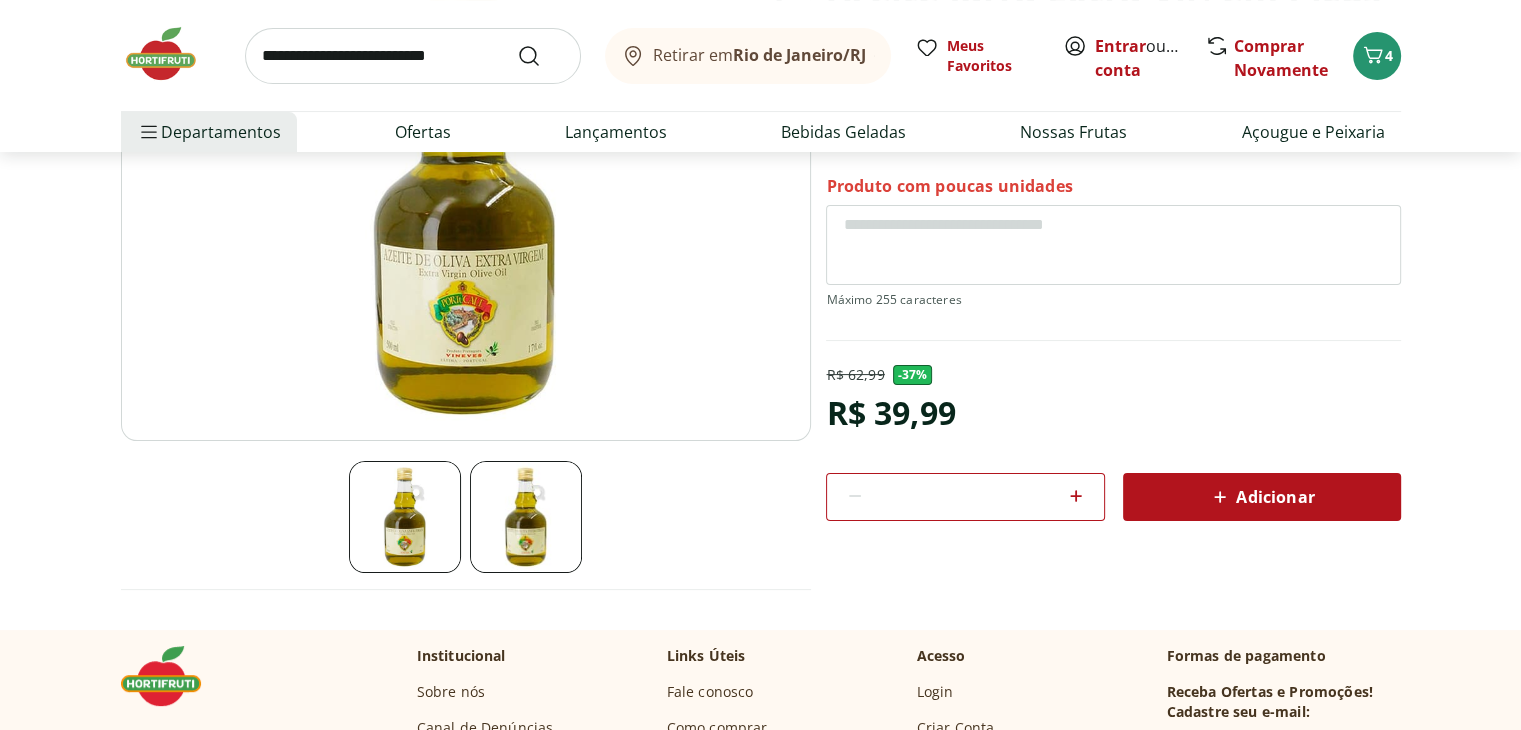 drag, startPoint x: 1288, startPoint y: 496, endPoint x: 1260, endPoint y: 501, distance: 28.442924 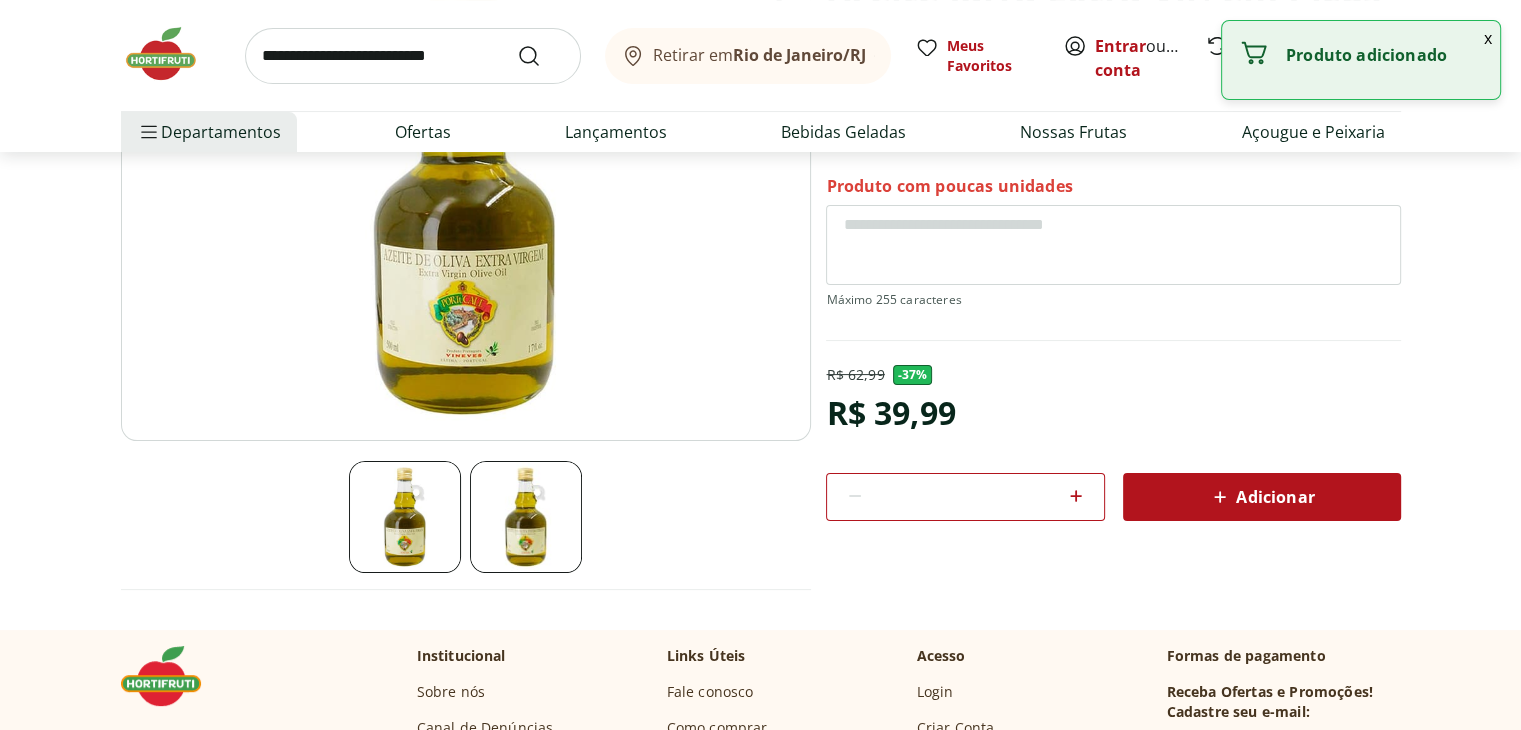 scroll, scrollTop: 0, scrollLeft: 0, axis: both 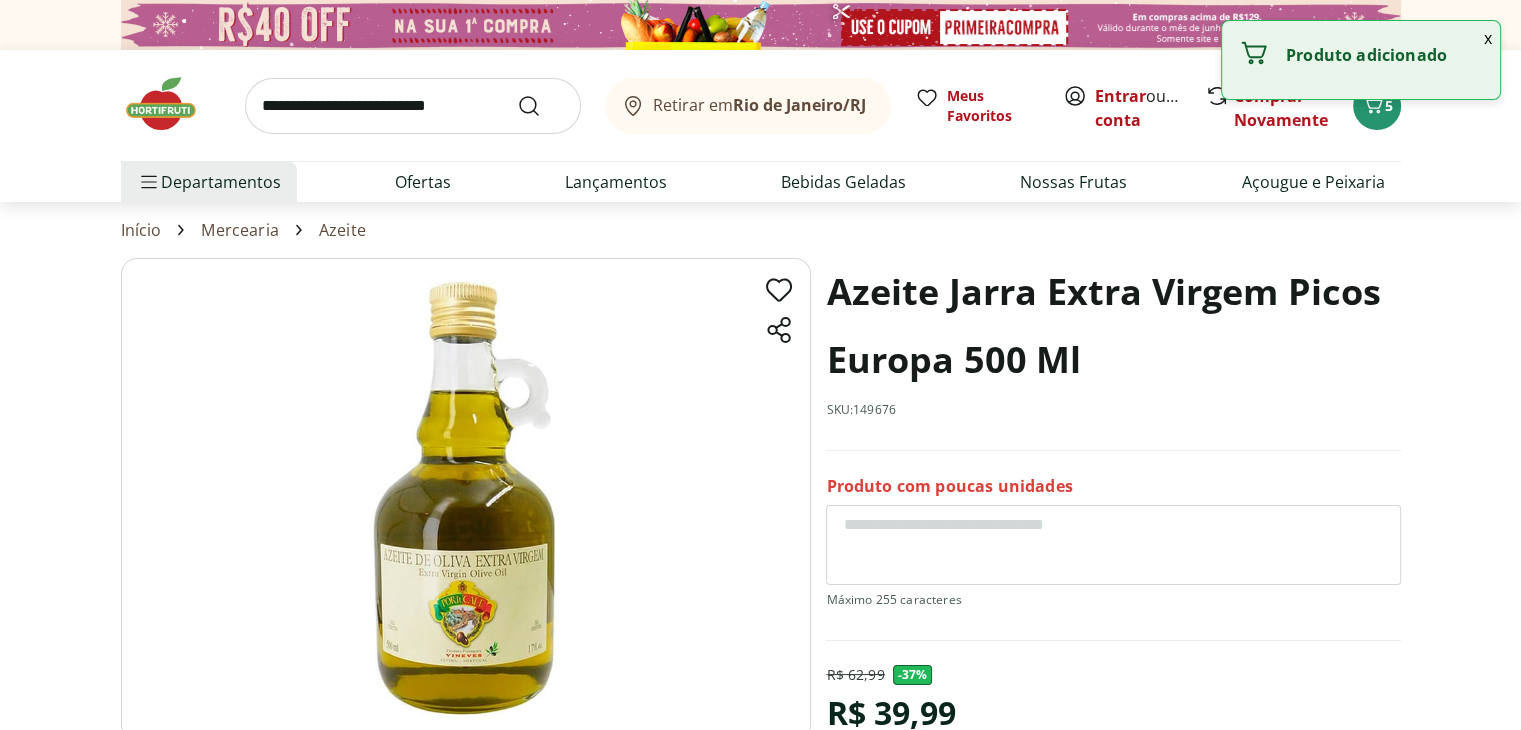 select on "*********" 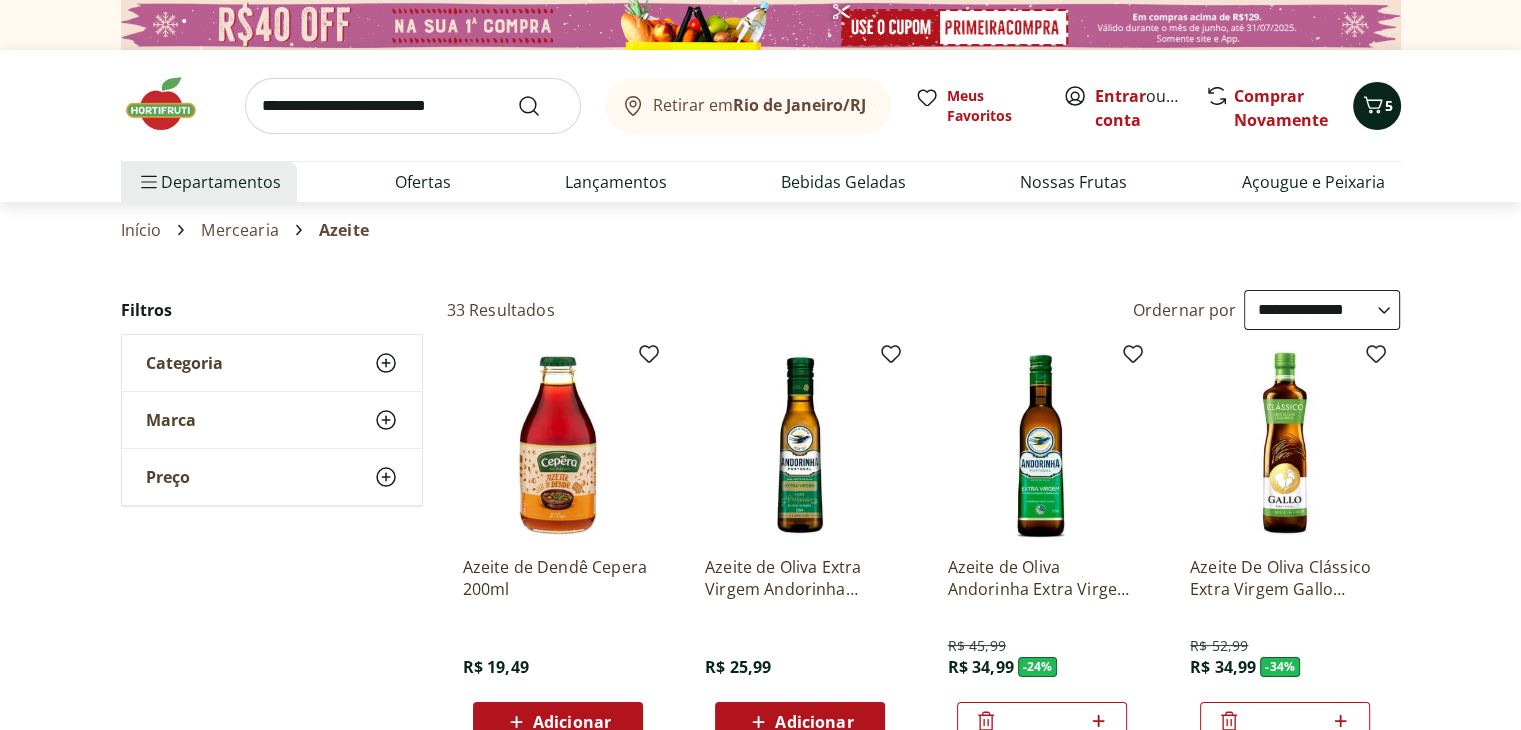 click 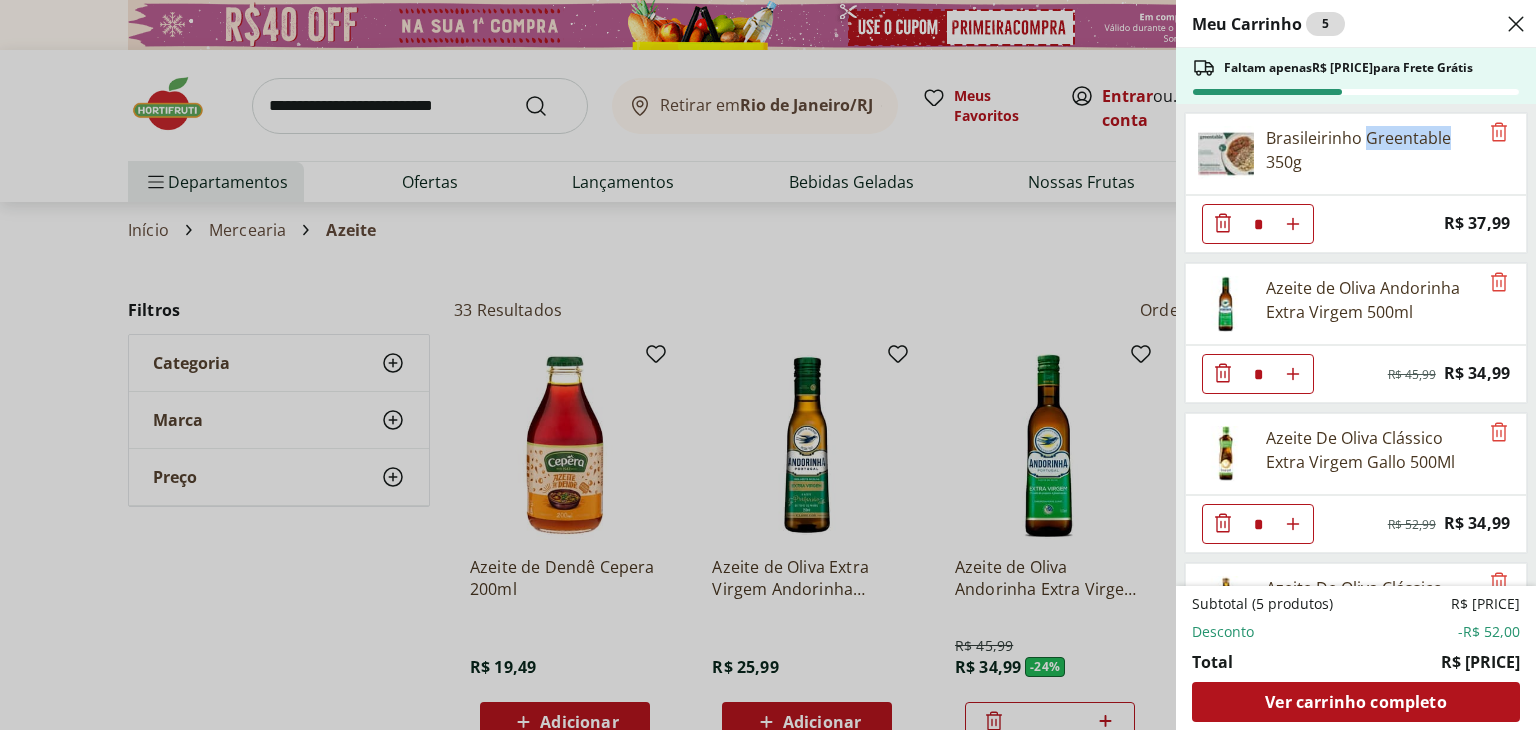 drag, startPoint x: 1362, startPoint y: 137, endPoint x: 1444, endPoint y: 136, distance: 82.006096 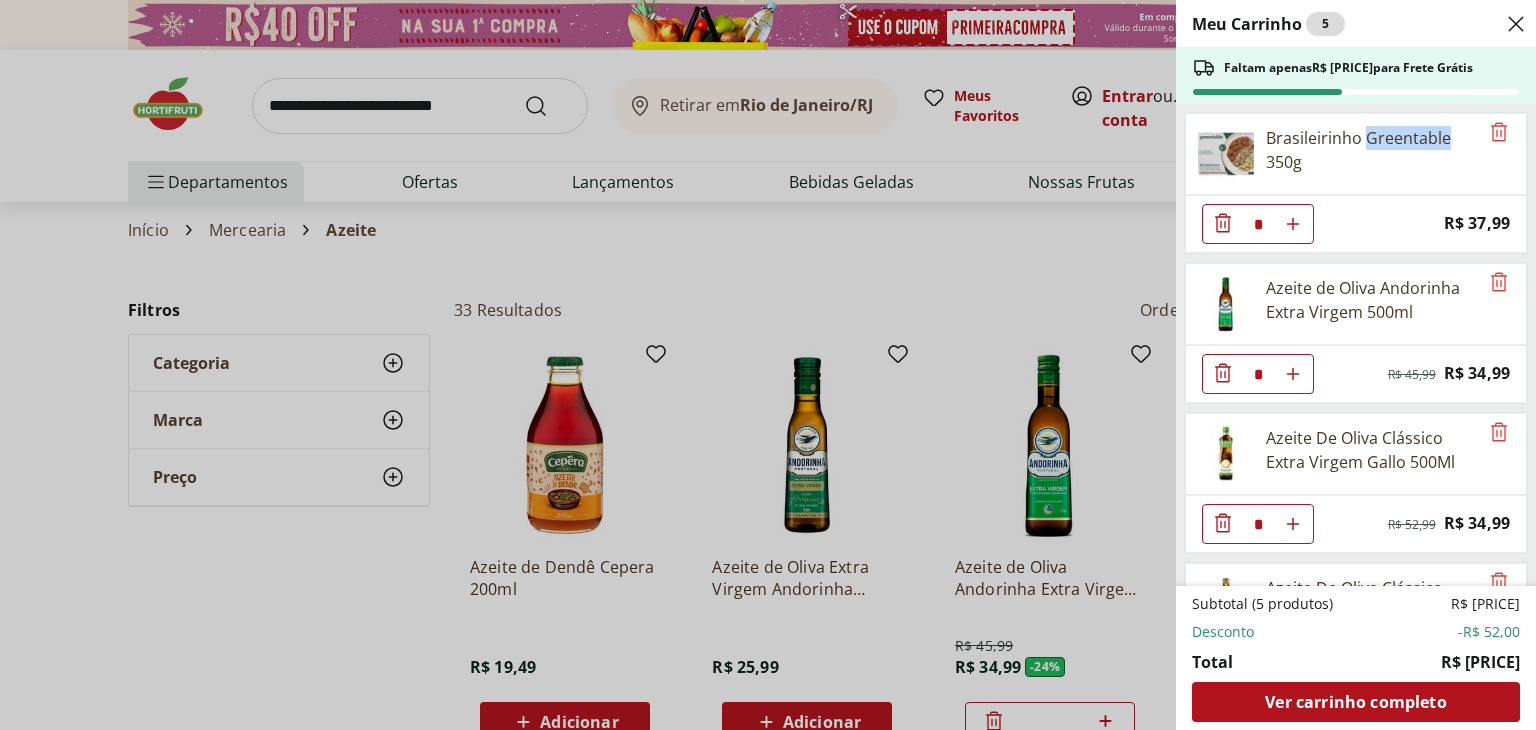 copy on "Greentable" 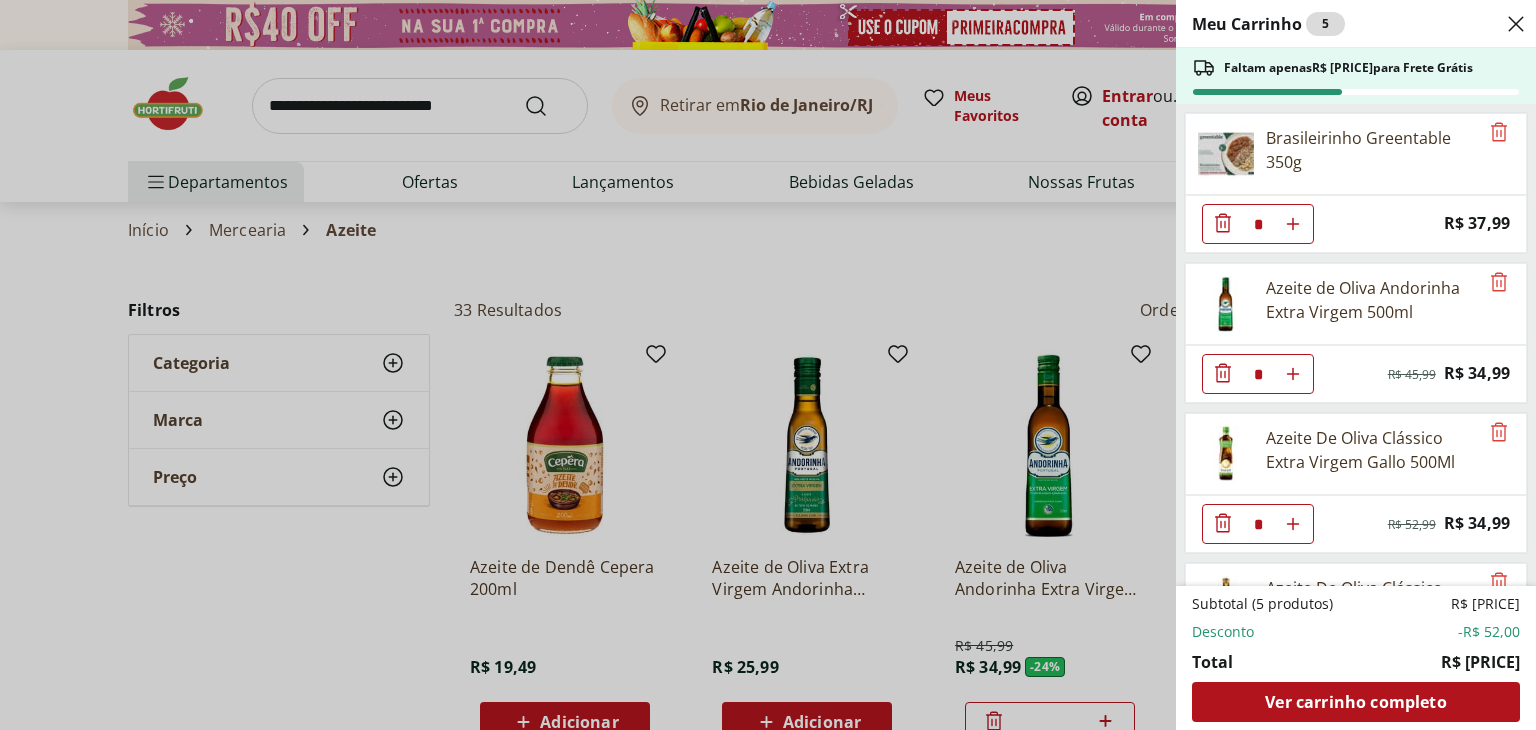 click on "Meu Carrinho 5 Faltam apenas  R$ 216,05  para Frete Grátis Brasileirinho Greentable 350g * Price: R$ 37,99 Azeite de Oliva Andorinha Extra Virgem 500ml * Original price: R$ 45,99 Price: R$ 34,99 Azeite De Oliva Clássico Extra Virgem Gallo 500Ml * Original price: R$ 52,99 Price: R$ 34,99 Azeite De Oliva Clássico Extra Virgem Gallo 250Ml * Price: R$ 34,99 Azeite Jarra Extra Virgem Picos Europa 500 Ml * Original price: R$ 62,99 Price: R$ 39,99 Subtotal (5 produtos) R$ 234,95 Desconto -R$ 52,00 Total R$ 182,95 Ver carrinho completo" at bounding box center [768, 365] 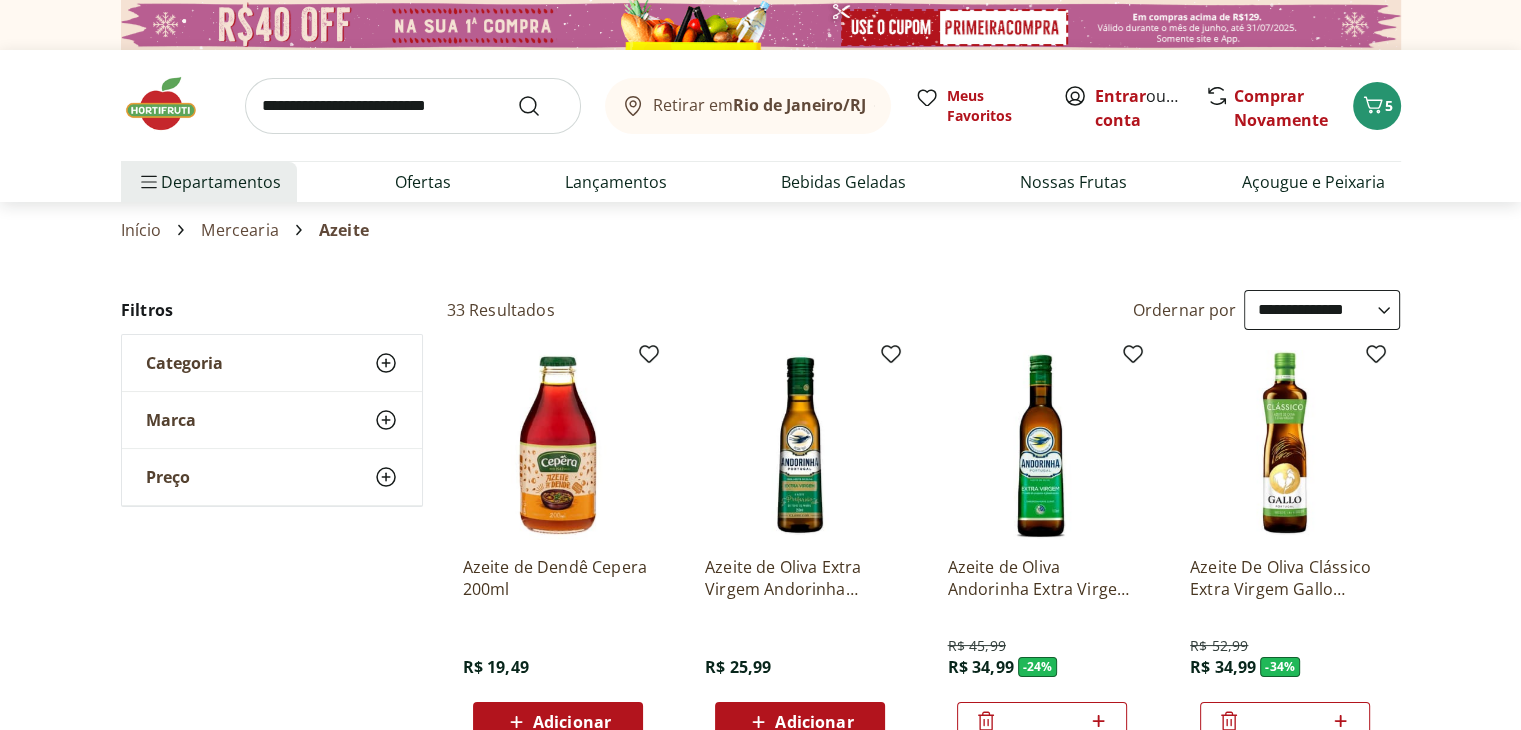 click at bounding box center [413, 106] 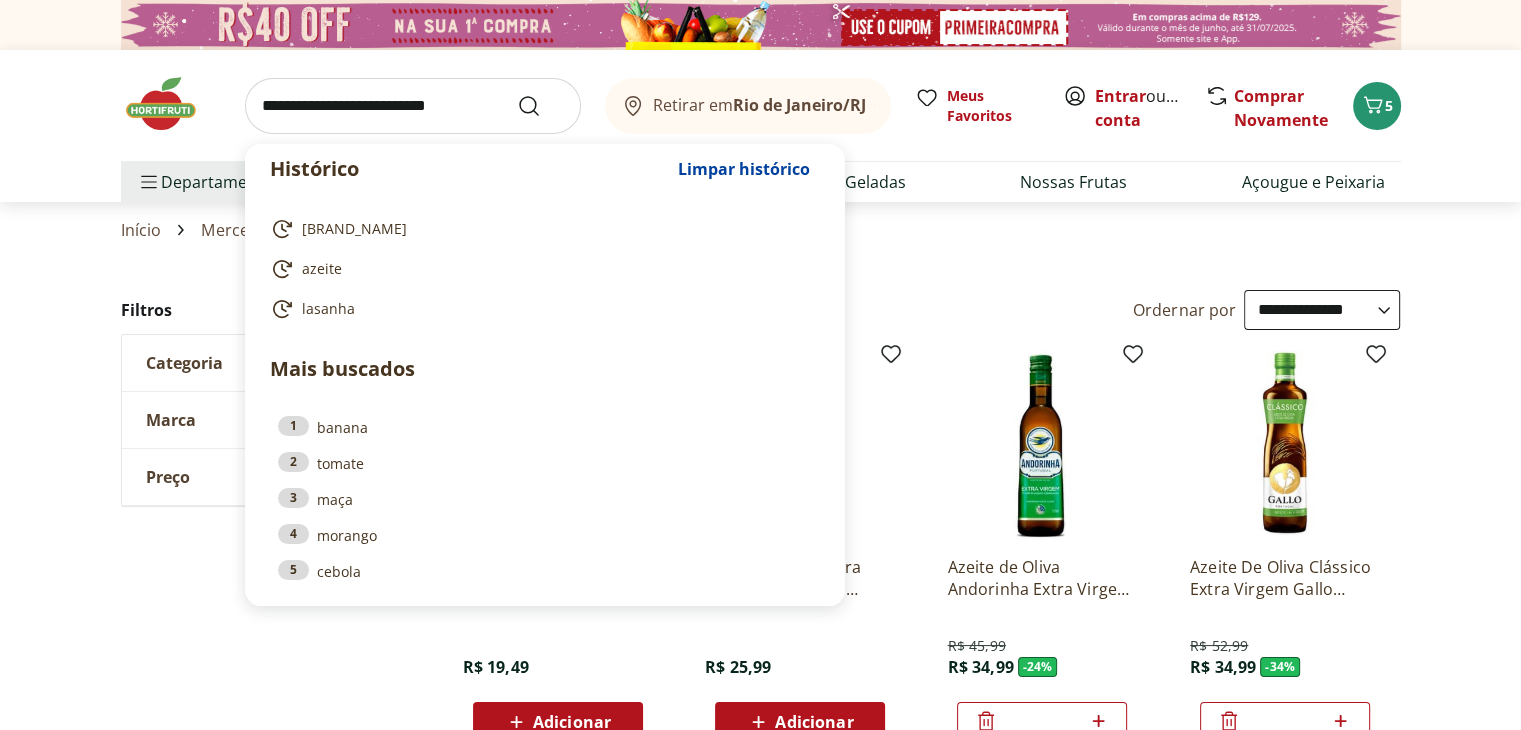 paste on "**********" 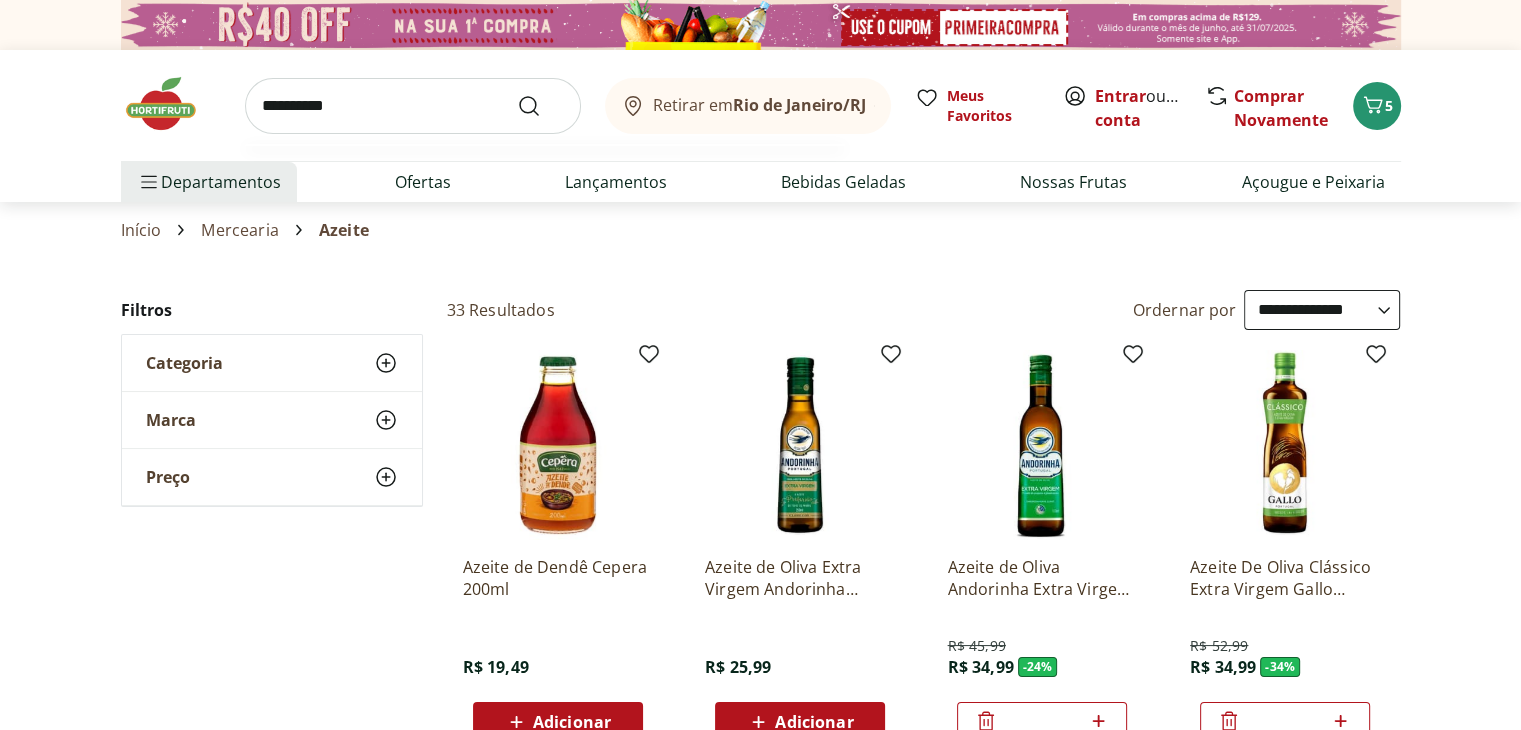 type on "**********" 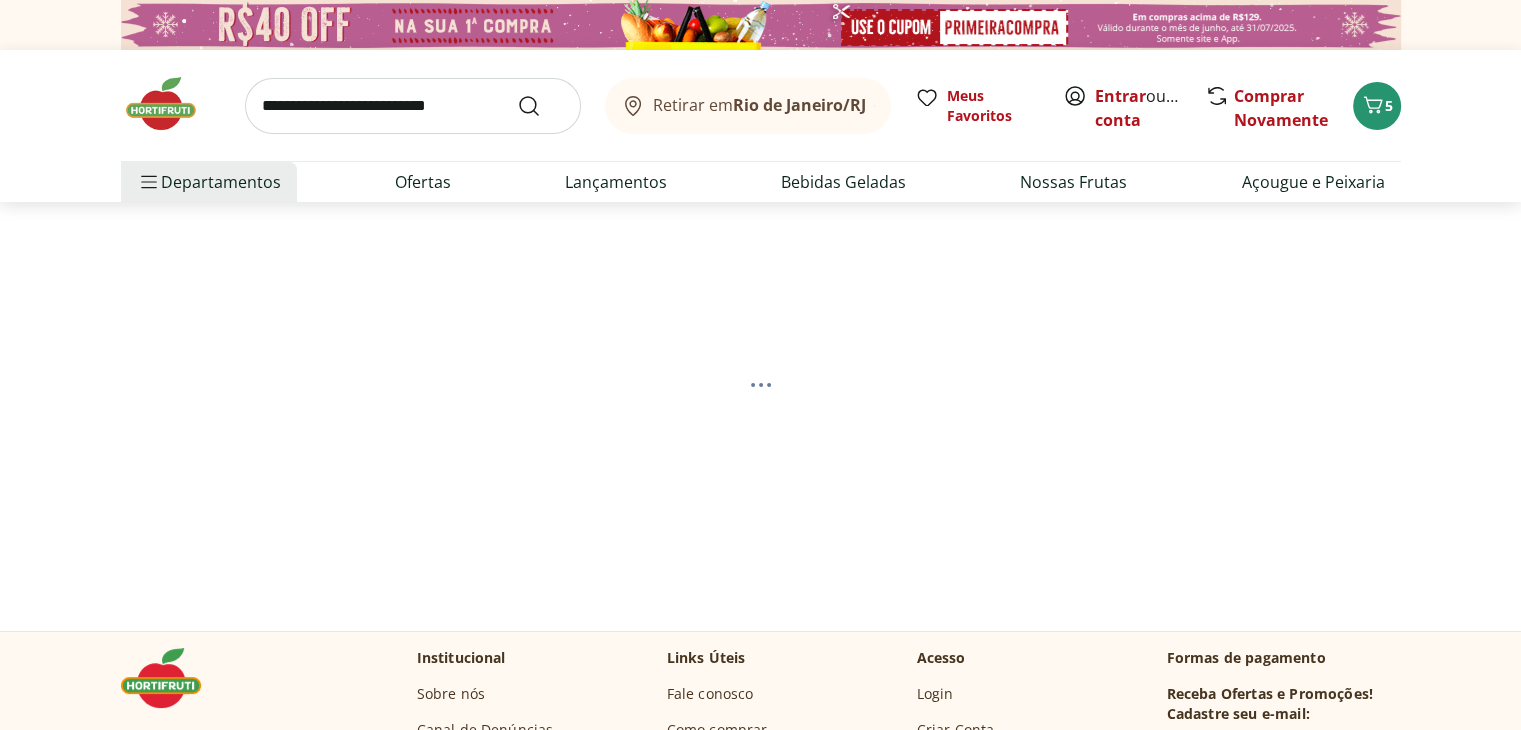 select on "**********" 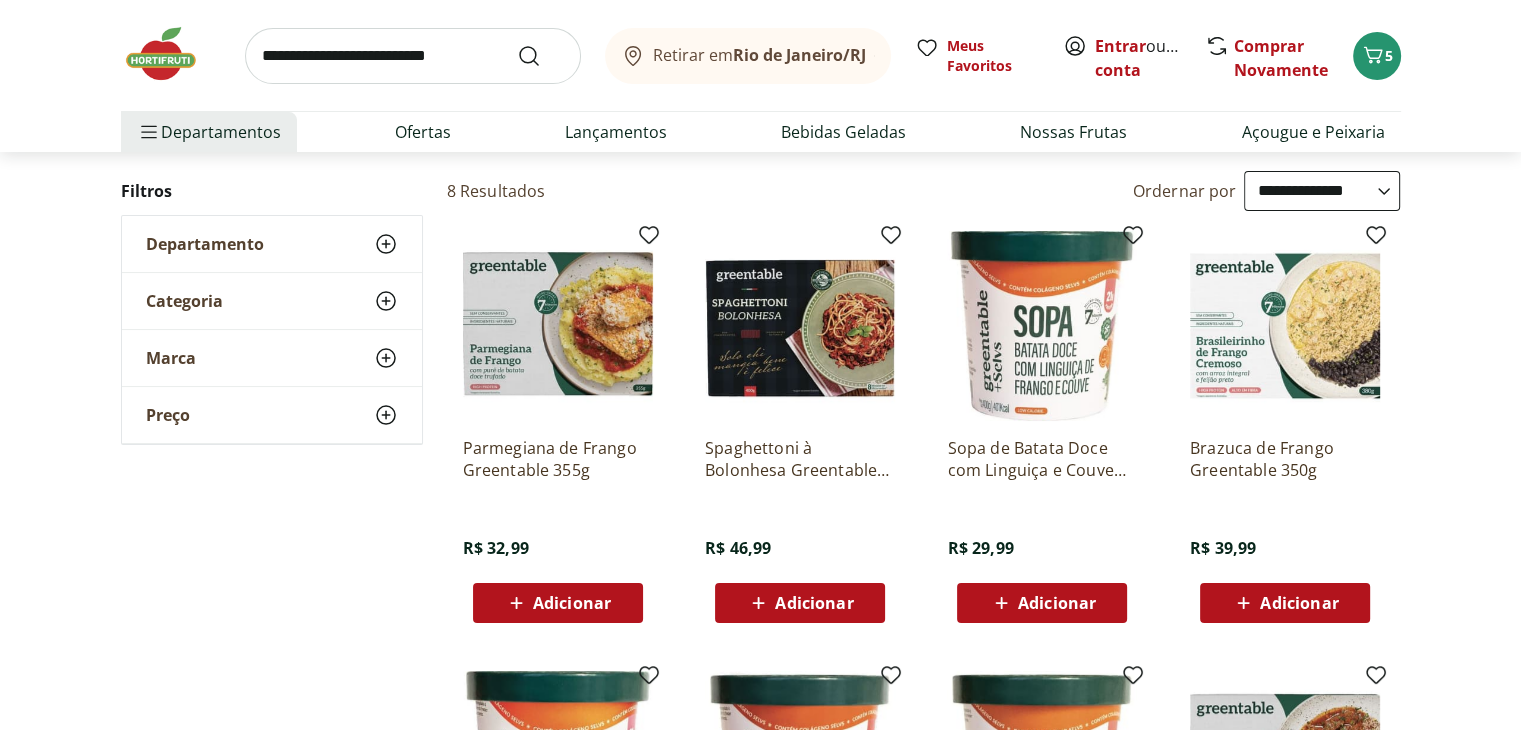 scroll, scrollTop: 200, scrollLeft: 0, axis: vertical 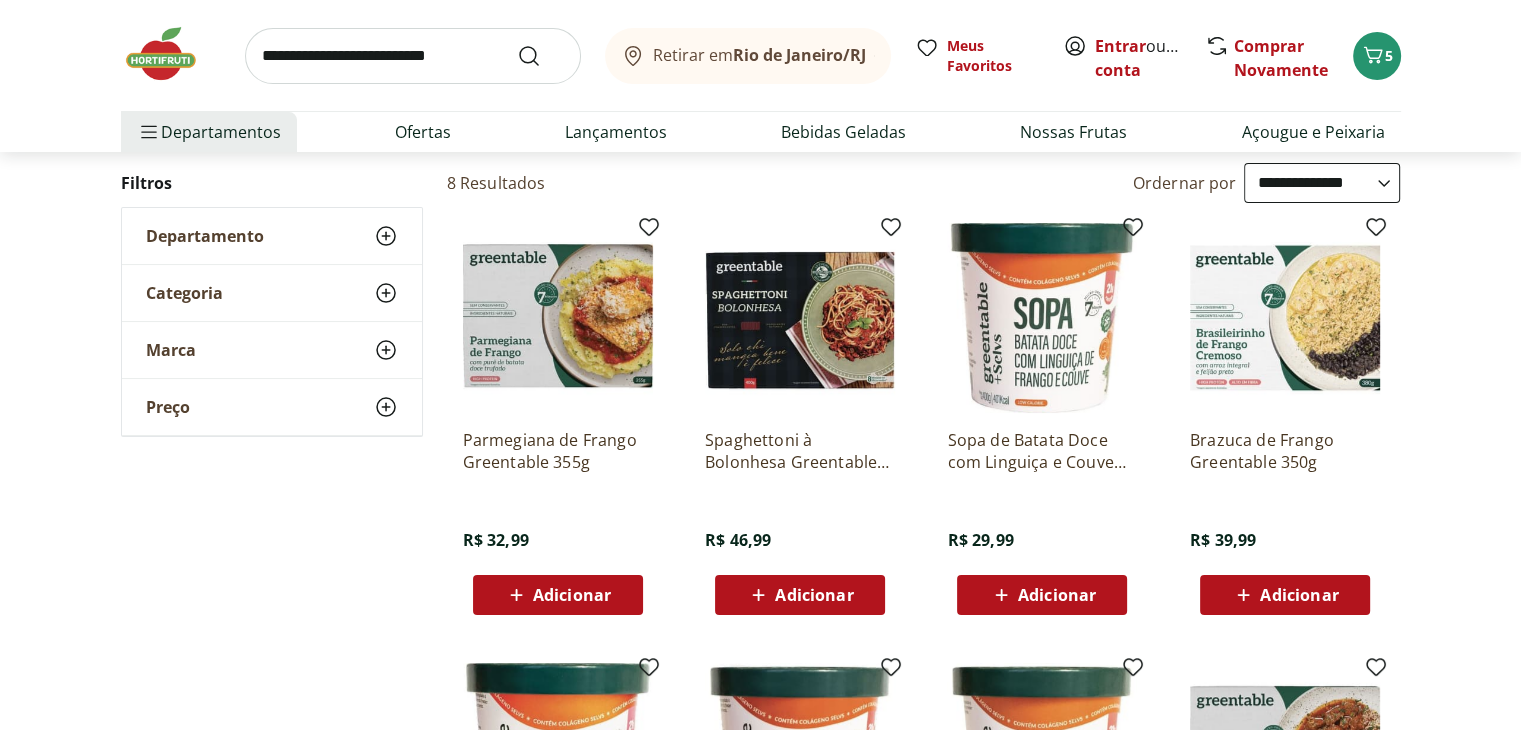 click at bounding box center [558, 318] 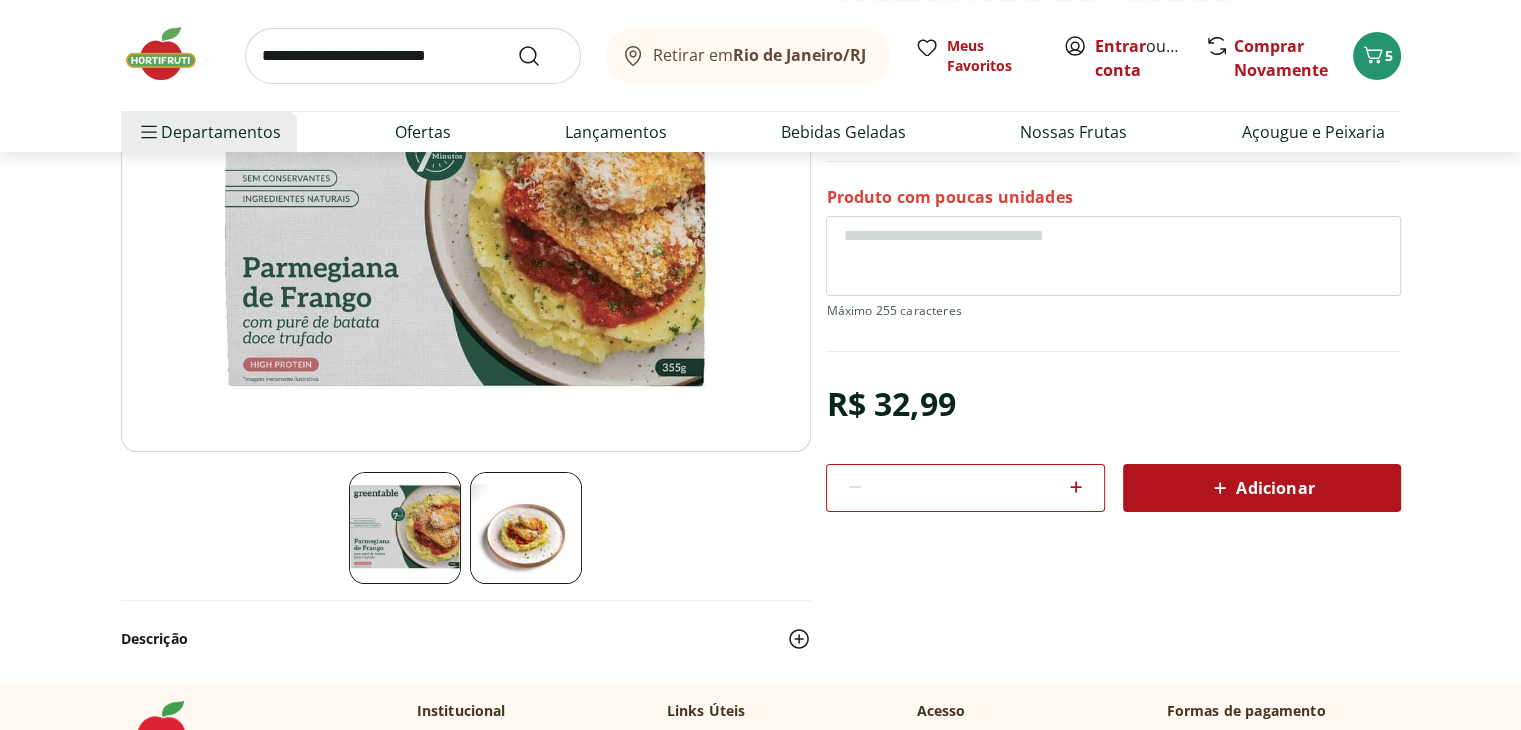 scroll, scrollTop: 300, scrollLeft: 0, axis: vertical 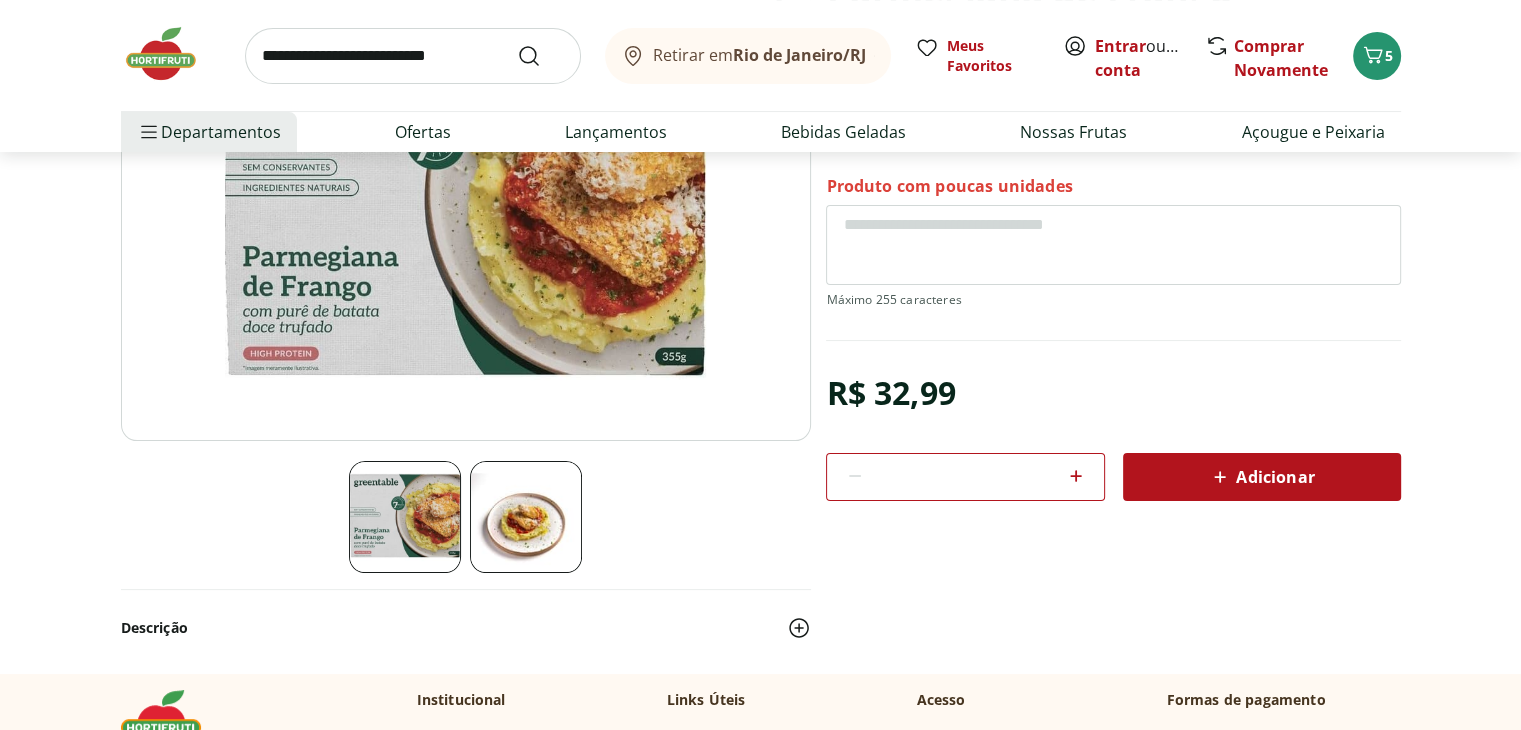 click at bounding box center [526, 517] 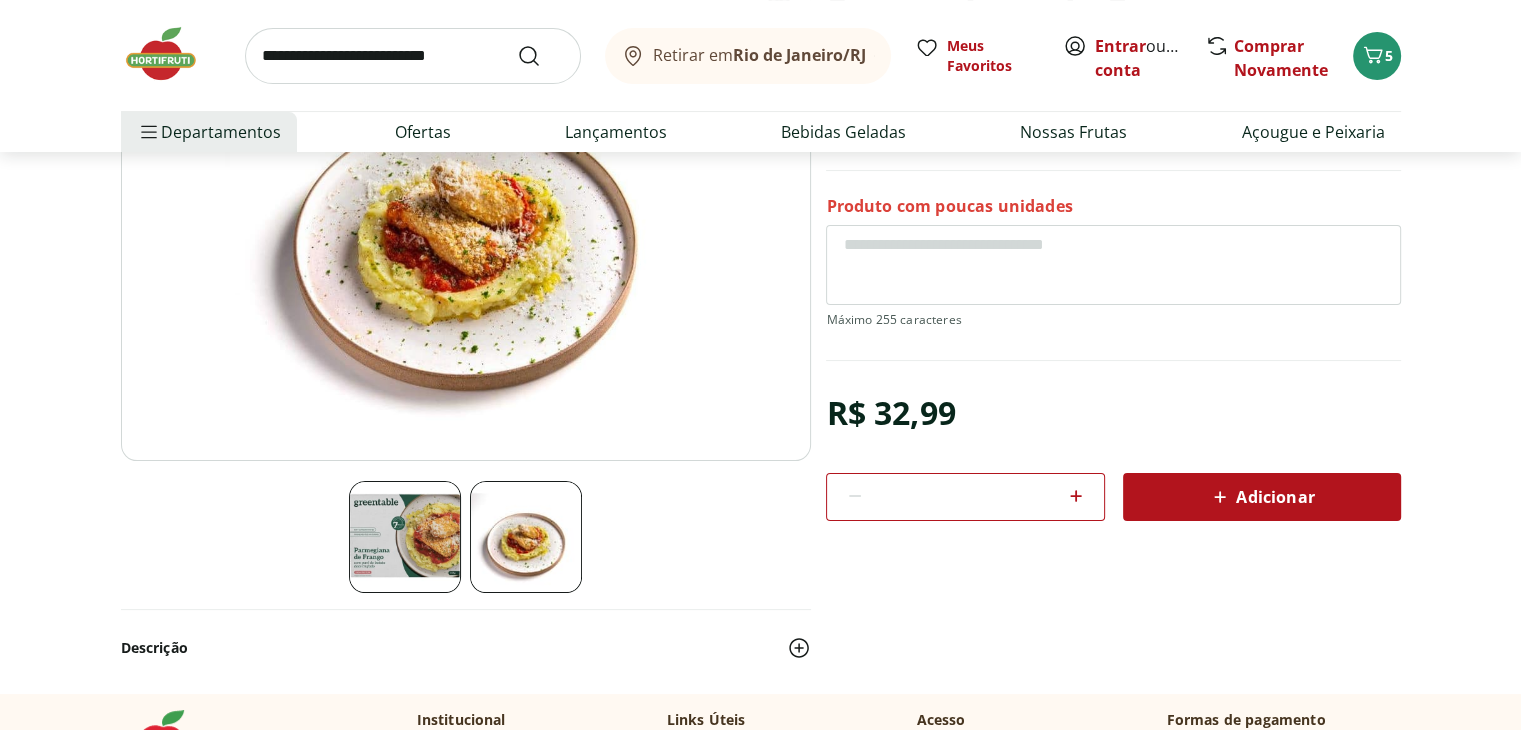 scroll, scrollTop: 300, scrollLeft: 0, axis: vertical 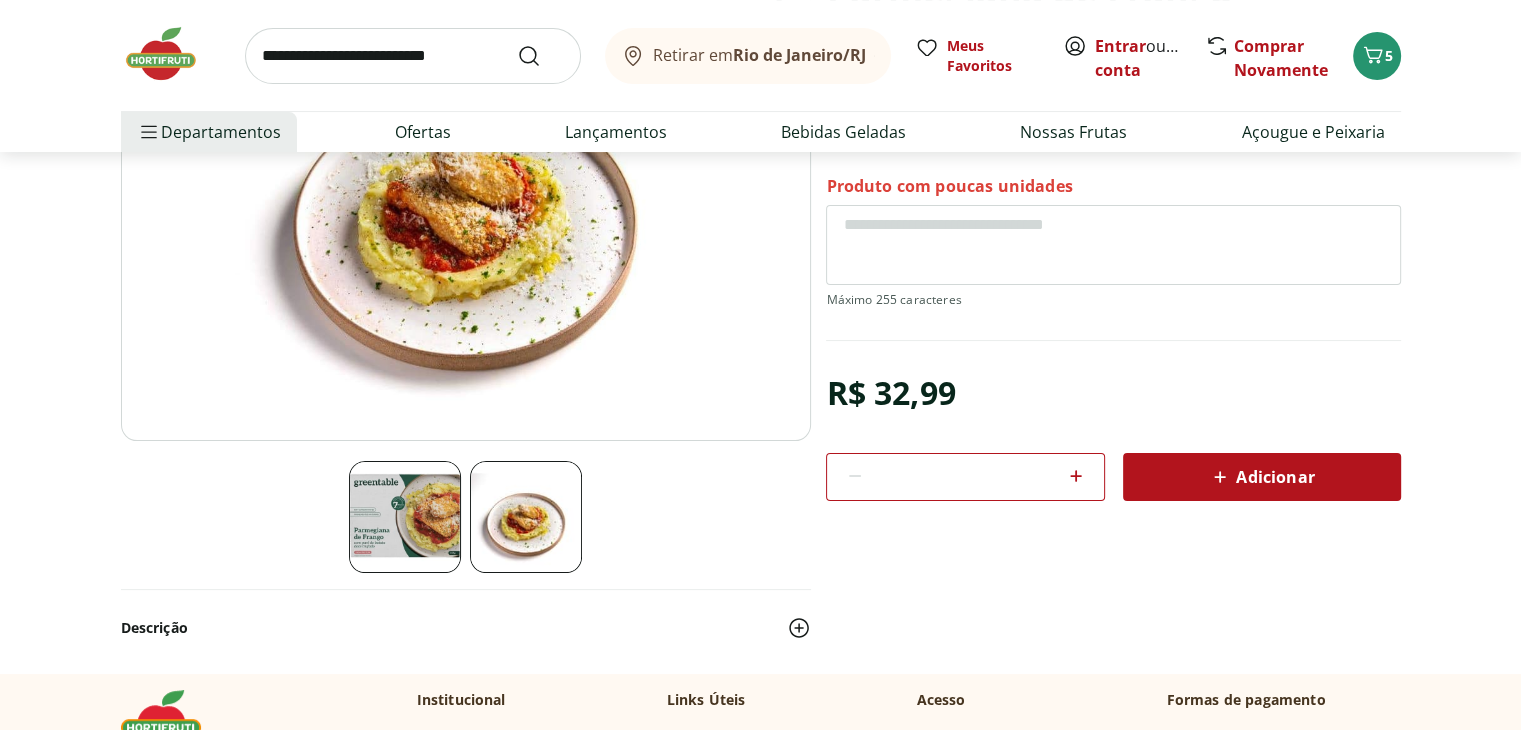 click on "Adicionar" at bounding box center [1261, 477] 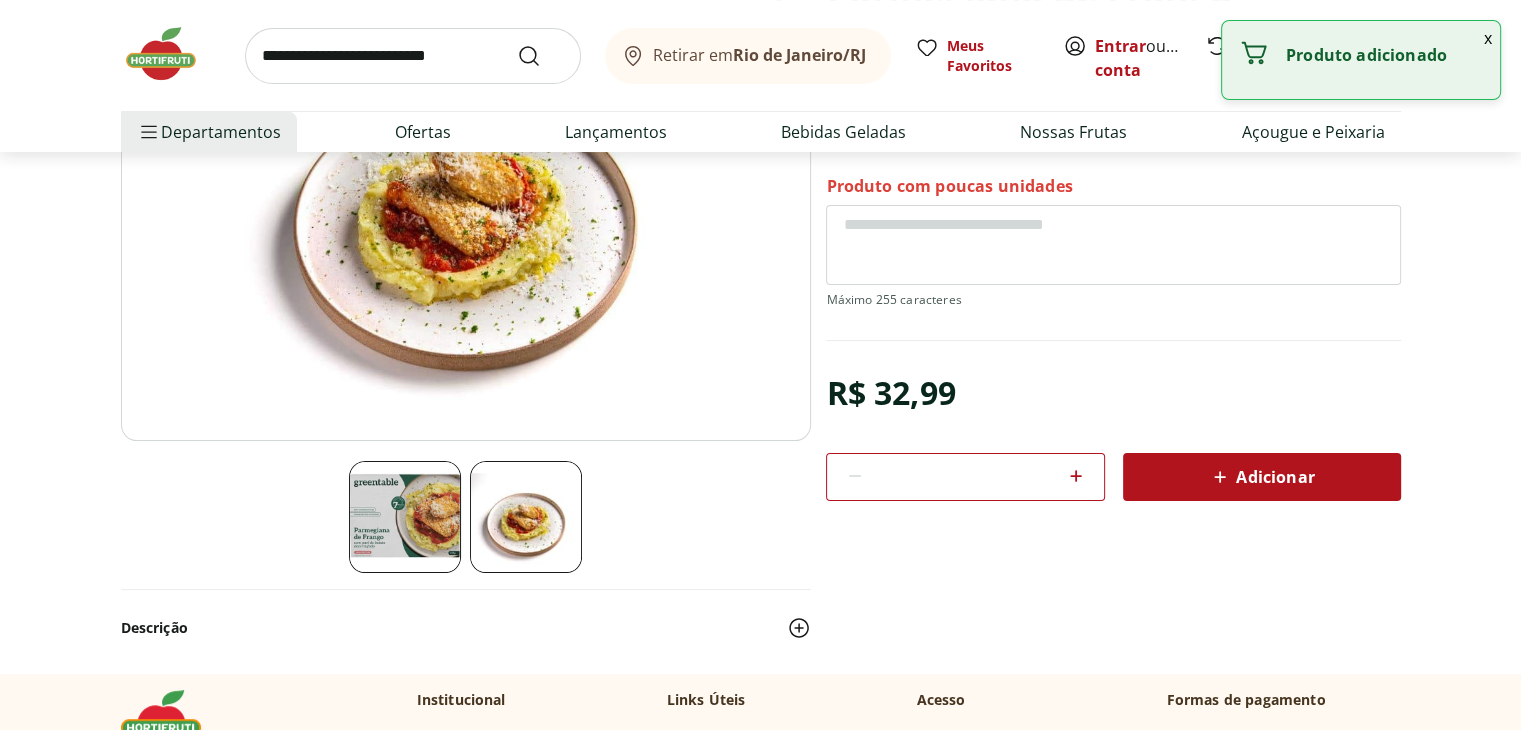 scroll, scrollTop: 200, scrollLeft: 0, axis: vertical 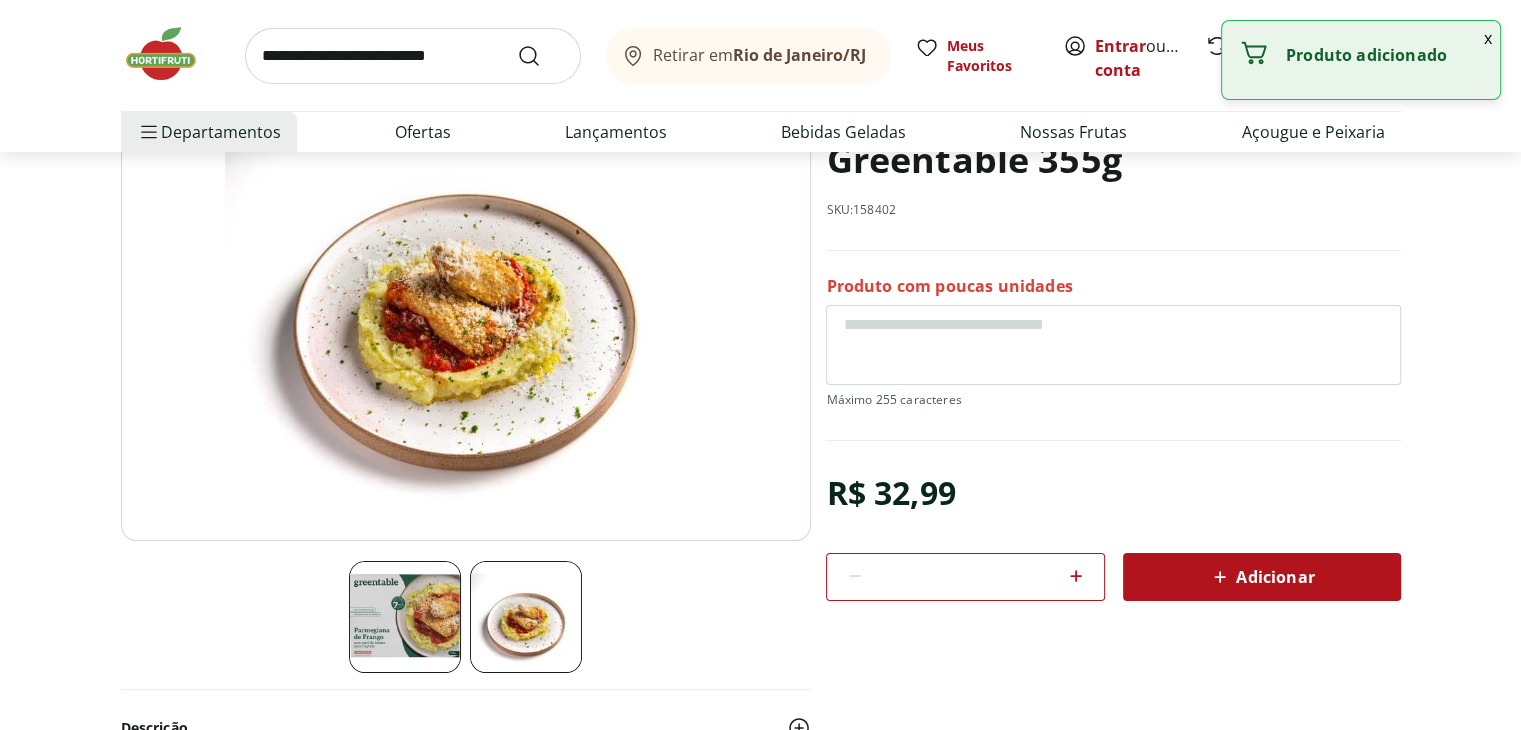 select on "**********" 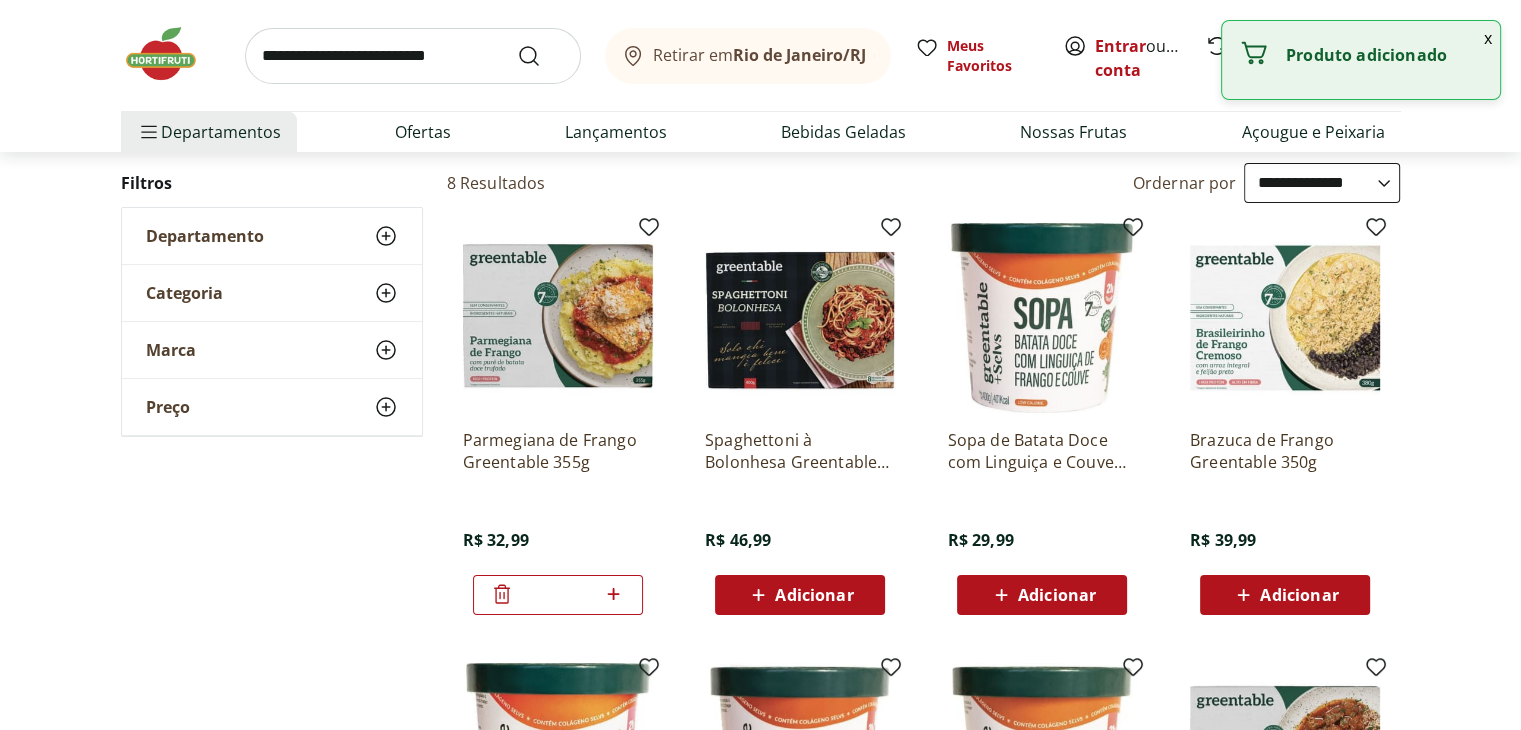 click at bounding box center (800, 318) 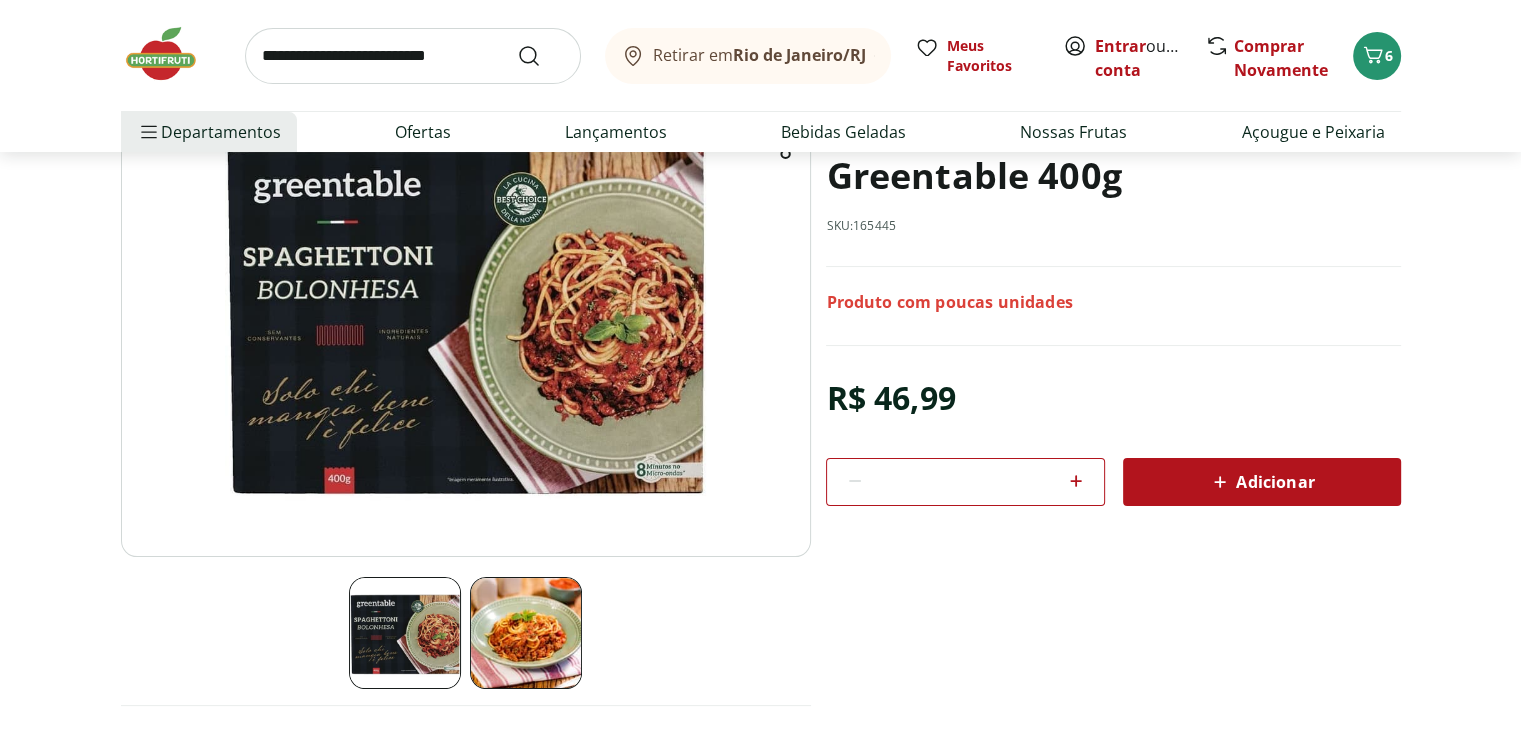 scroll, scrollTop: 300, scrollLeft: 0, axis: vertical 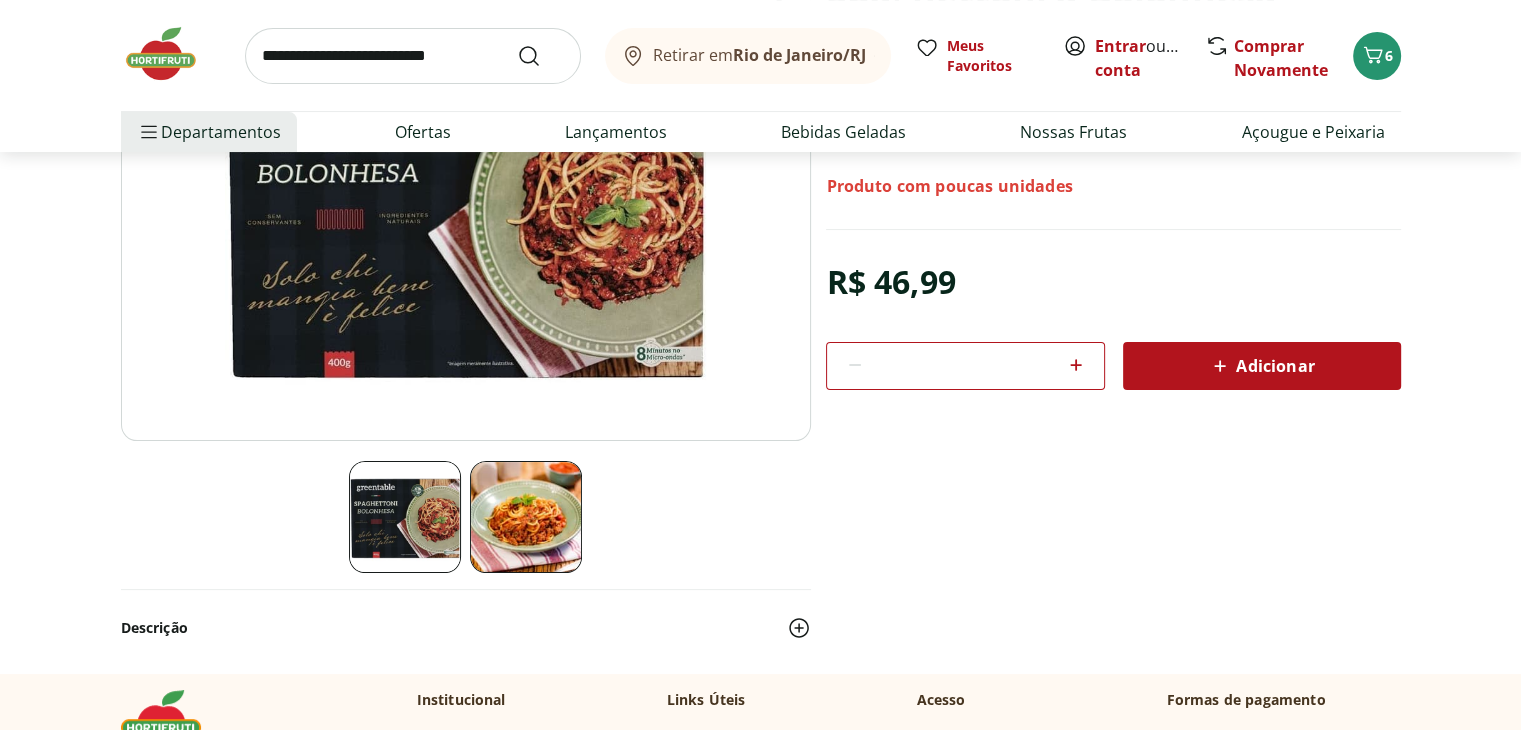 click at bounding box center [526, 517] 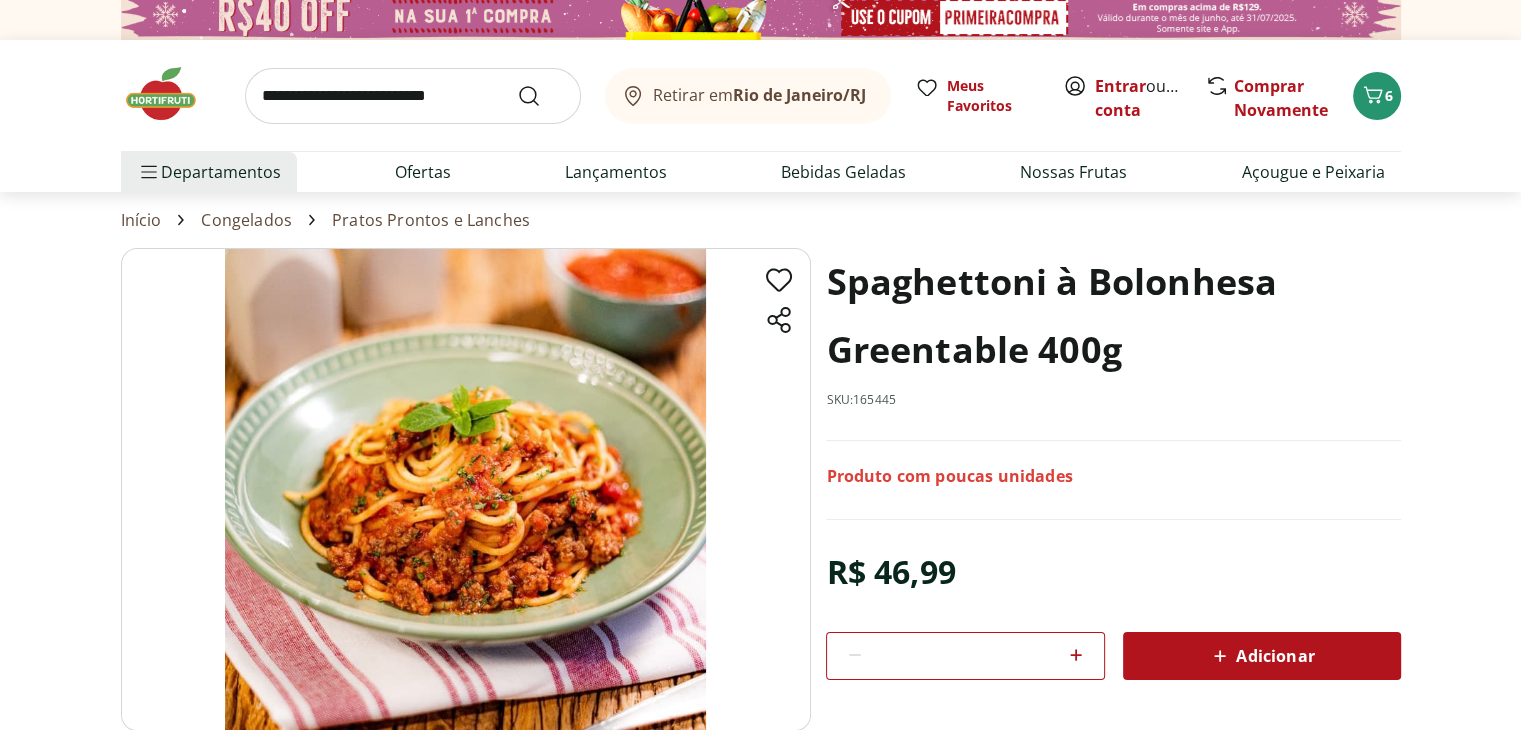 scroll, scrollTop: 0, scrollLeft: 0, axis: both 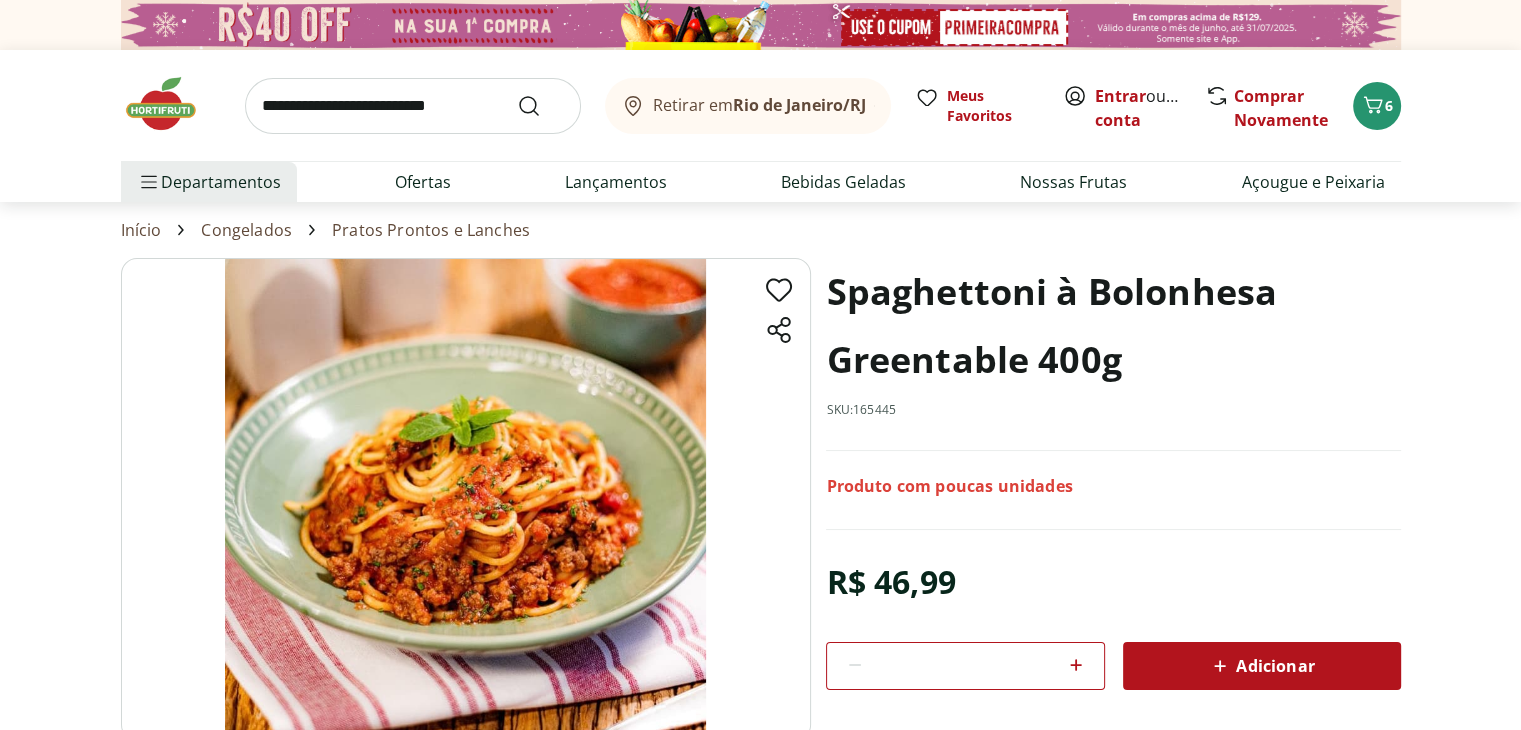 click on "Adicionar" at bounding box center (1261, 666) 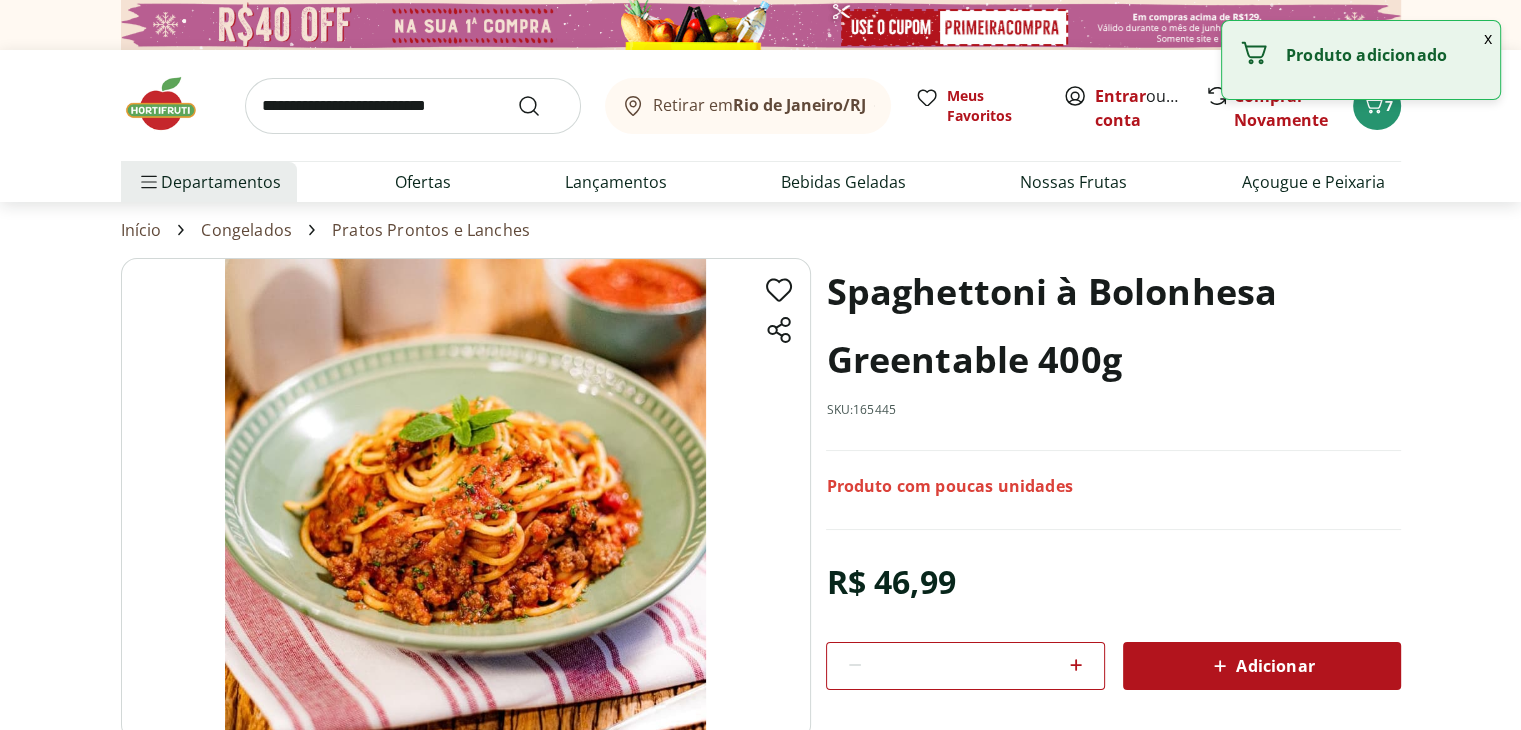 scroll, scrollTop: 200, scrollLeft: 0, axis: vertical 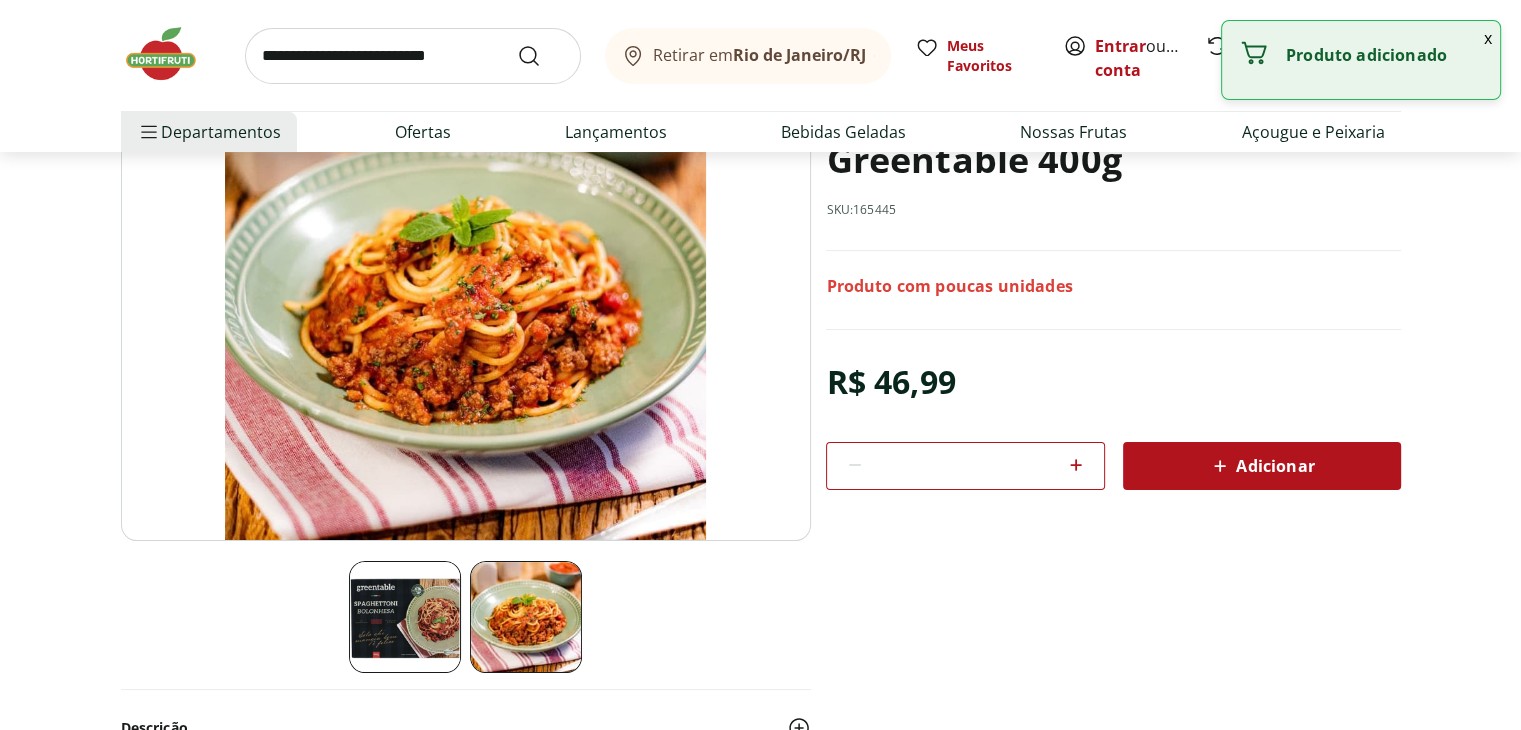 select on "**********" 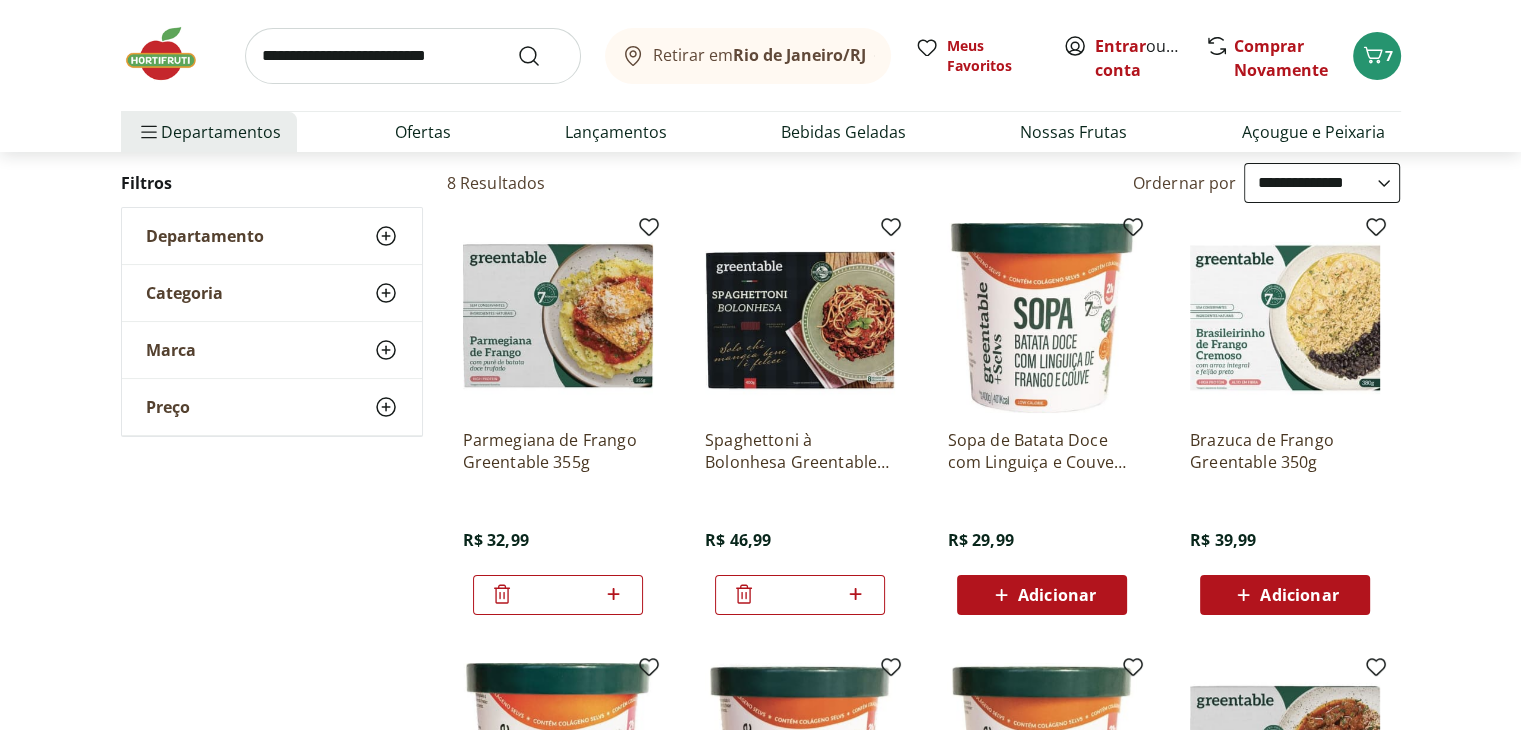 click at bounding box center (1042, 318) 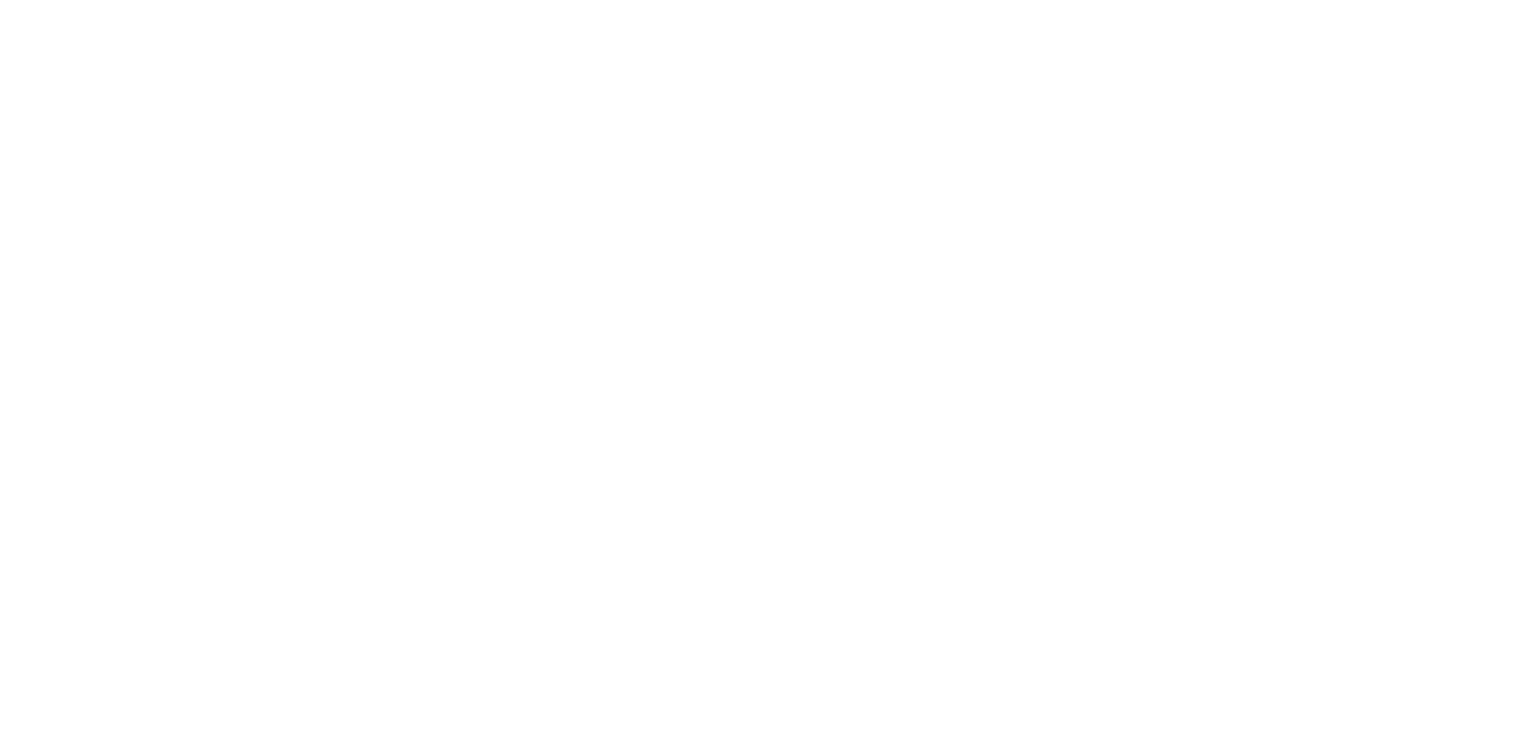 scroll, scrollTop: 200, scrollLeft: 0, axis: vertical 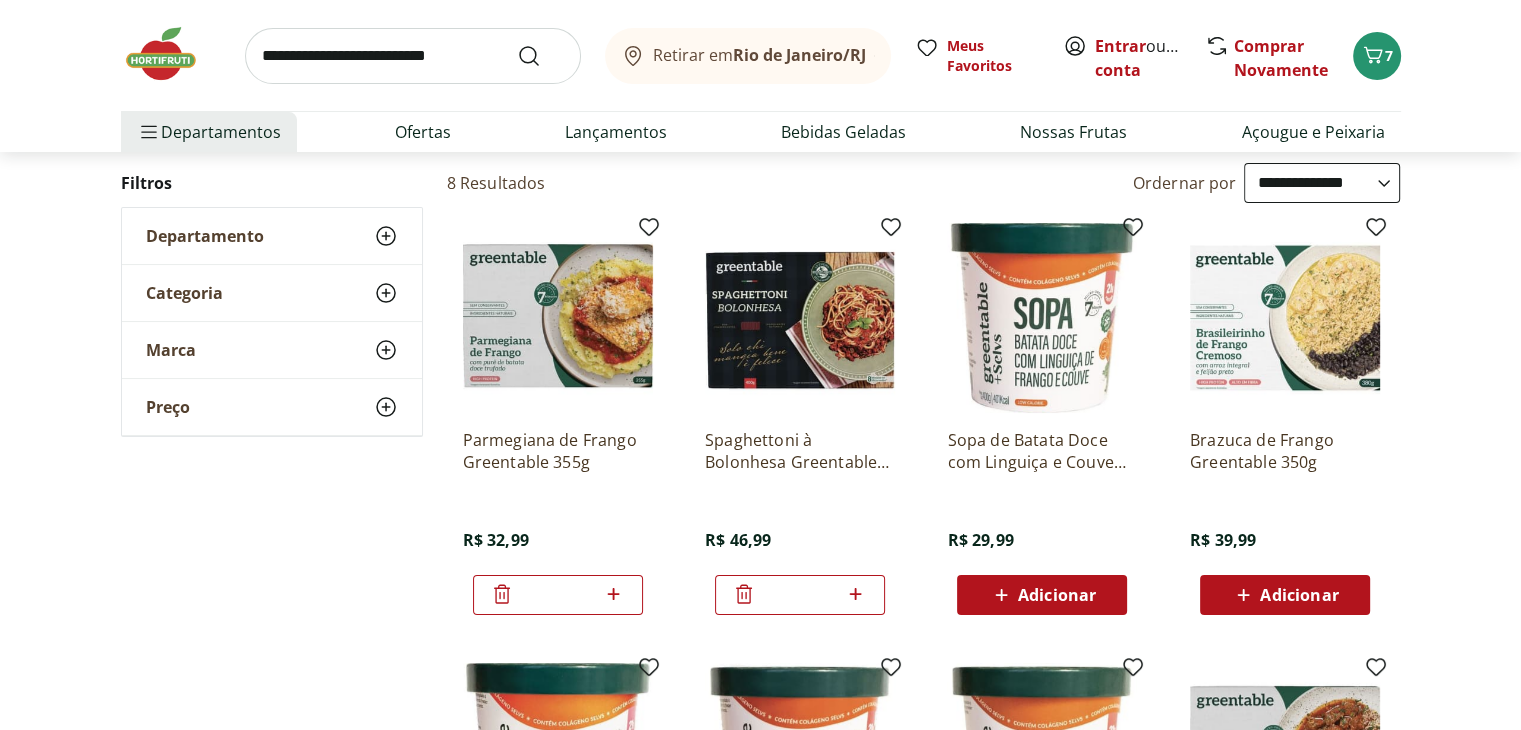 click at bounding box center [1285, 318] 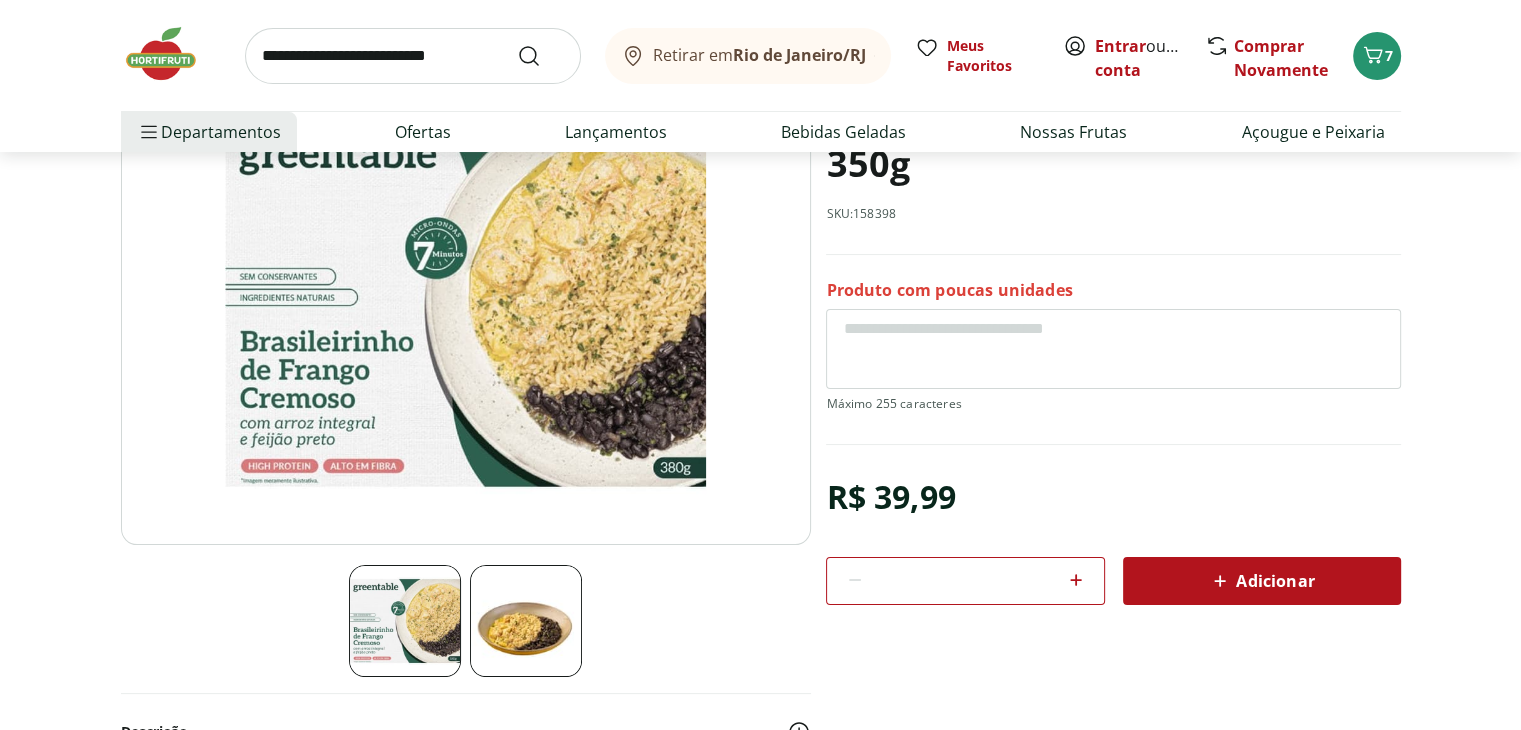 scroll, scrollTop: 300, scrollLeft: 0, axis: vertical 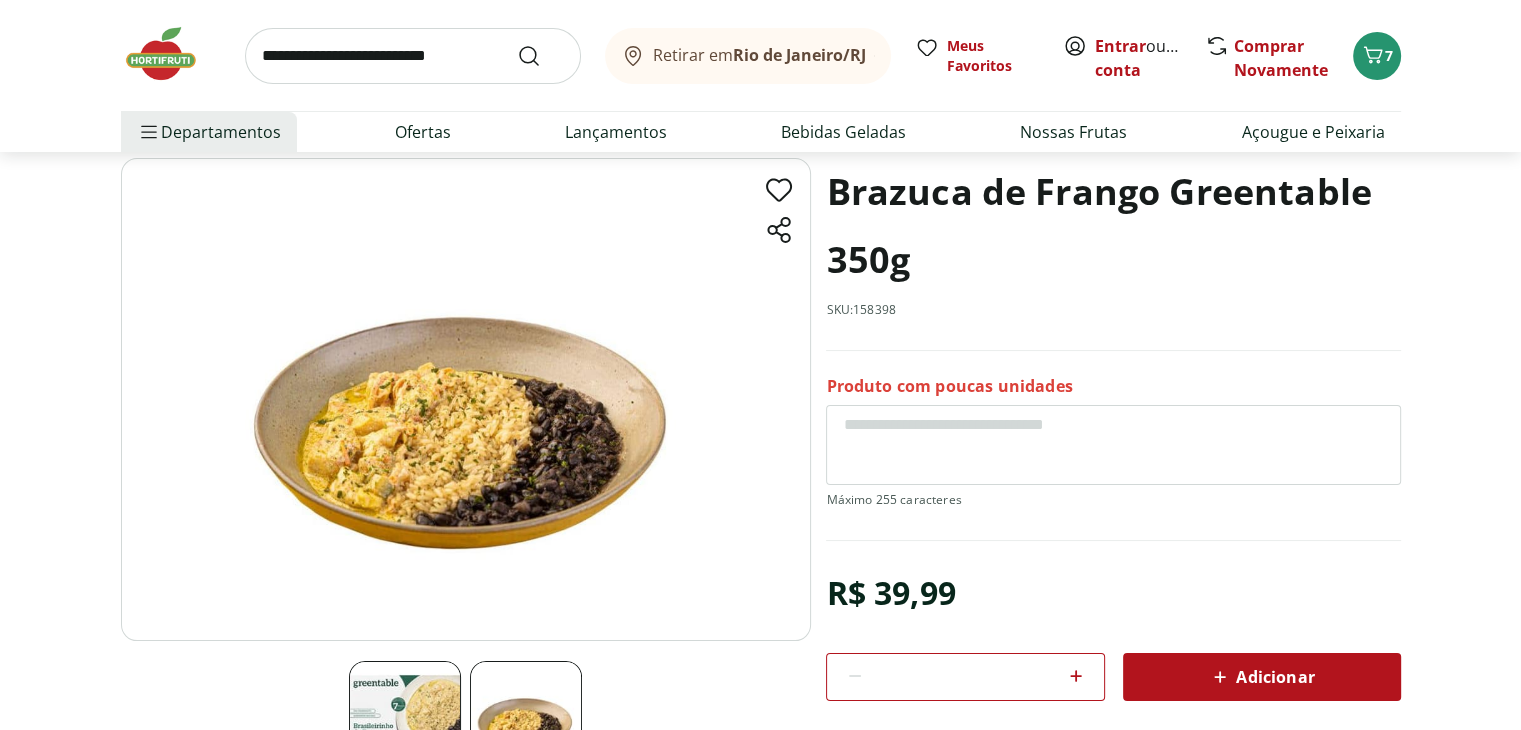 click on "Adicionar" at bounding box center [1261, 677] 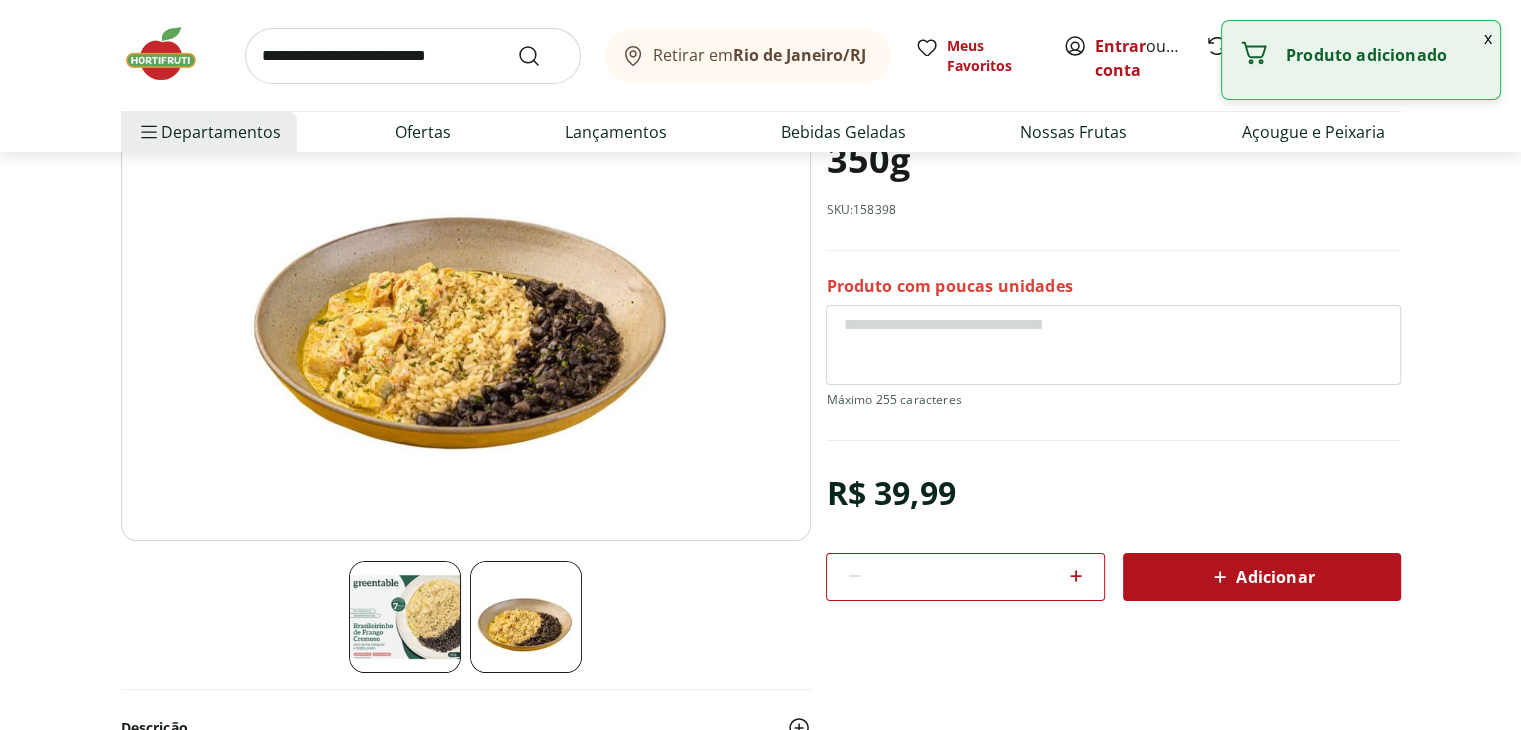 select on "**********" 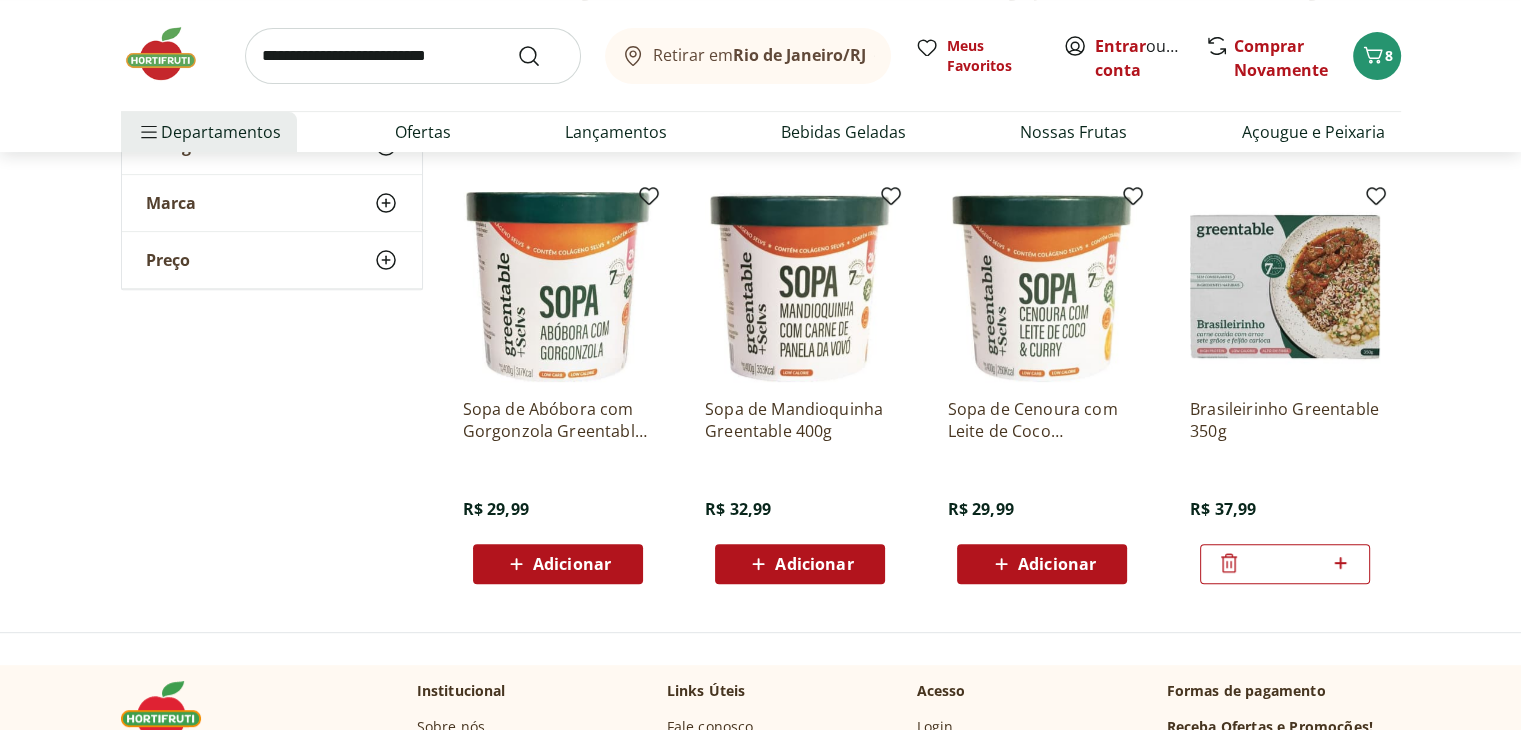 scroll, scrollTop: 700, scrollLeft: 0, axis: vertical 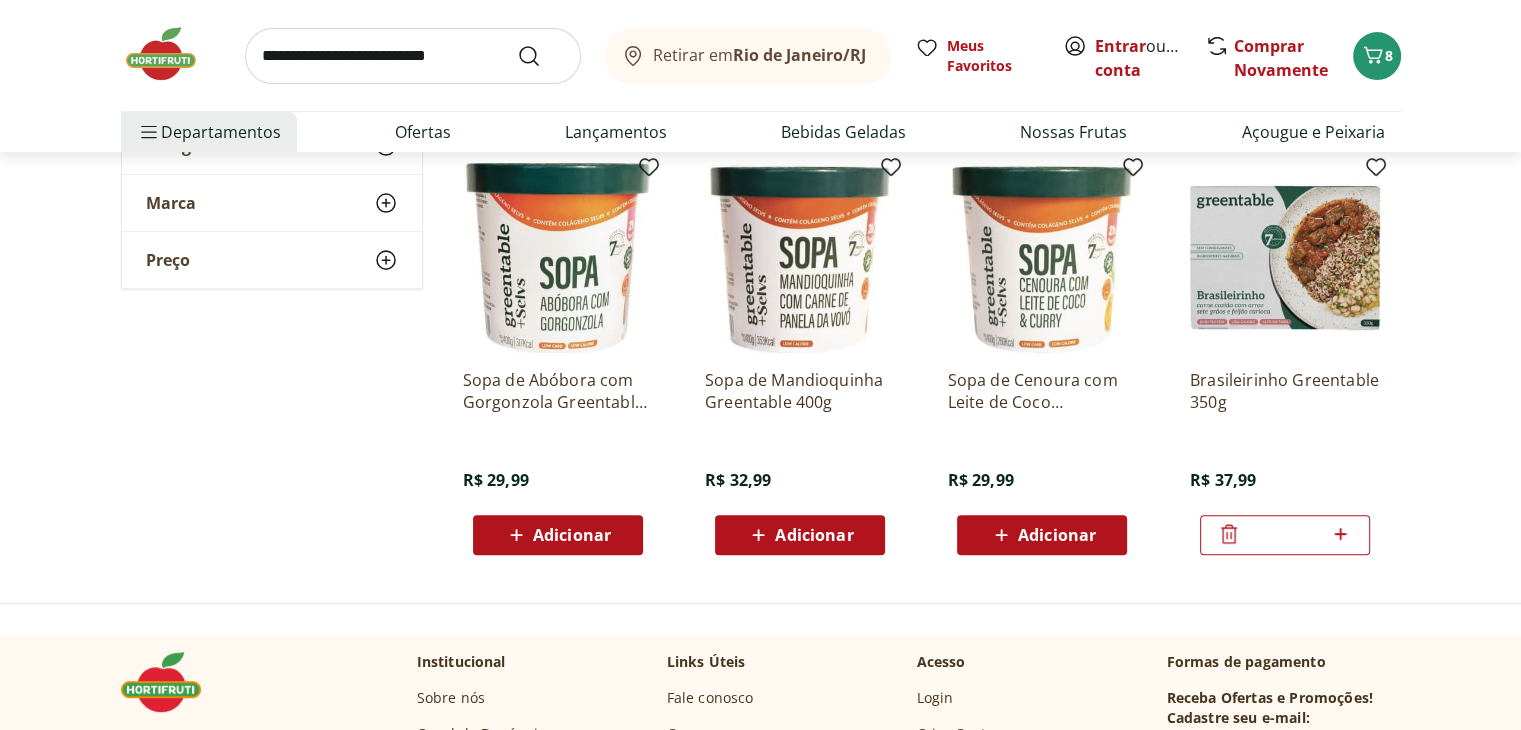 click at bounding box center [1285, 258] 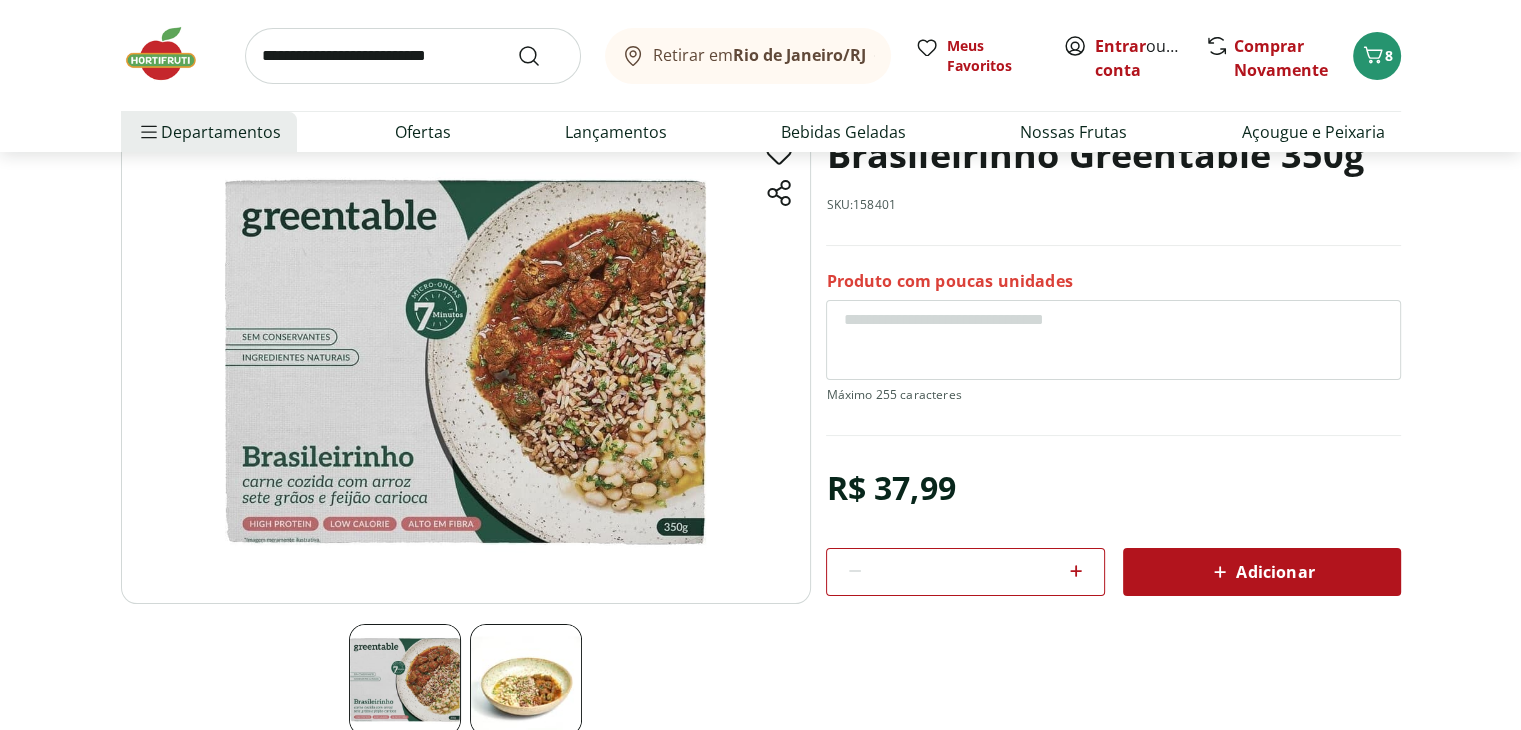 scroll, scrollTop: 200, scrollLeft: 0, axis: vertical 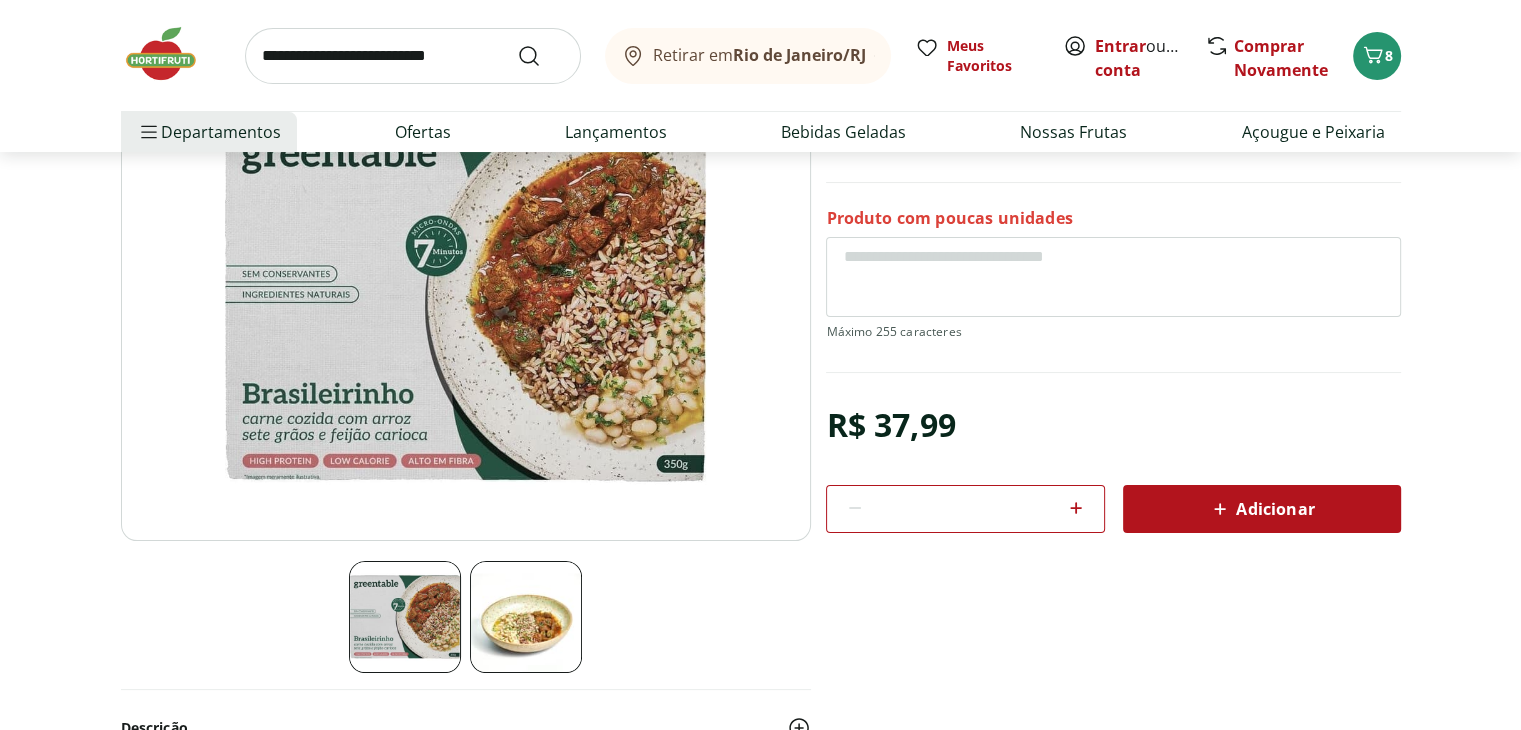 click on "Adicionar" at bounding box center (1261, 509) 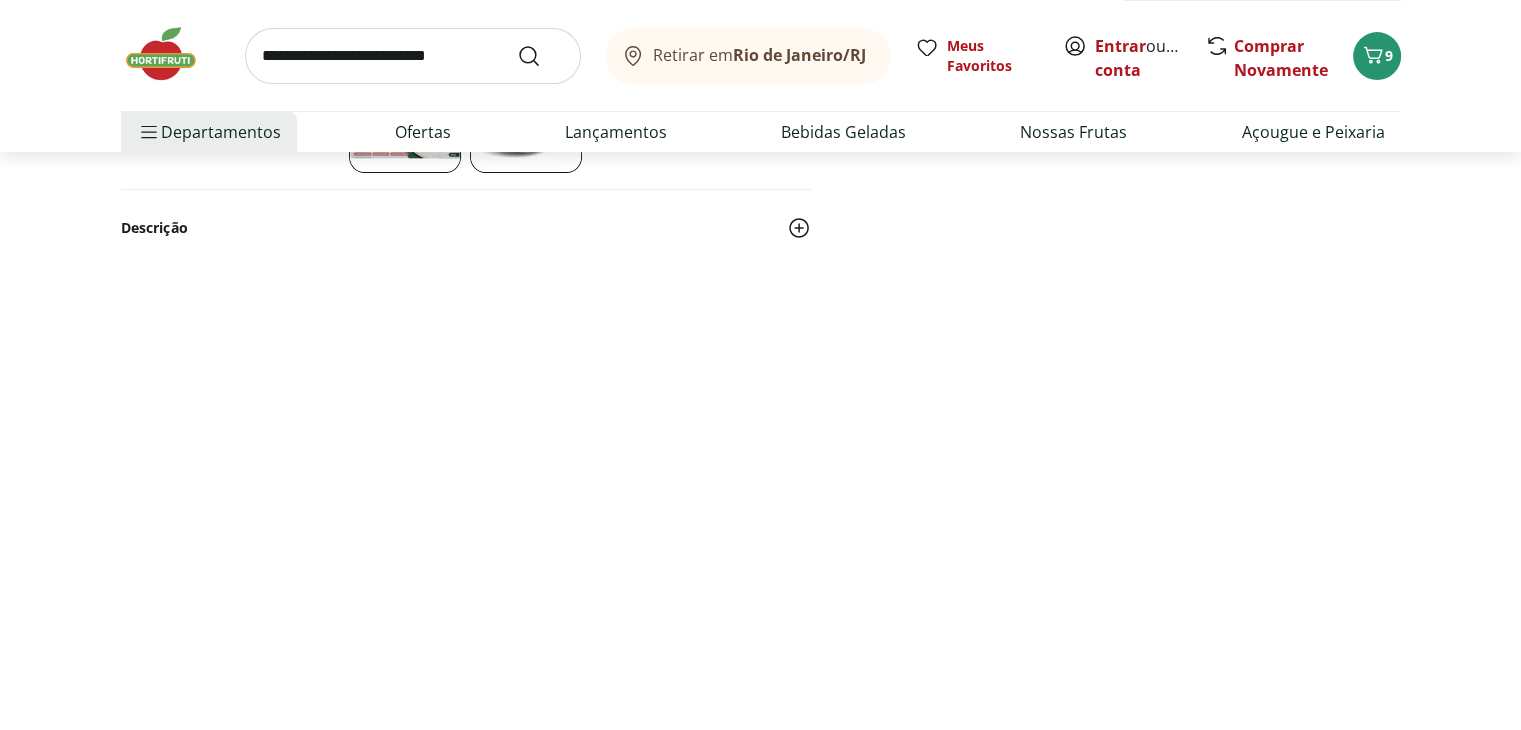 select on "**********" 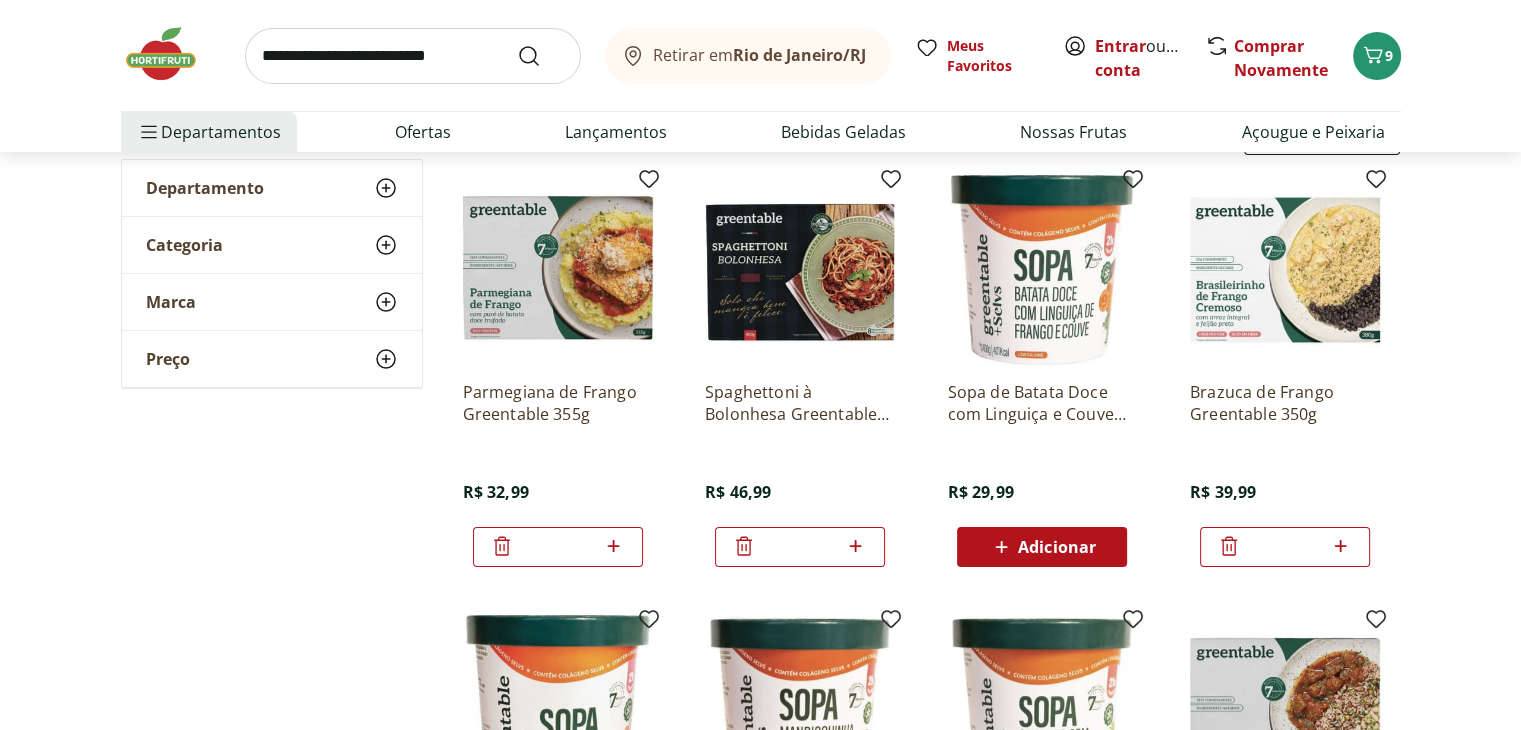 scroll, scrollTop: 0, scrollLeft: 0, axis: both 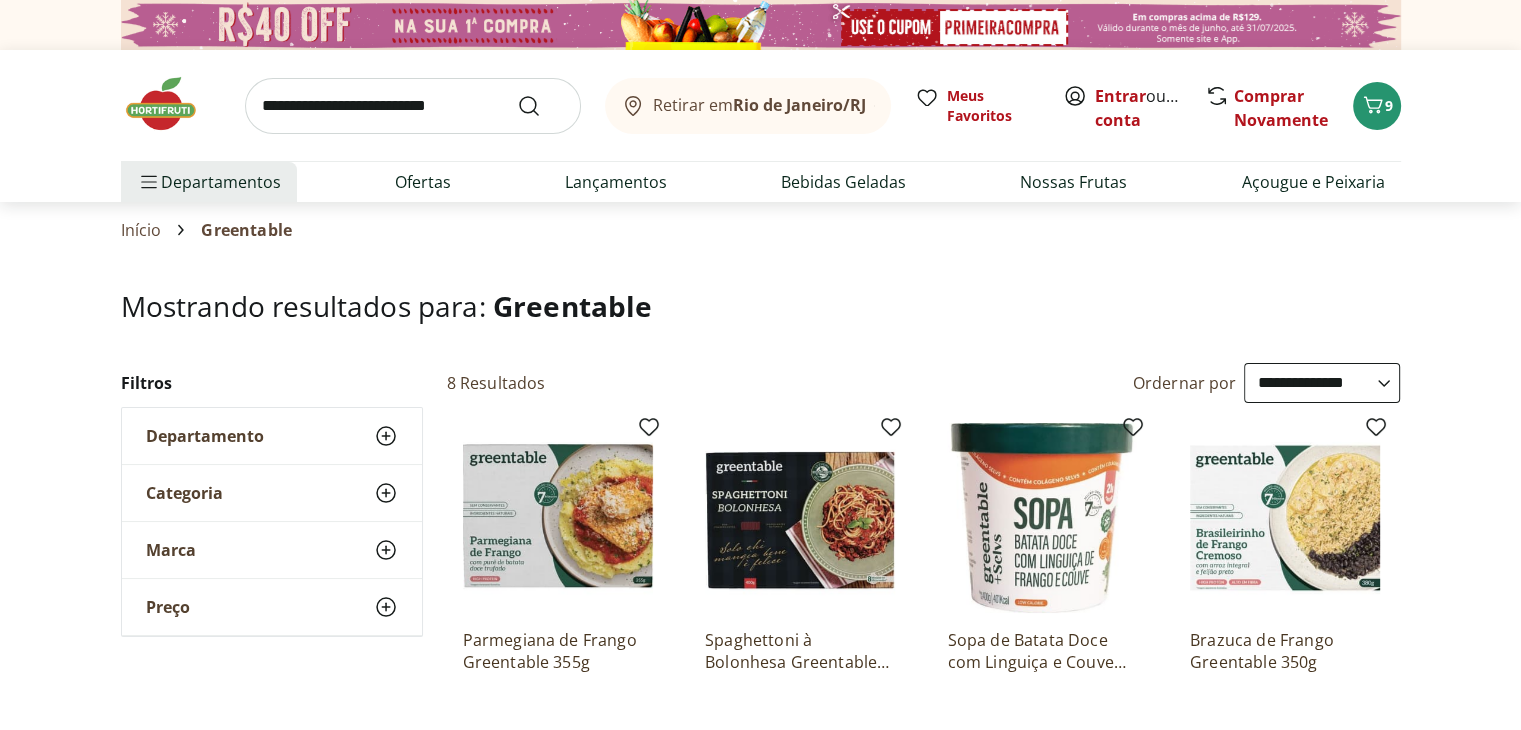 click at bounding box center (171, 104) 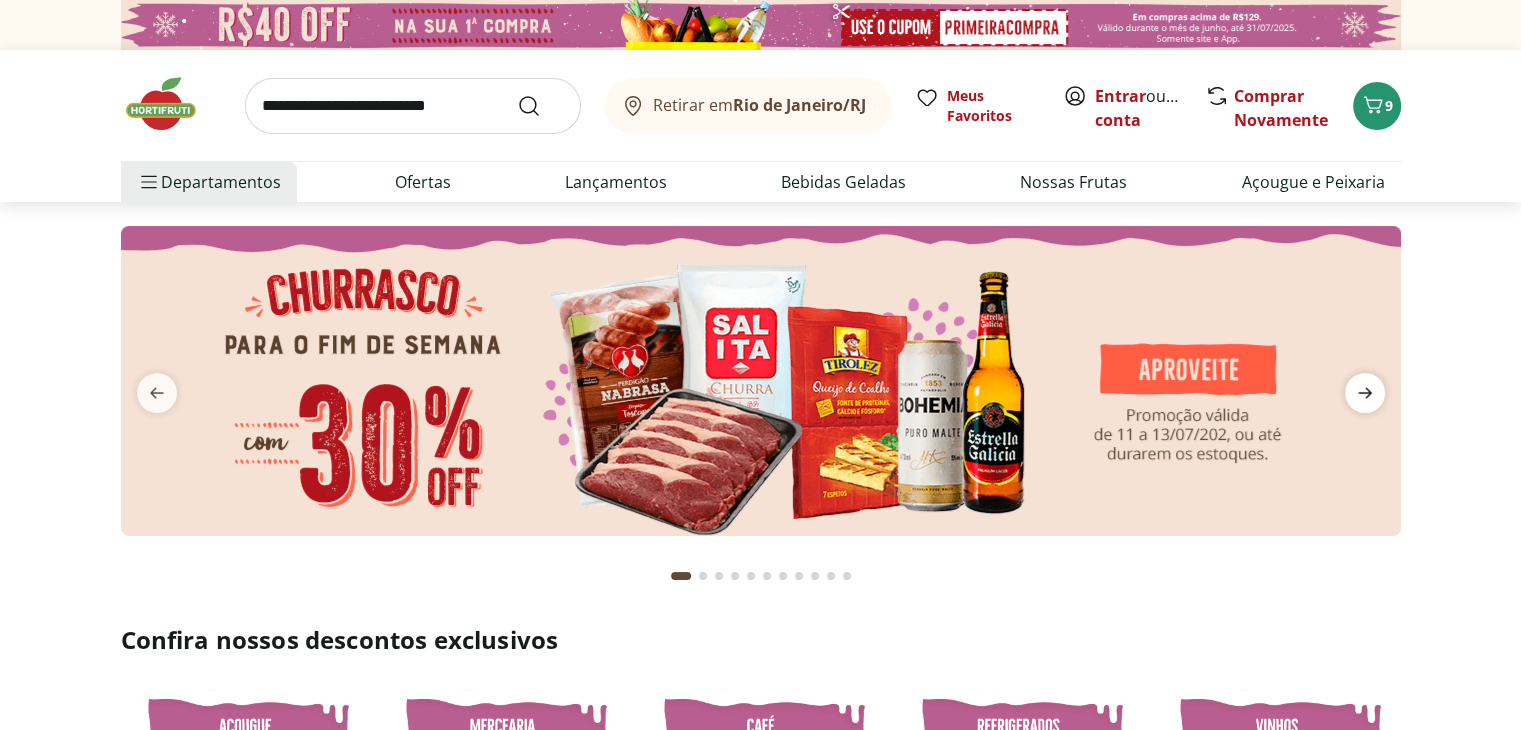 click 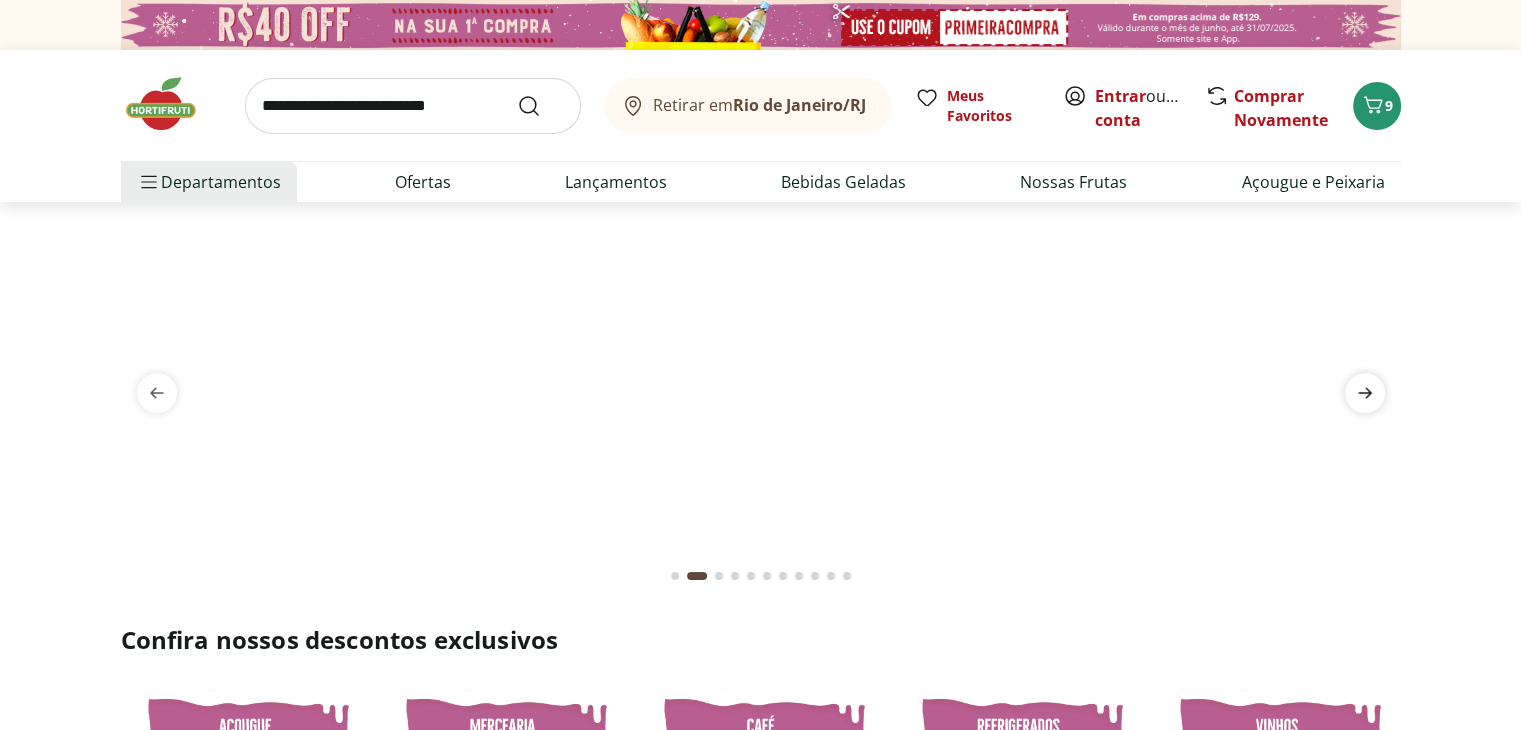click 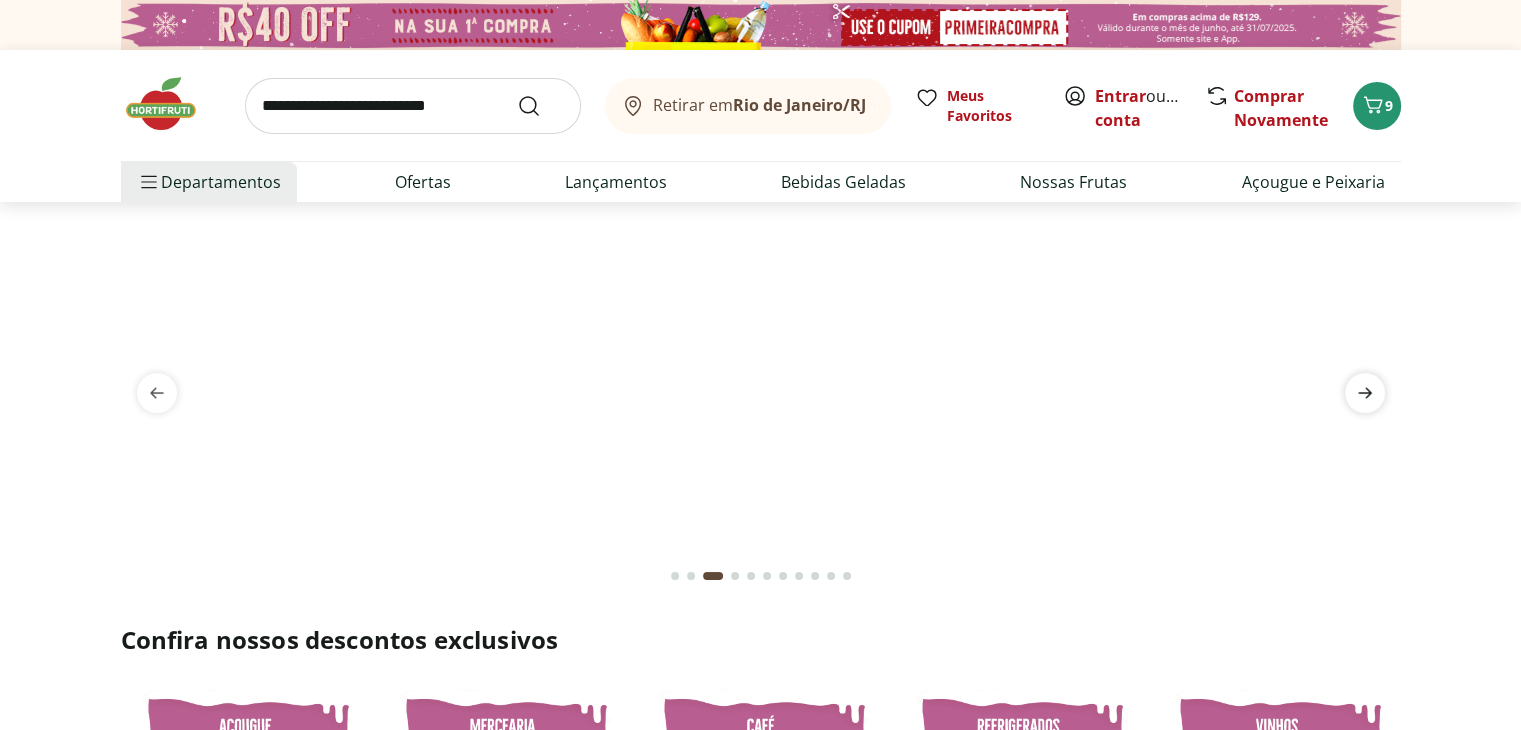 click 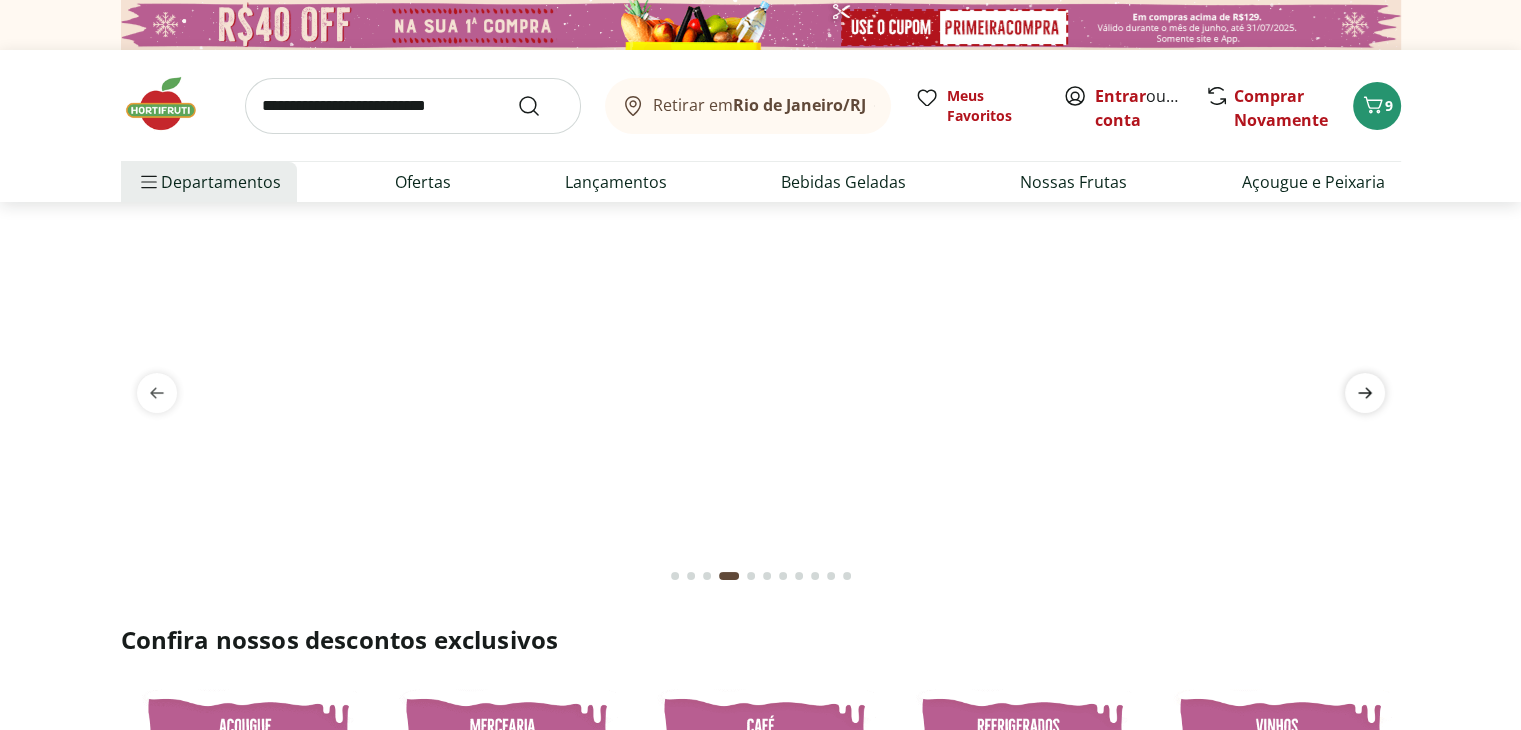 click 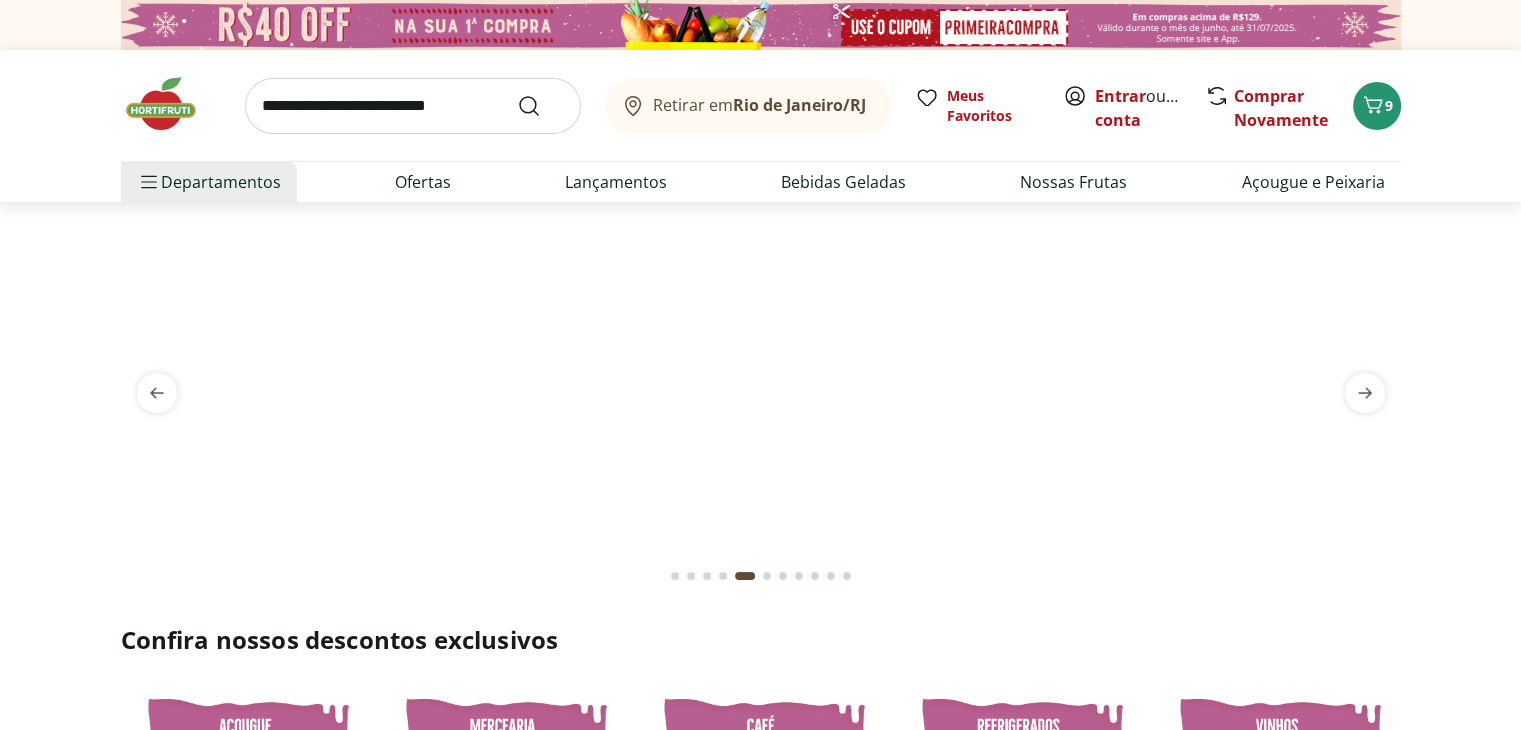 click at bounding box center [761, 226] 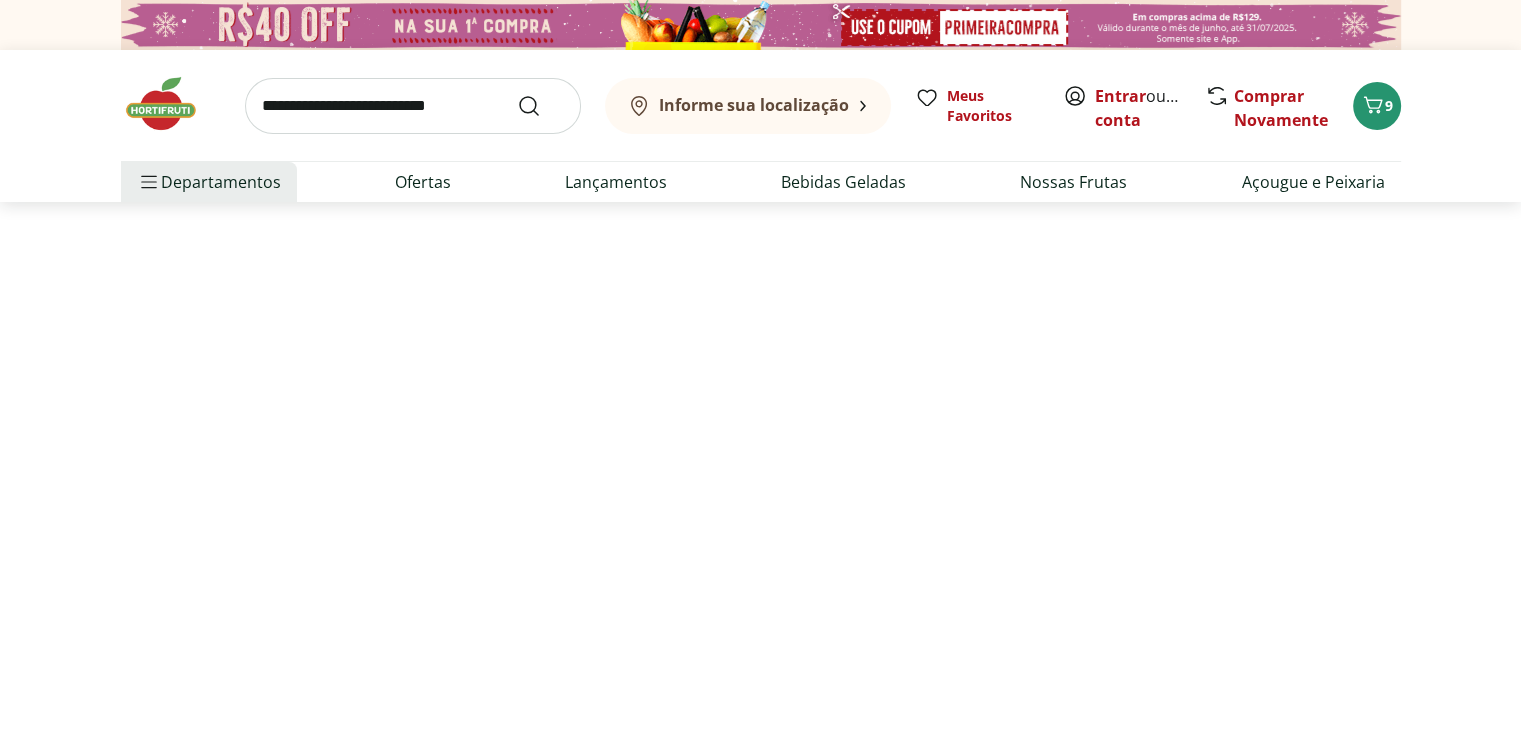 select on "**********" 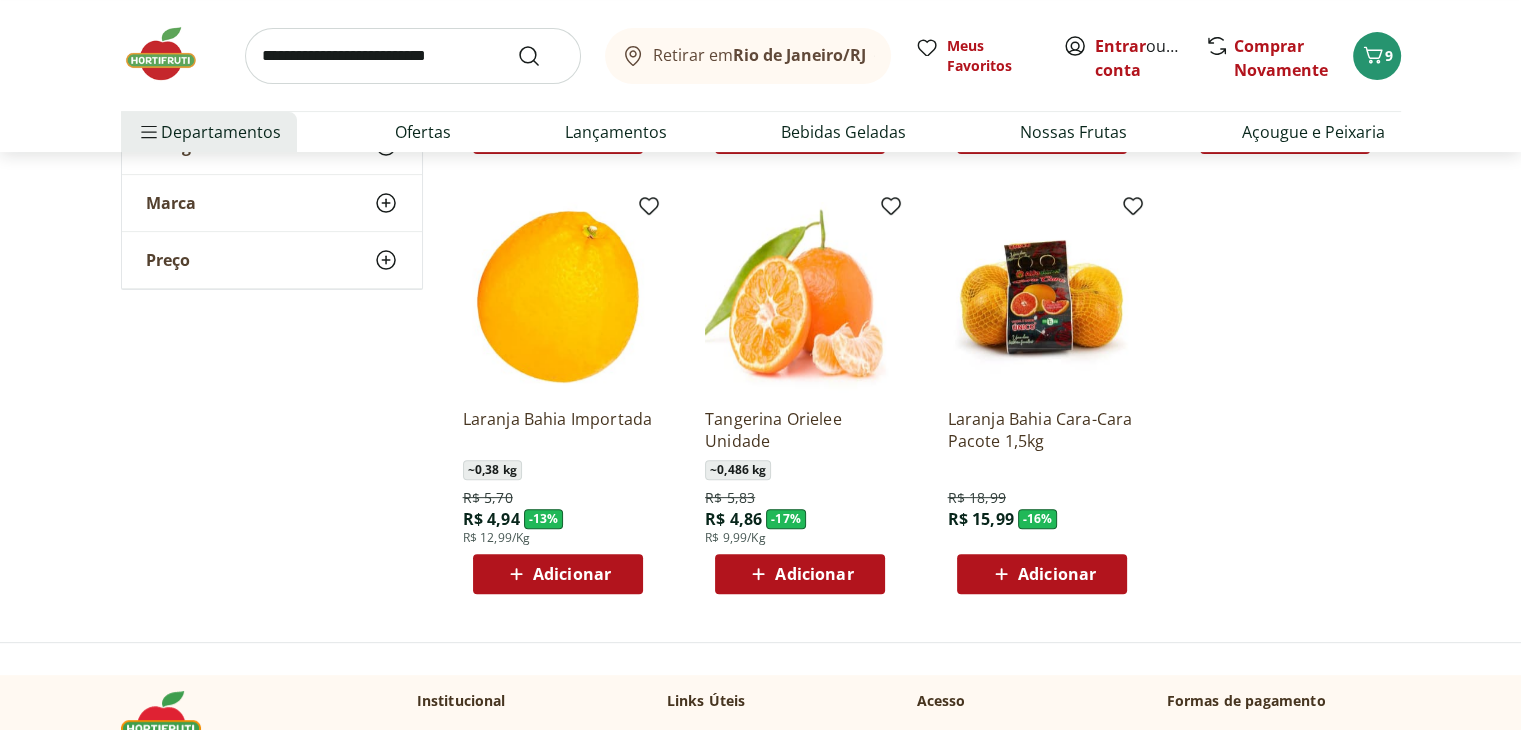 scroll, scrollTop: 600, scrollLeft: 0, axis: vertical 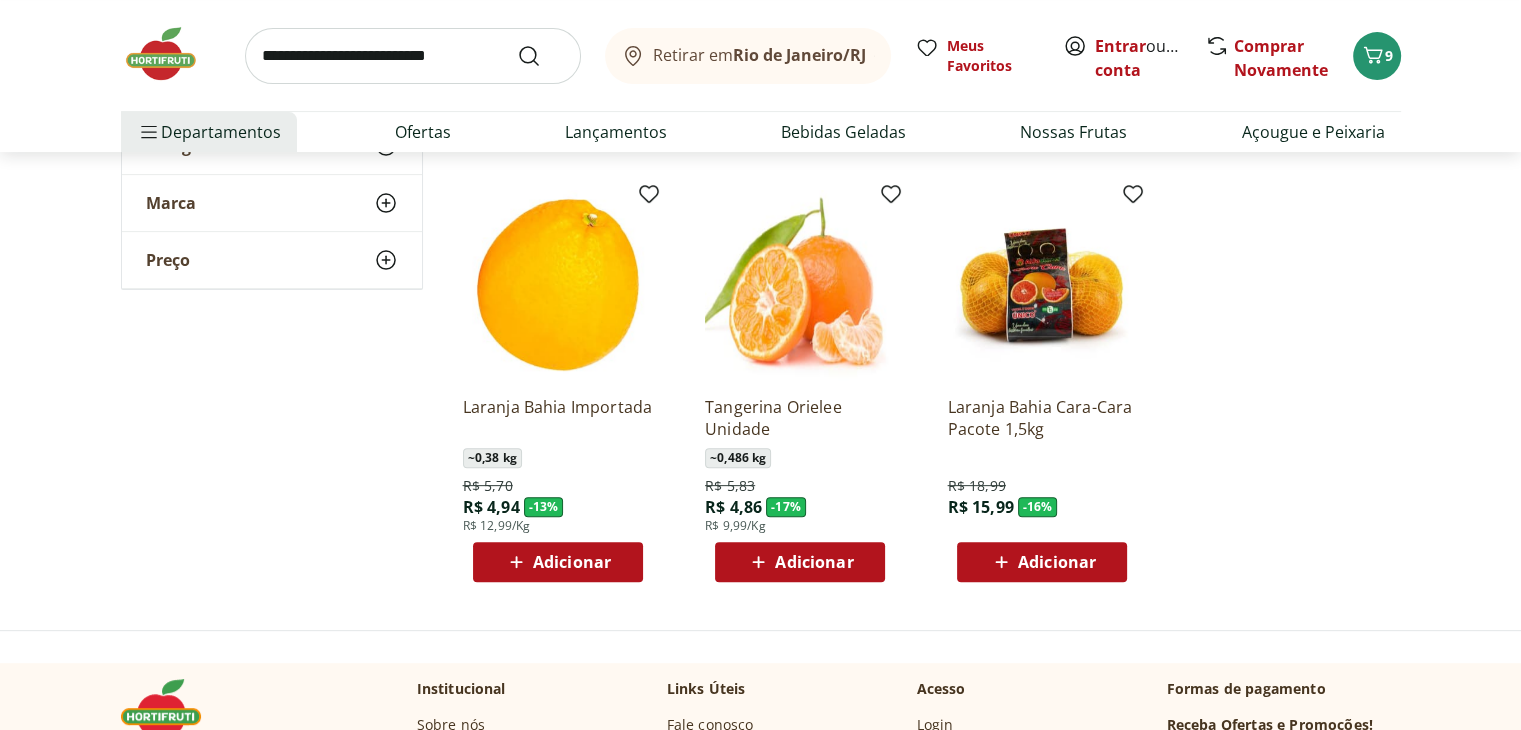 click 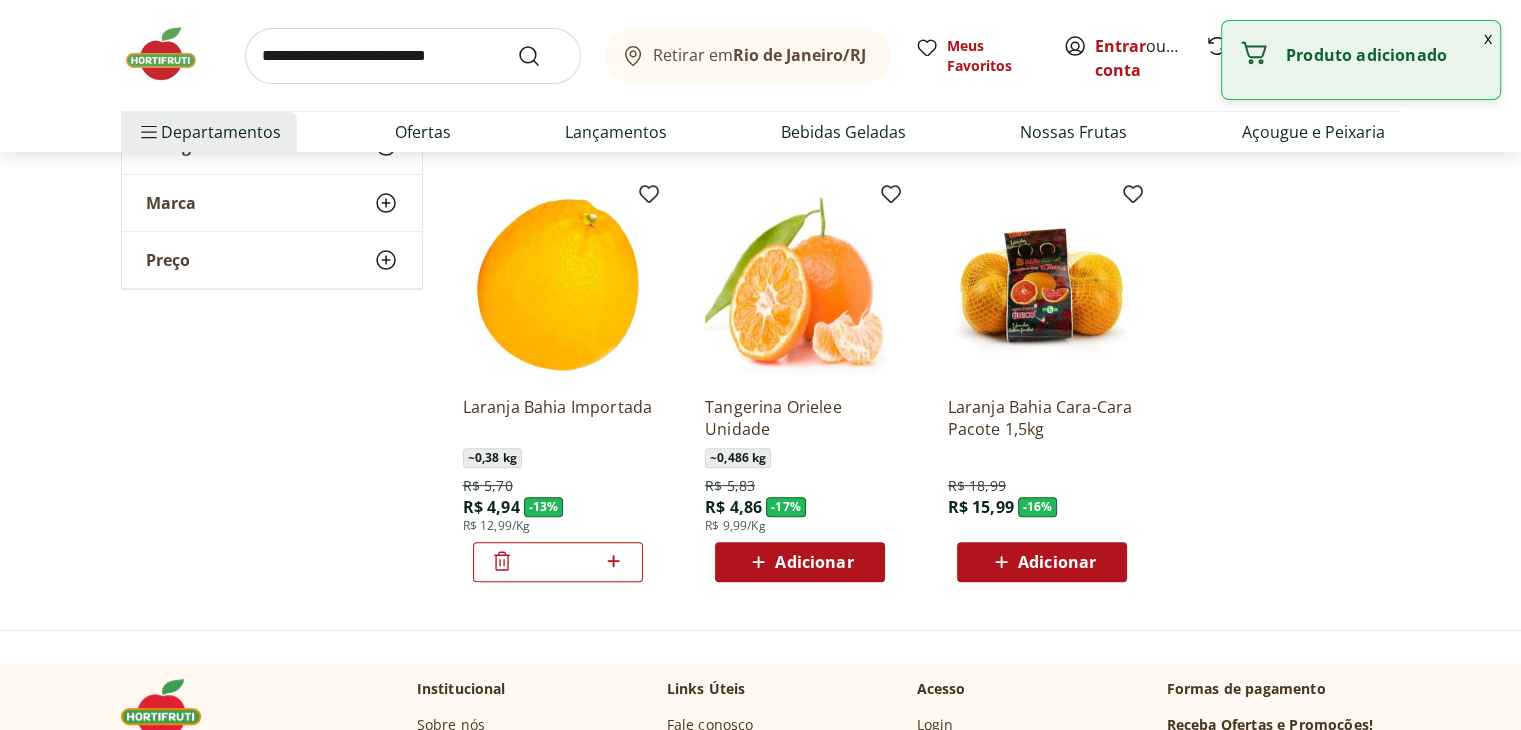 click 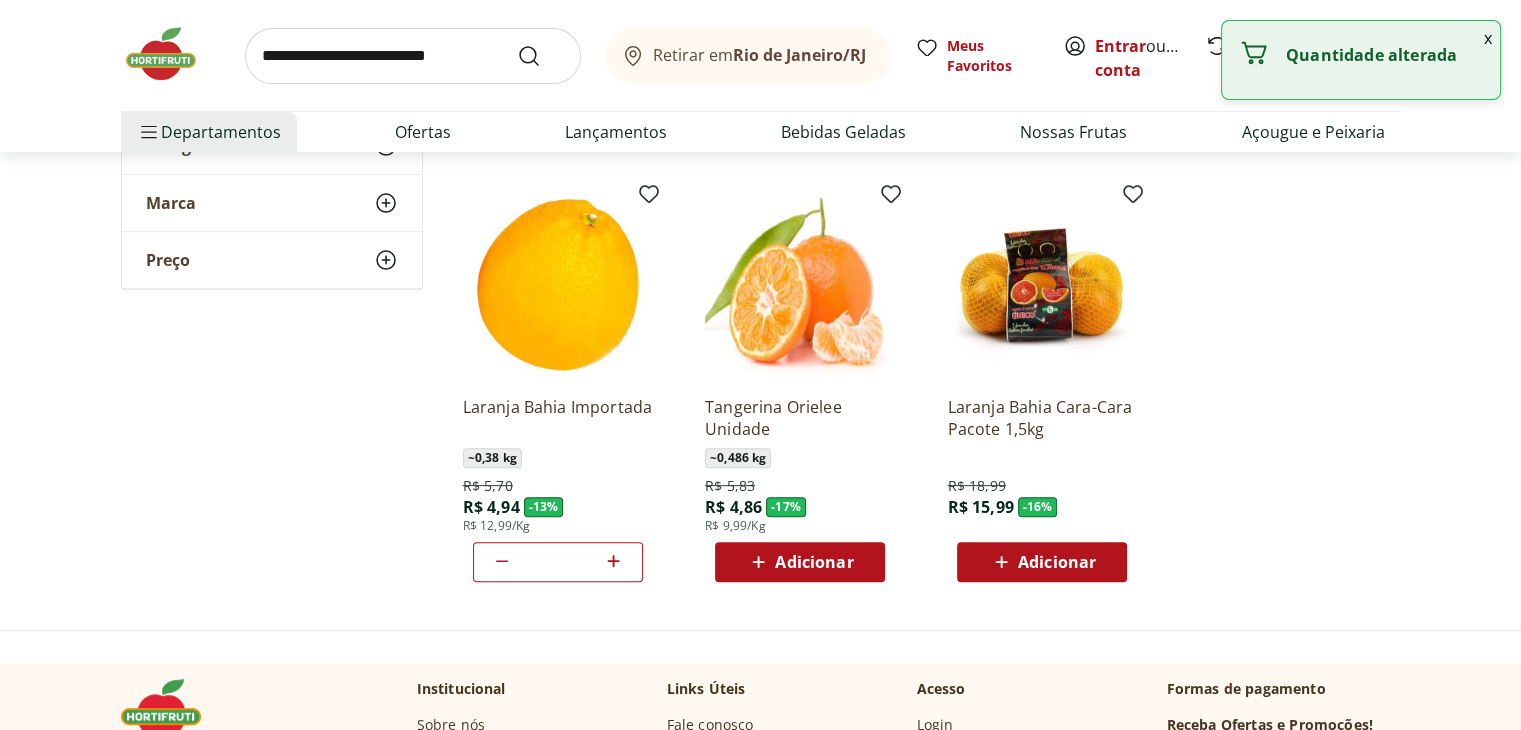 click 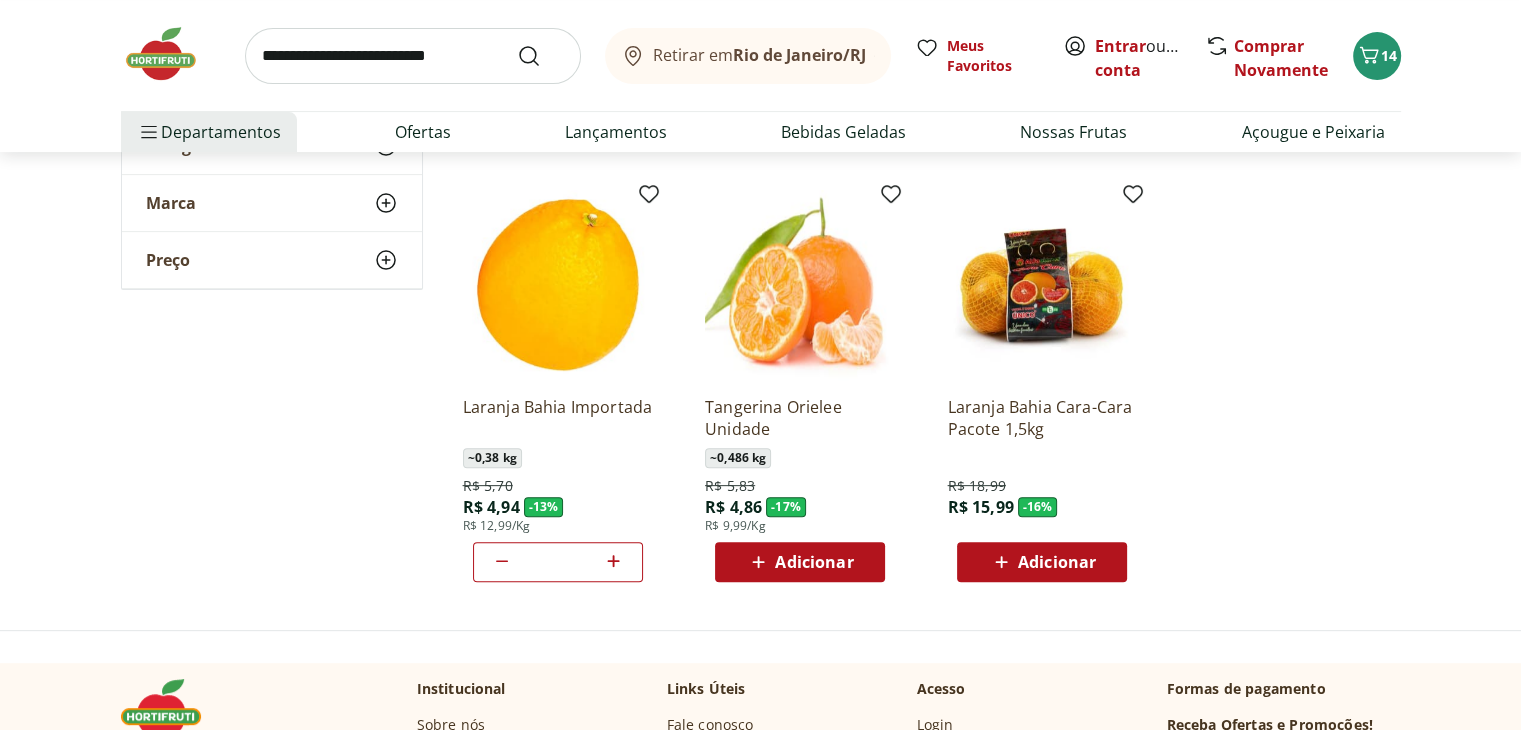 click at bounding box center [1042, 285] 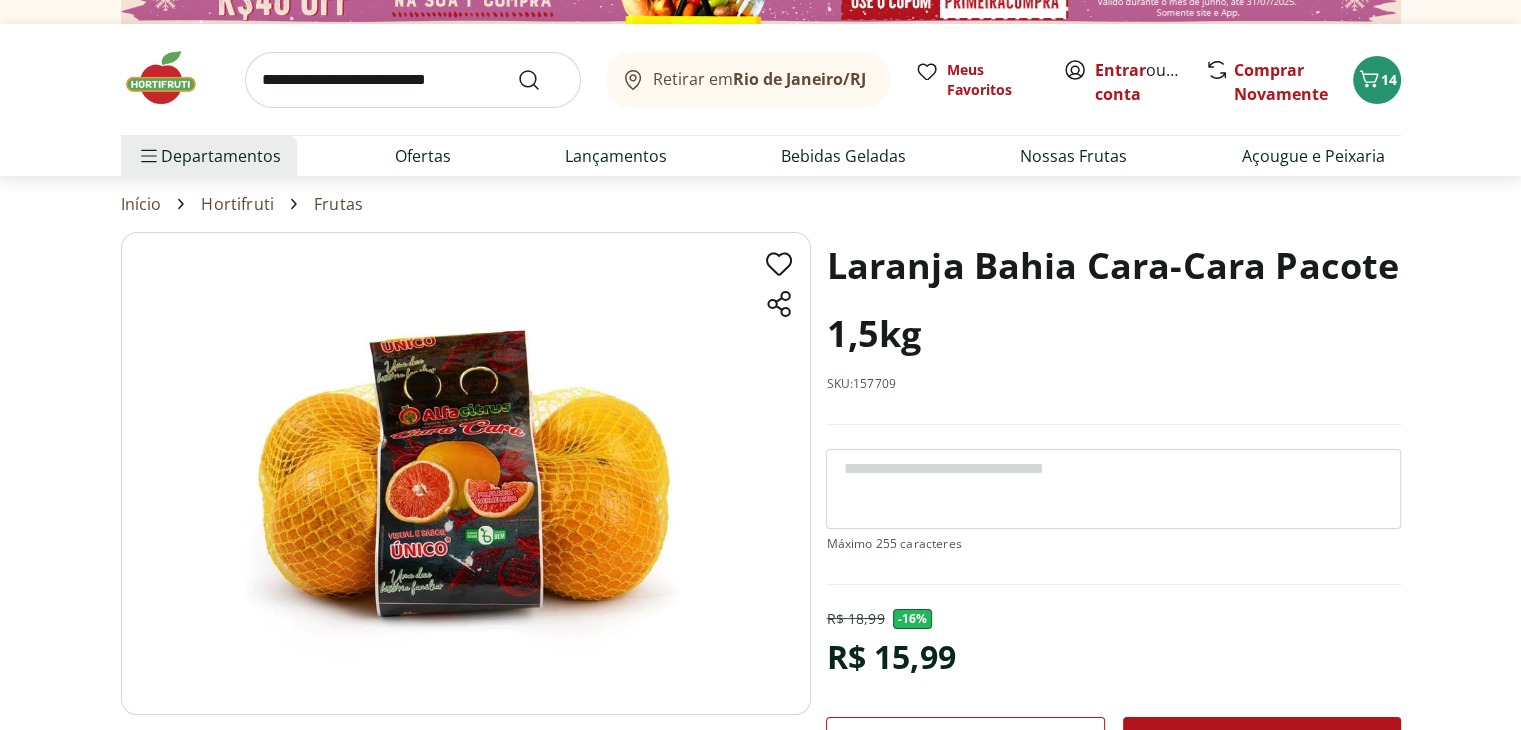 scroll, scrollTop: 0, scrollLeft: 0, axis: both 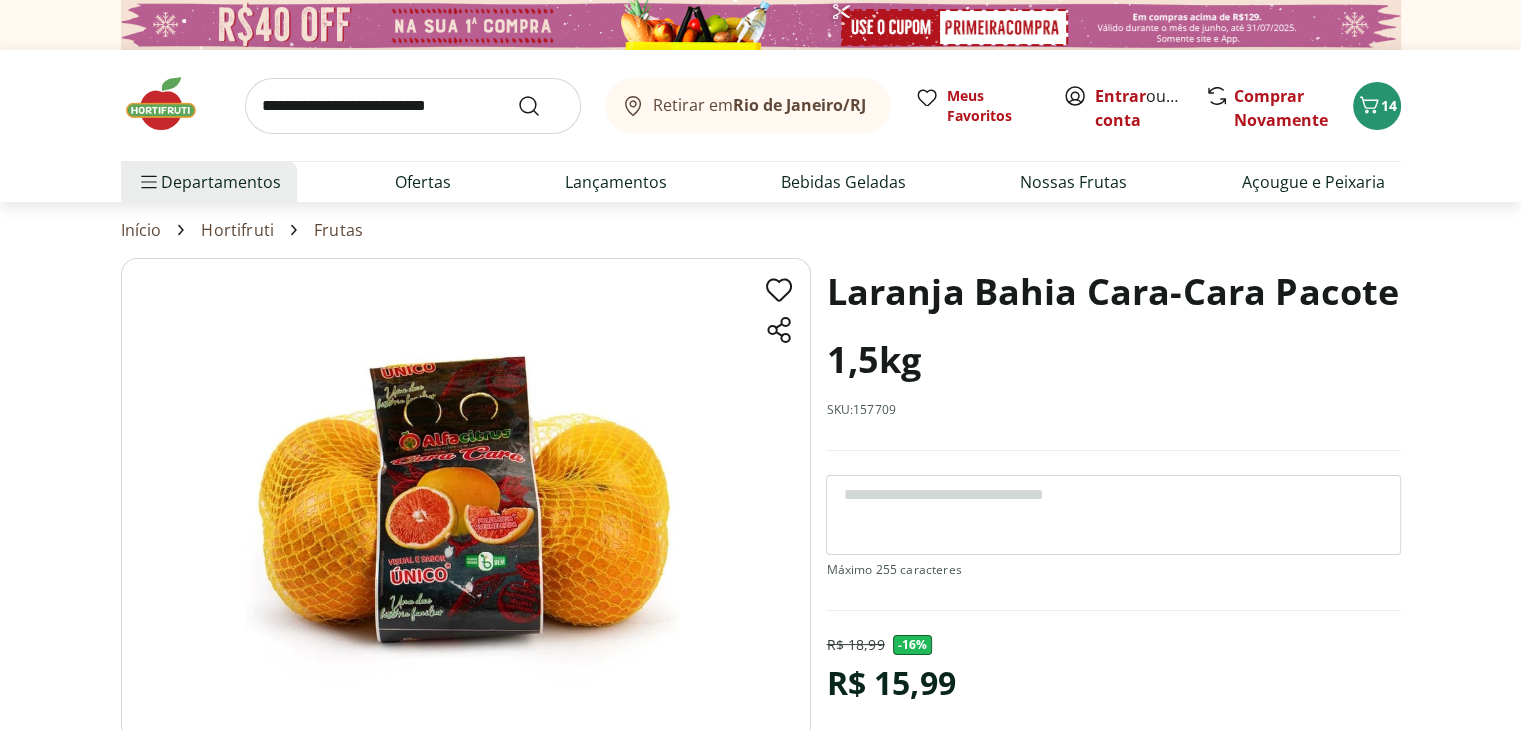 click at bounding box center [466, 499] 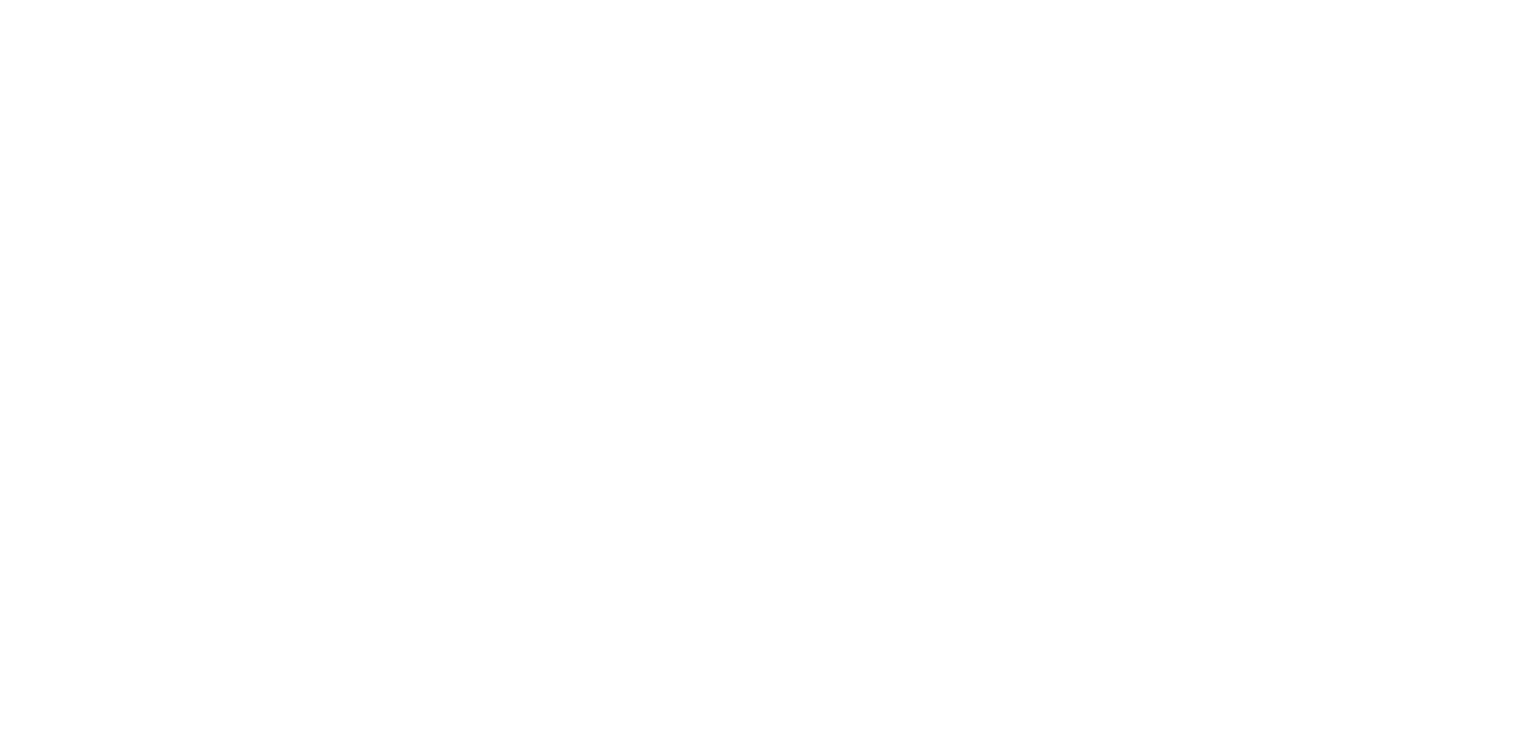 select on "**********" 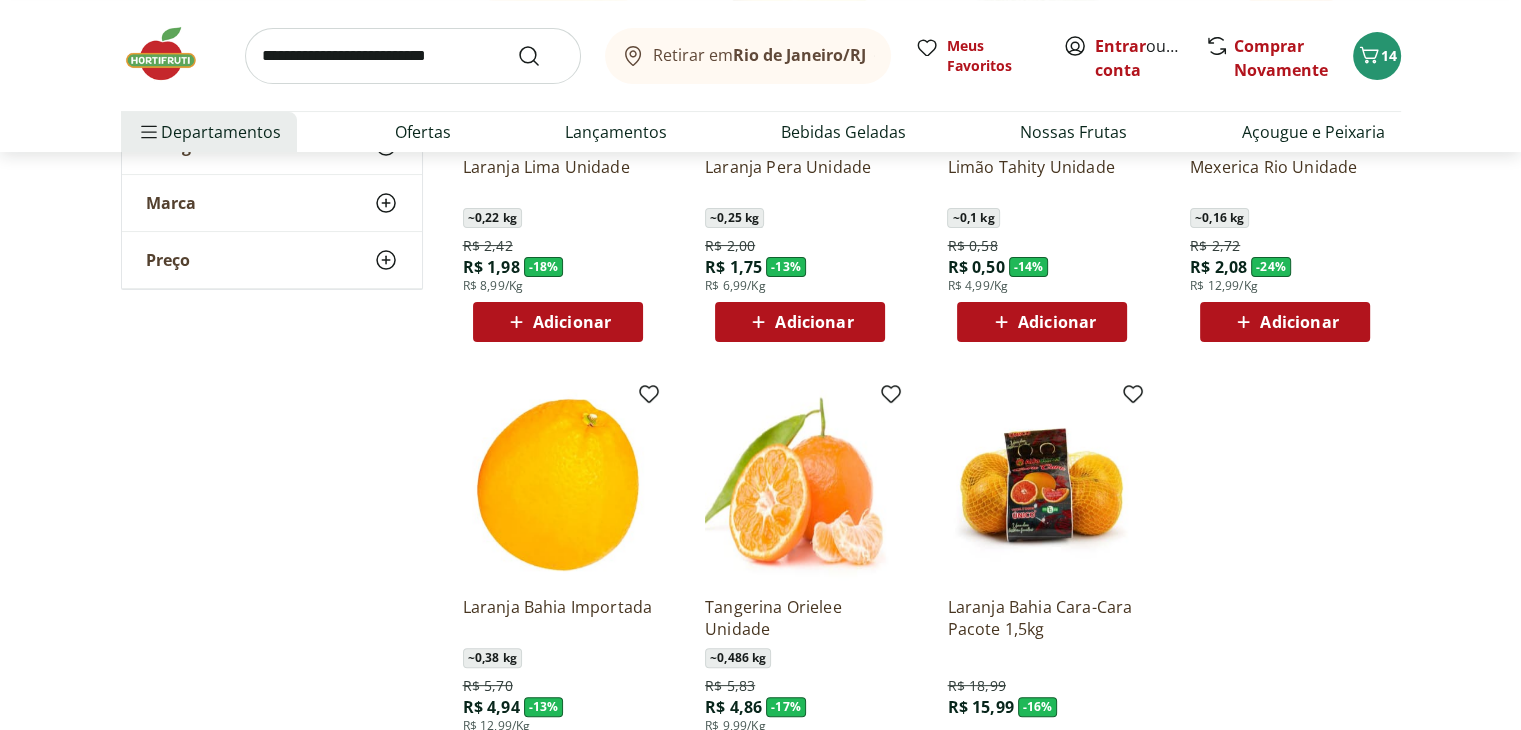 scroll, scrollTop: 0, scrollLeft: 0, axis: both 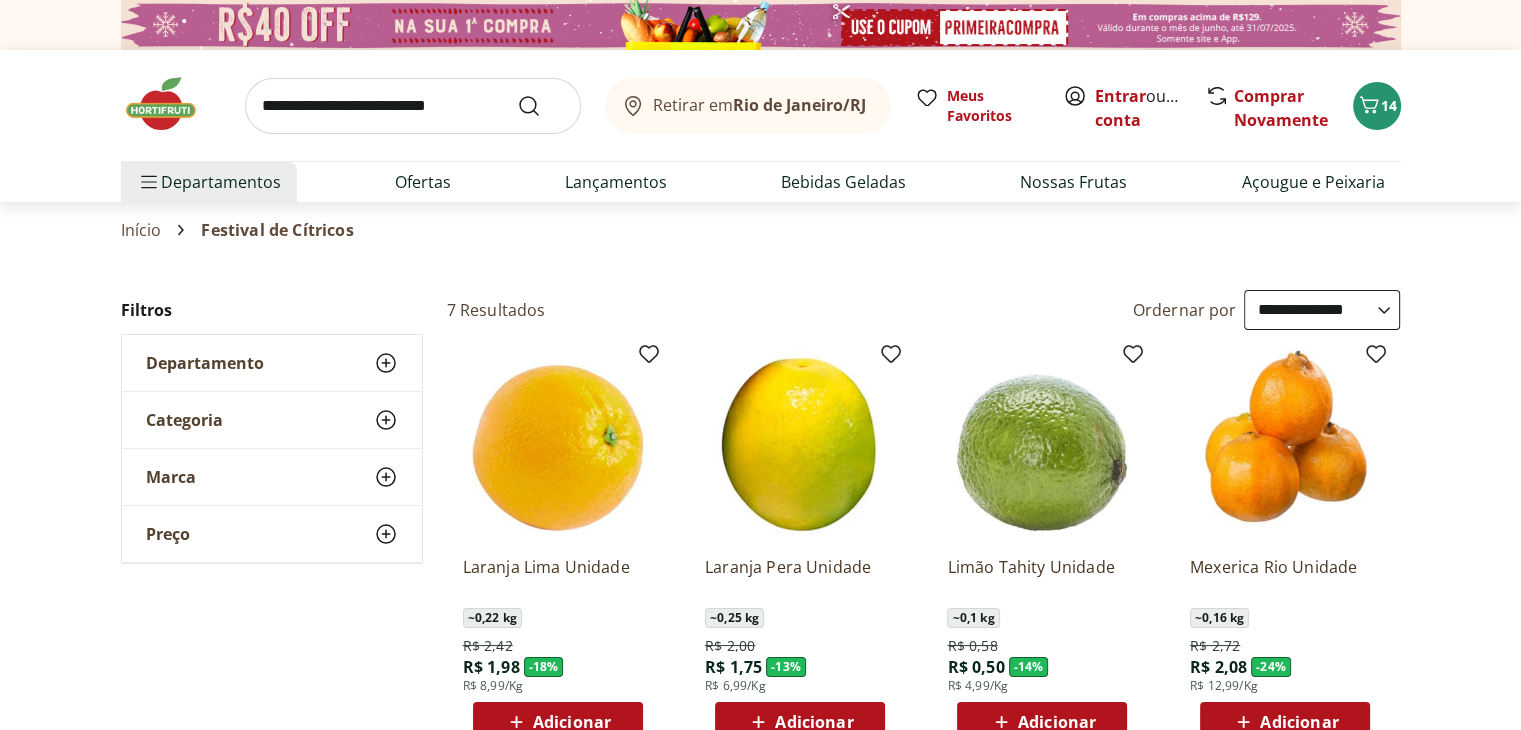 click at bounding box center [171, 104] 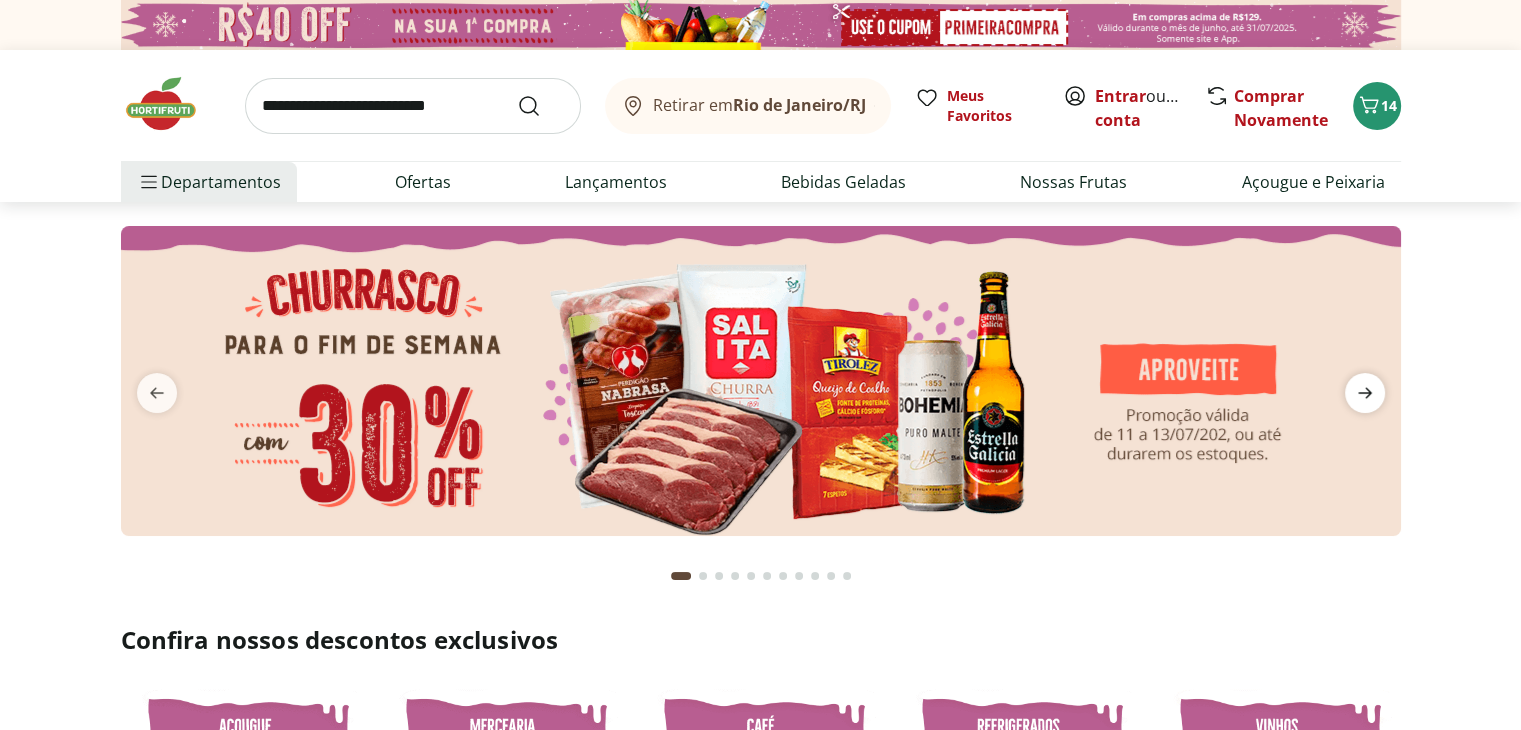 click 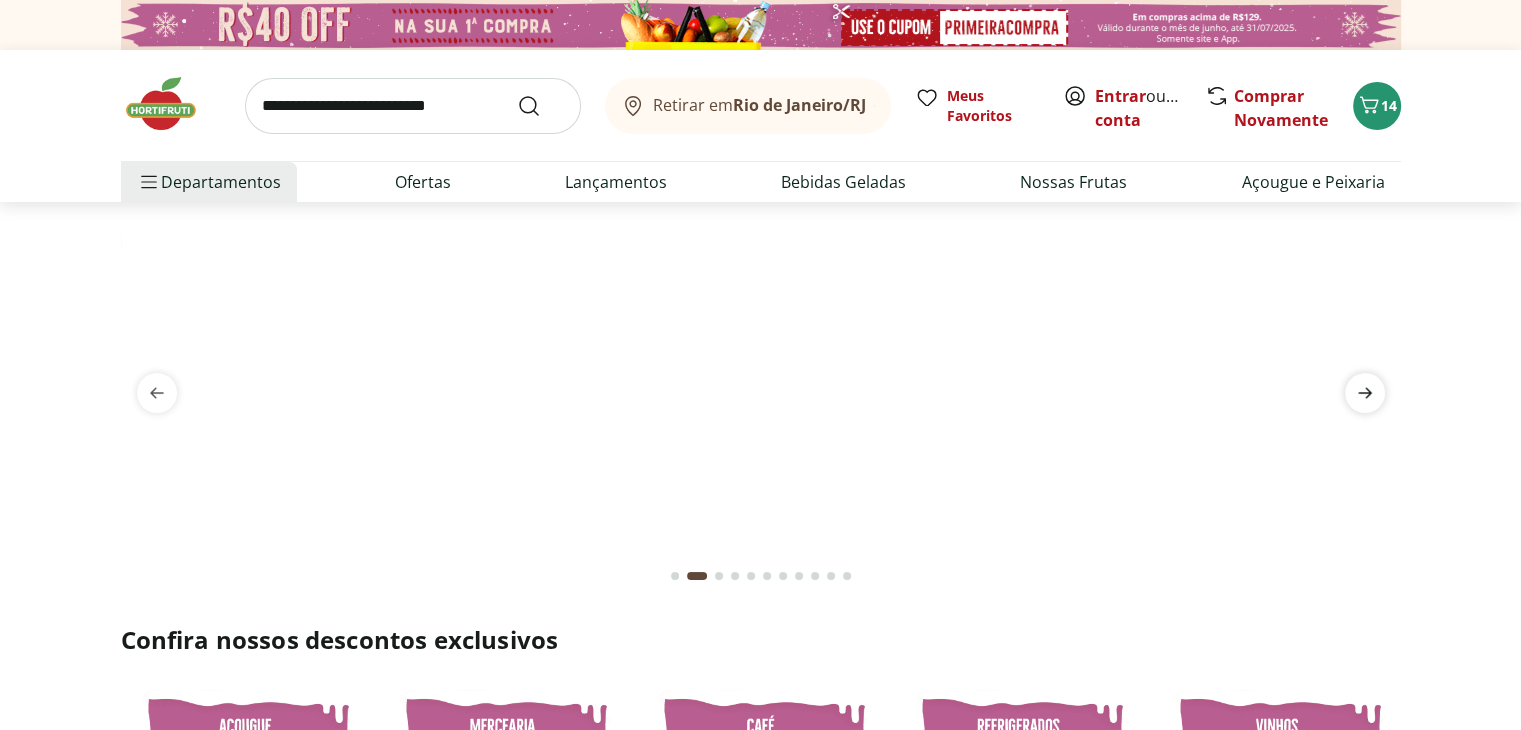 click 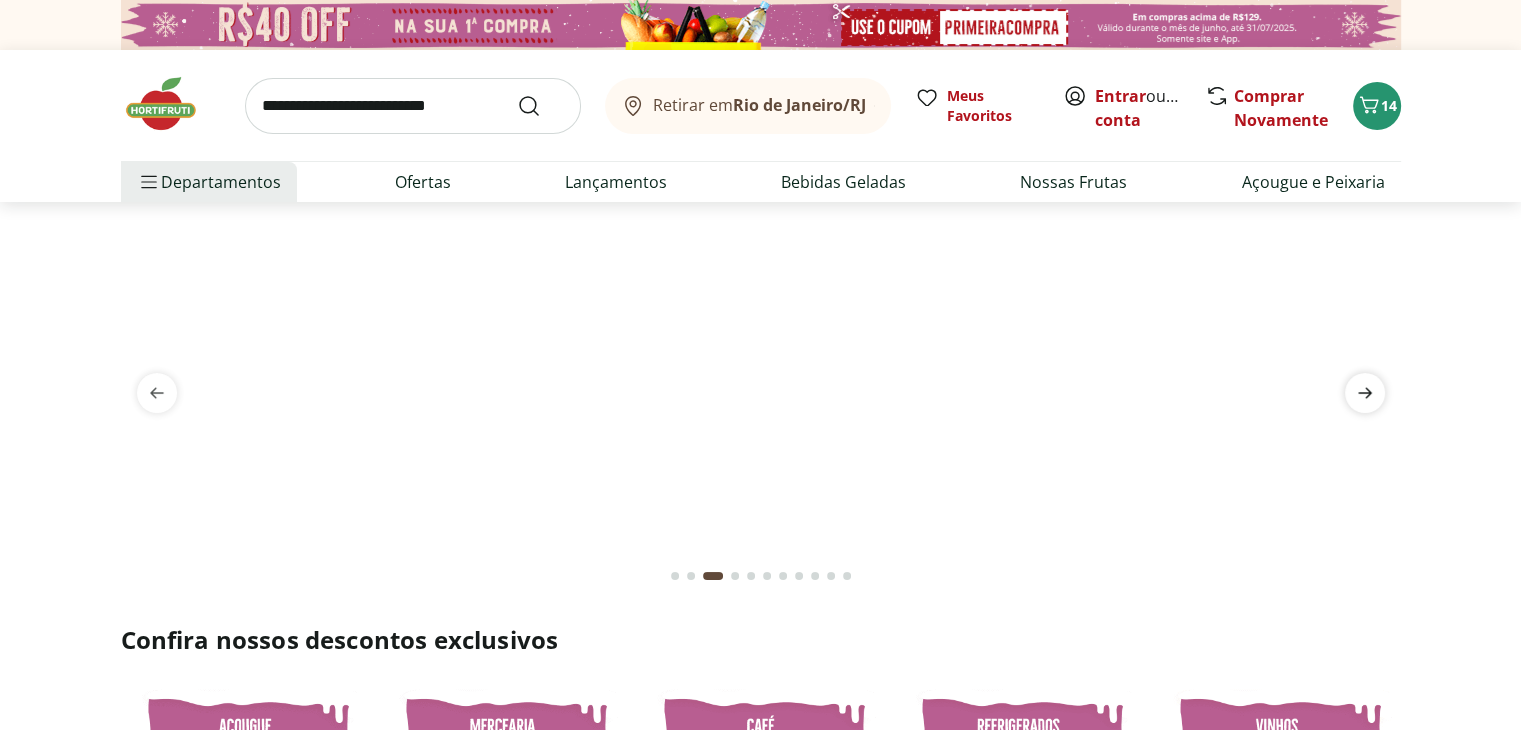 click 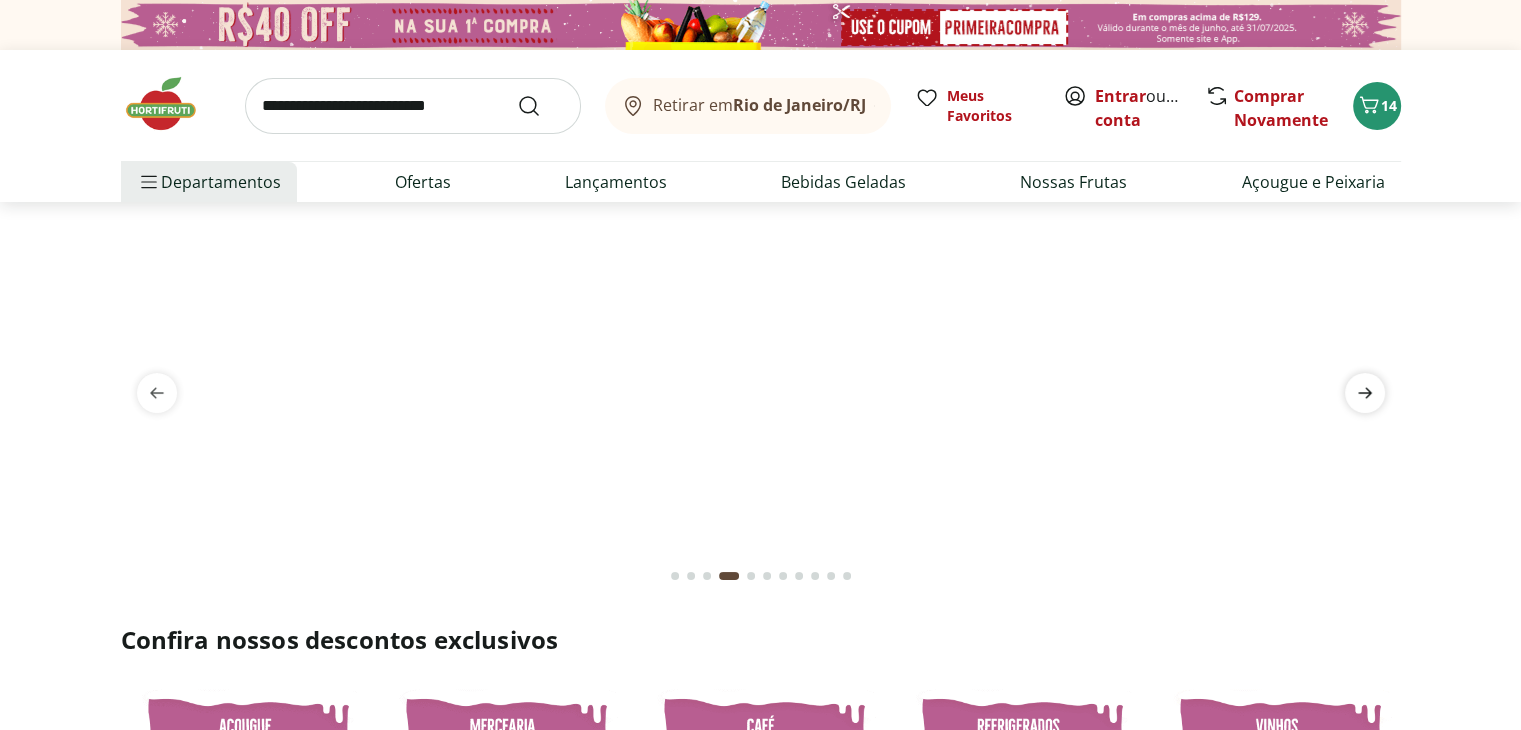 click 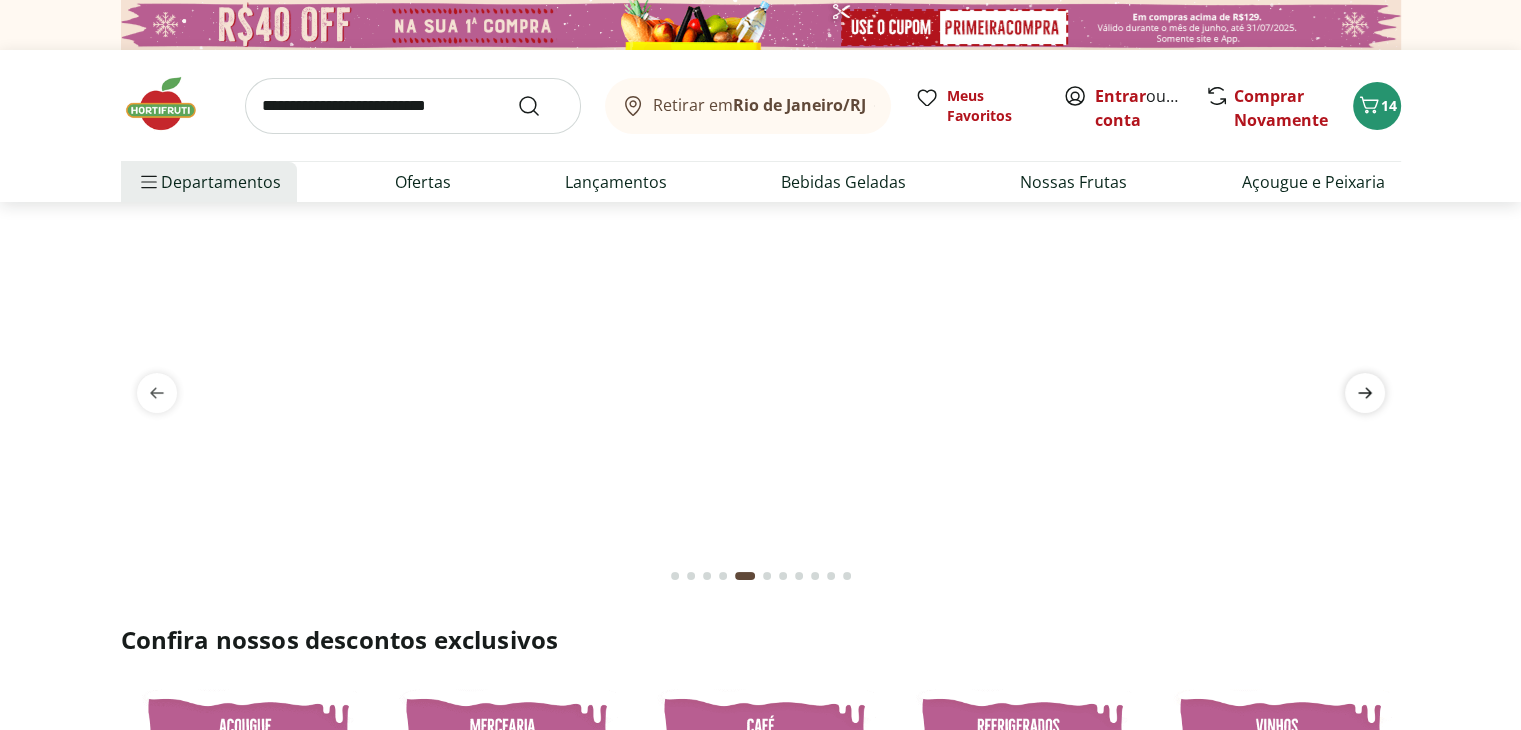 click 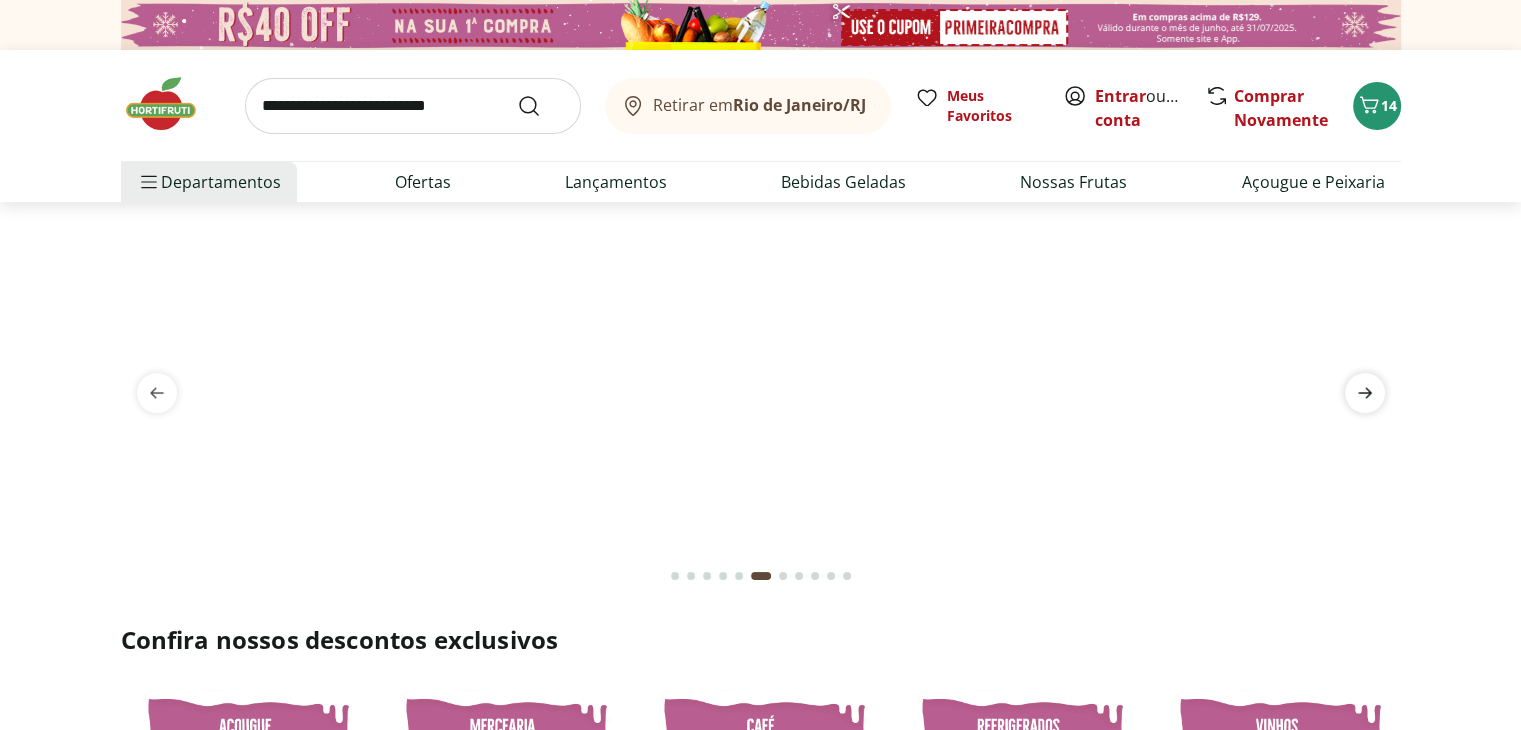 click at bounding box center (1365, 393) 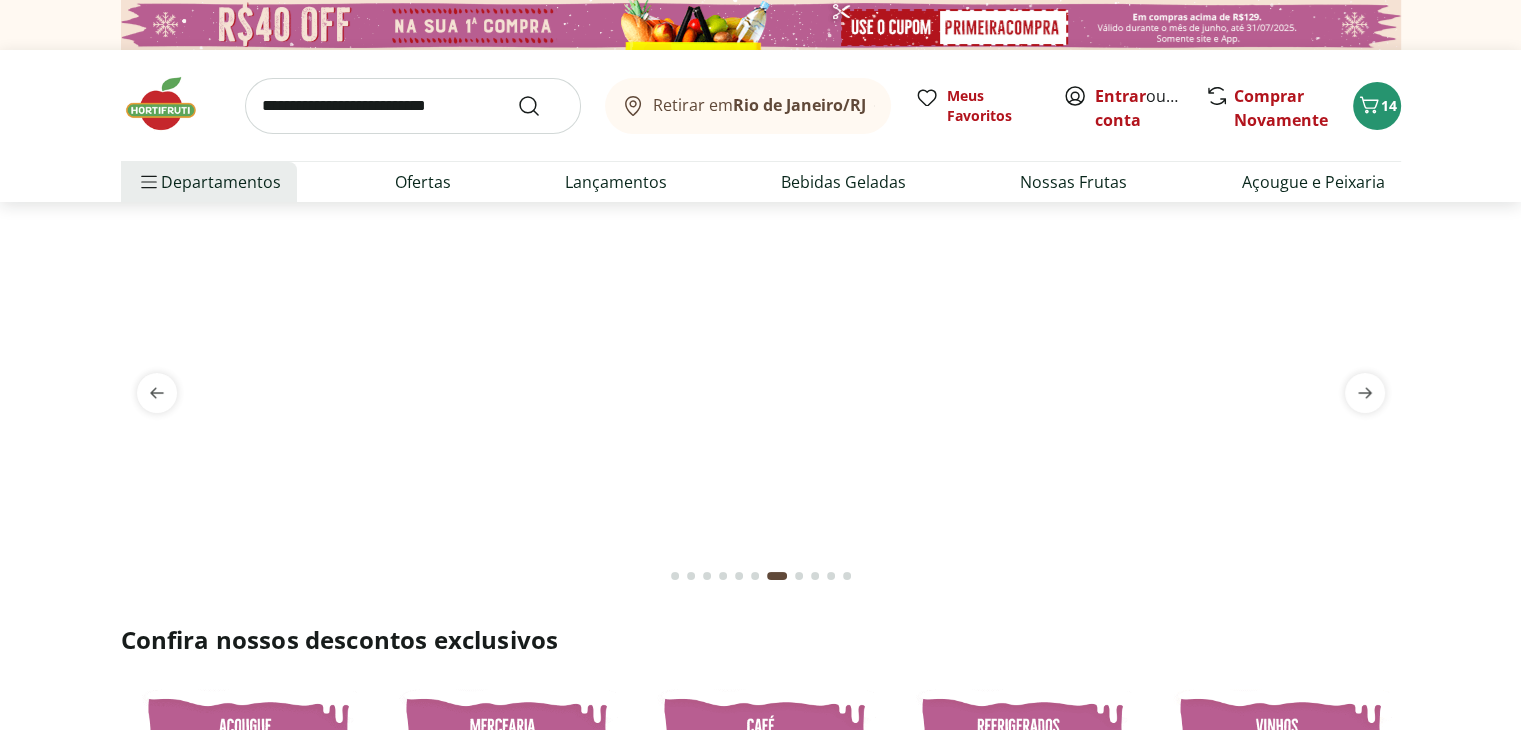 click at bounding box center (760, 226) 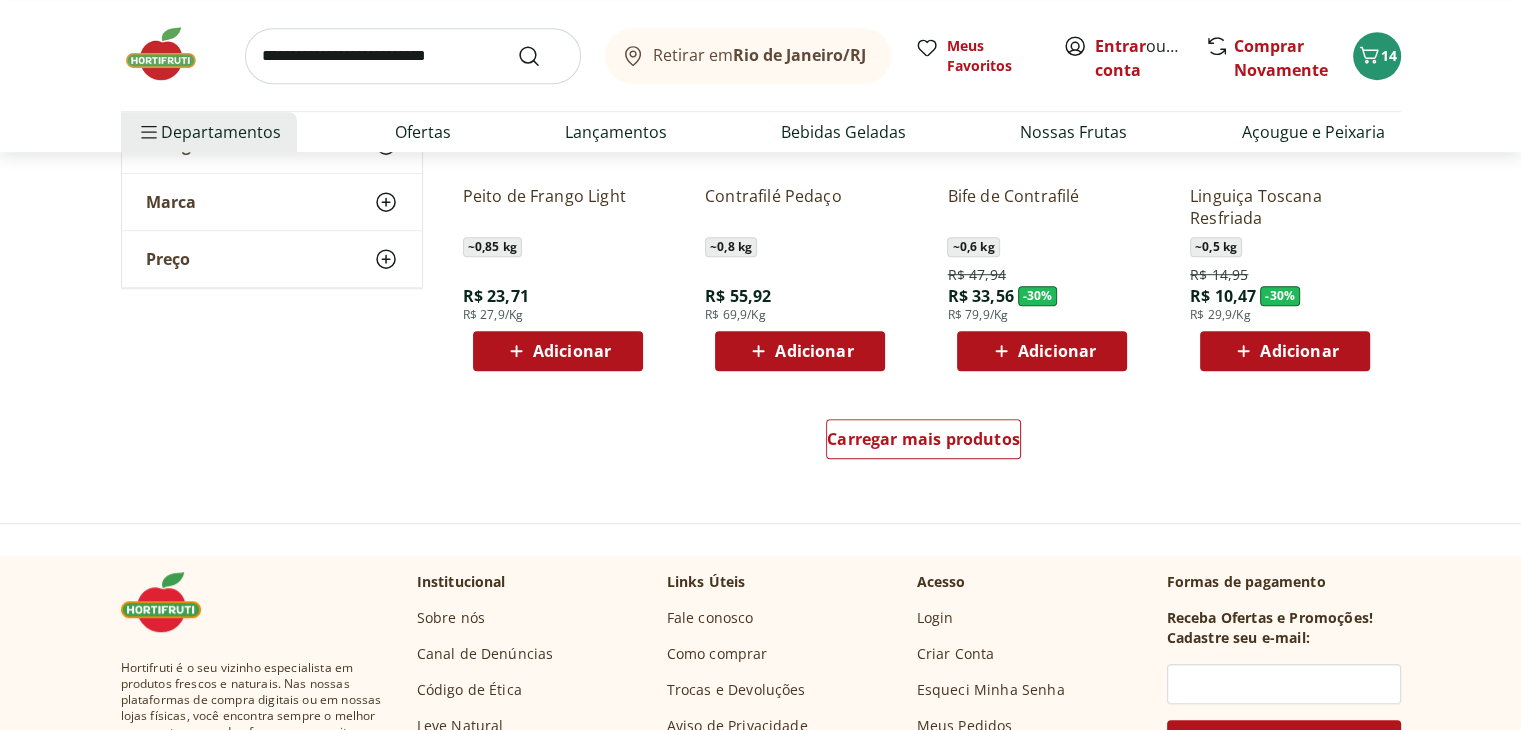 scroll, scrollTop: 1300, scrollLeft: 0, axis: vertical 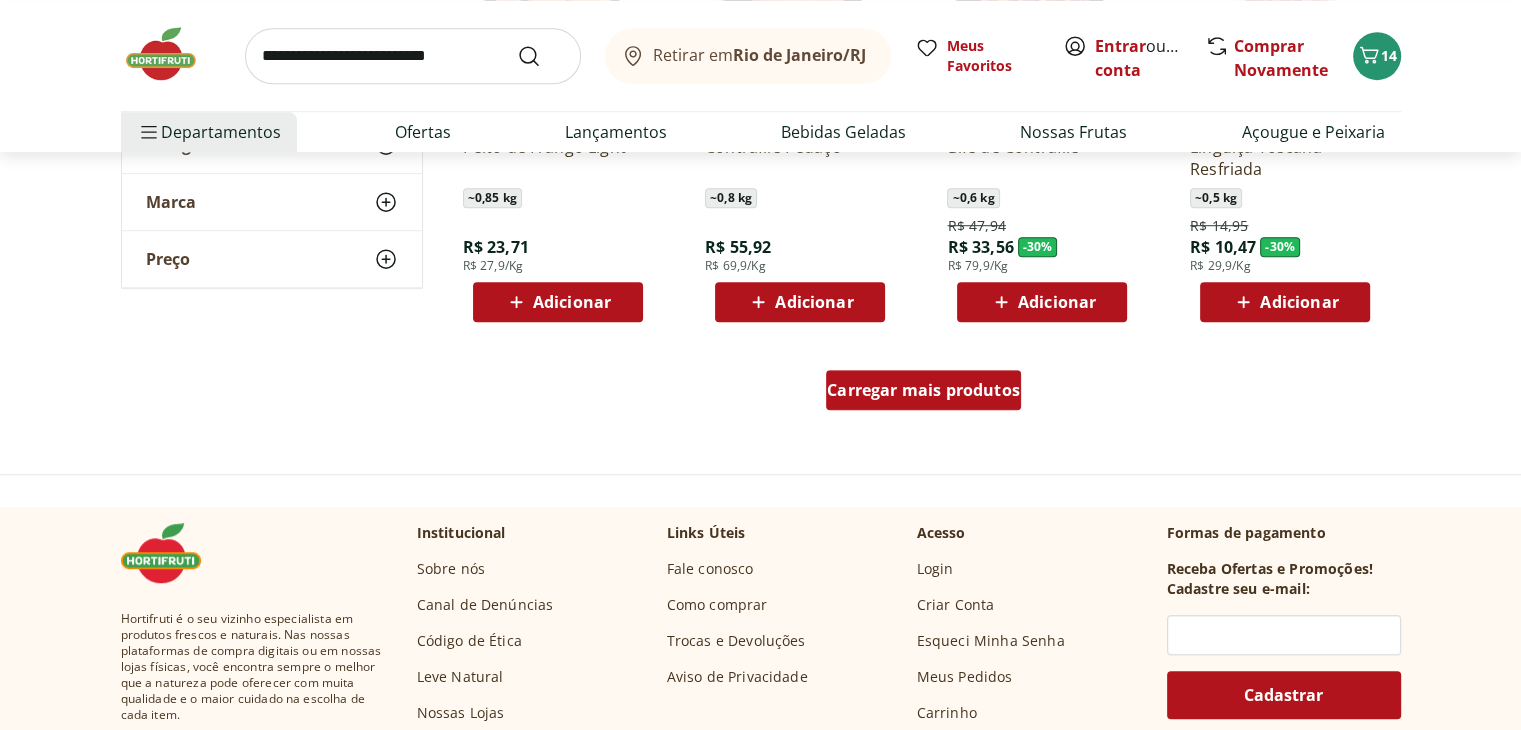 click on "Carregar mais produtos" at bounding box center [923, 390] 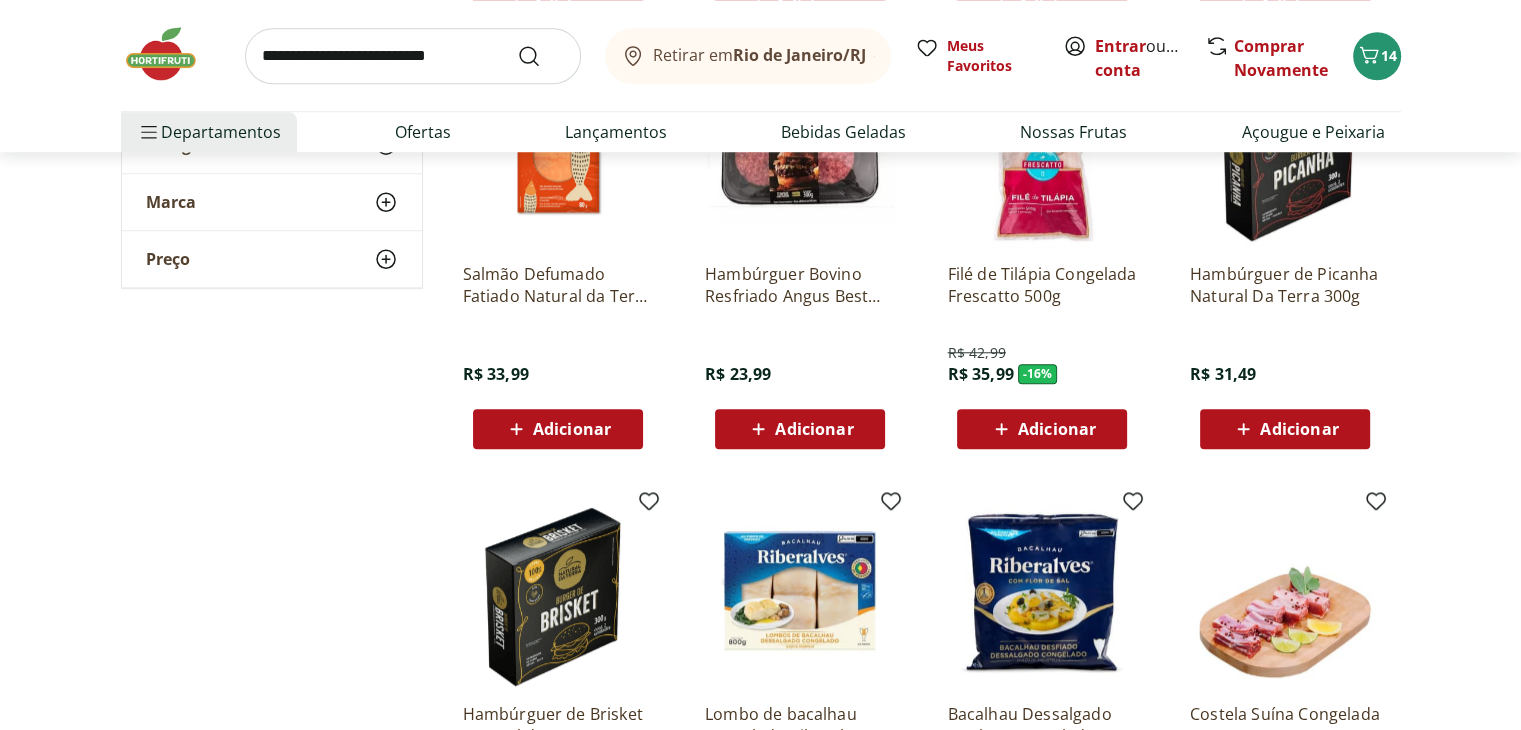 scroll, scrollTop: 1600, scrollLeft: 0, axis: vertical 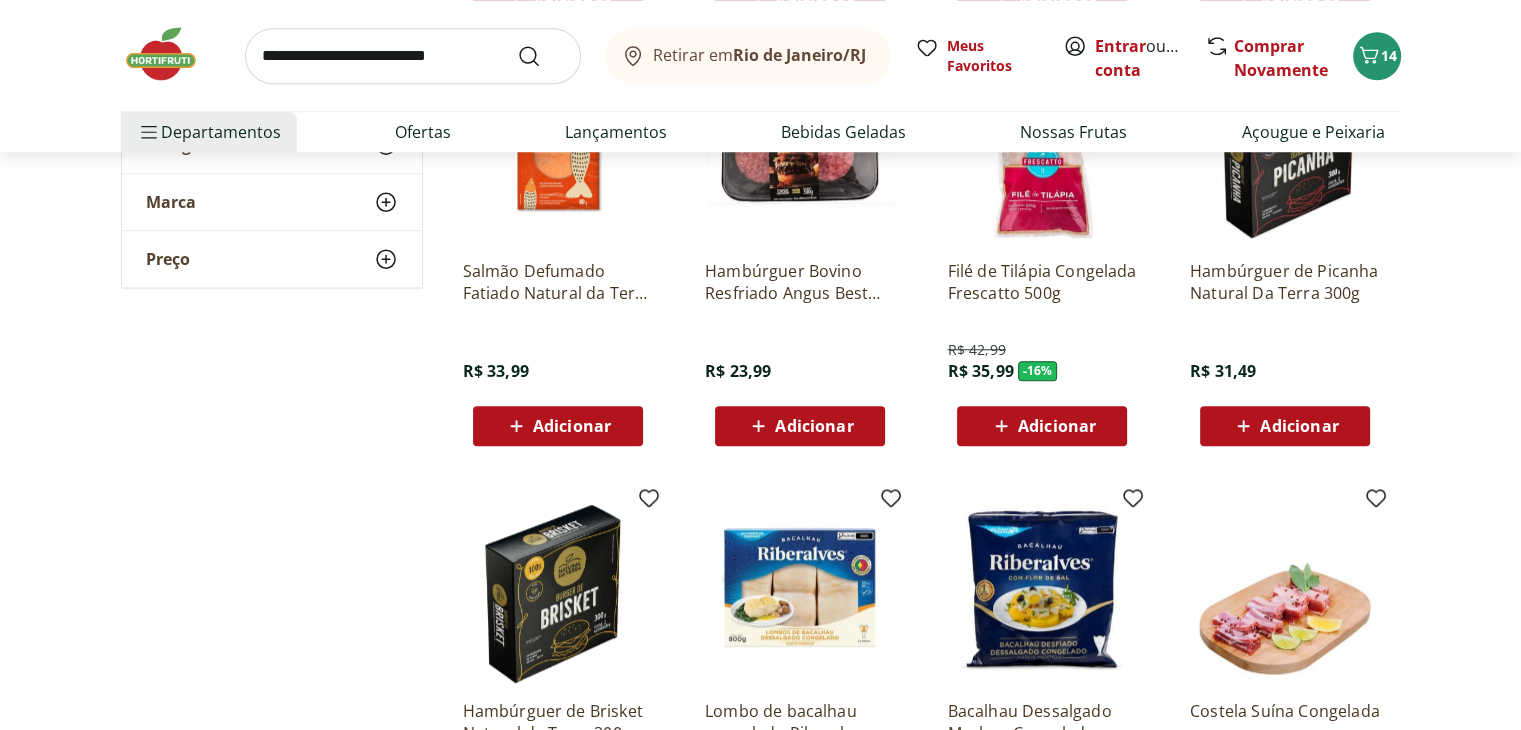 click at bounding box center (1285, 149) 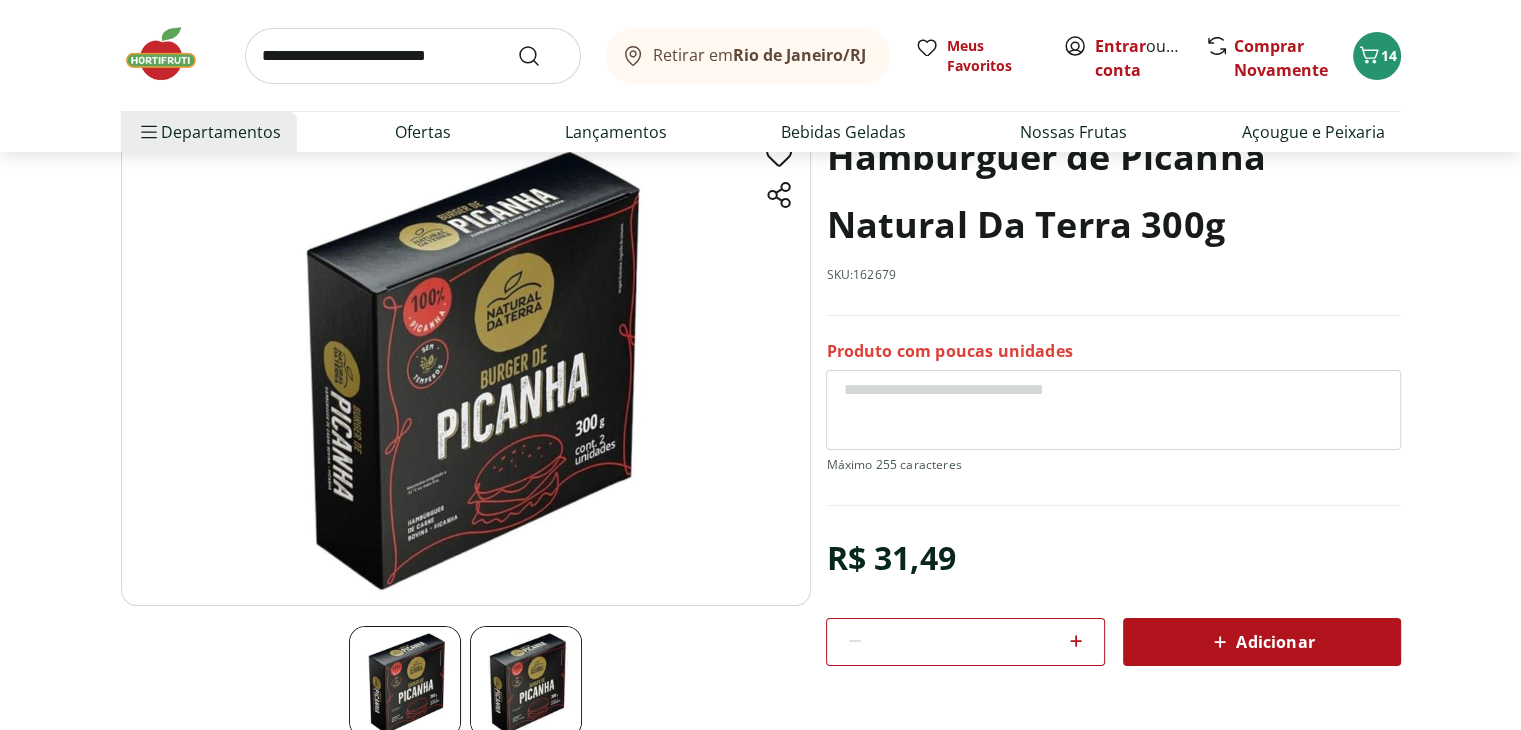 scroll, scrollTop: 100, scrollLeft: 0, axis: vertical 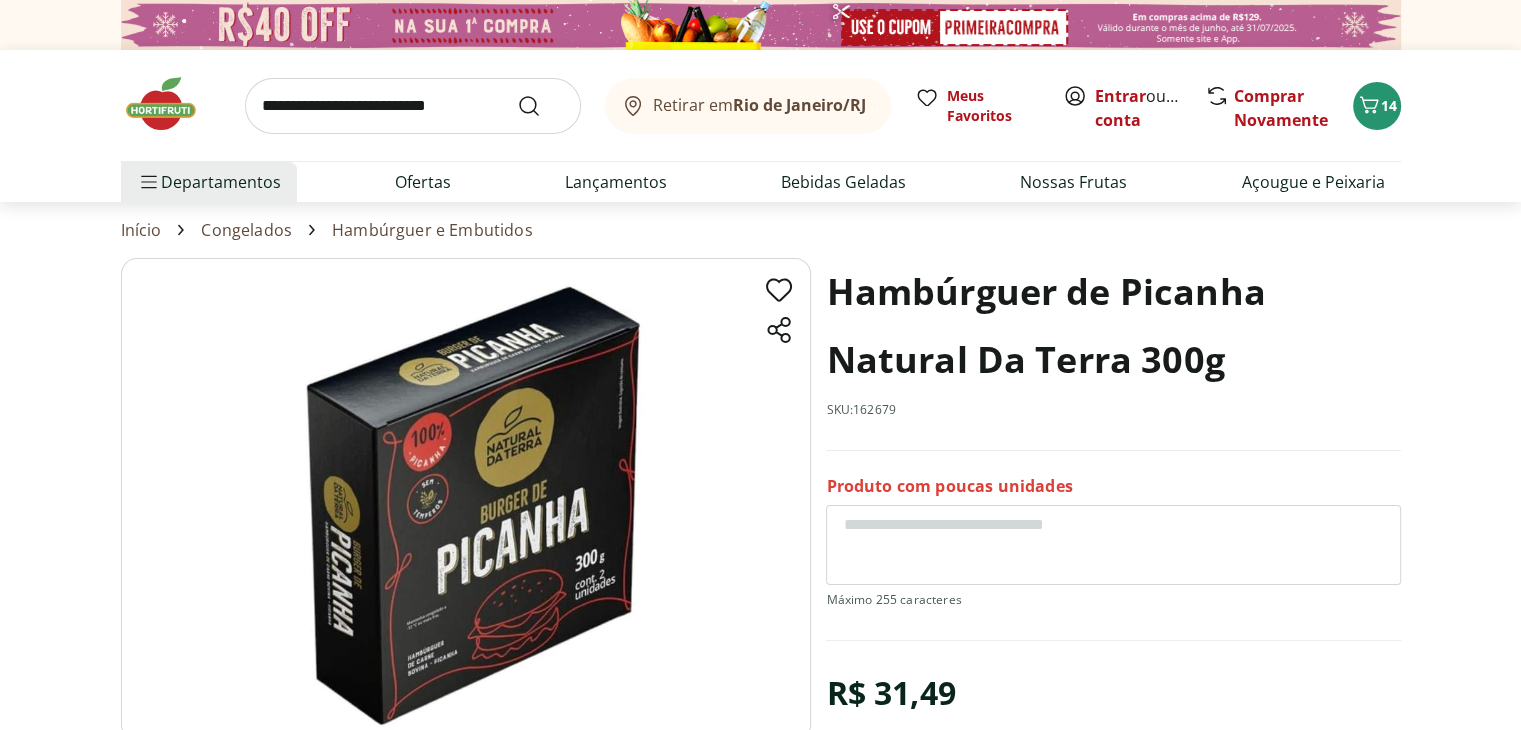 select on "**********" 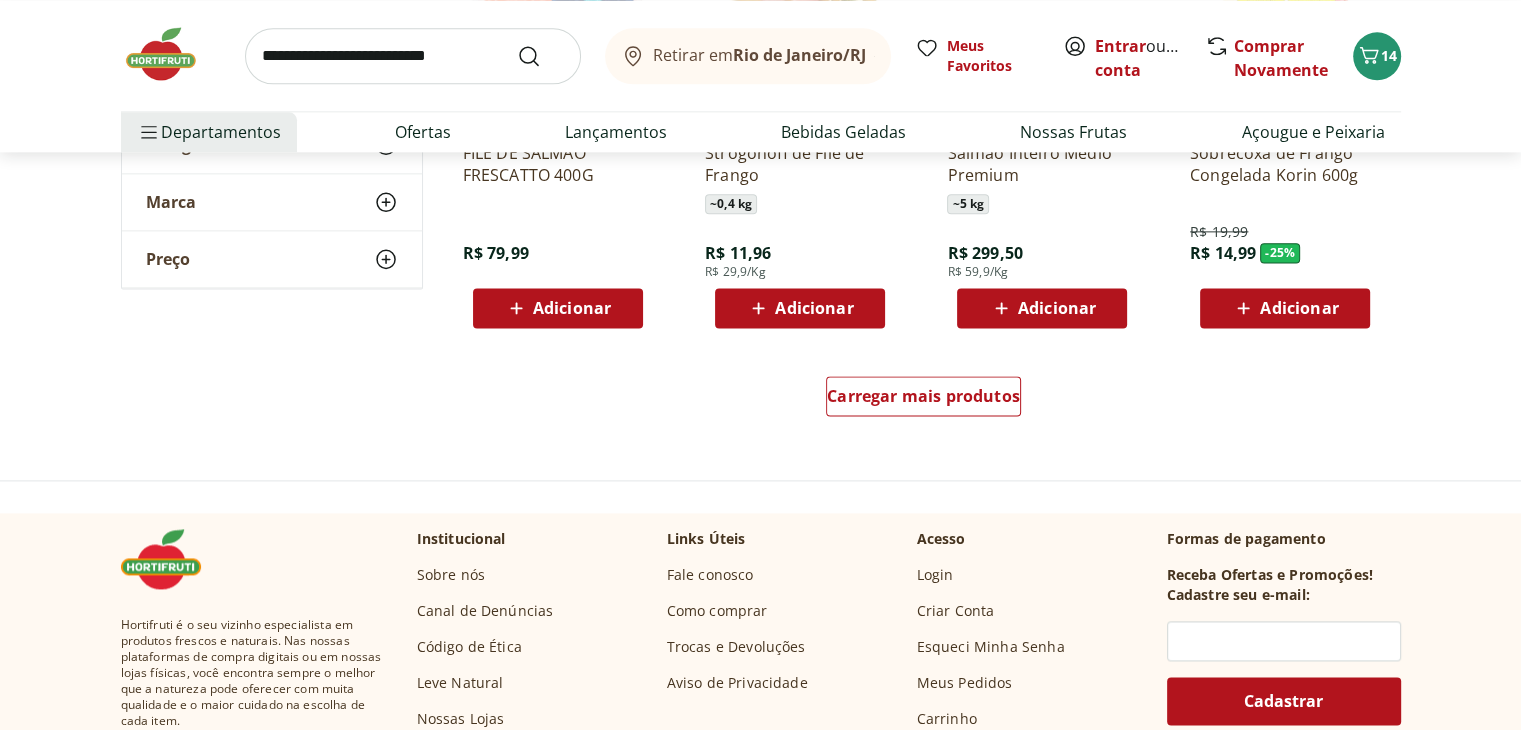 scroll, scrollTop: 2600, scrollLeft: 0, axis: vertical 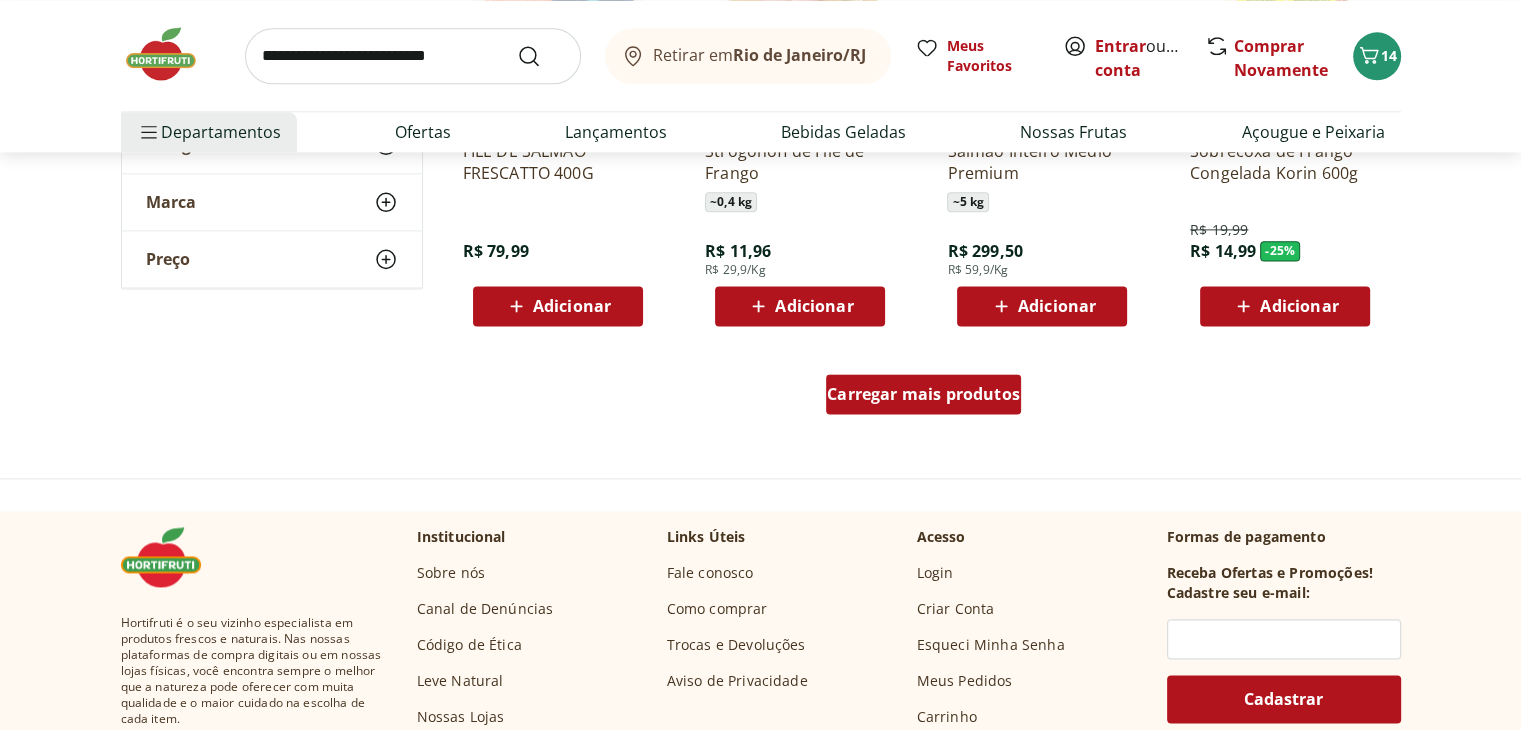click on "Carregar mais produtos" at bounding box center [923, 394] 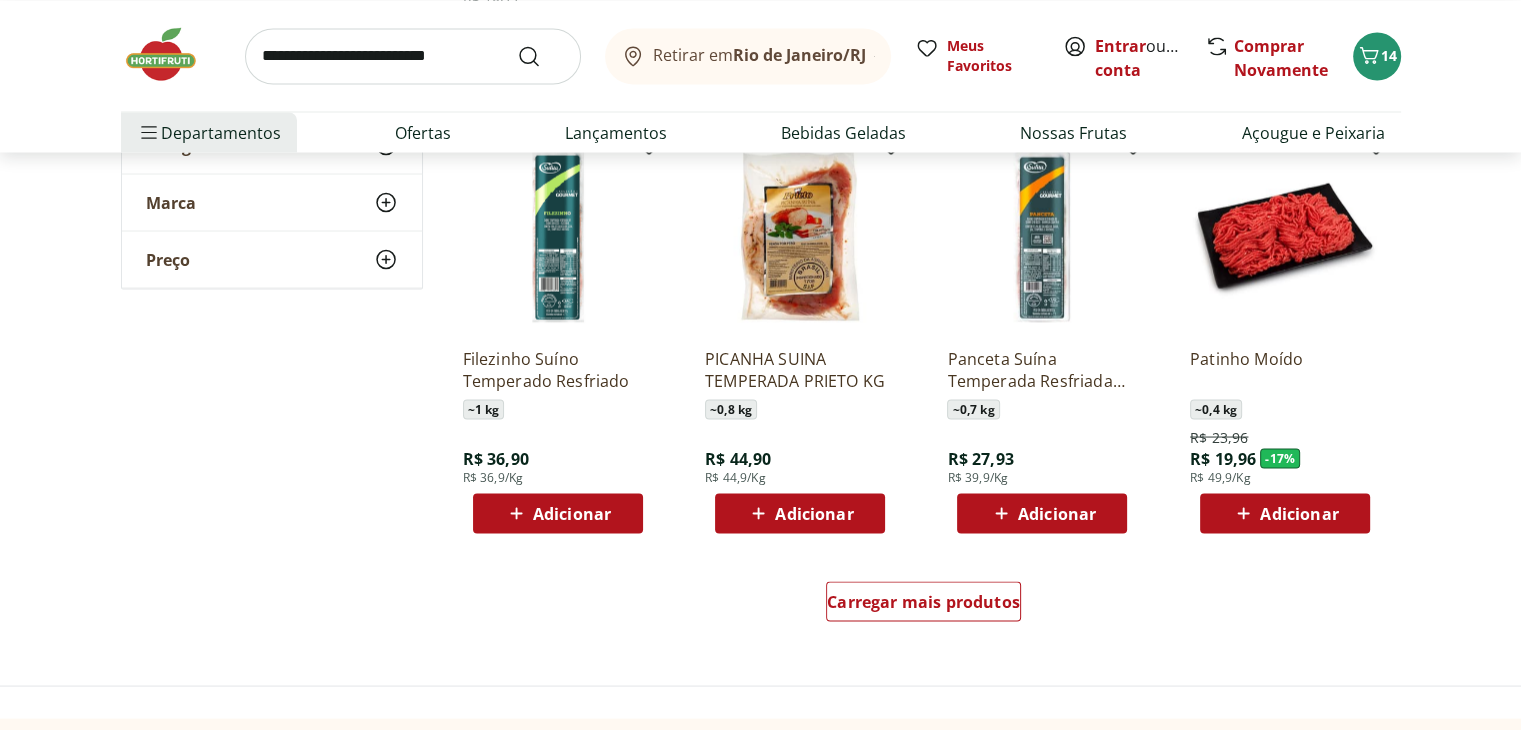 scroll, scrollTop: 3700, scrollLeft: 0, axis: vertical 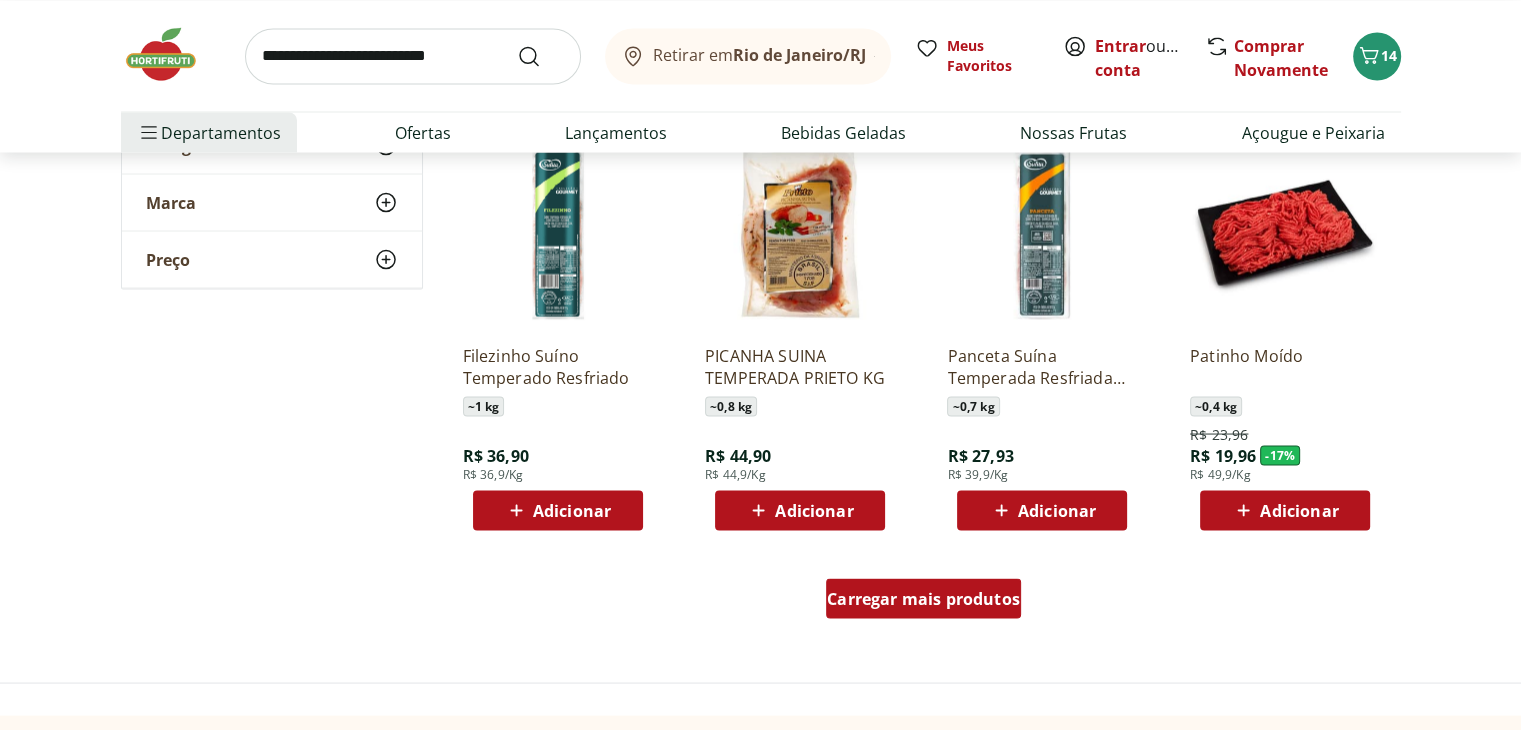 click on "Carregar mais produtos" at bounding box center [923, 598] 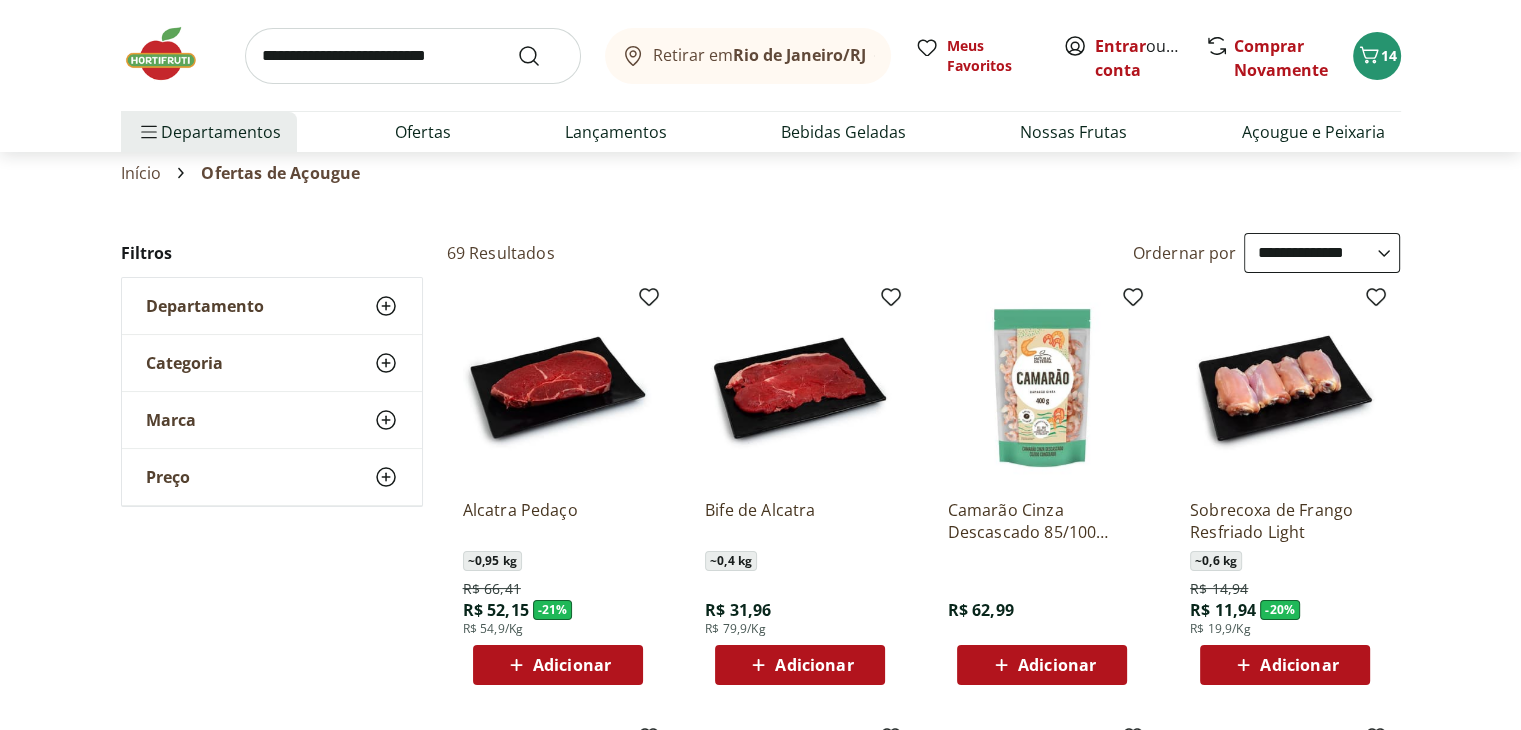 scroll, scrollTop: 0, scrollLeft: 0, axis: both 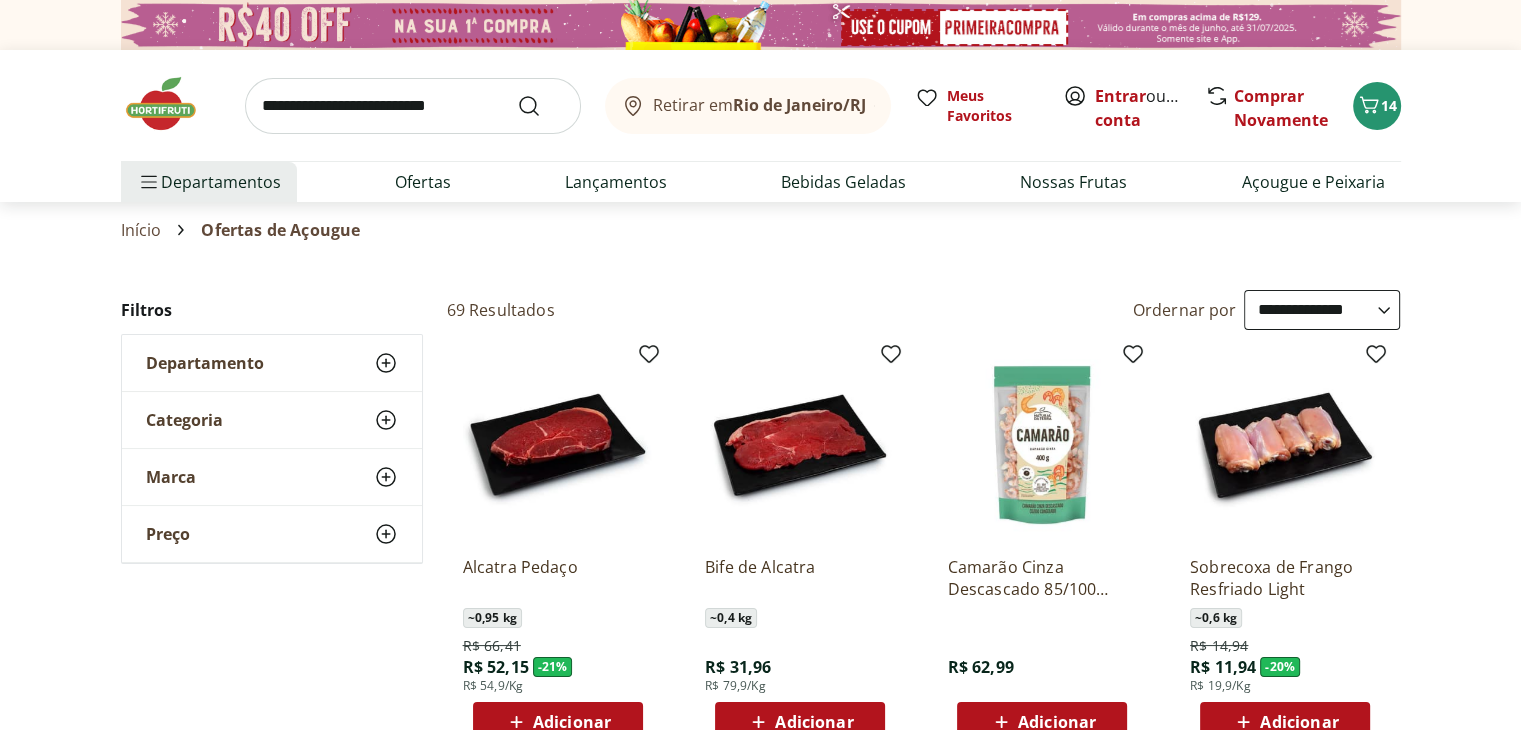 click at bounding box center [171, 104] 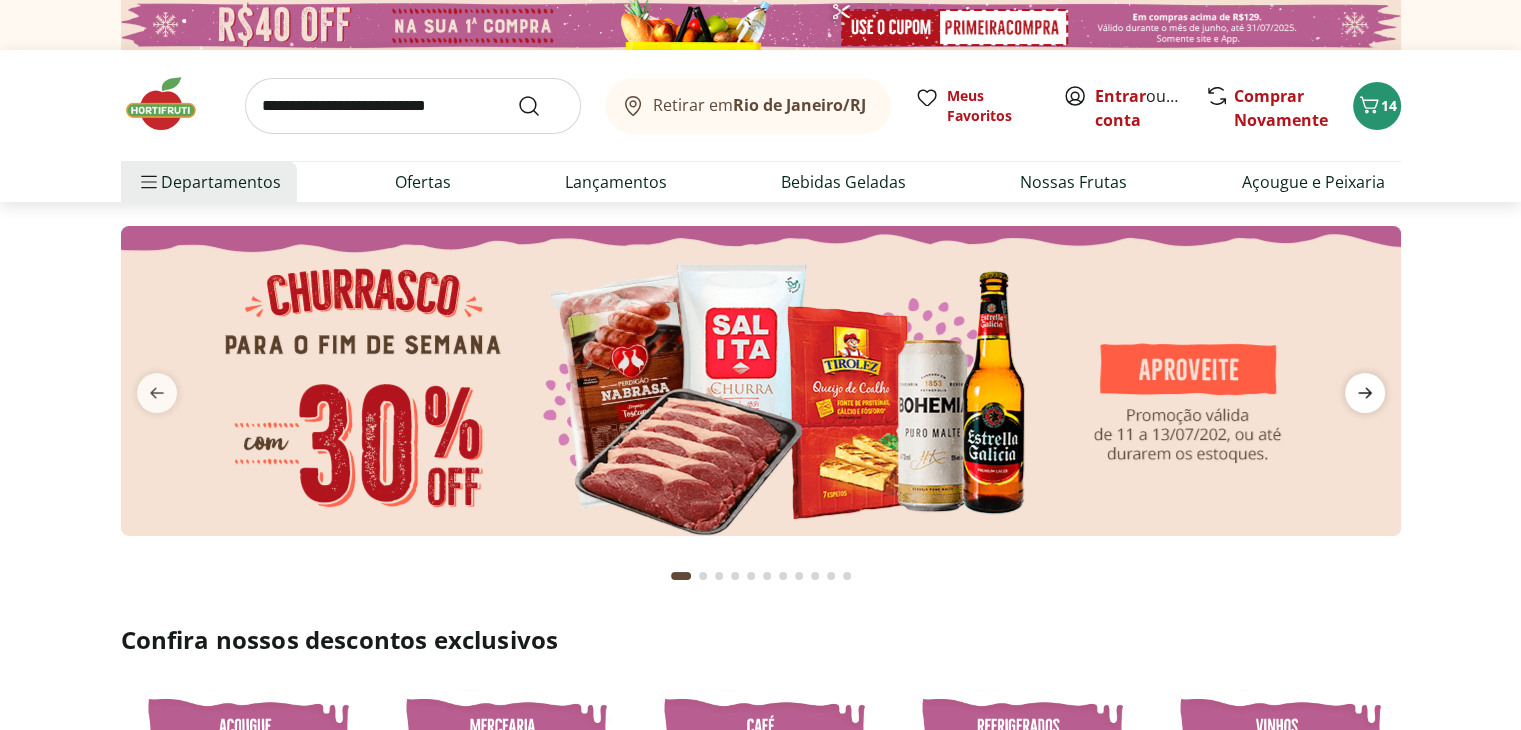click 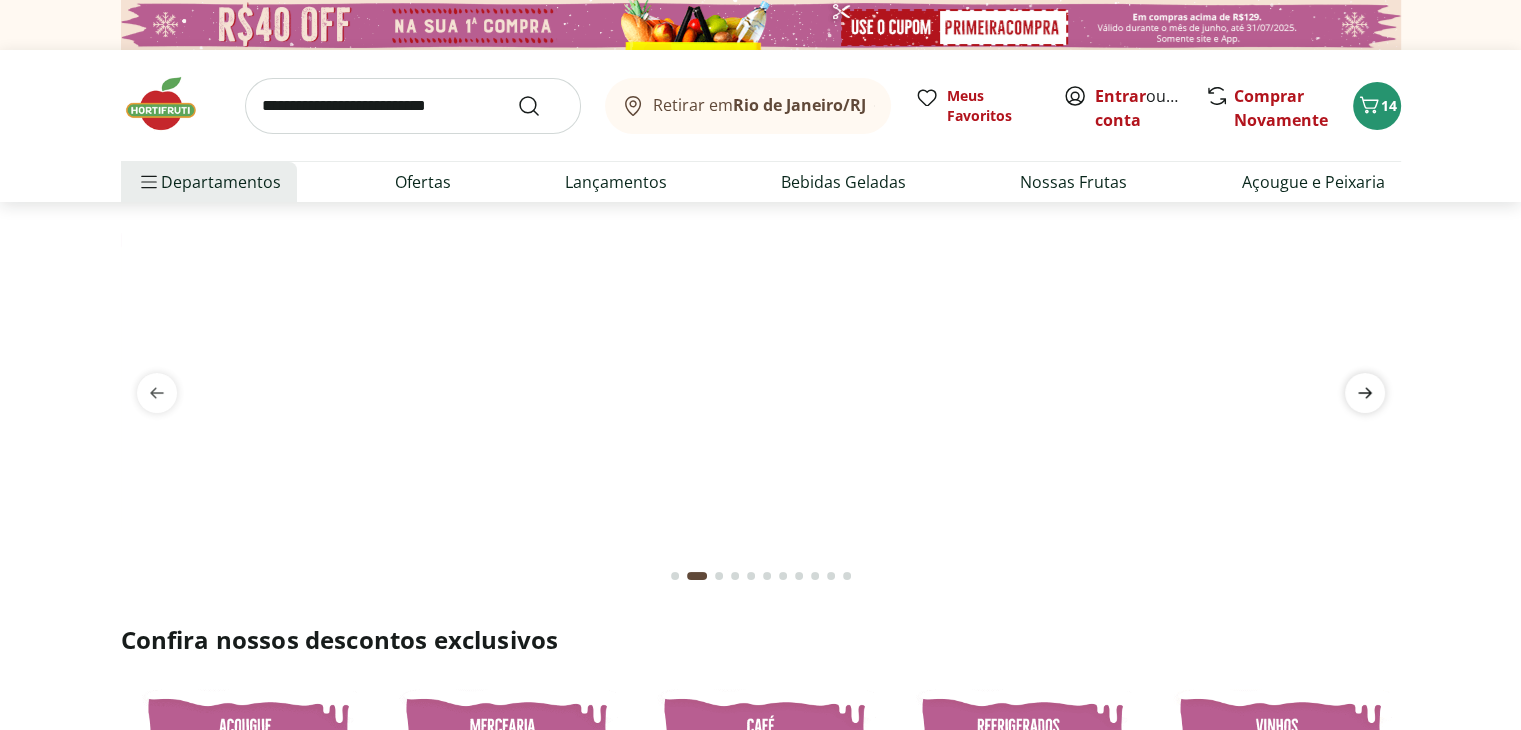 click 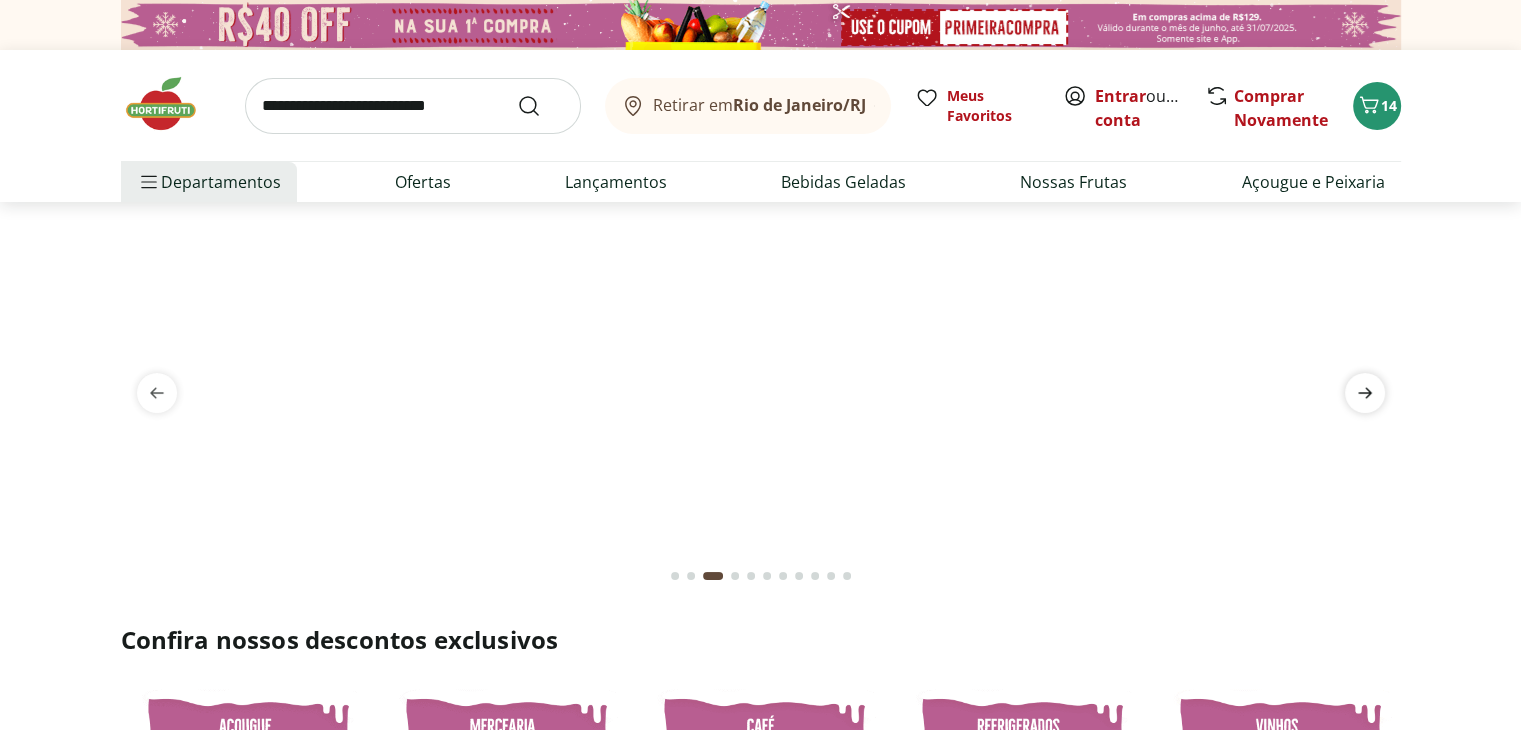 click 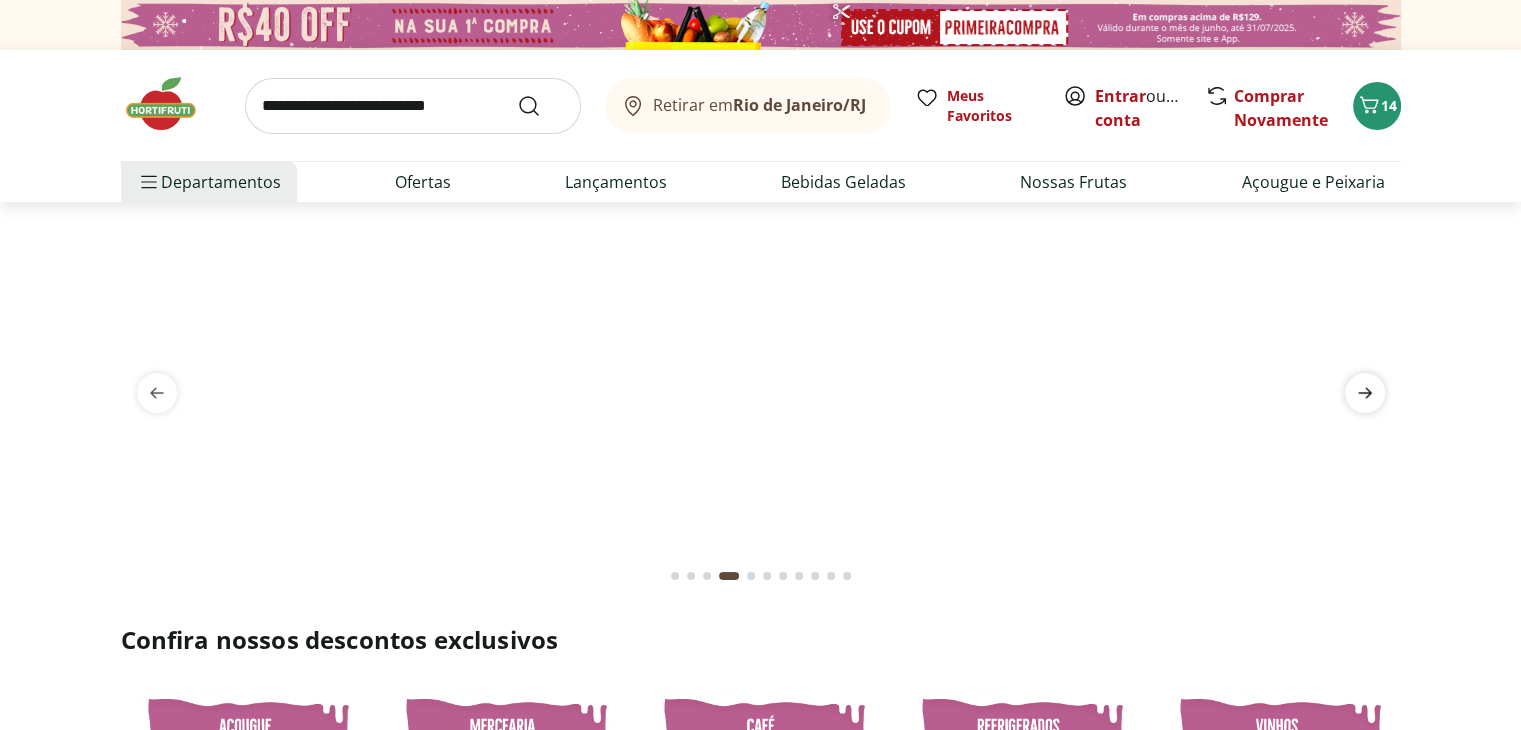 click 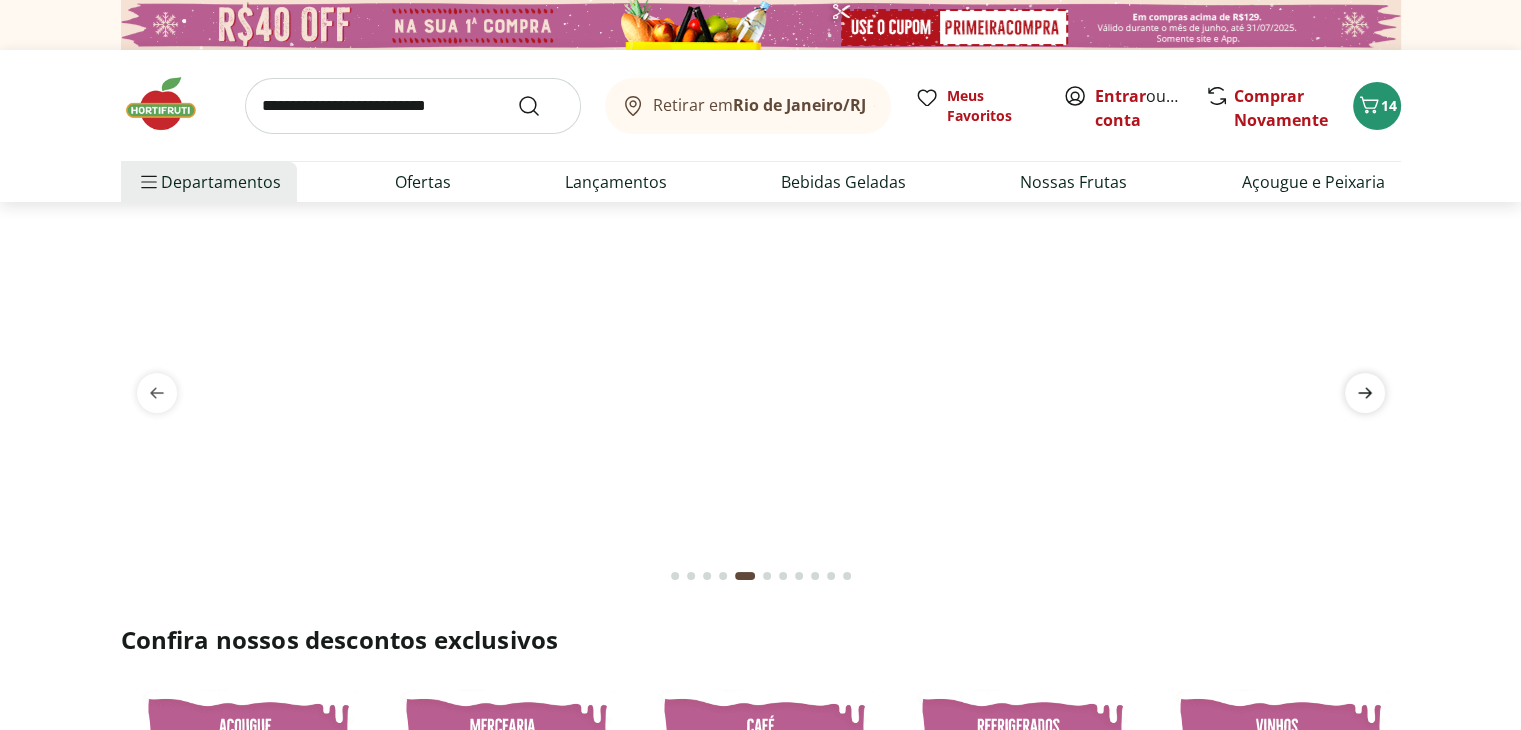 click 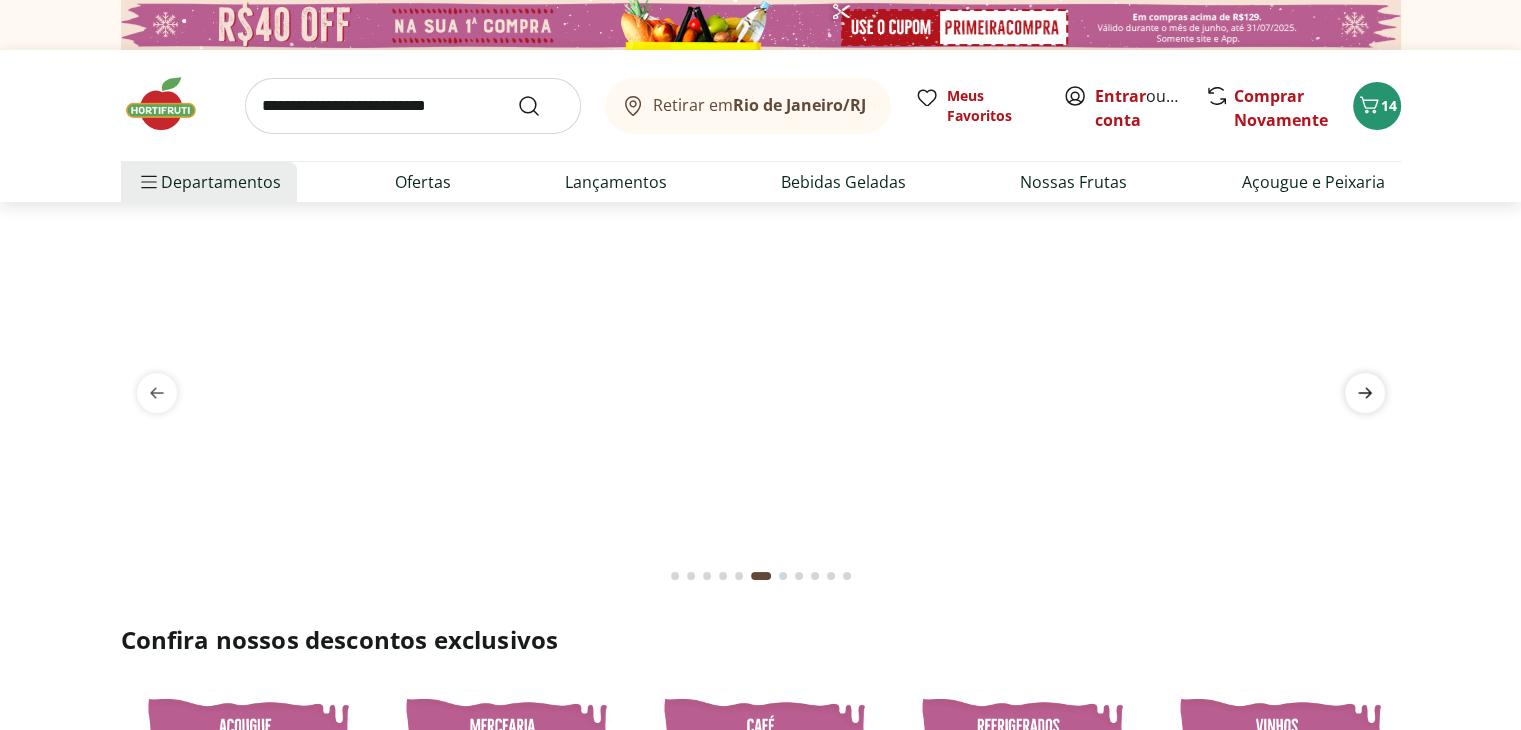click 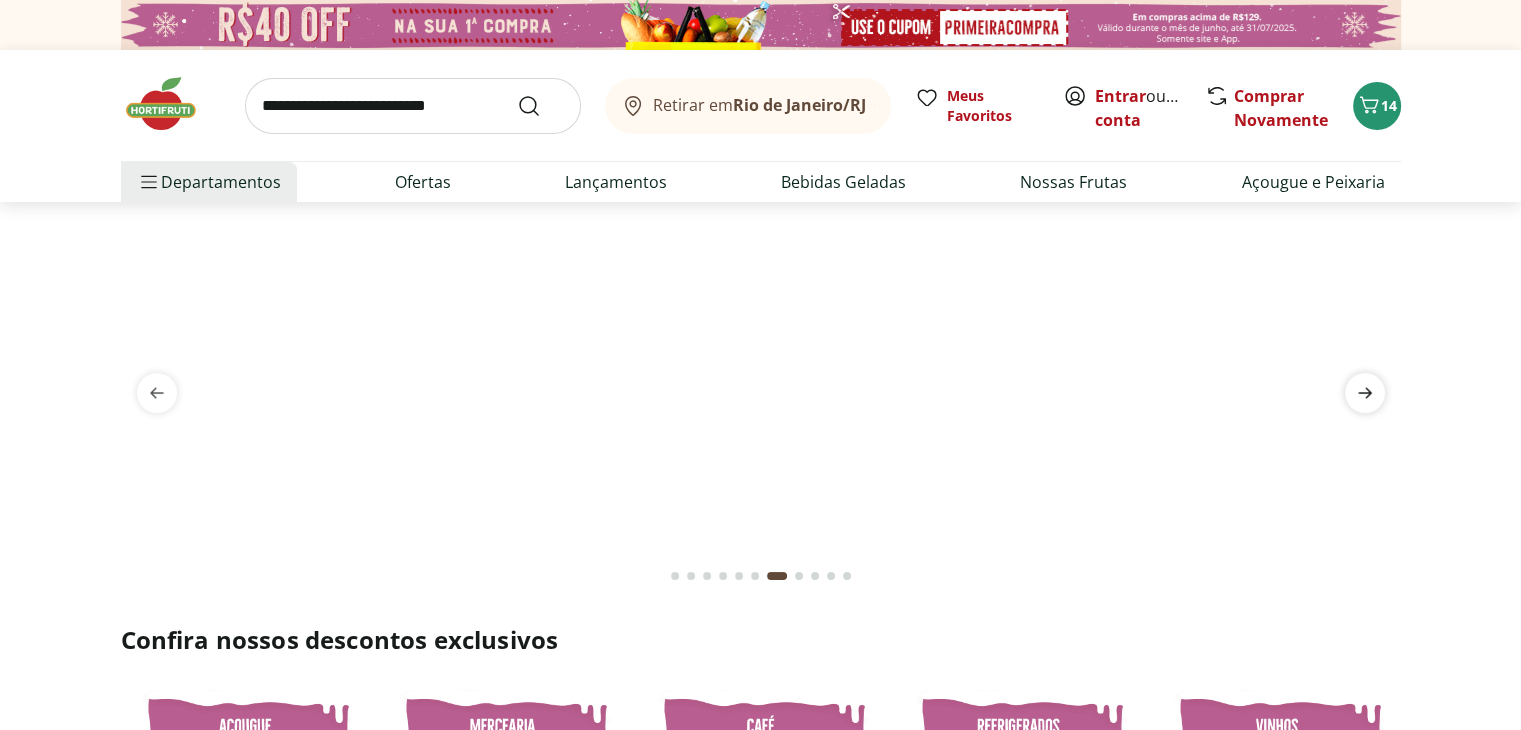 click 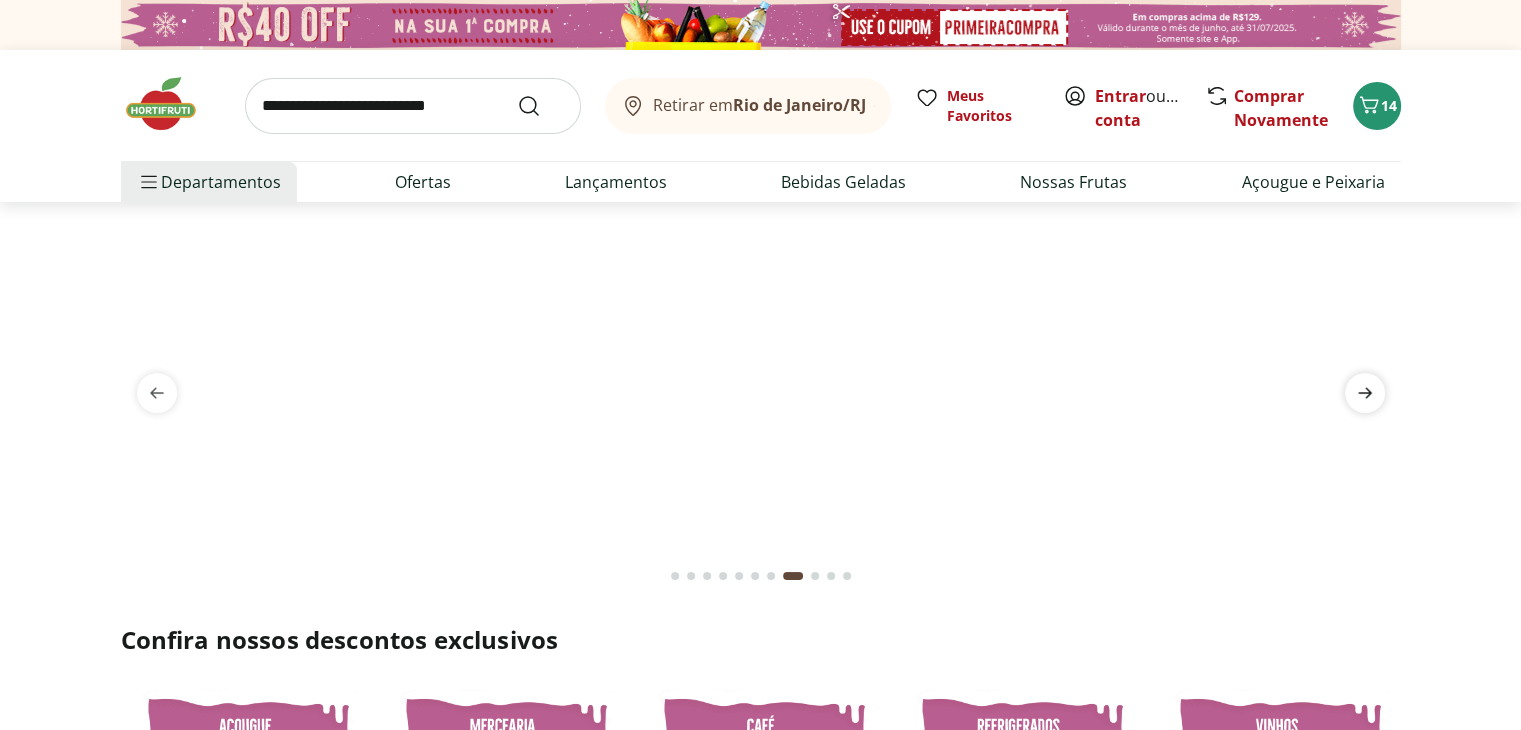 click 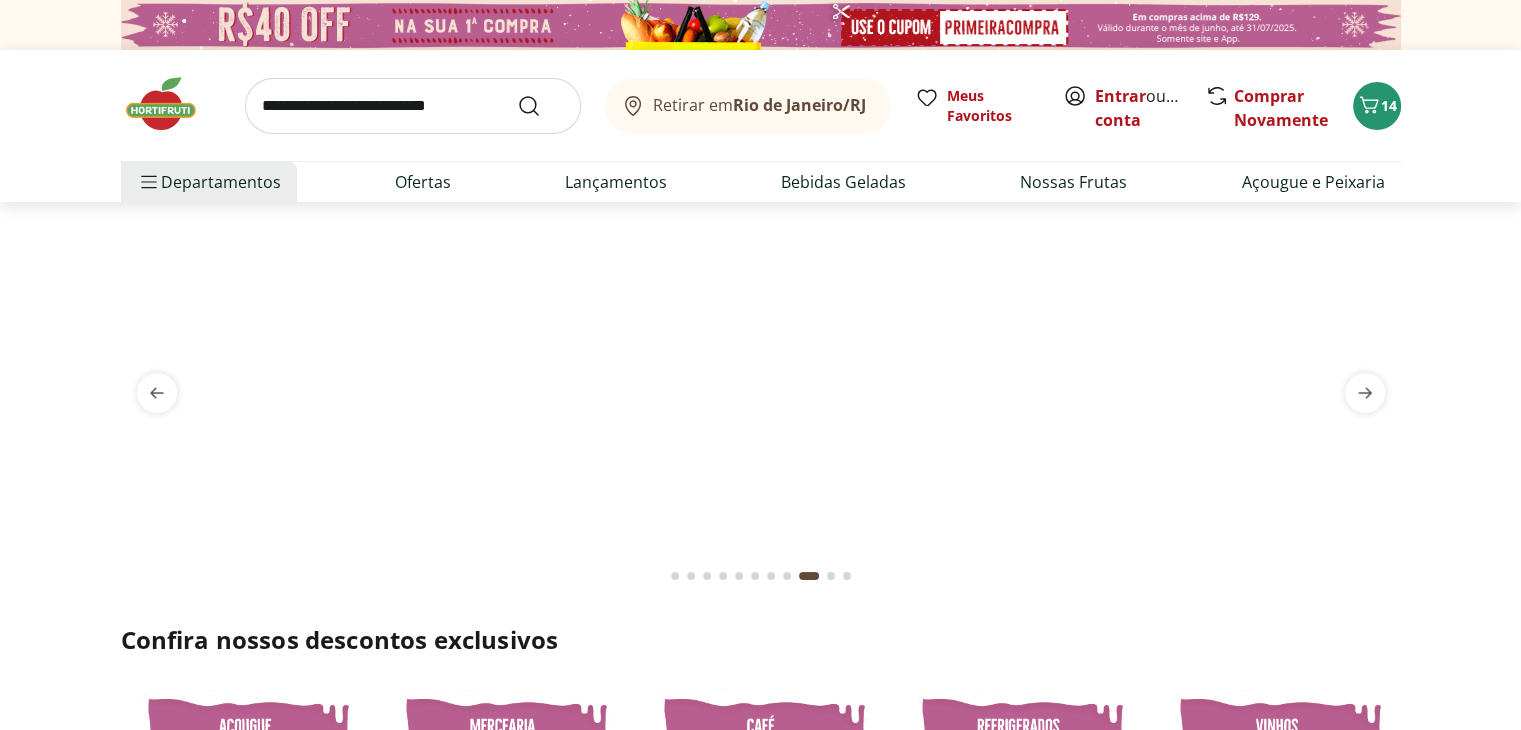 click at bounding box center [760, 226] 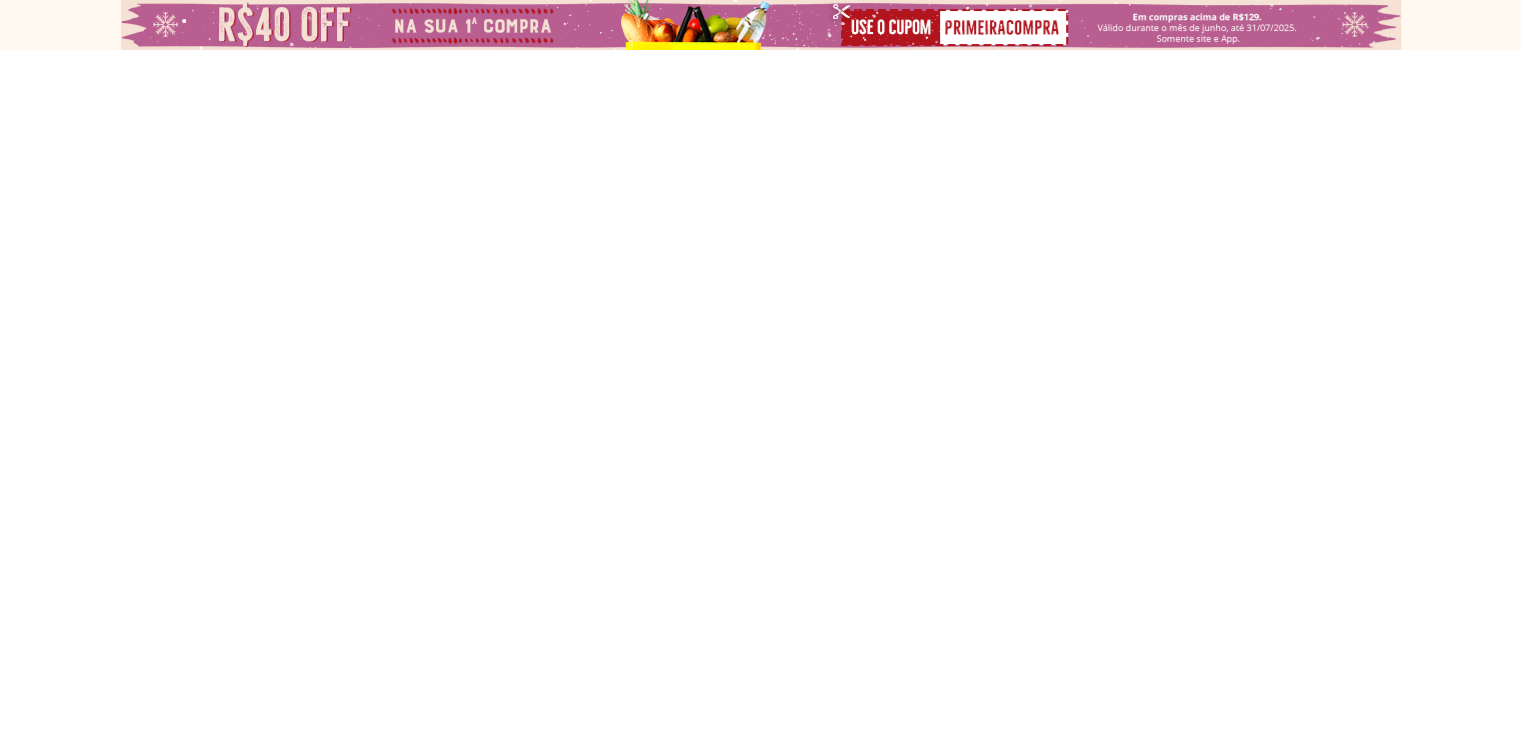 select on "**********" 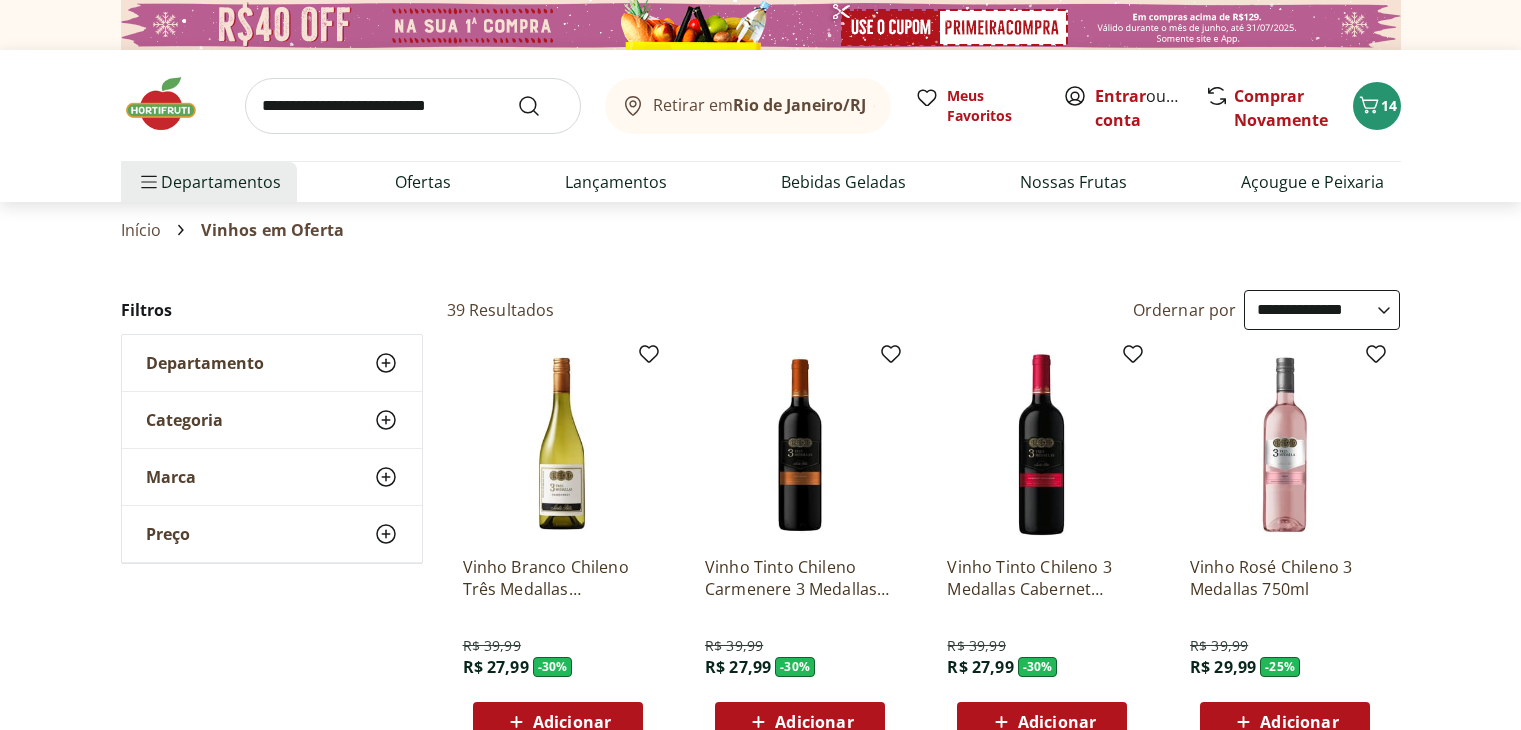 scroll, scrollTop: 0, scrollLeft: 0, axis: both 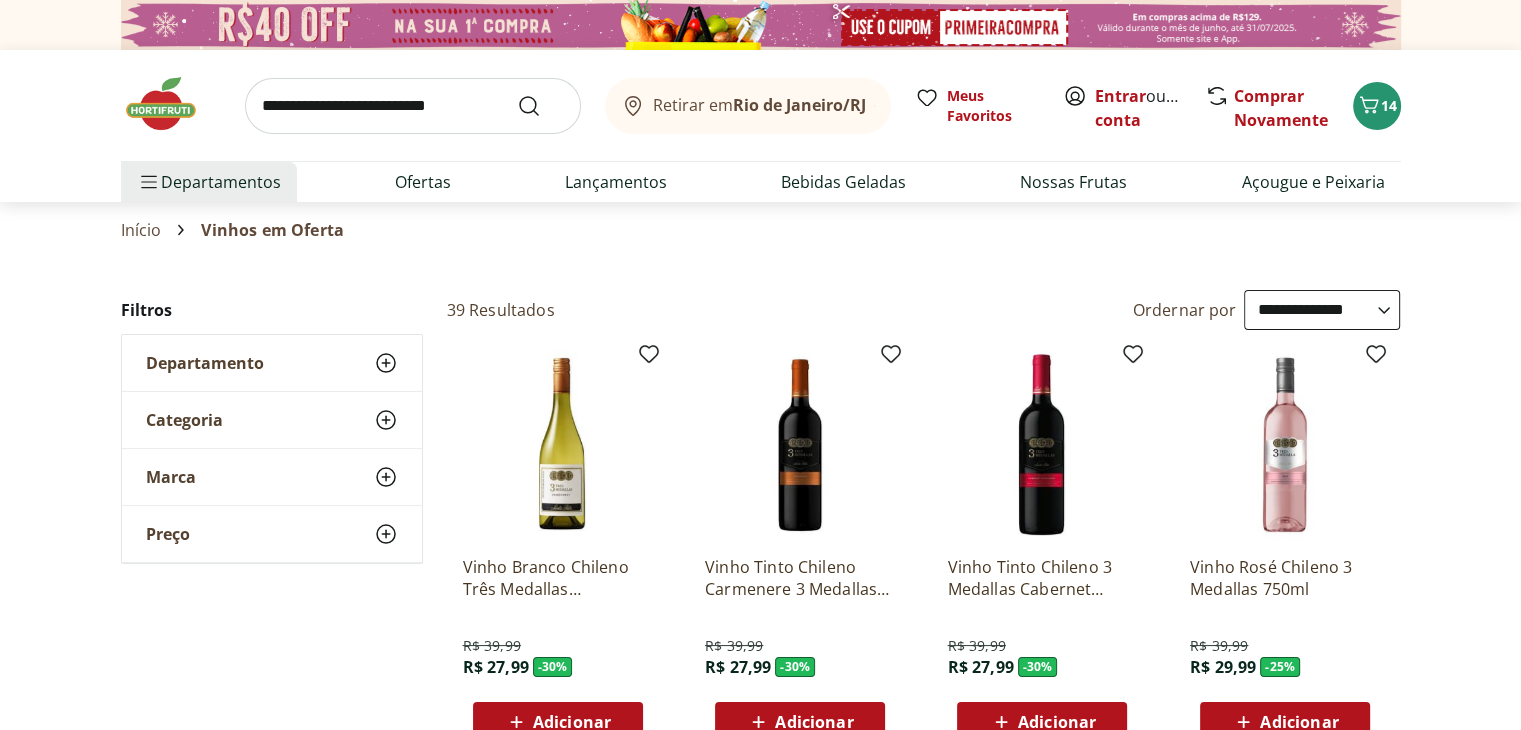 click on "**********" at bounding box center [1322, 310] 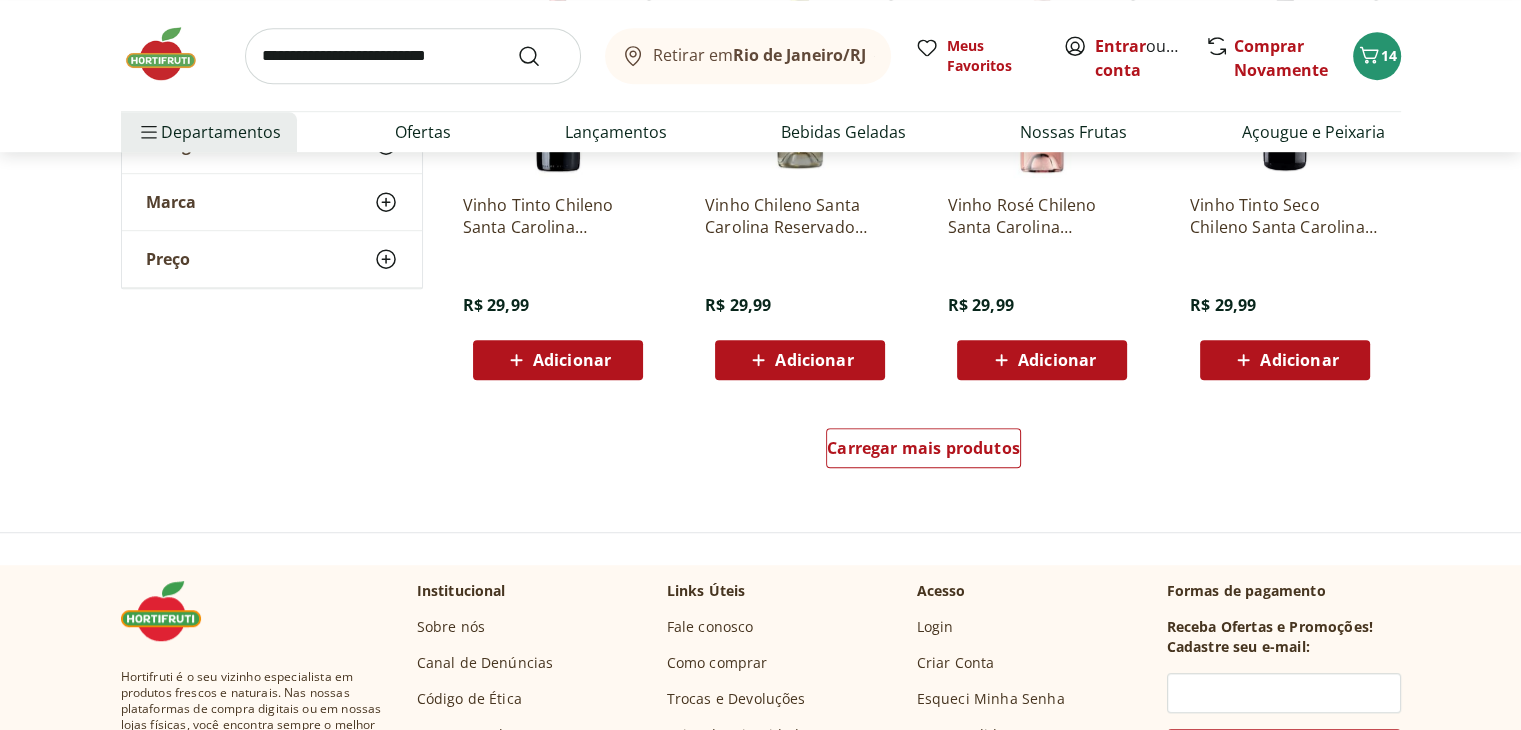 scroll, scrollTop: 1300, scrollLeft: 0, axis: vertical 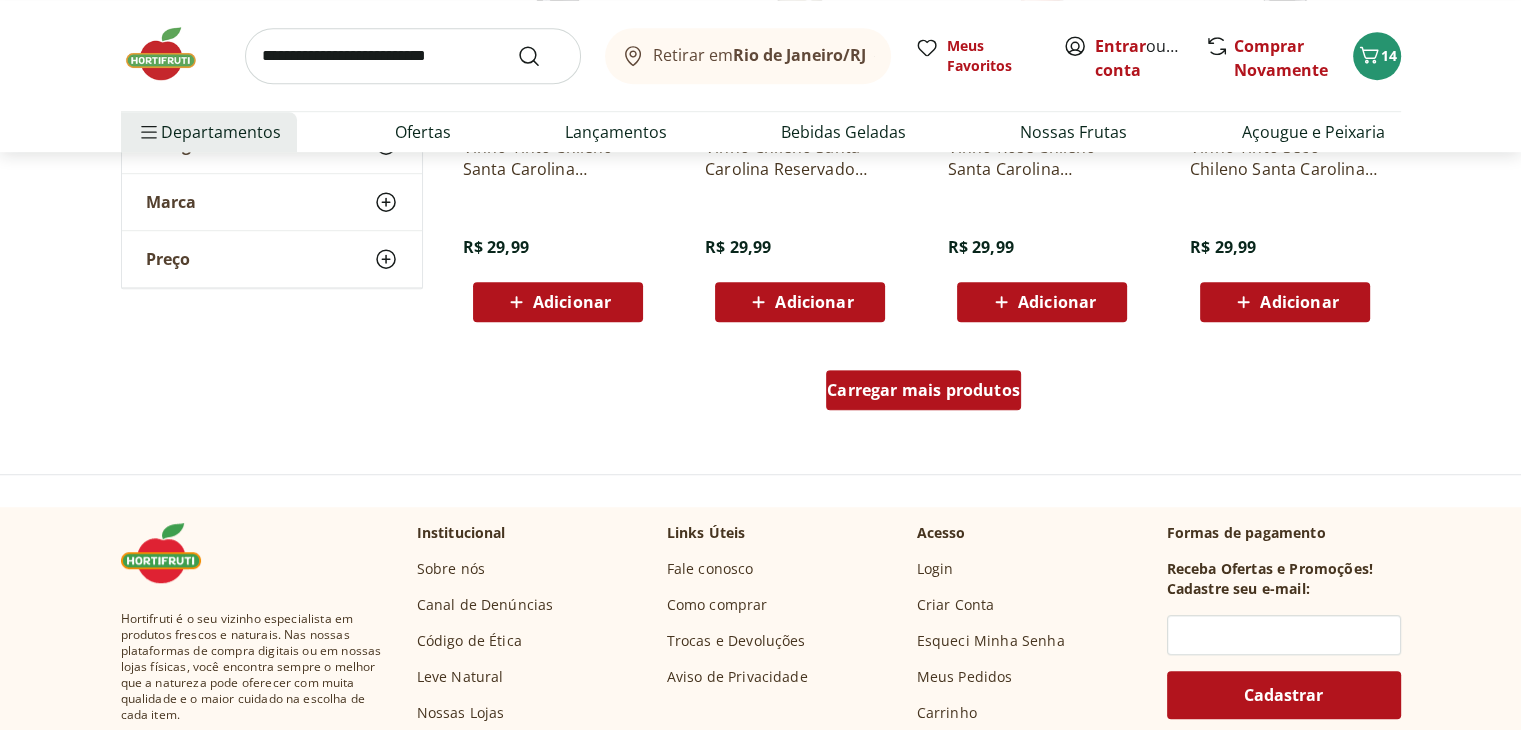 click on "Carregar mais produtos" at bounding box center (923, 390) 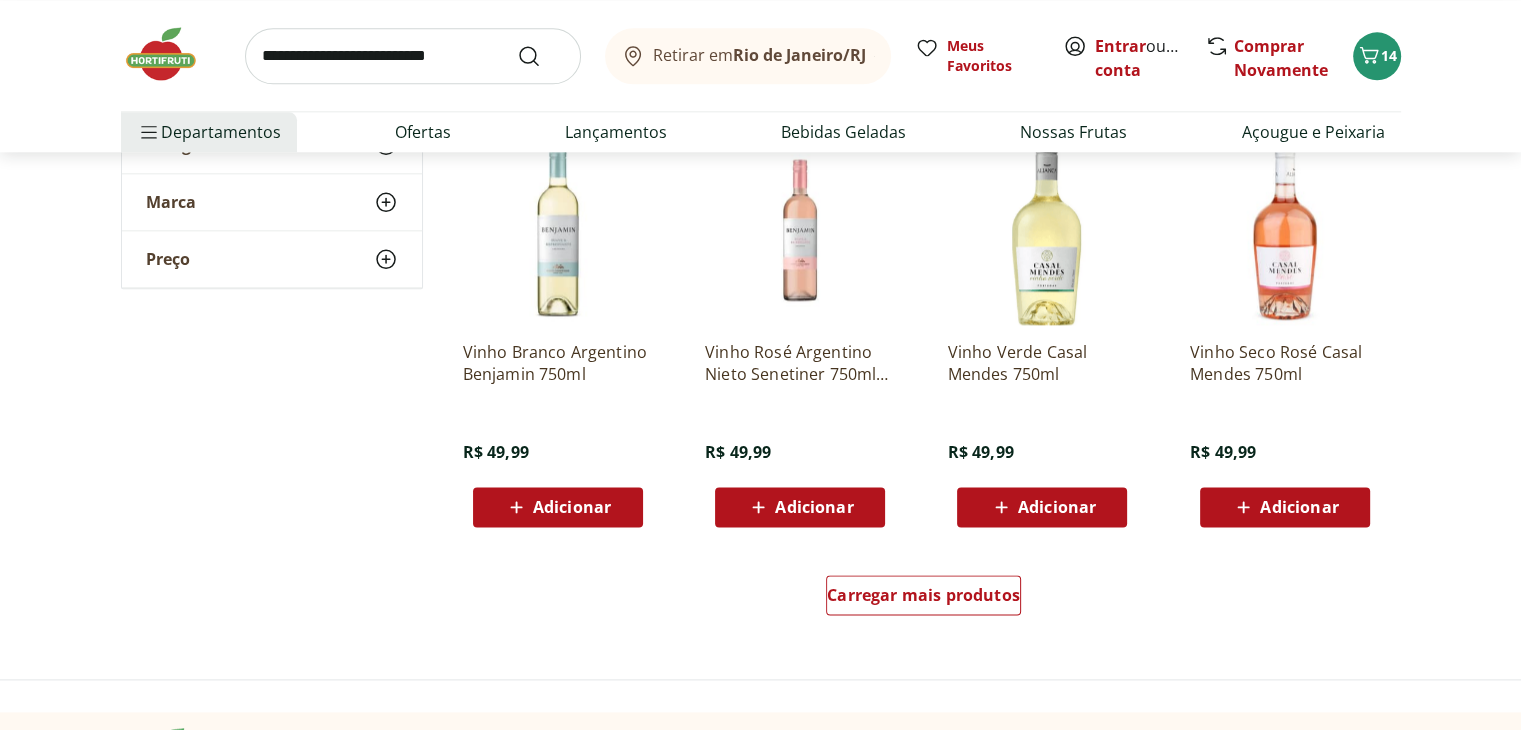 scroll, scrollTop: 2400, scrollLeft: 0, axis: vertical 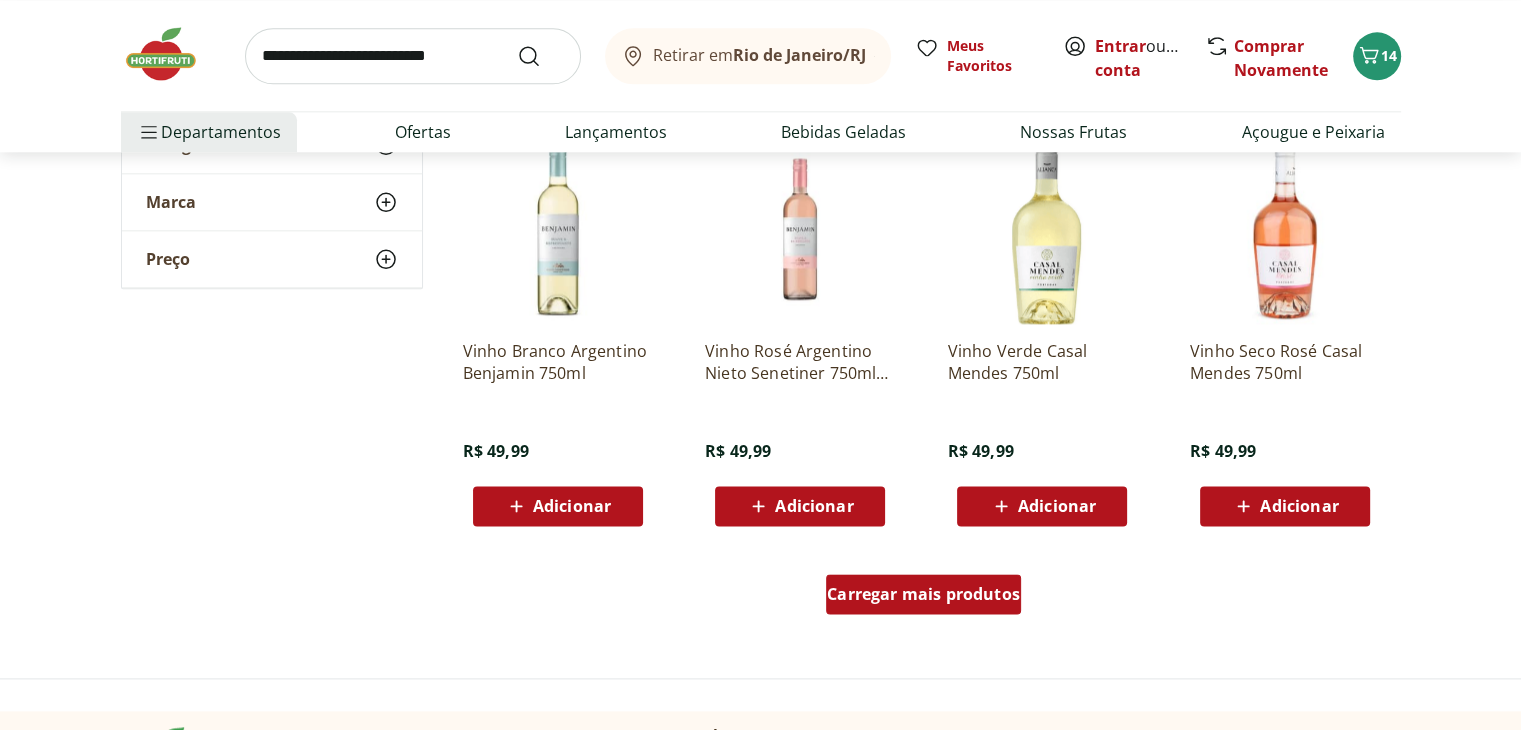 click on "Carregar mais produtos" at bounding box center [923, 594] 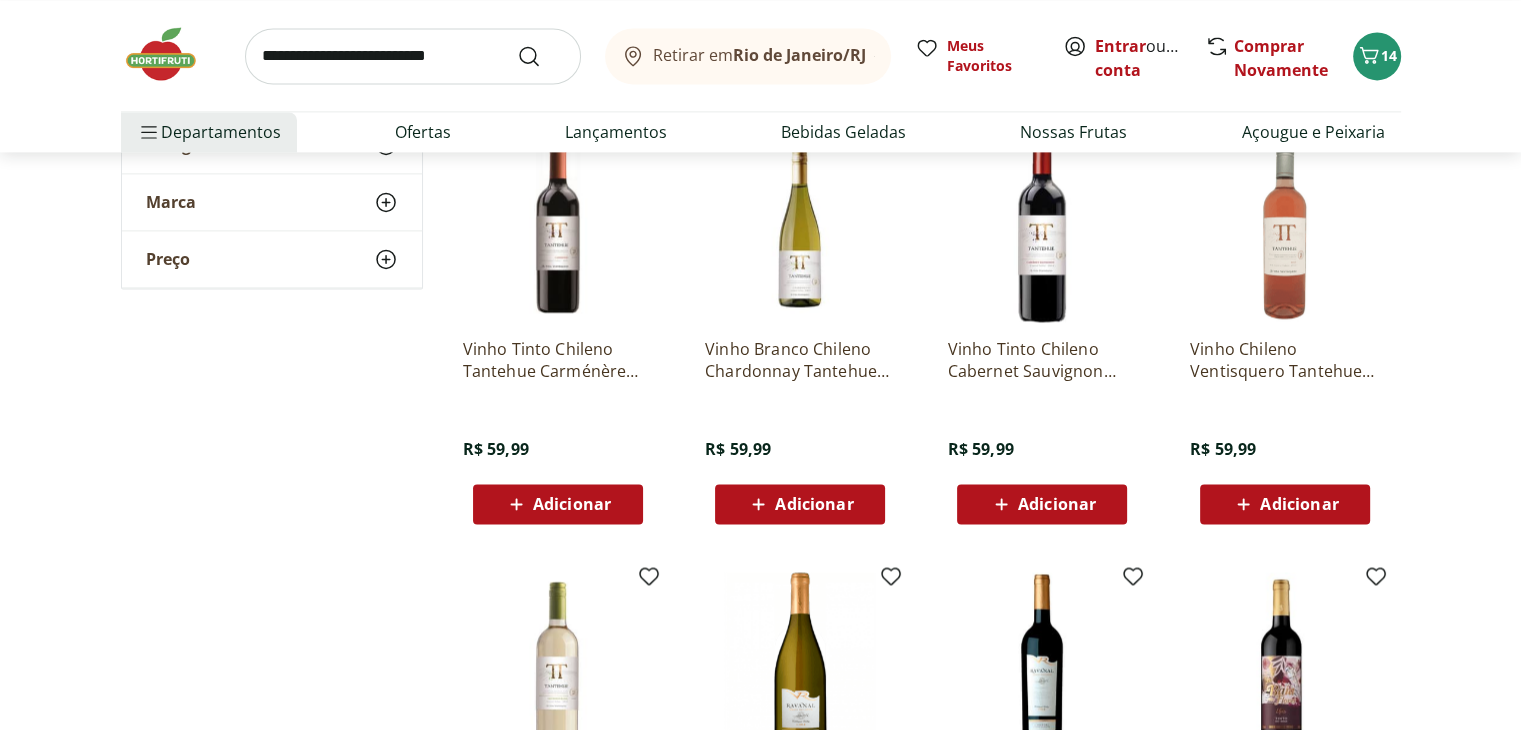 scroll, scrollTop: 2800, scrollLeft: 0, axis: vertical 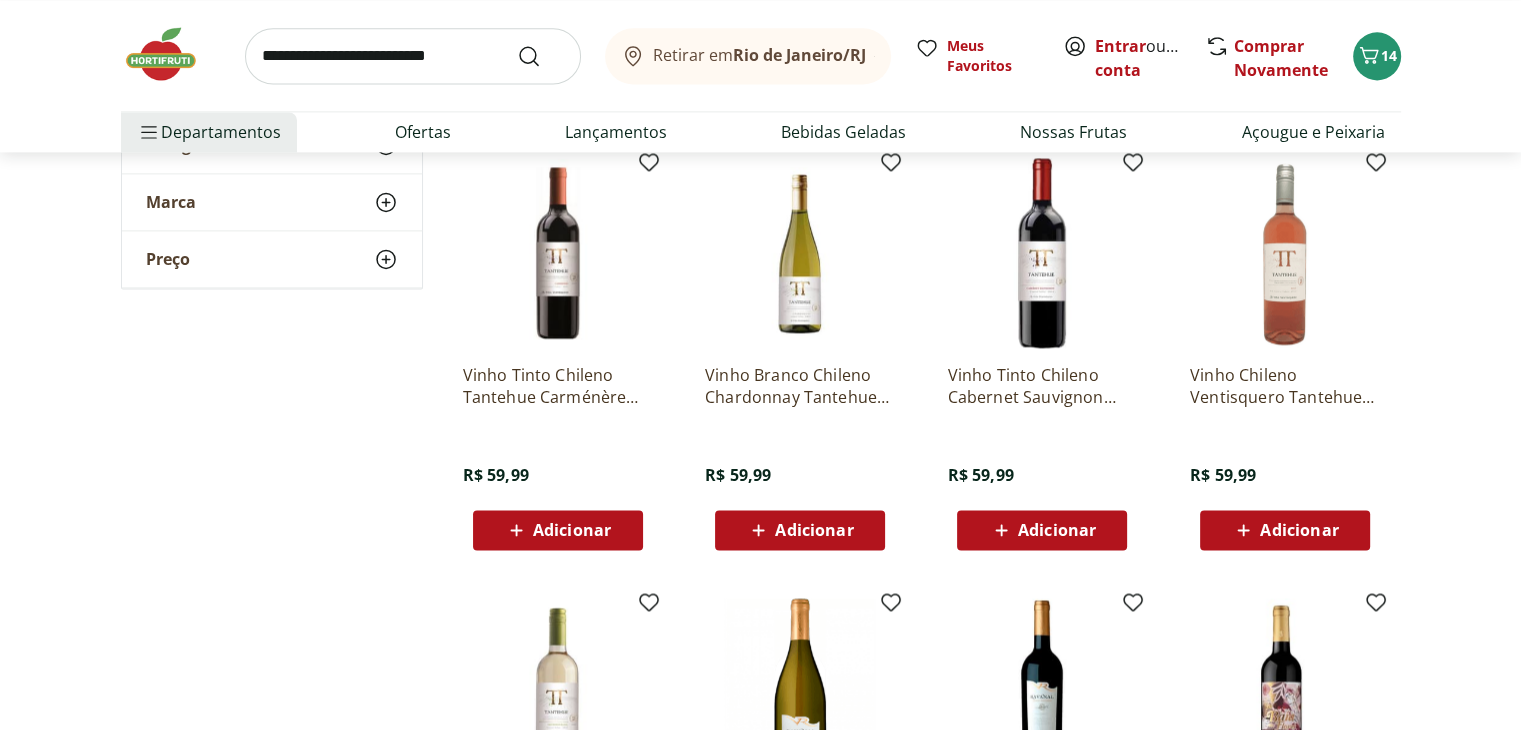 click at bounding box center (171, 54) 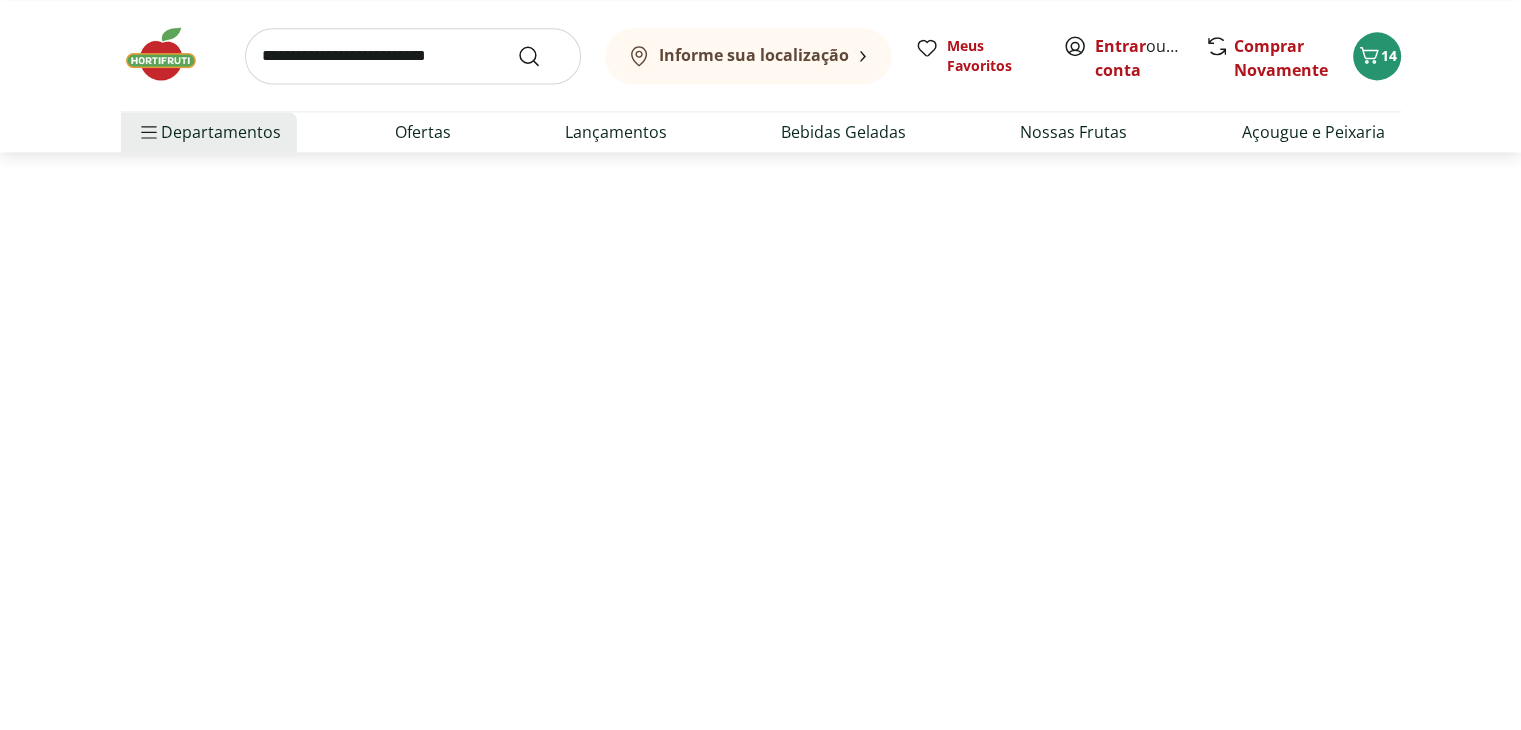 scroll, scrollTop: 0, scrollLeft: 0, axis: both 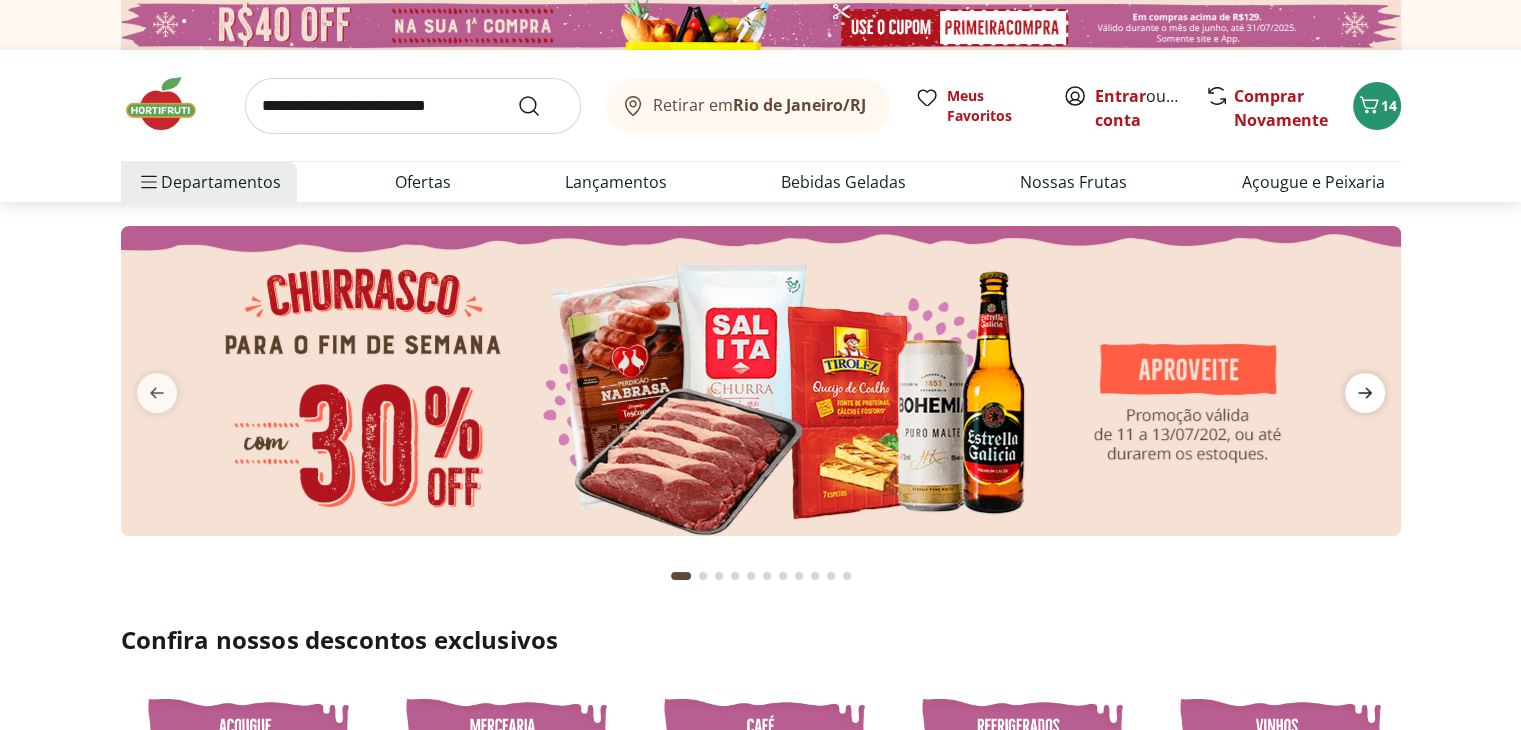 click 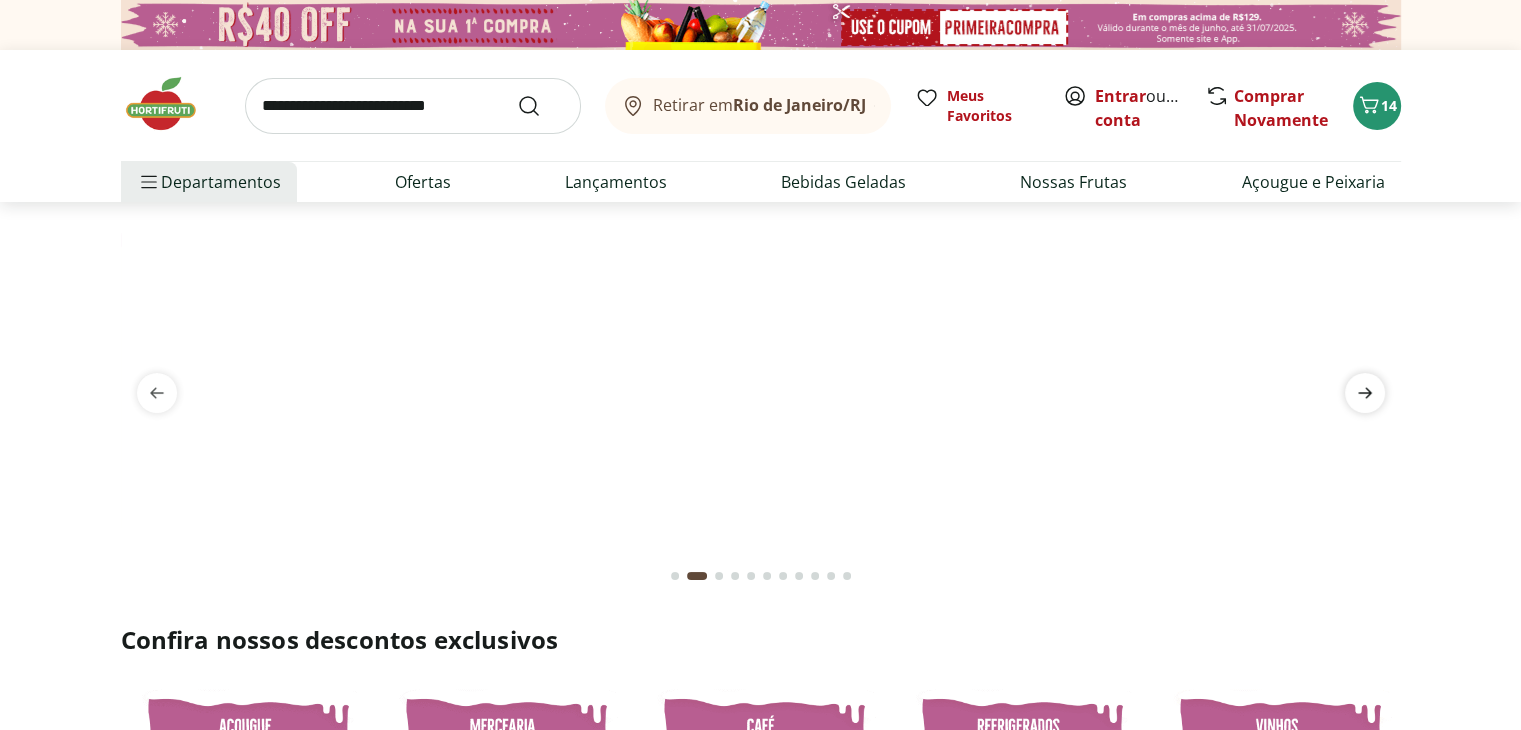 click 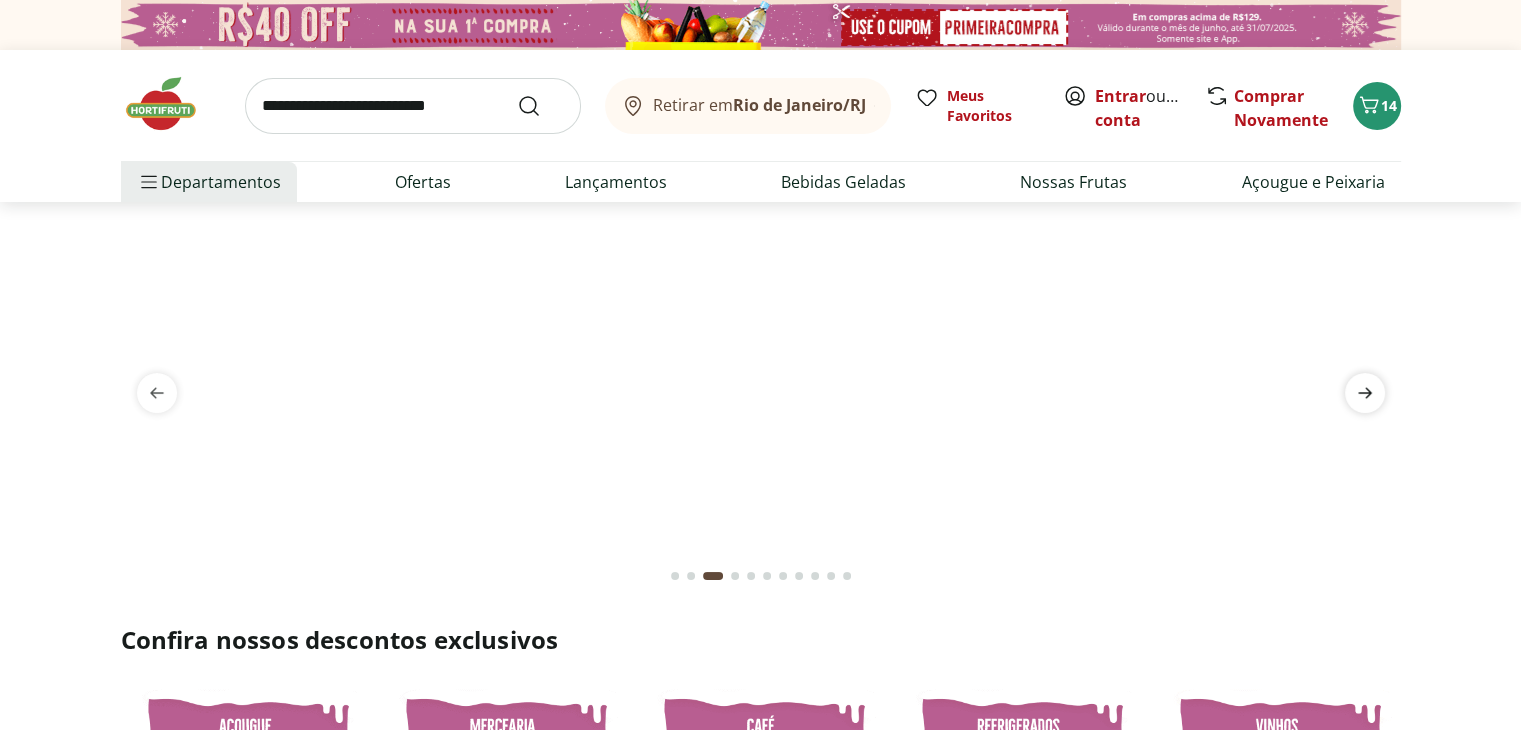 click 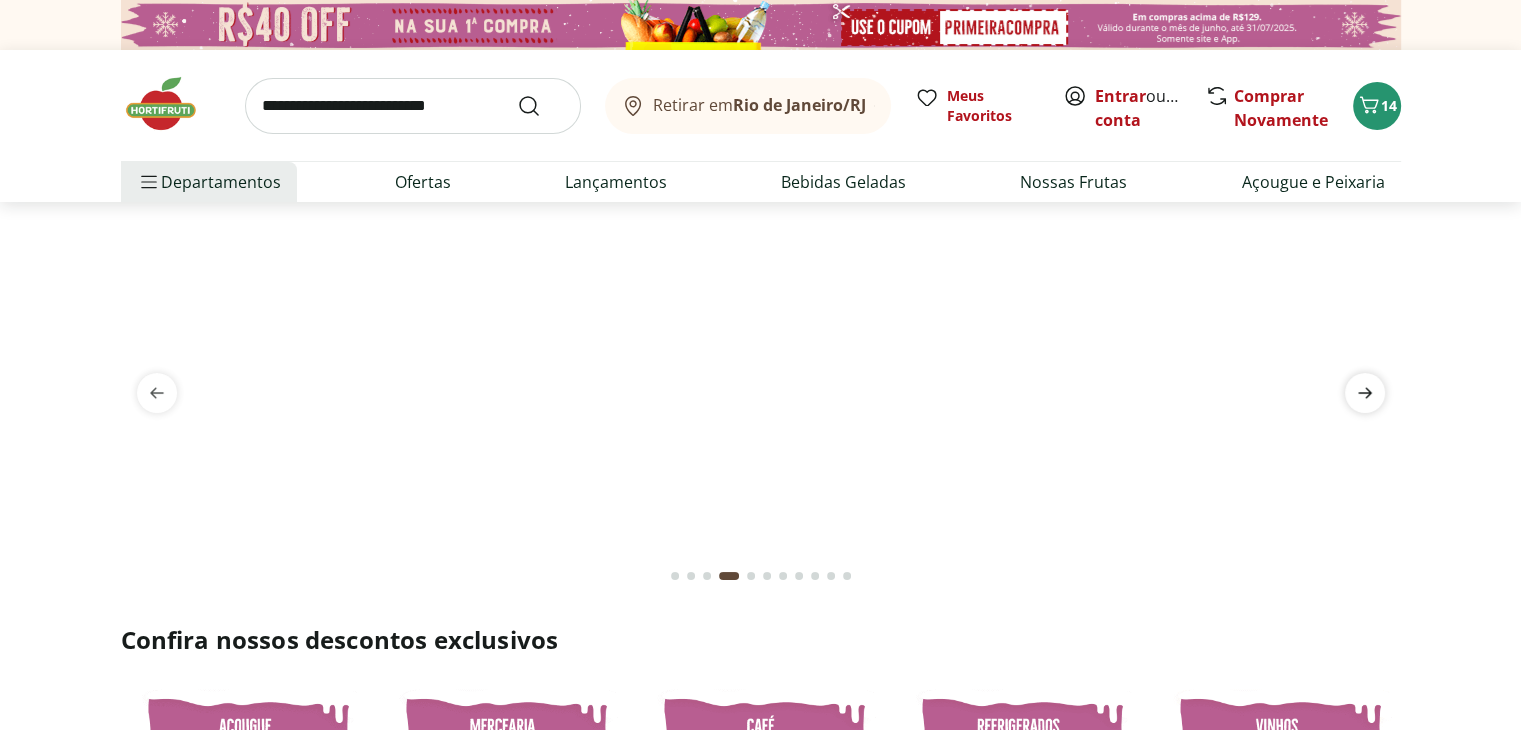 click 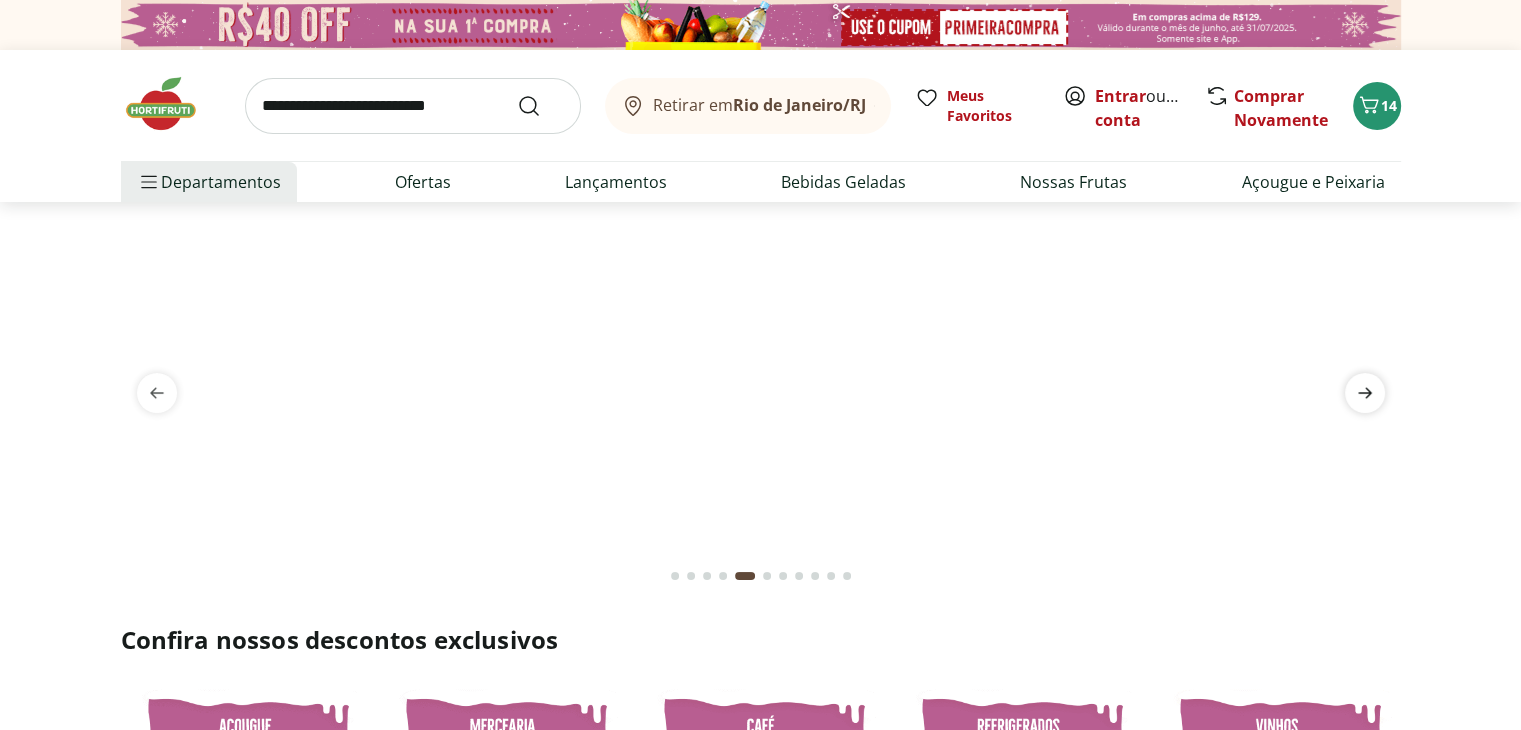 click 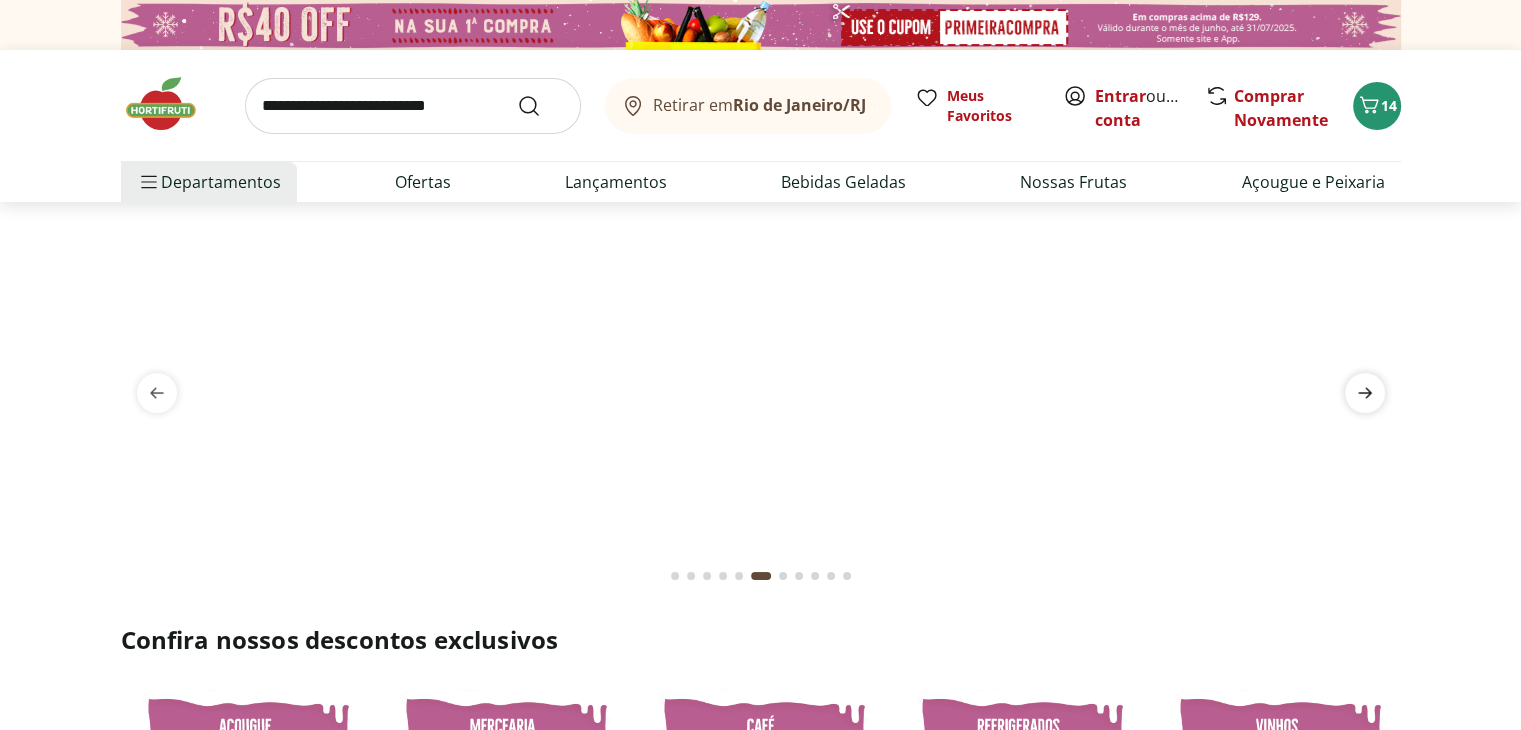 click 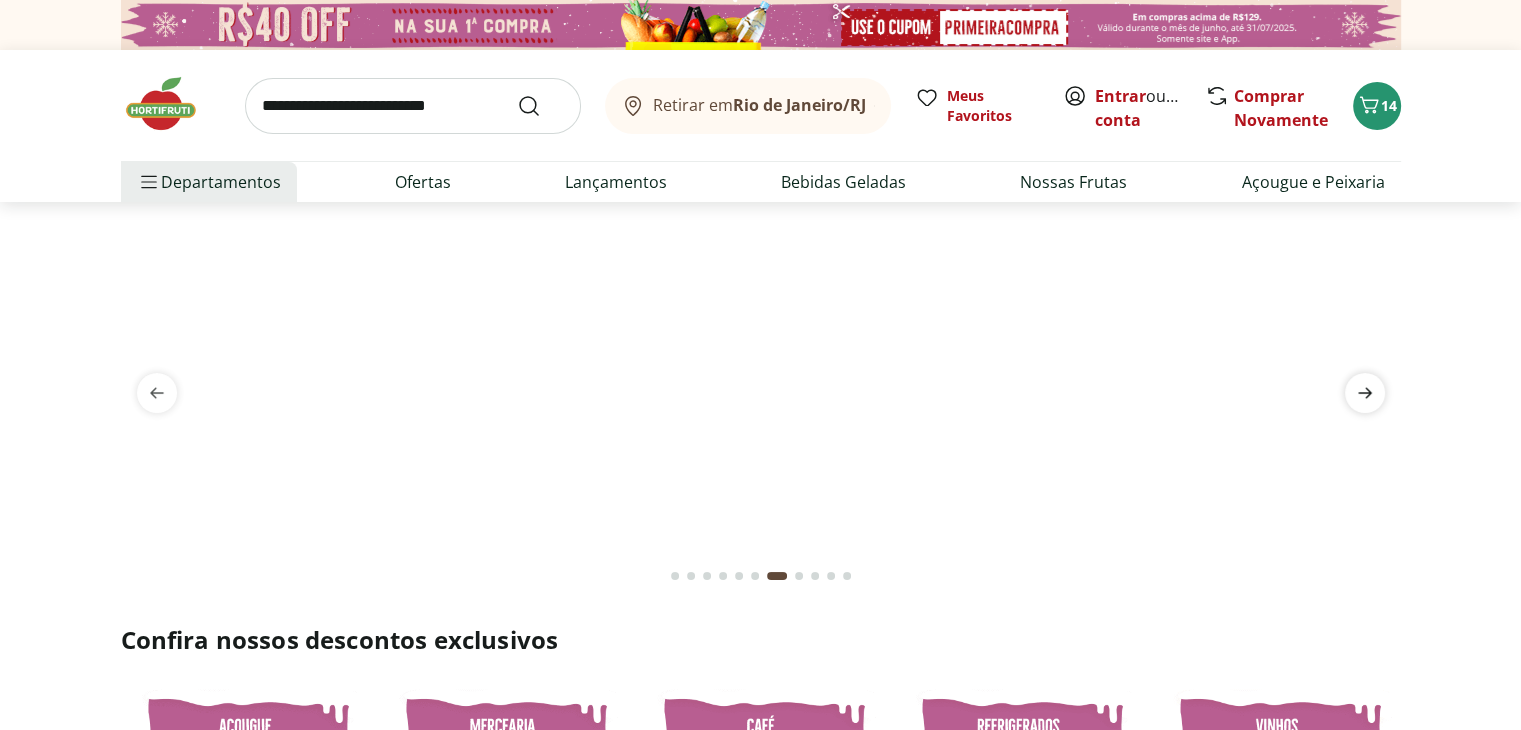click 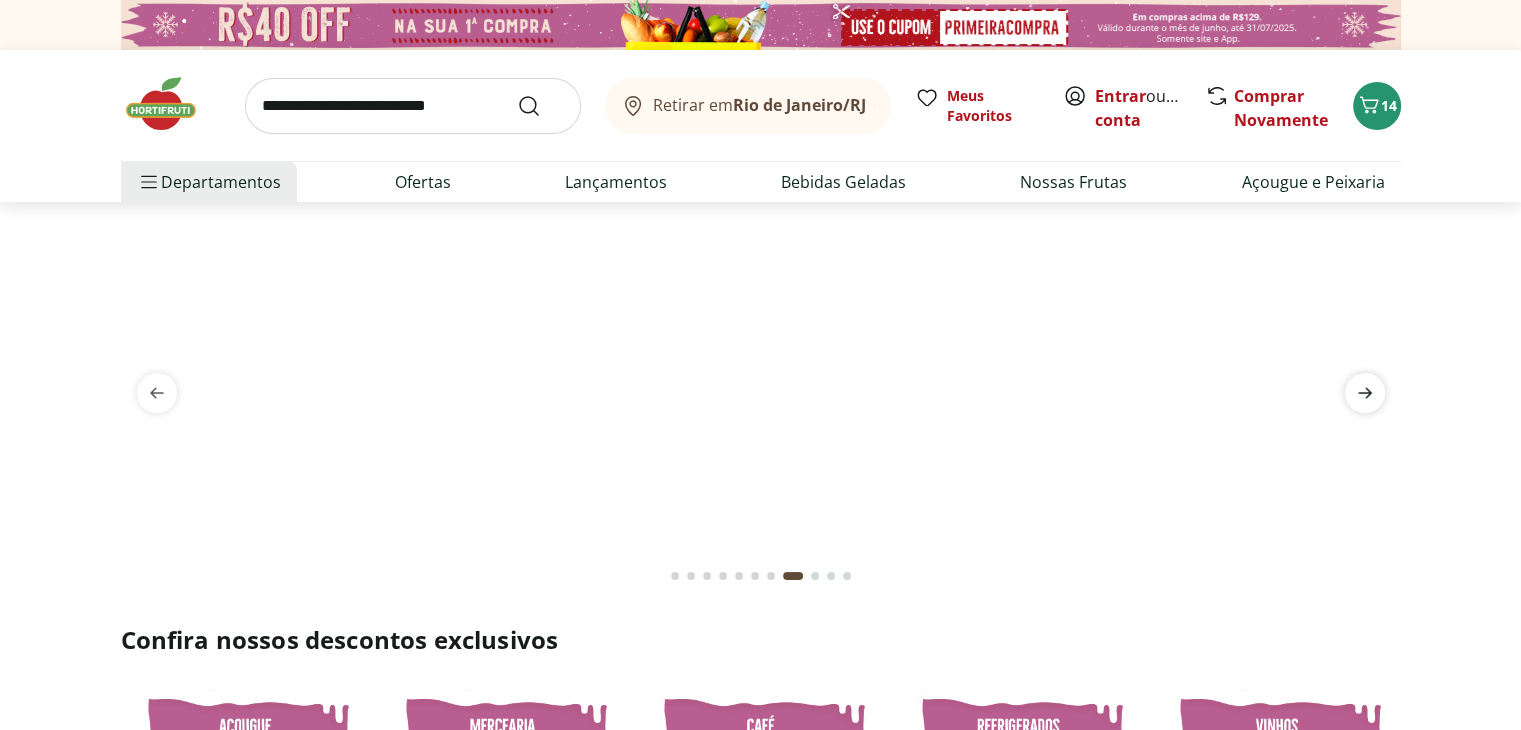 click 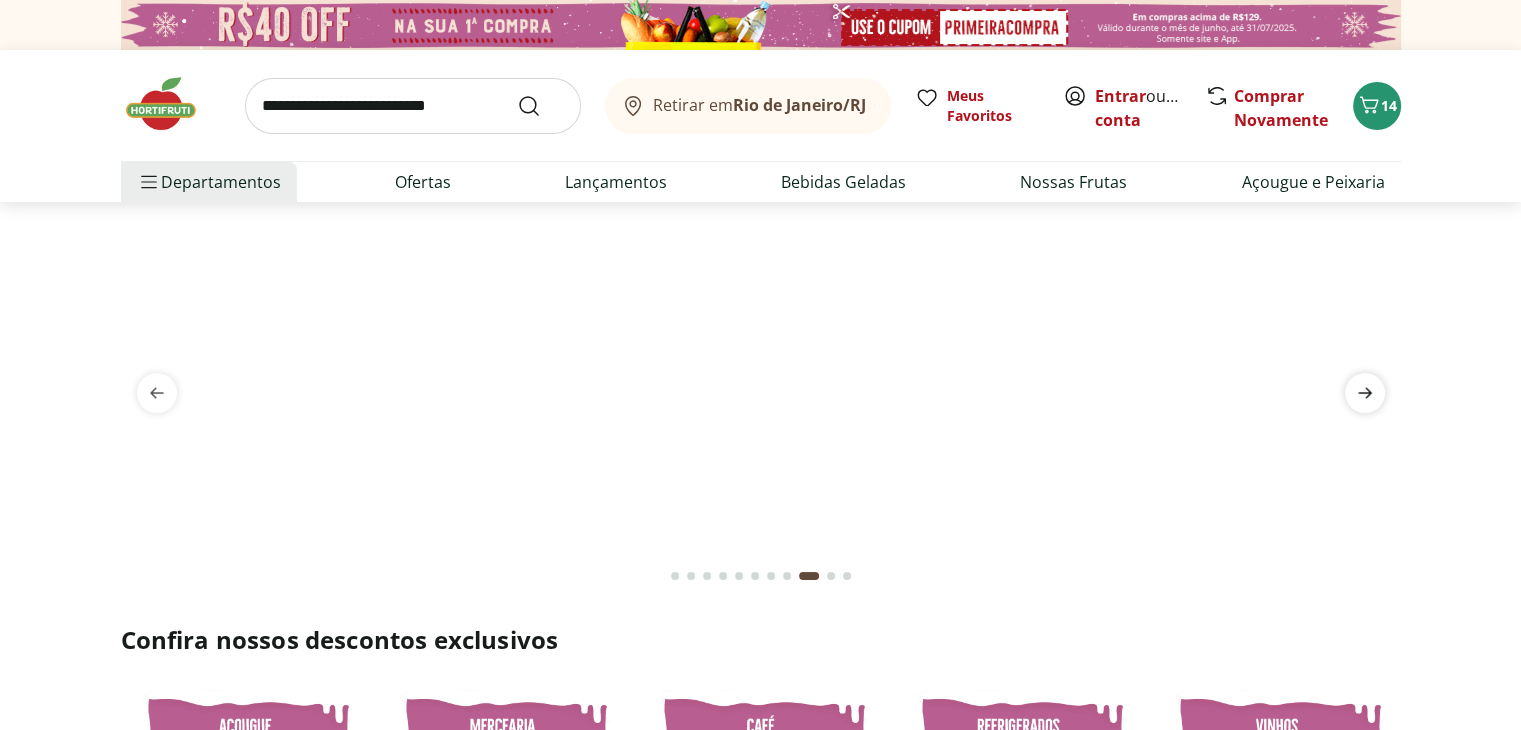 click 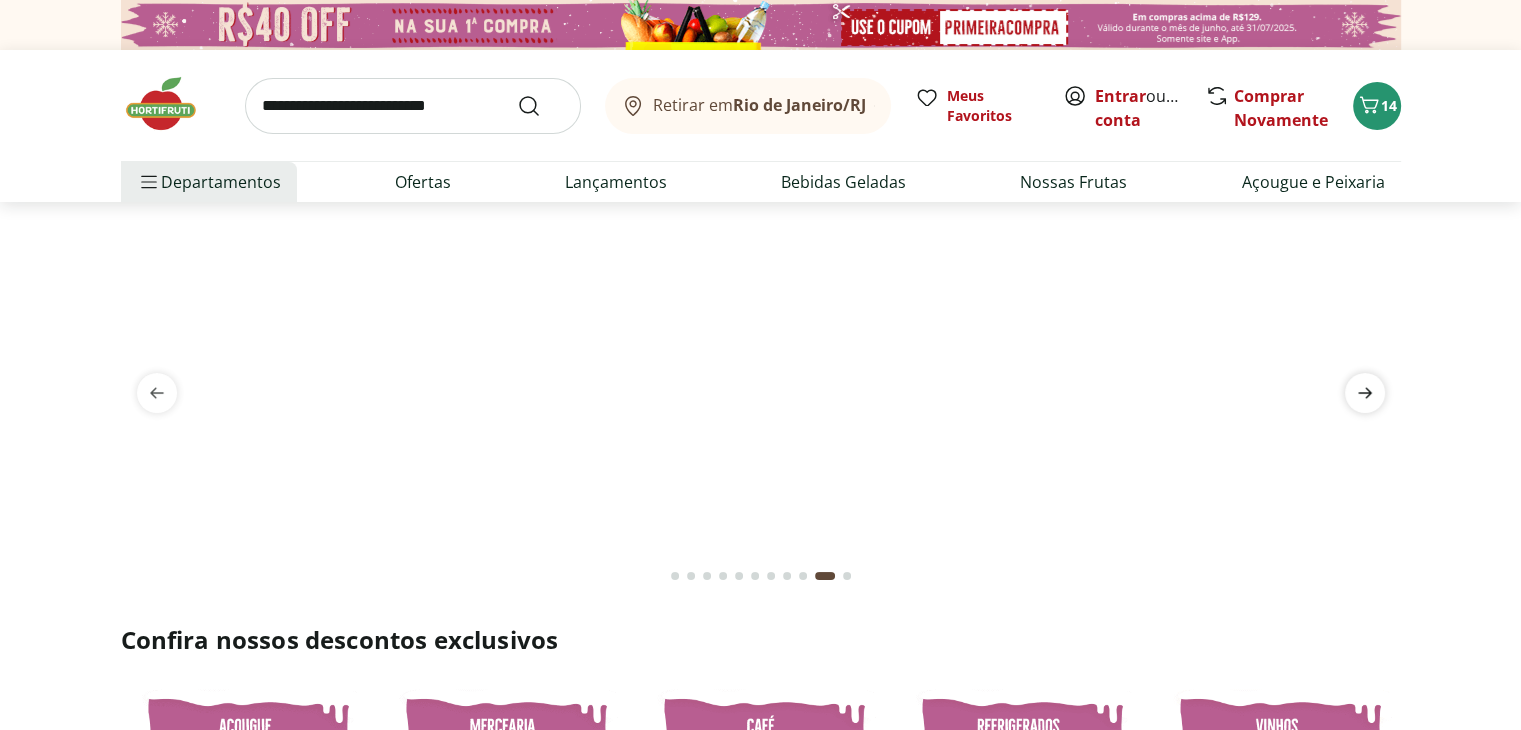 click 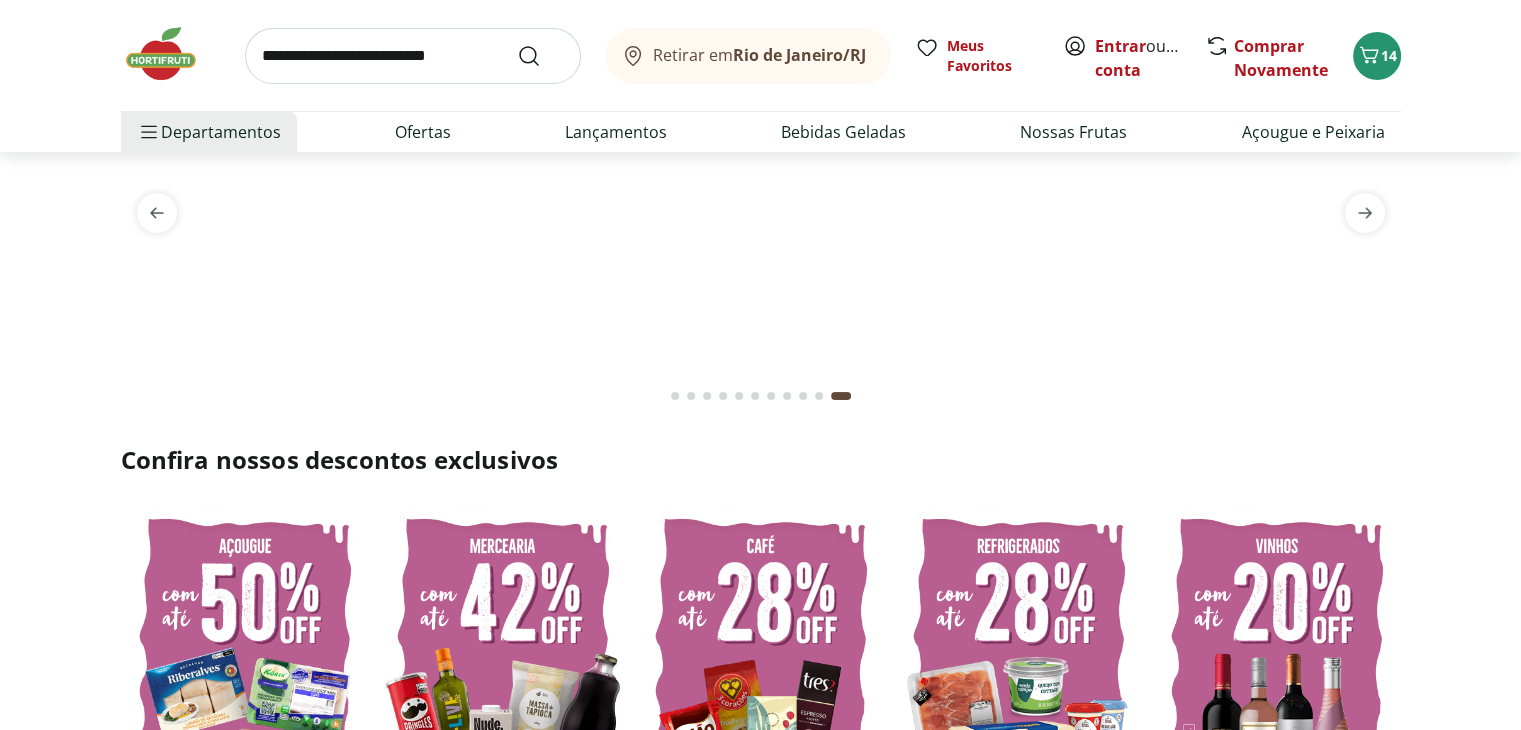 scroll, scrollTop: 0, scrollLeft: 0, axis: both 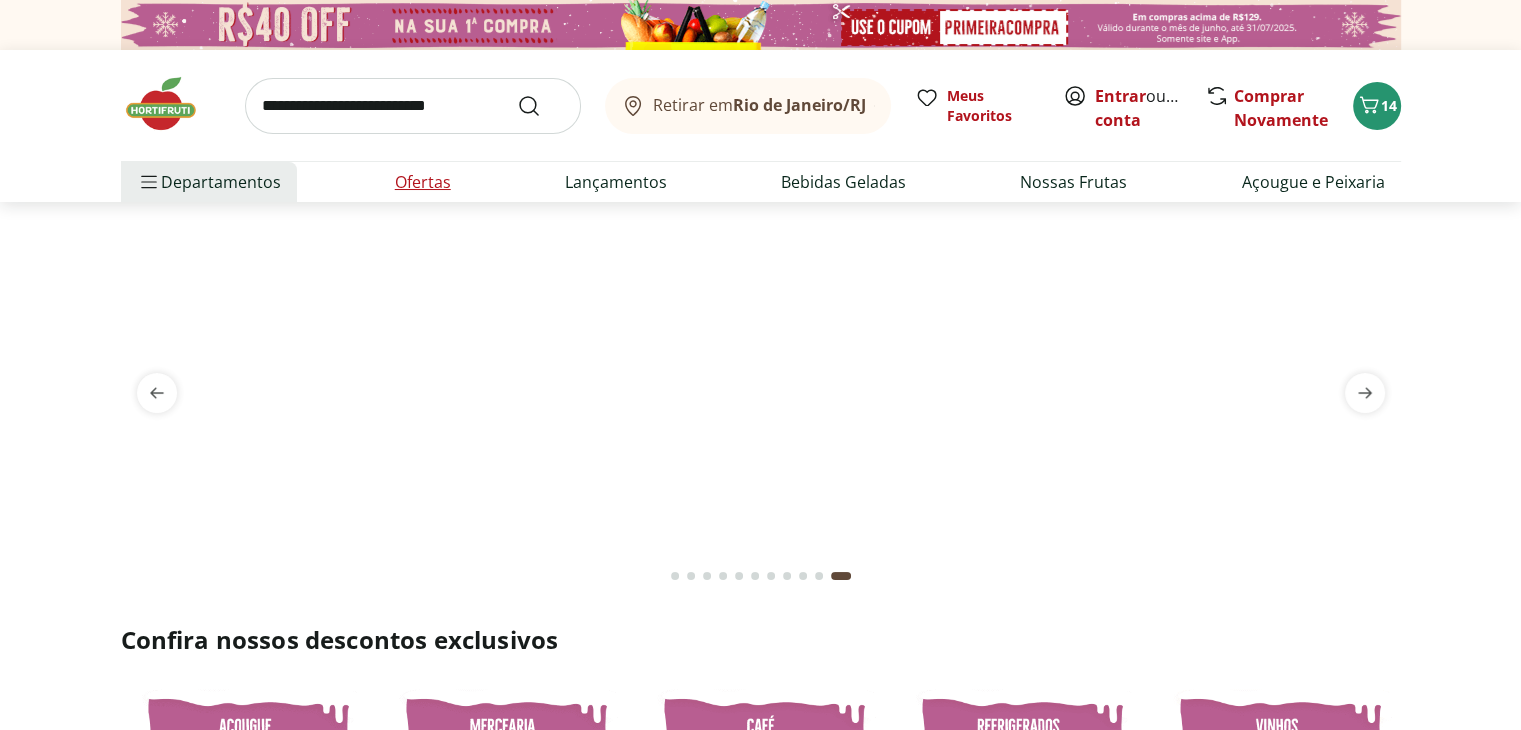 click on "Ofertas" at bounding box center (423, 182) 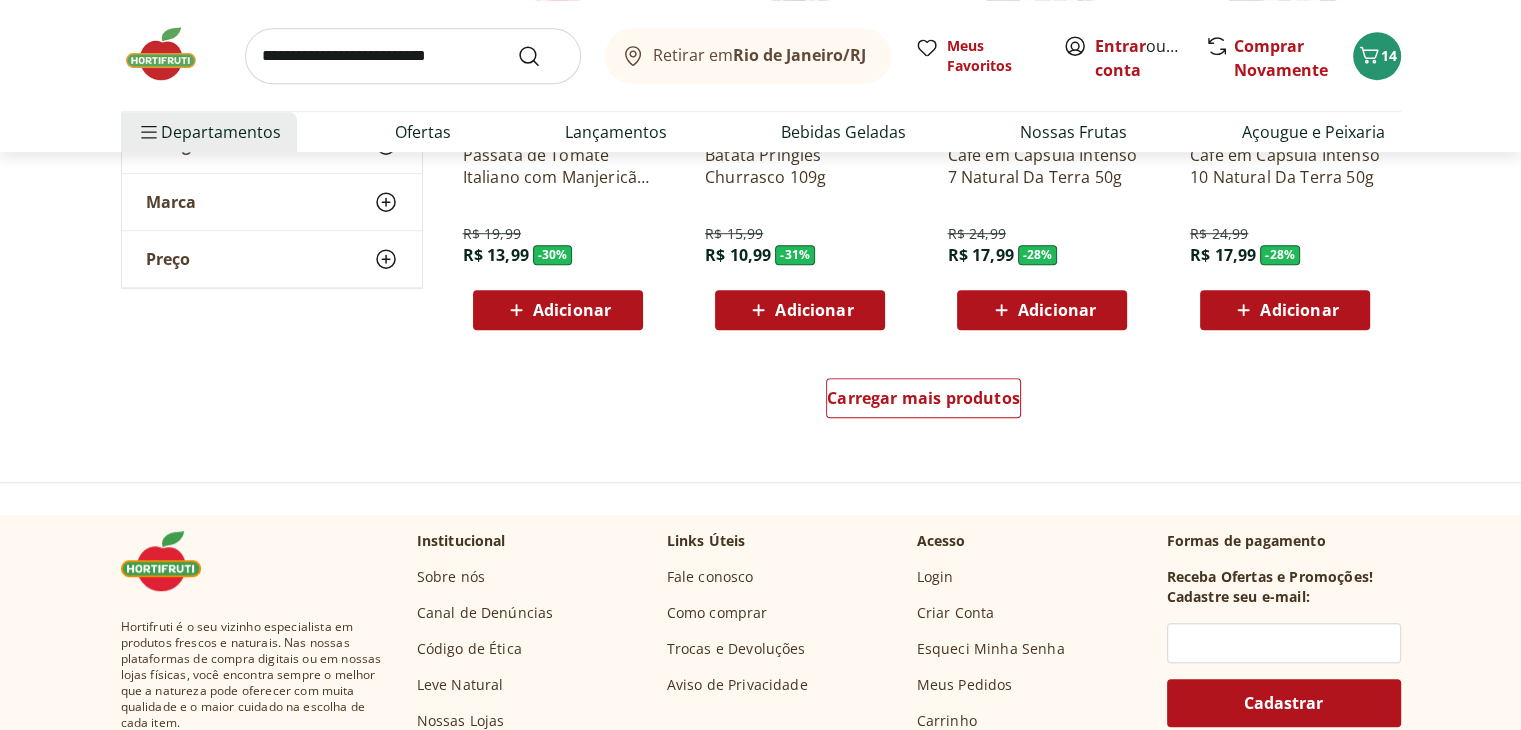 scroll, scrollTop: 1300, scrollLeft: 0, axis: vertical 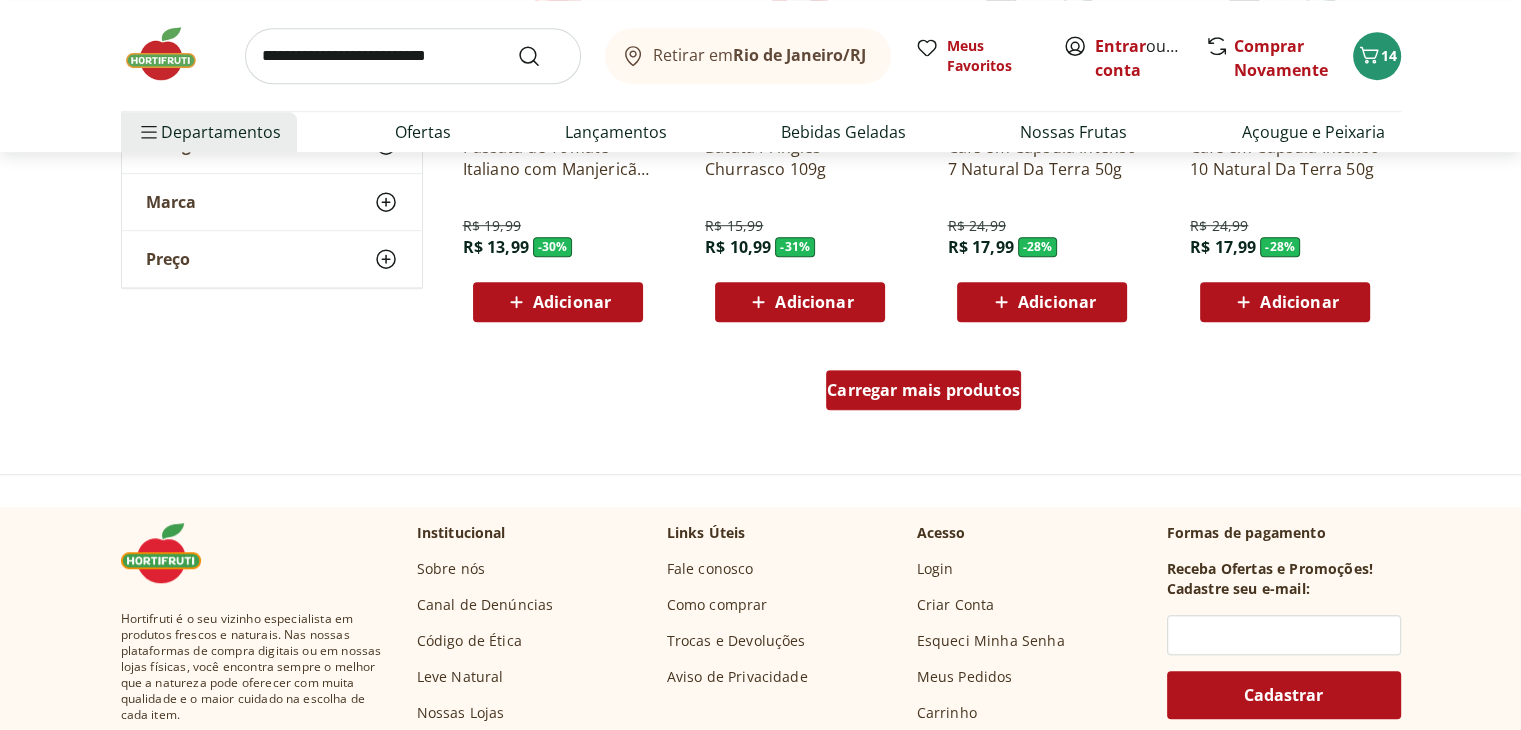 click on "Carregar mais produtos" at bounding box center [923, 390] 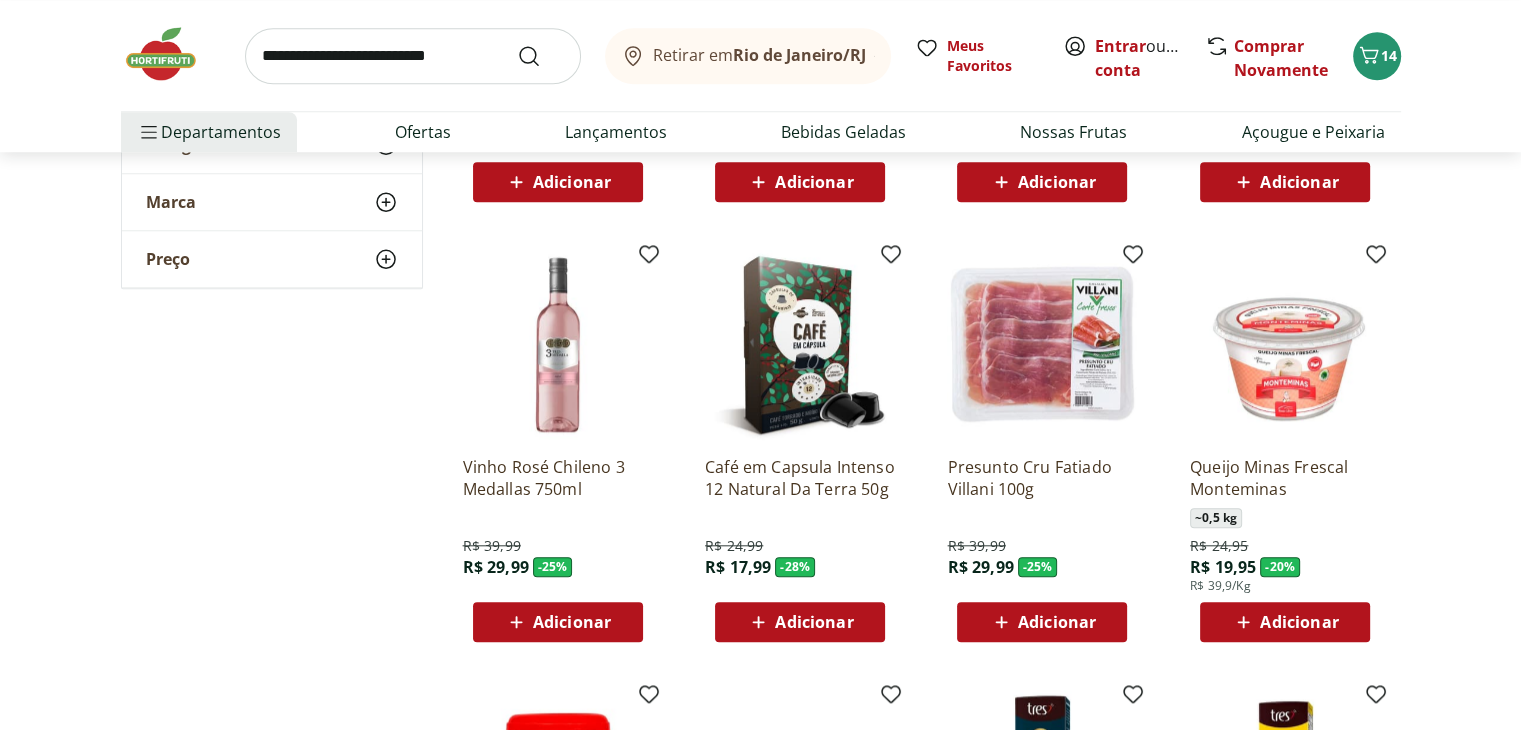 scroll, scrollTop: 1900, scrollLeft: 0, axis: vertical 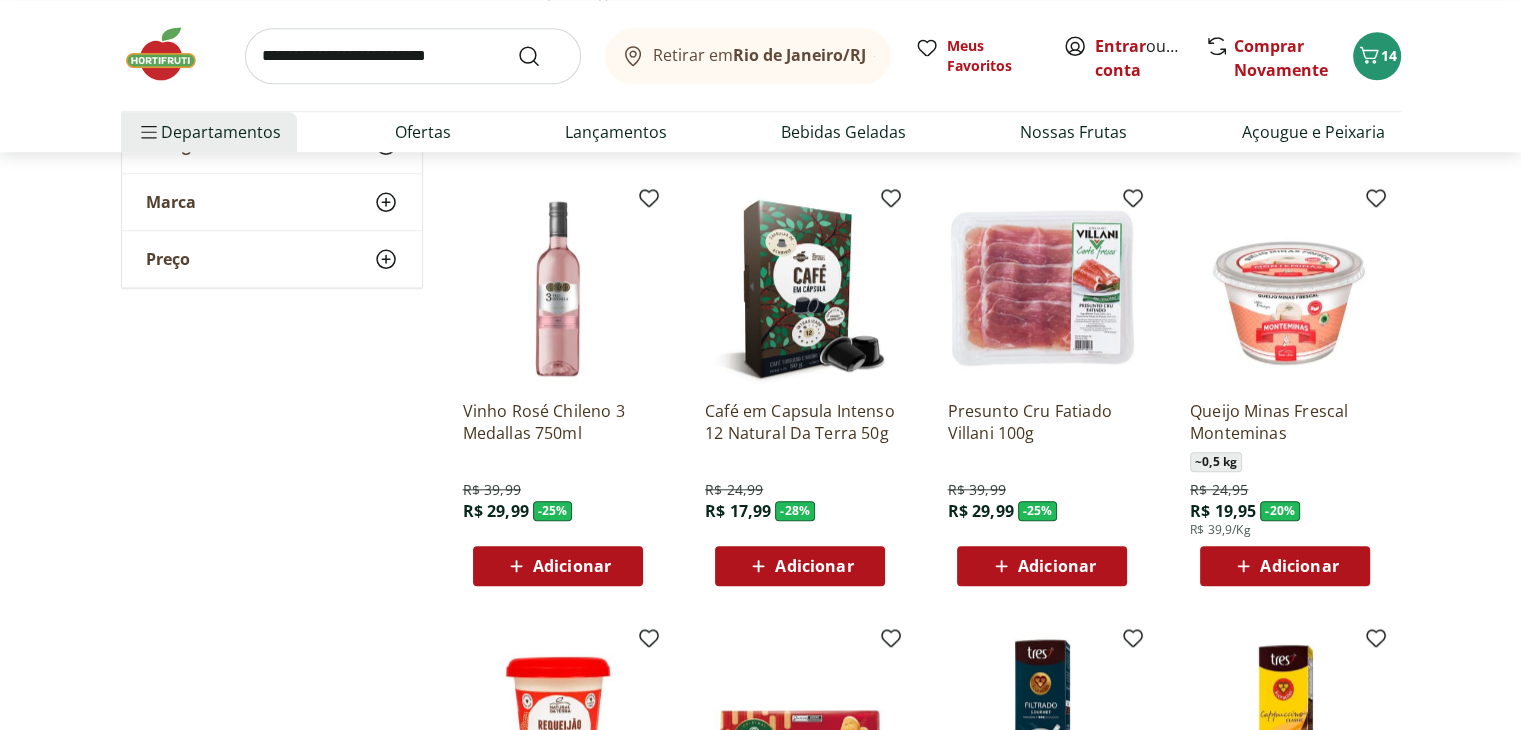 click at bounding box center (1285, 289) 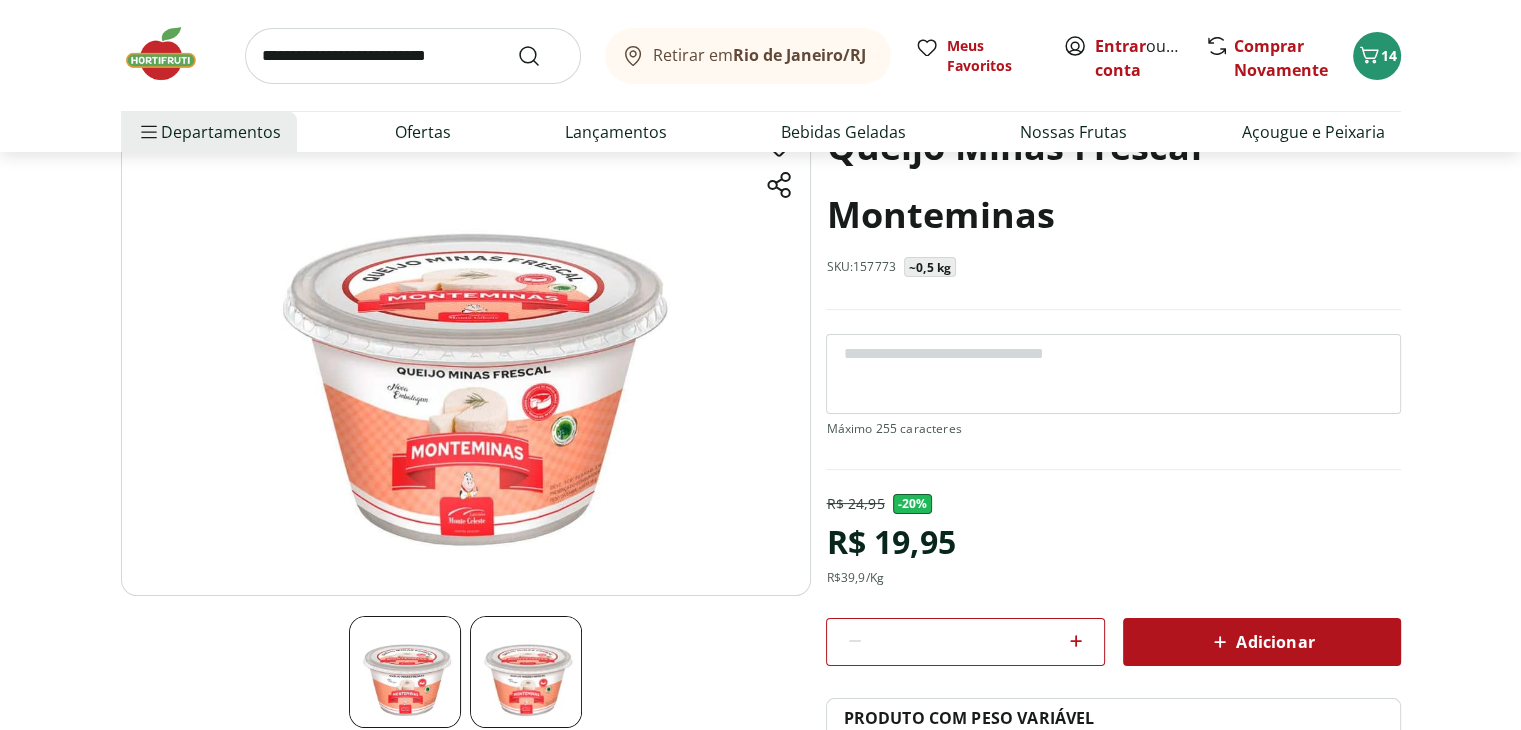 scroll, scrollTop: 200, scrollLeft: 0, axis: vertical 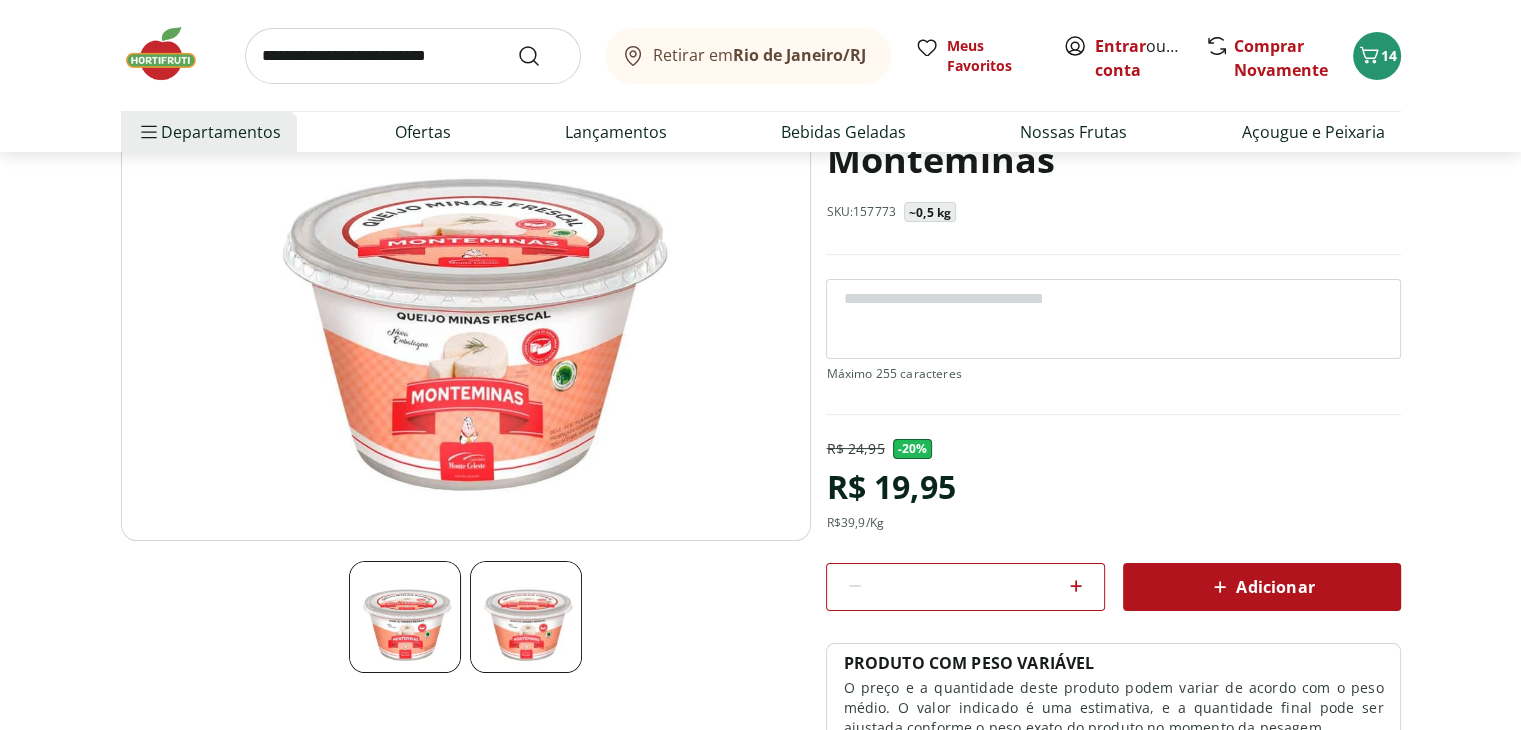 click on "Adicionar" at bounding box center [1261, 587] 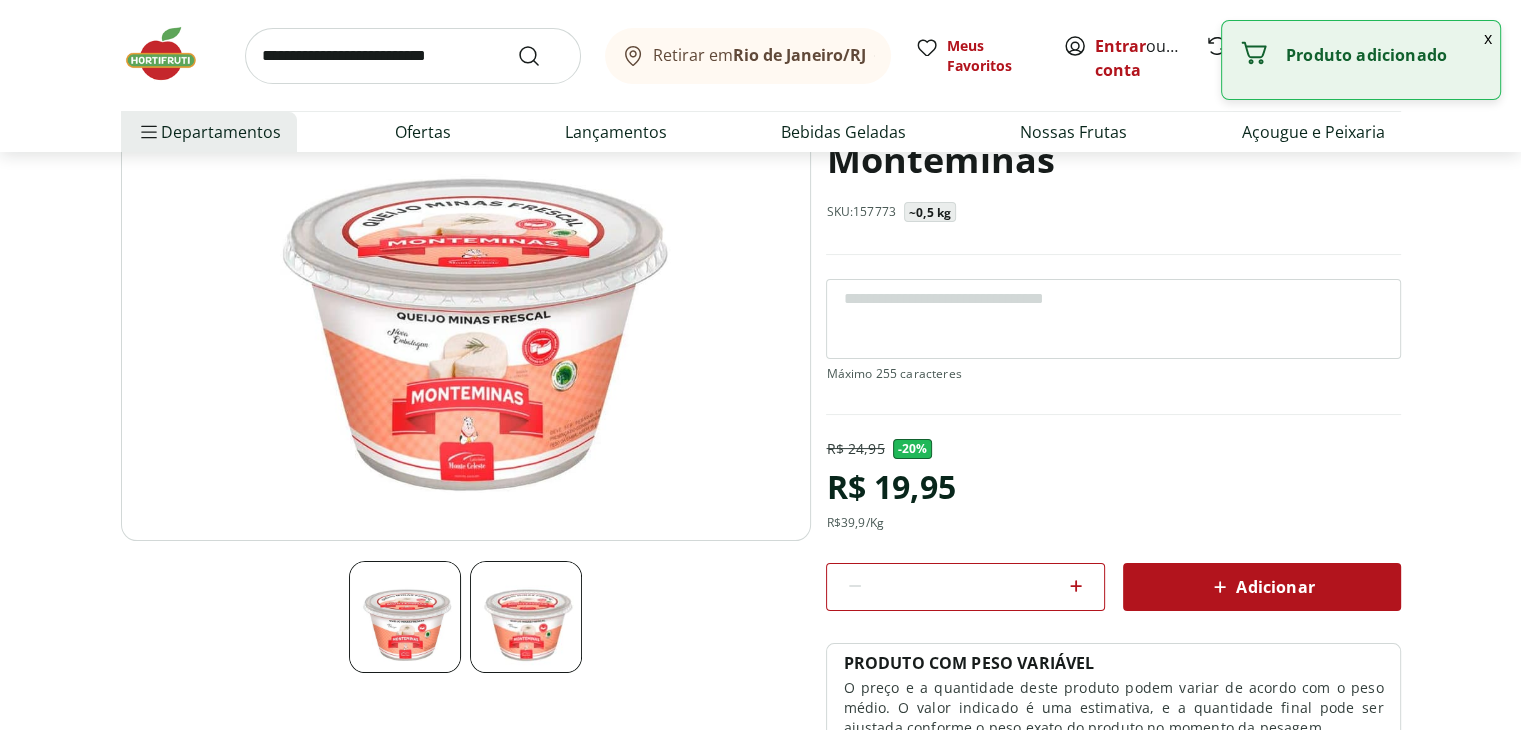 scroll, scrollTop: 0, scrollLeft: 0, axis: both 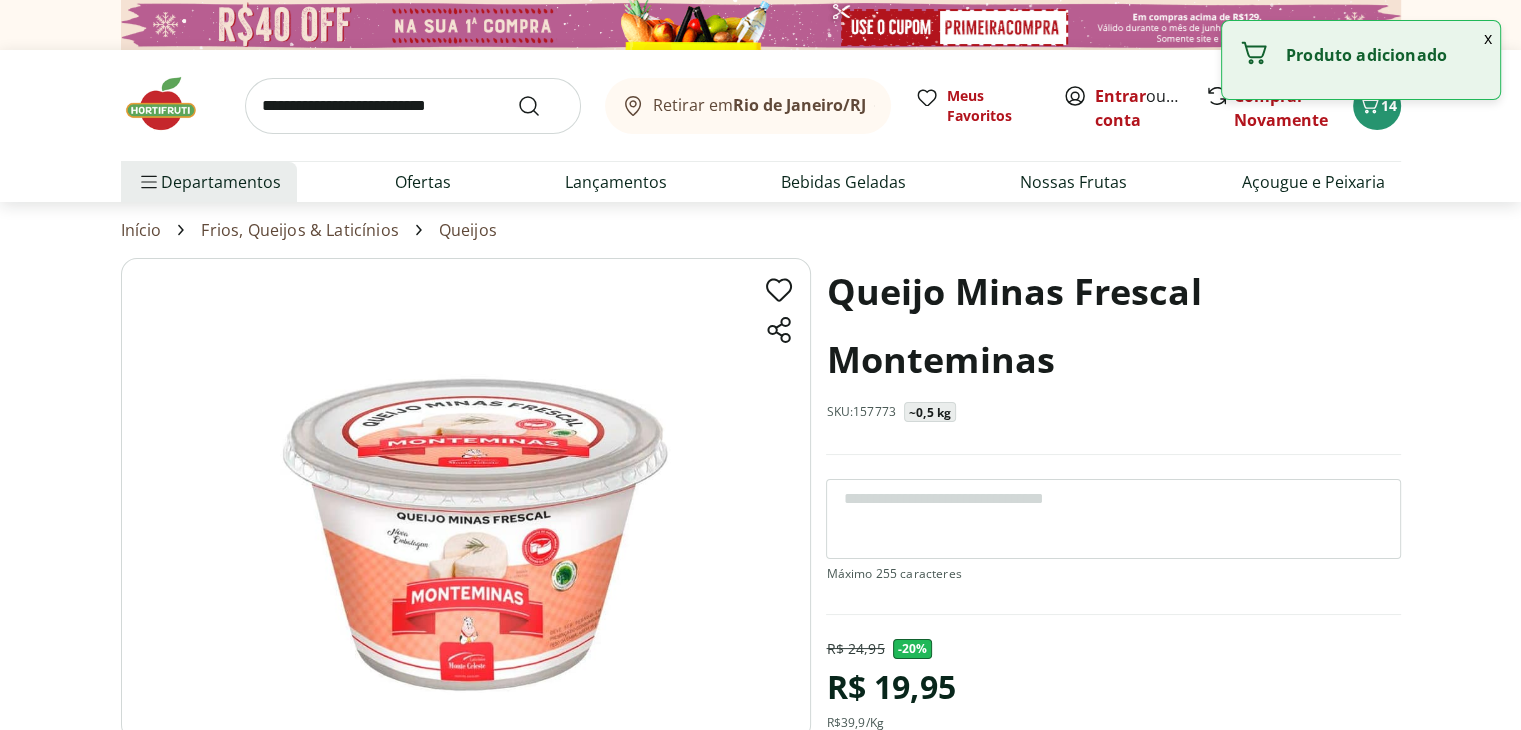select on "**********" 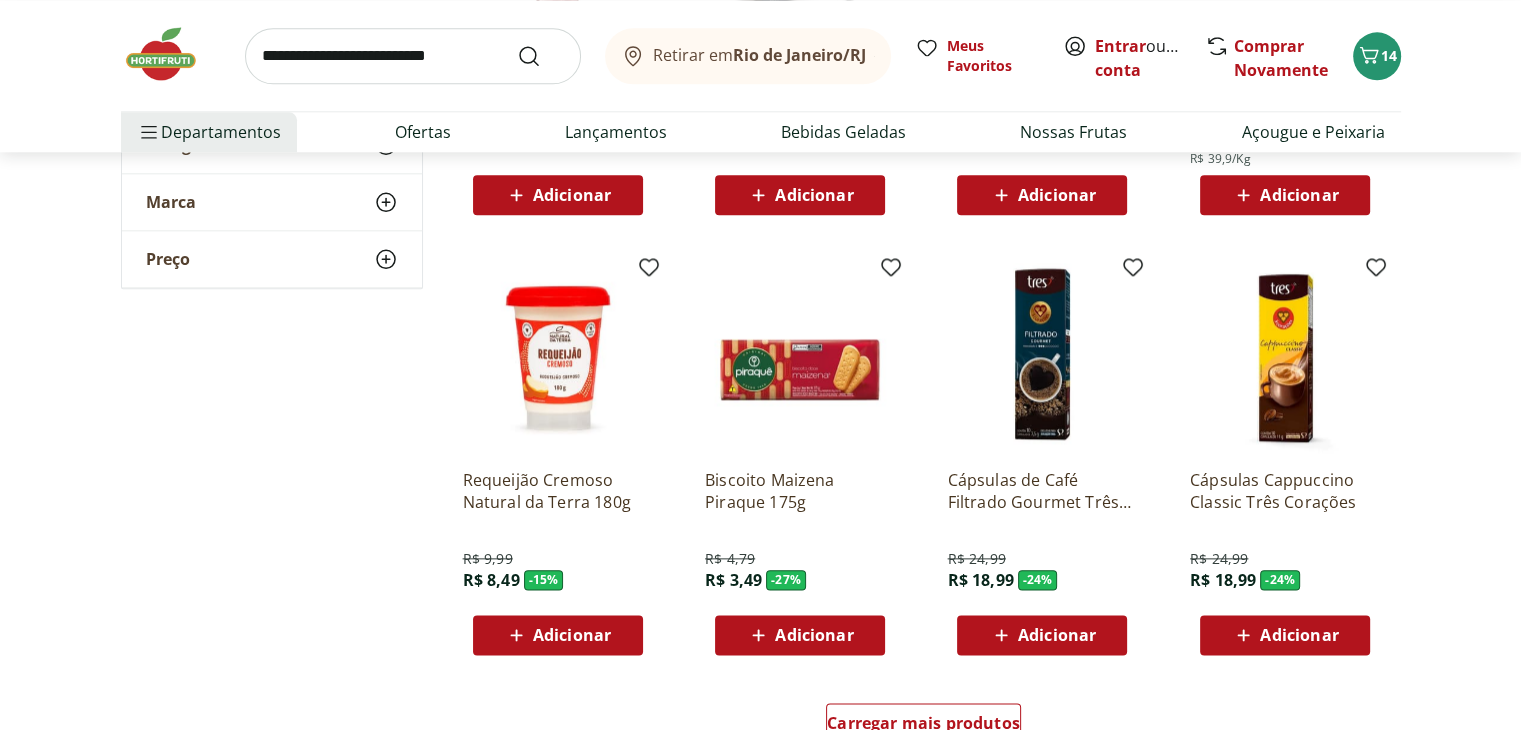 scroll, scrollTop: 2300, scrollLeft: 0, axis: vertical 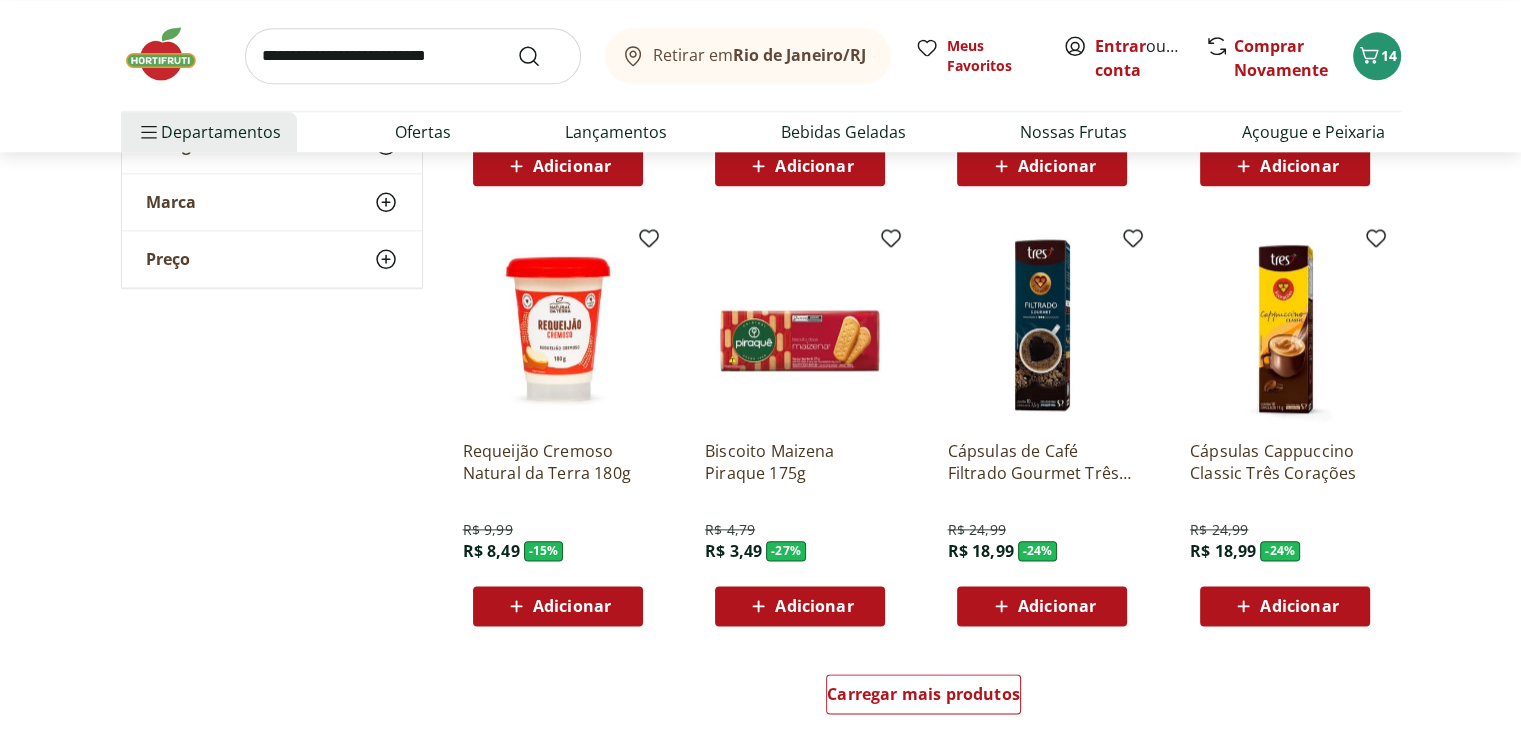 click on "Adicionar" at bounding box center (814, 606) 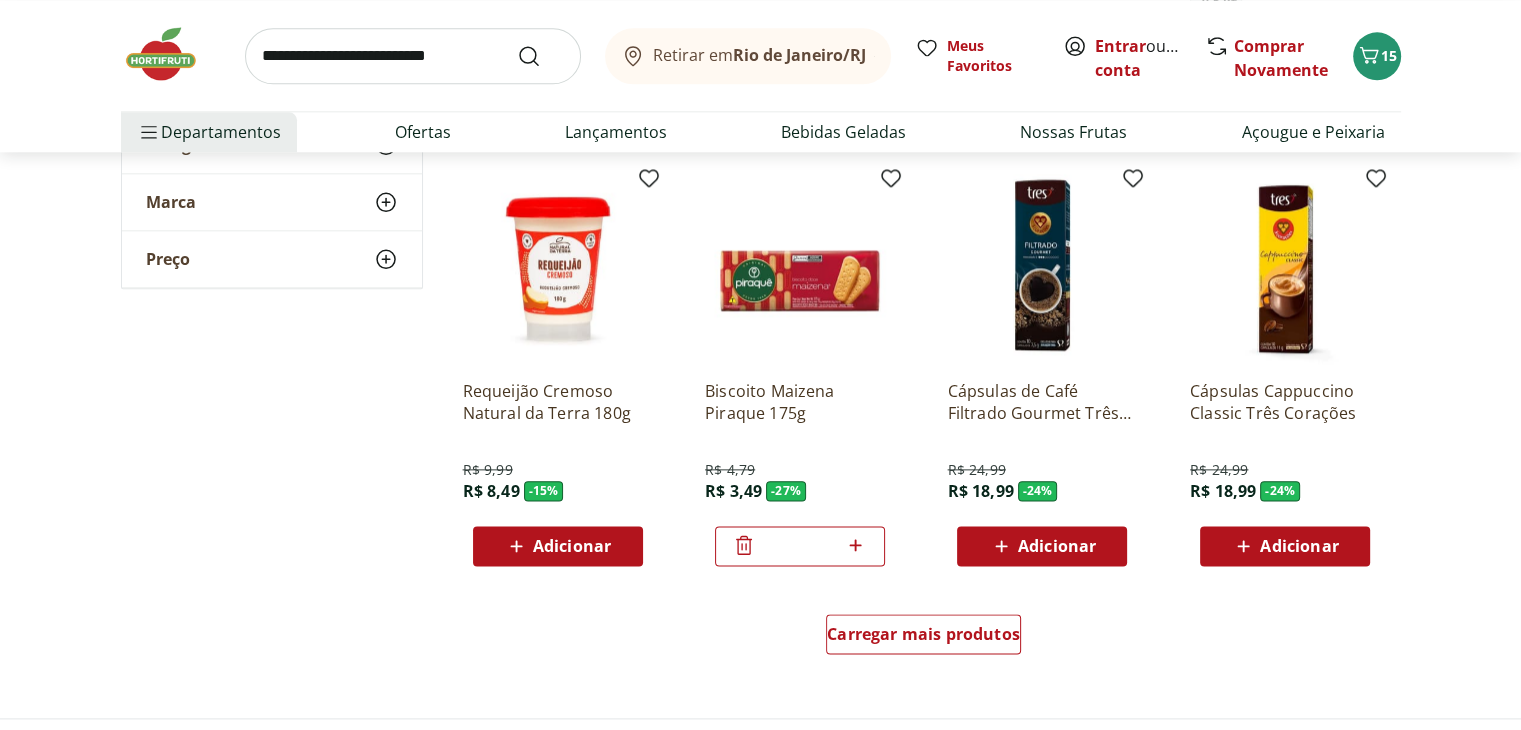 scroll, scrollTop: 2500, scrollLeft: 0, axis: vertical 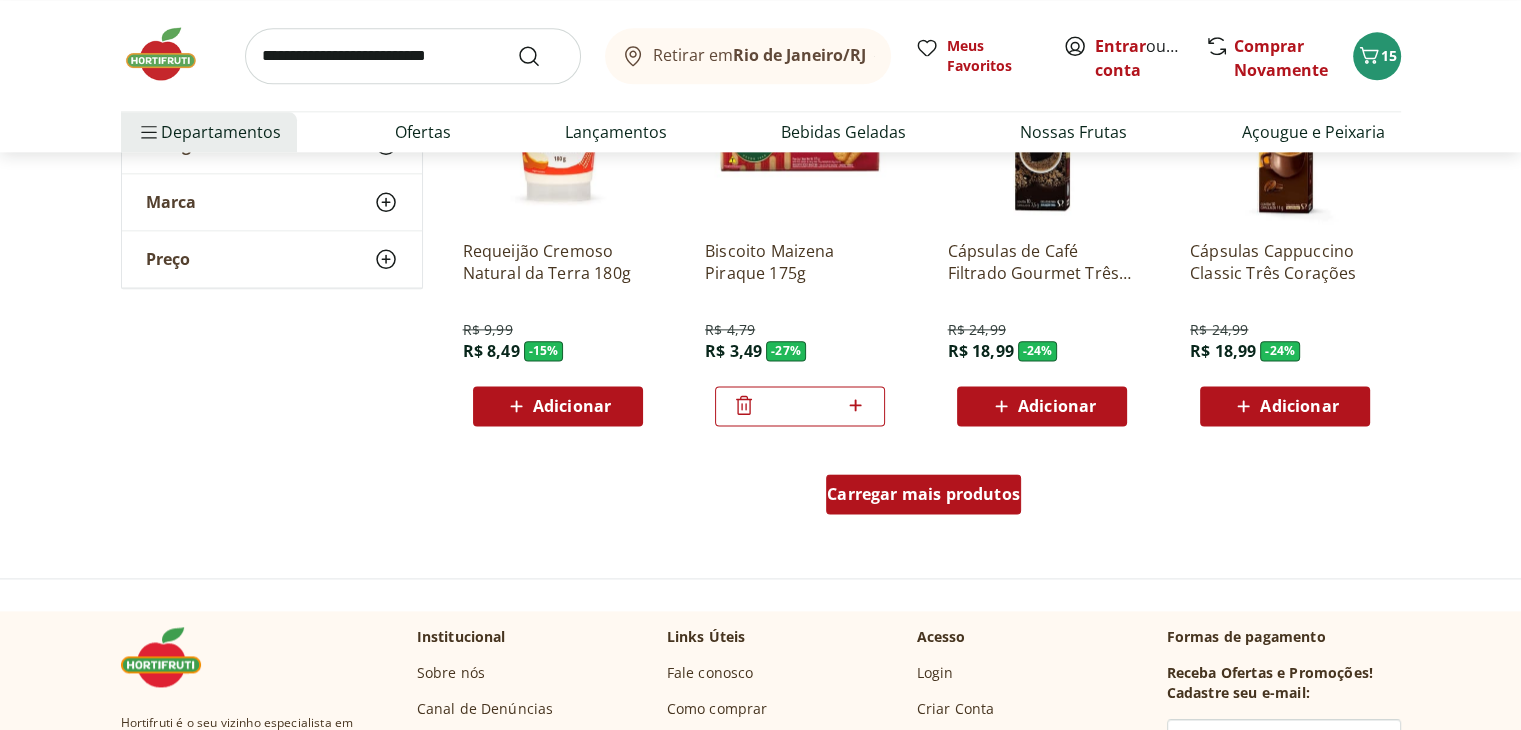 click on "Carregar mais produtos" at bounding box center [923, 494] 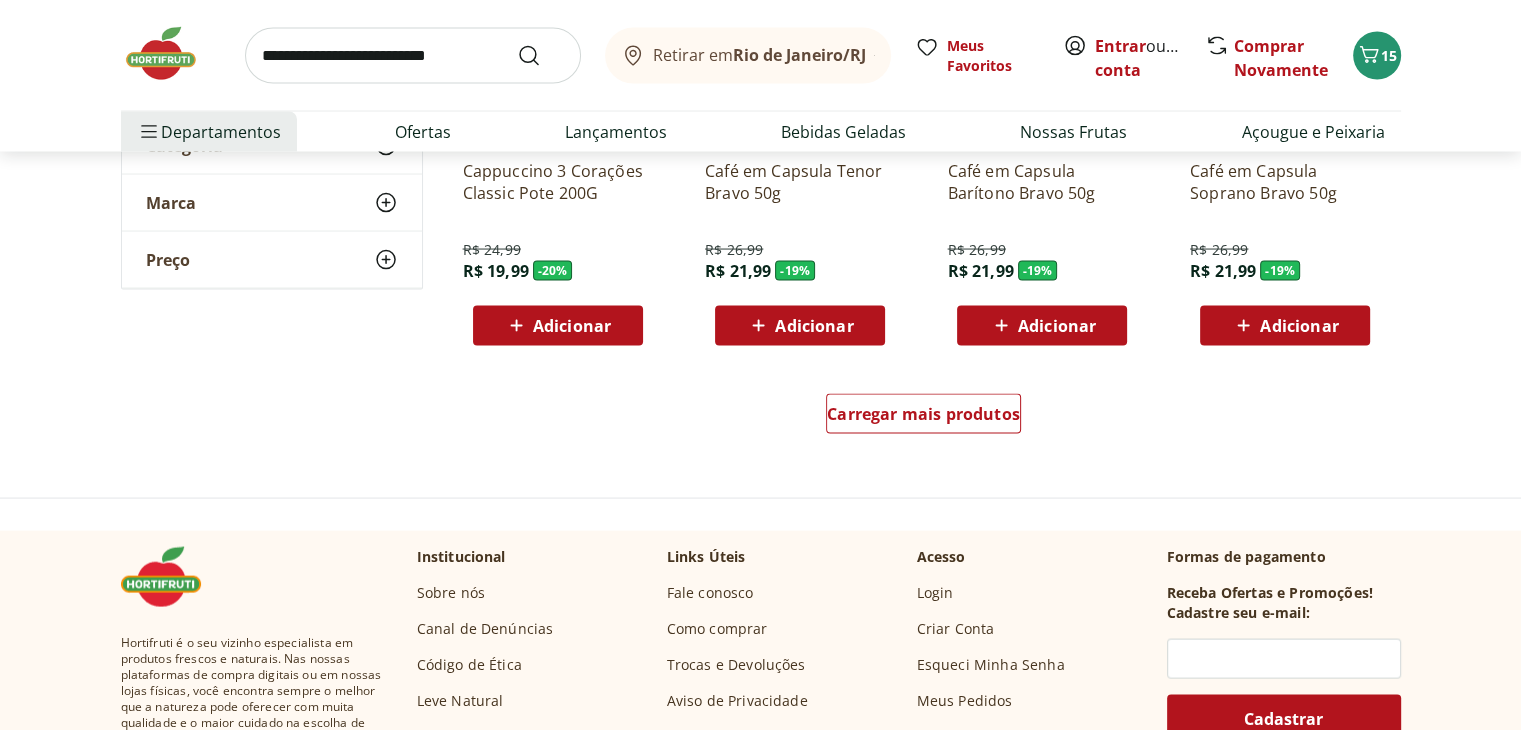 scroll, scrollTop: 3900, scrollLeft: 0, axis: vertical 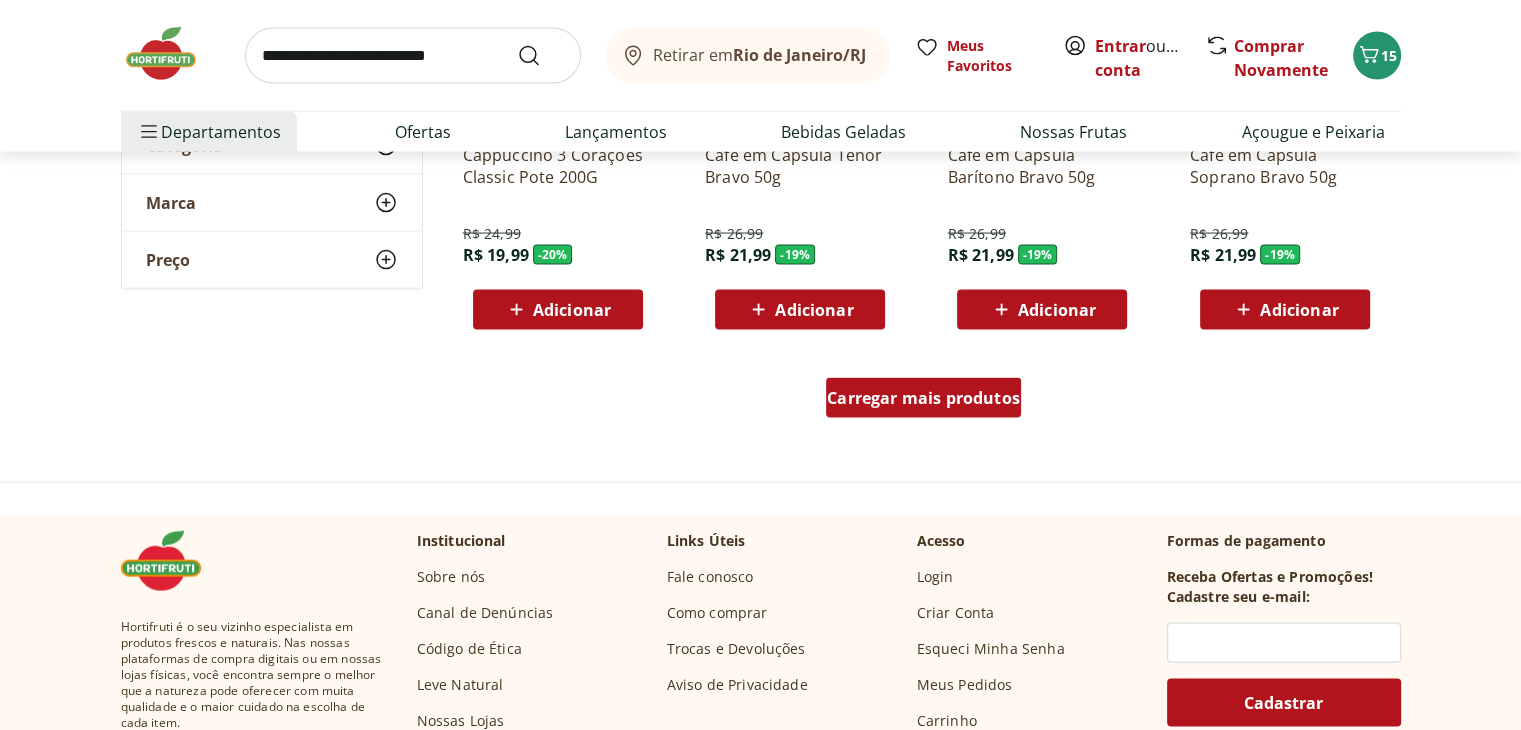 click on "Carregar mais produtos" at bounding box center [923, 398] 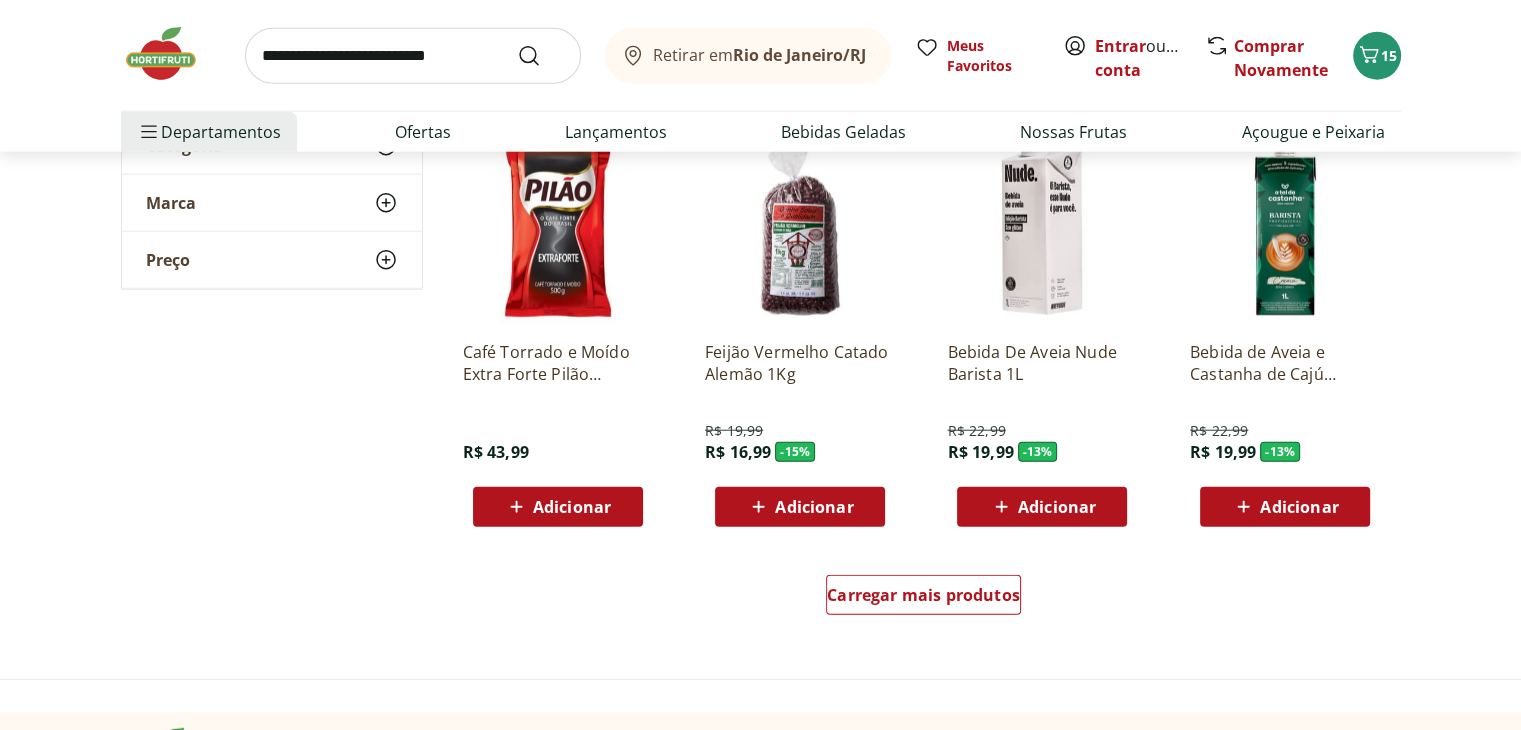 scroll, scrollTop: 5100, scrollLeft: 0, axis: vertical 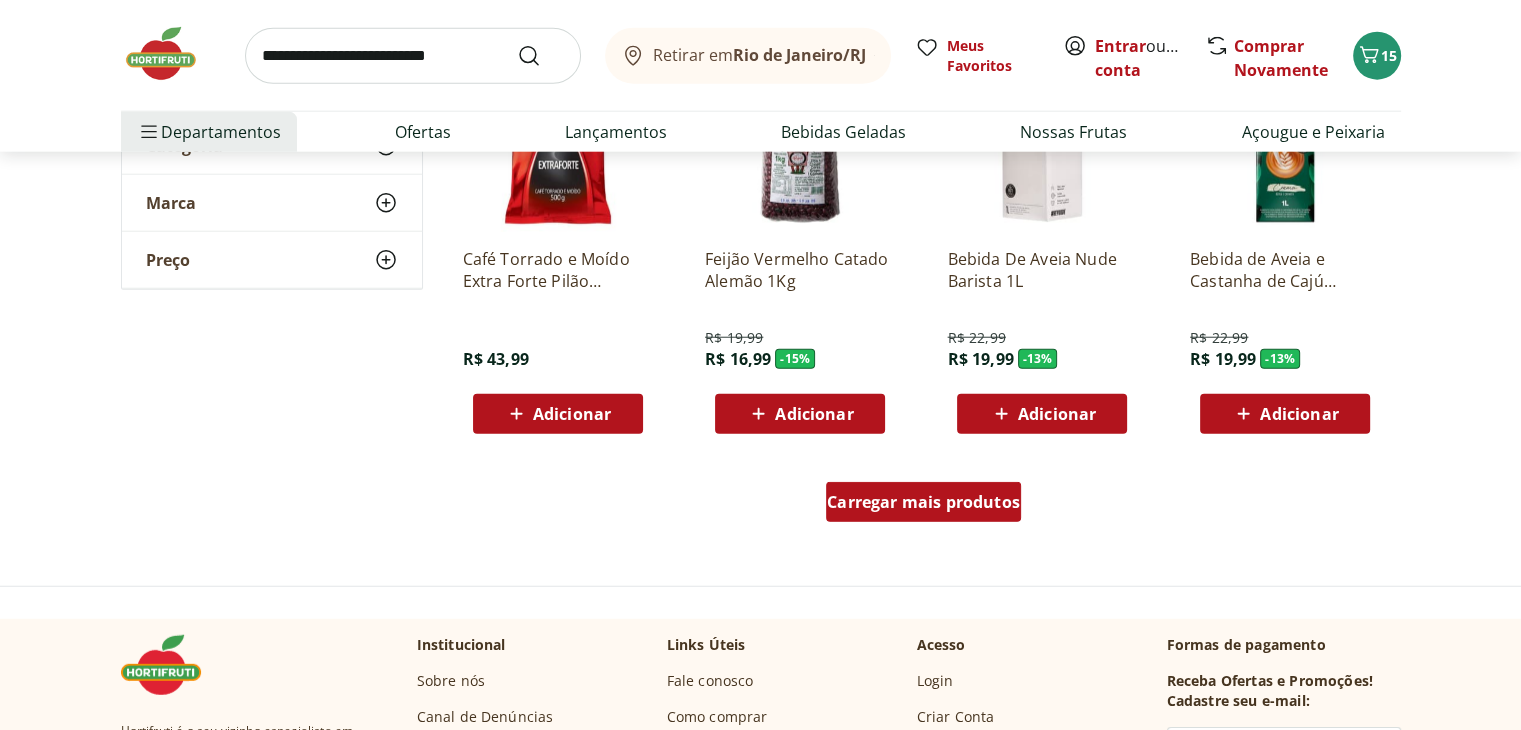 click on "Carregar mais produtos" at bounding box center [923, 502] 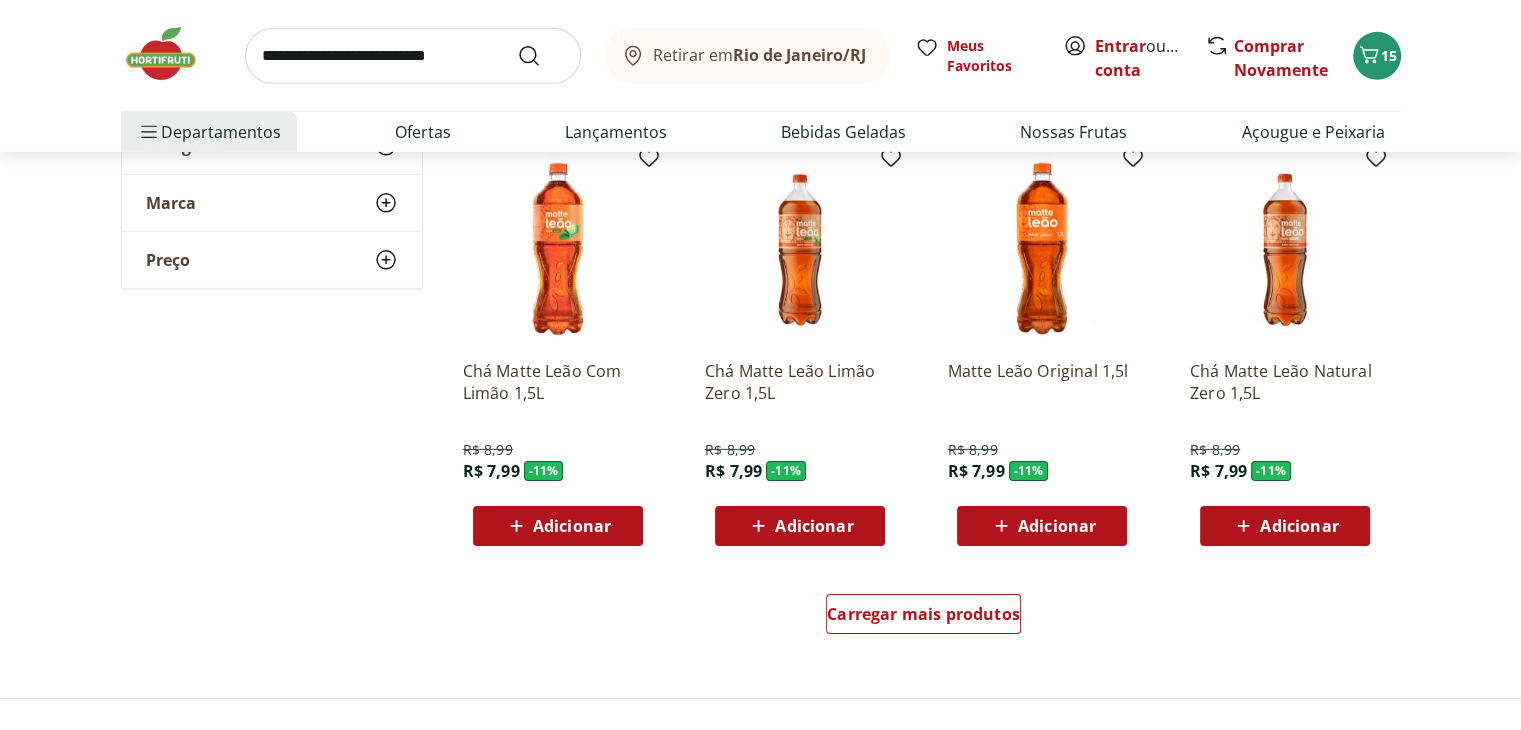 scroll, scrollTop: 6300, scrollLeft: 0, axis: vertical 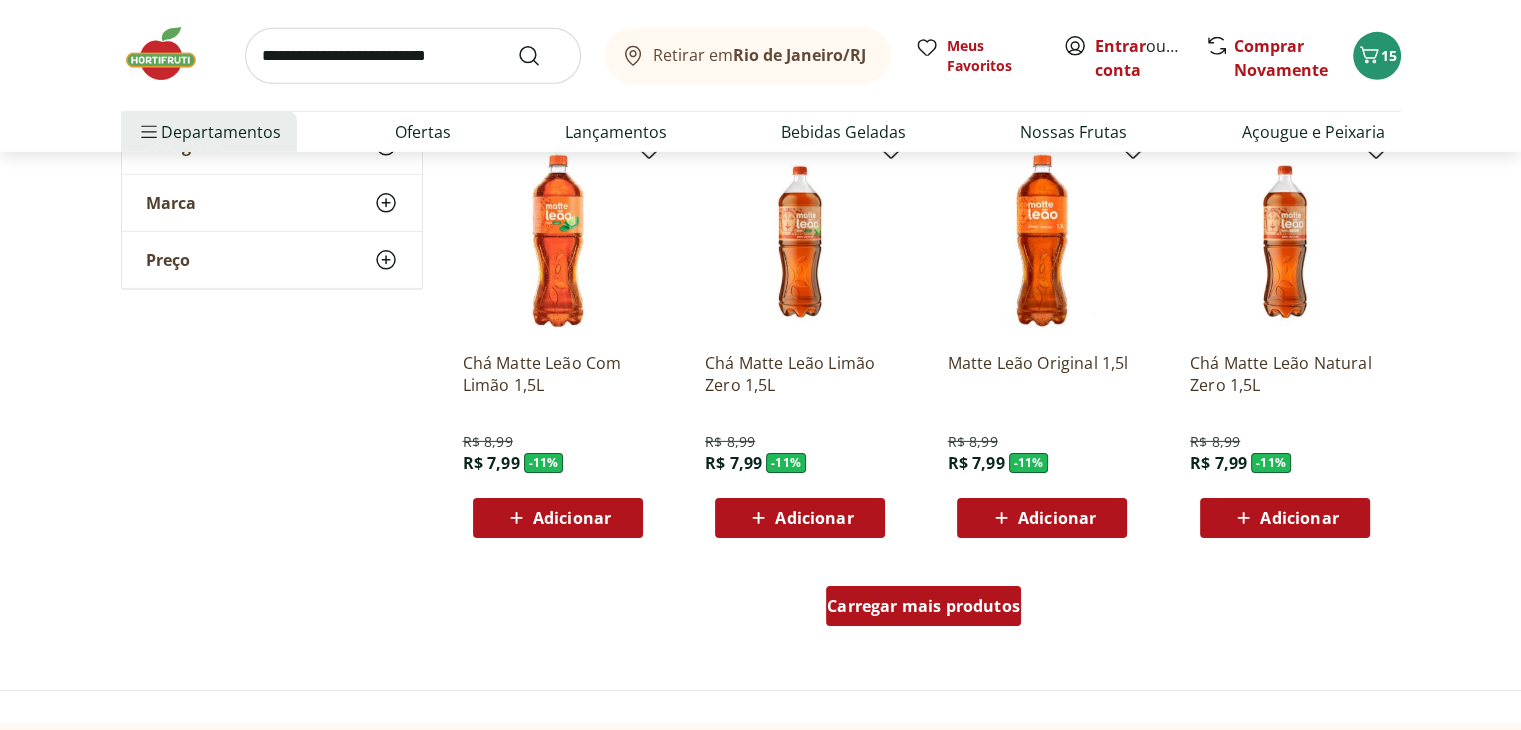 click on "Carregar mais produtos" at bounding box center (923, 606) 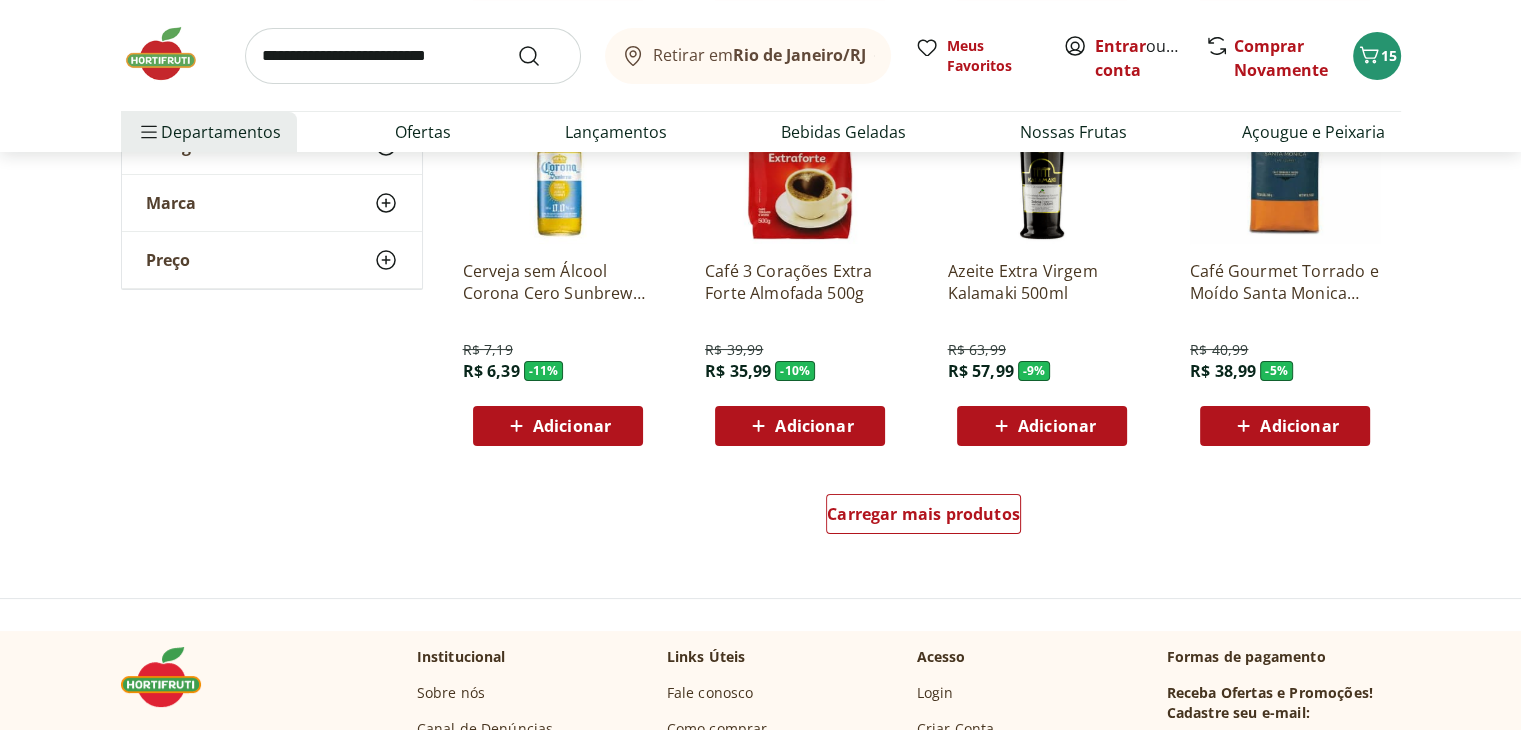 scroll, scrollTop: 7700, scrollLeft: 0, axis: vertical 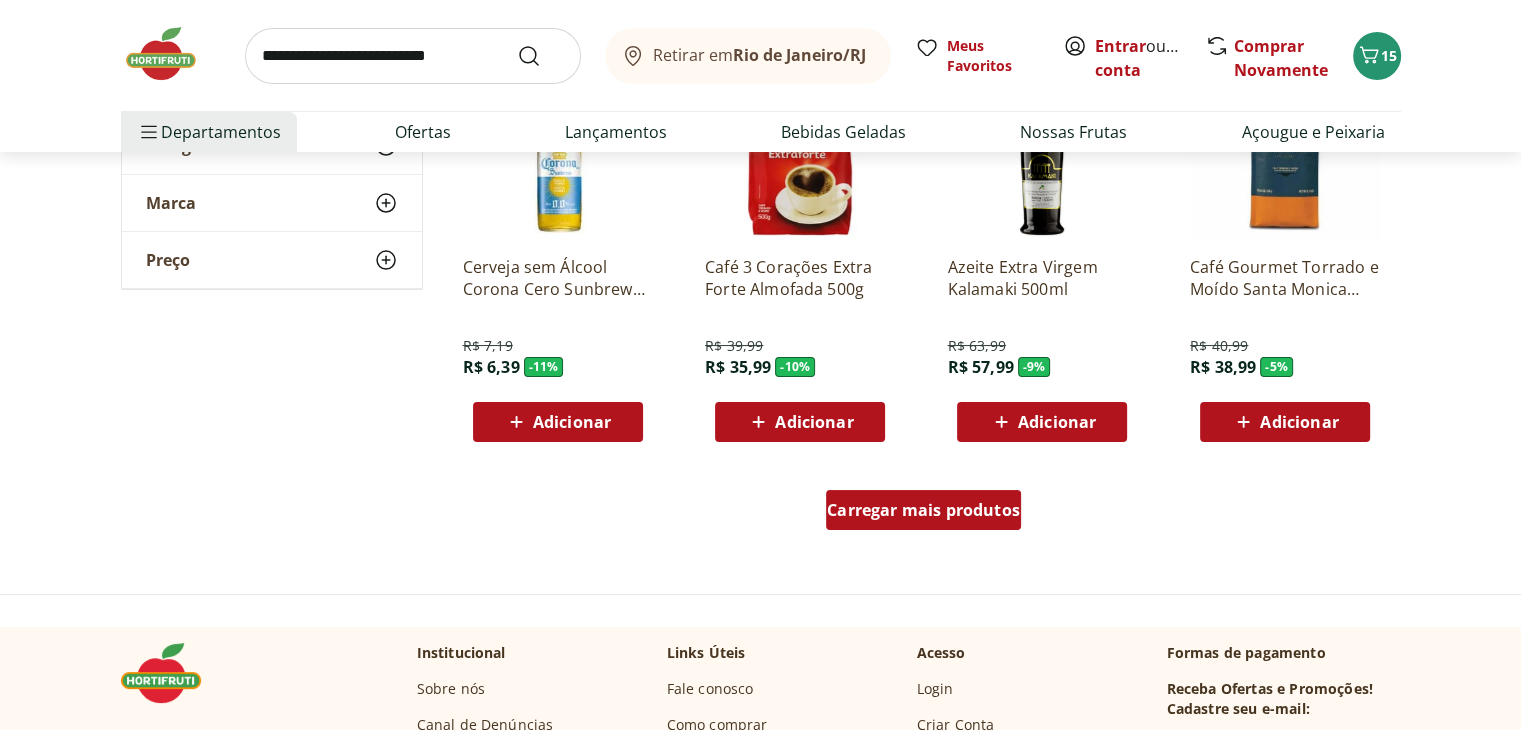 click on "Carregar mais produtos" at bounding box center (923, 510) 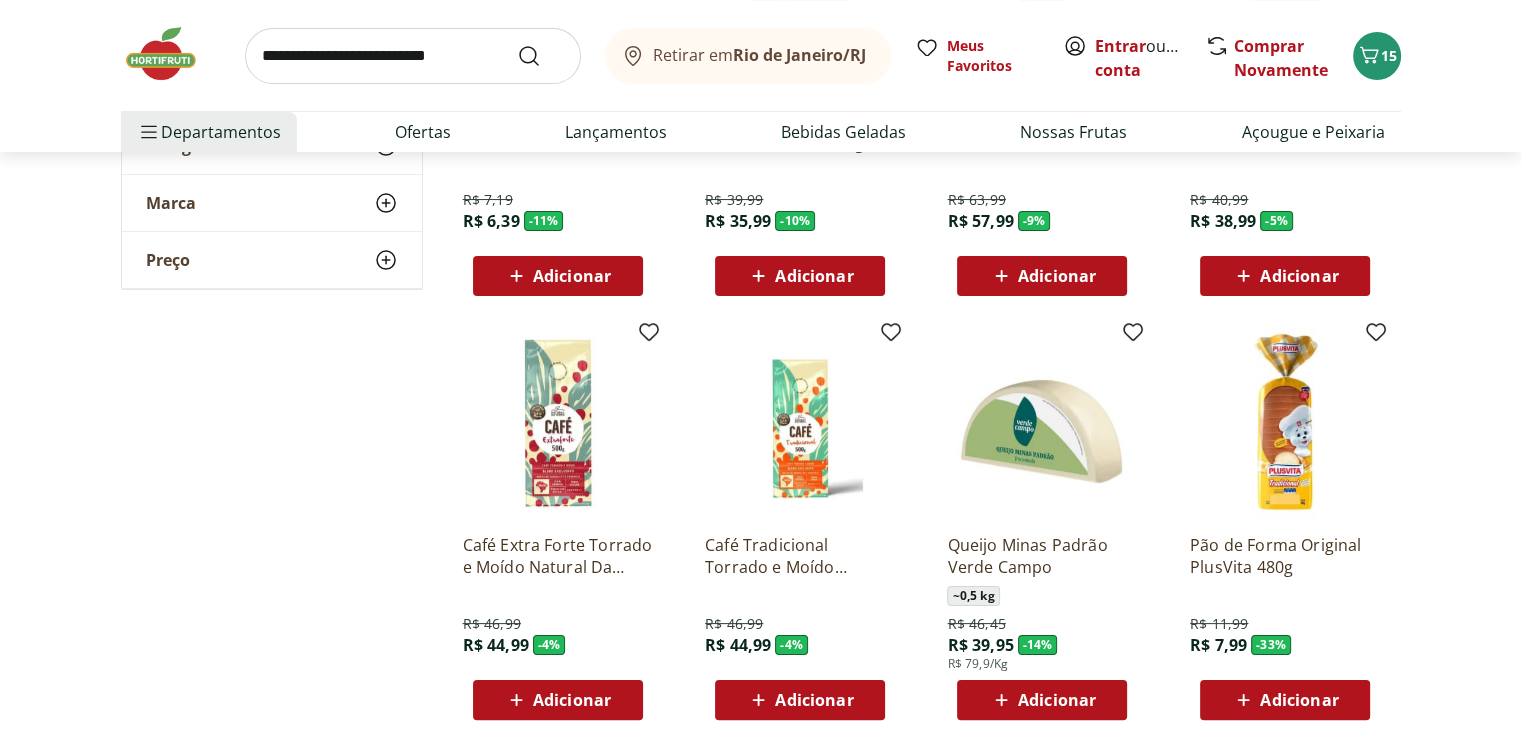 scroll, scrollTop: 7900, scrollLeft: 0, axis: vertical 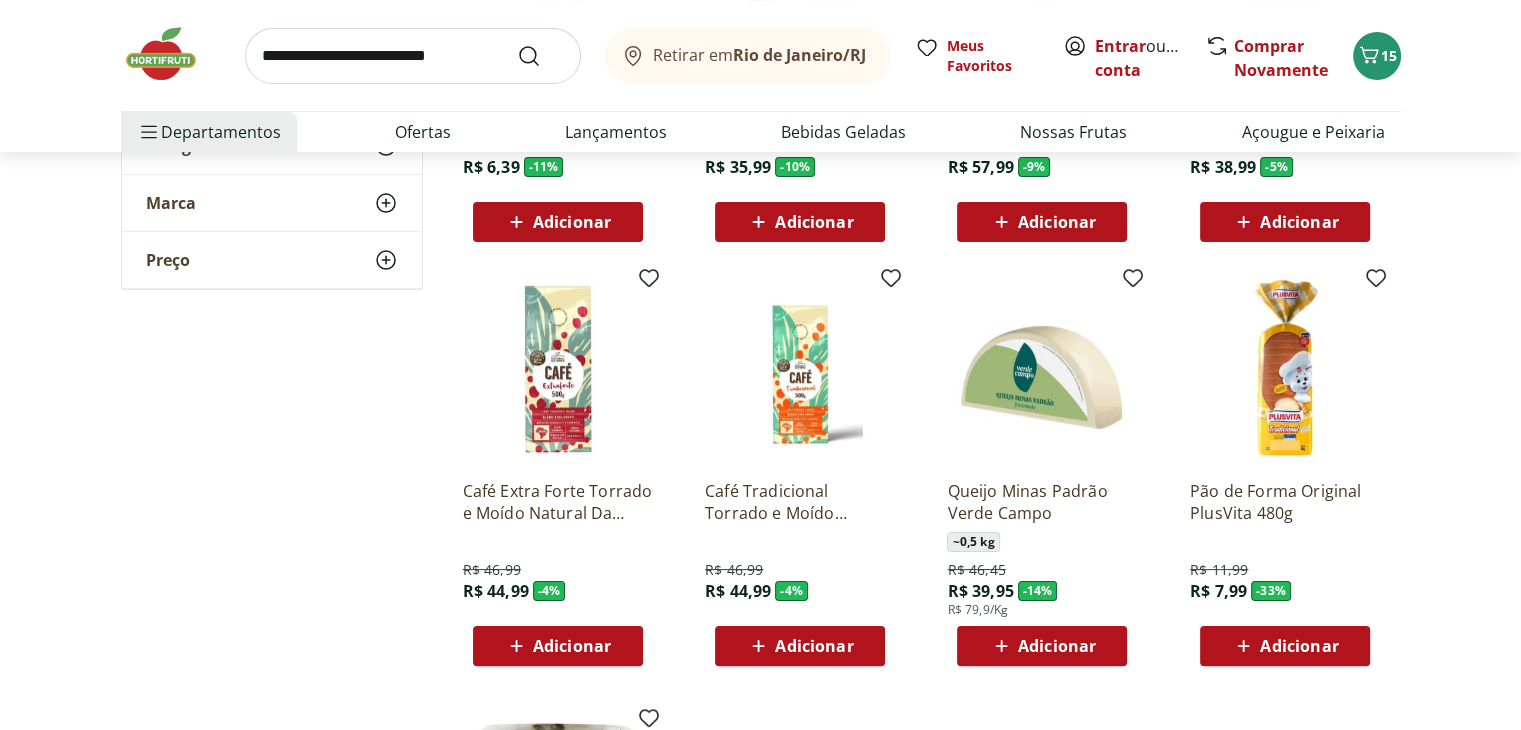click on "Adicionar" at bounding box center (1057, 646) 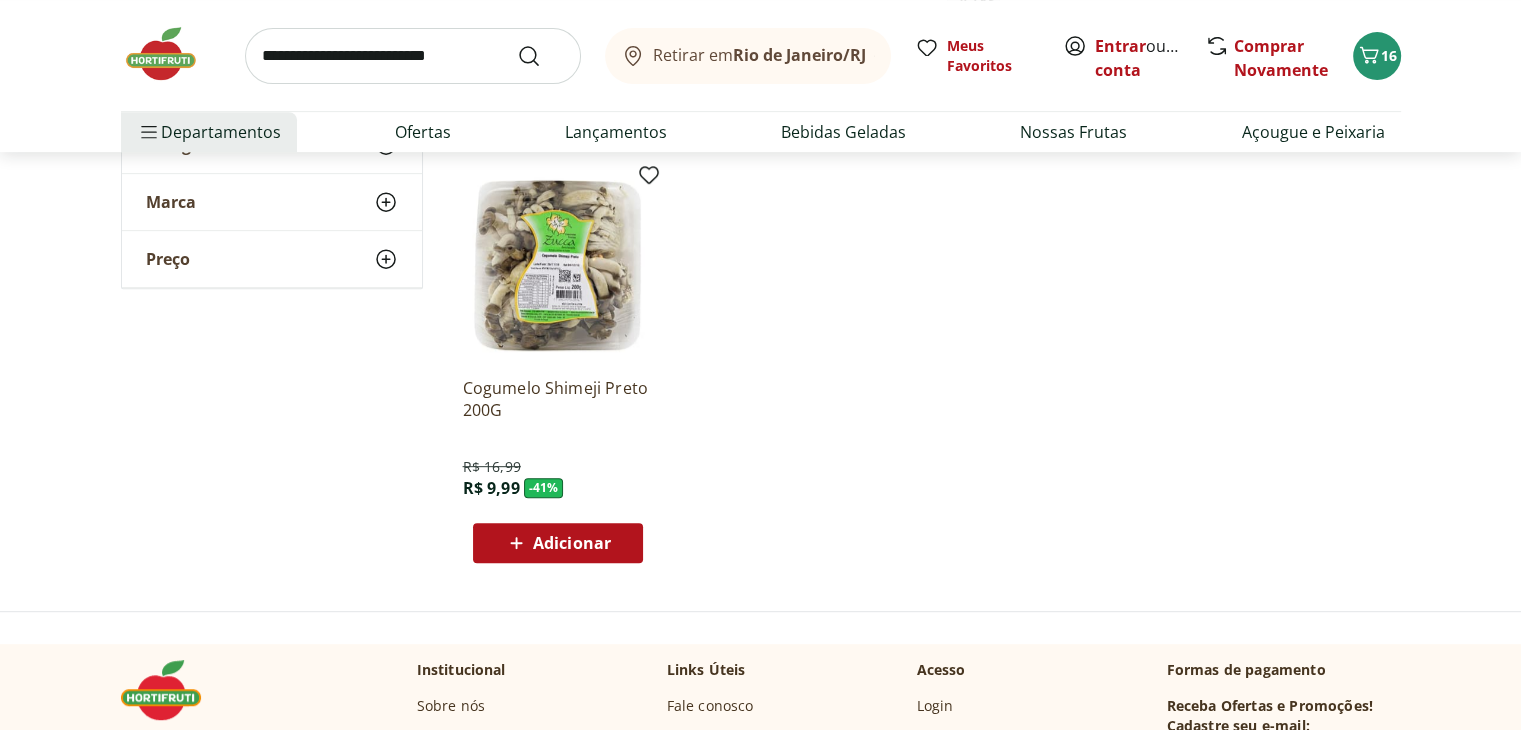 scroll, scrollTop: 8500, scrollLeft: 0, axis: vertical 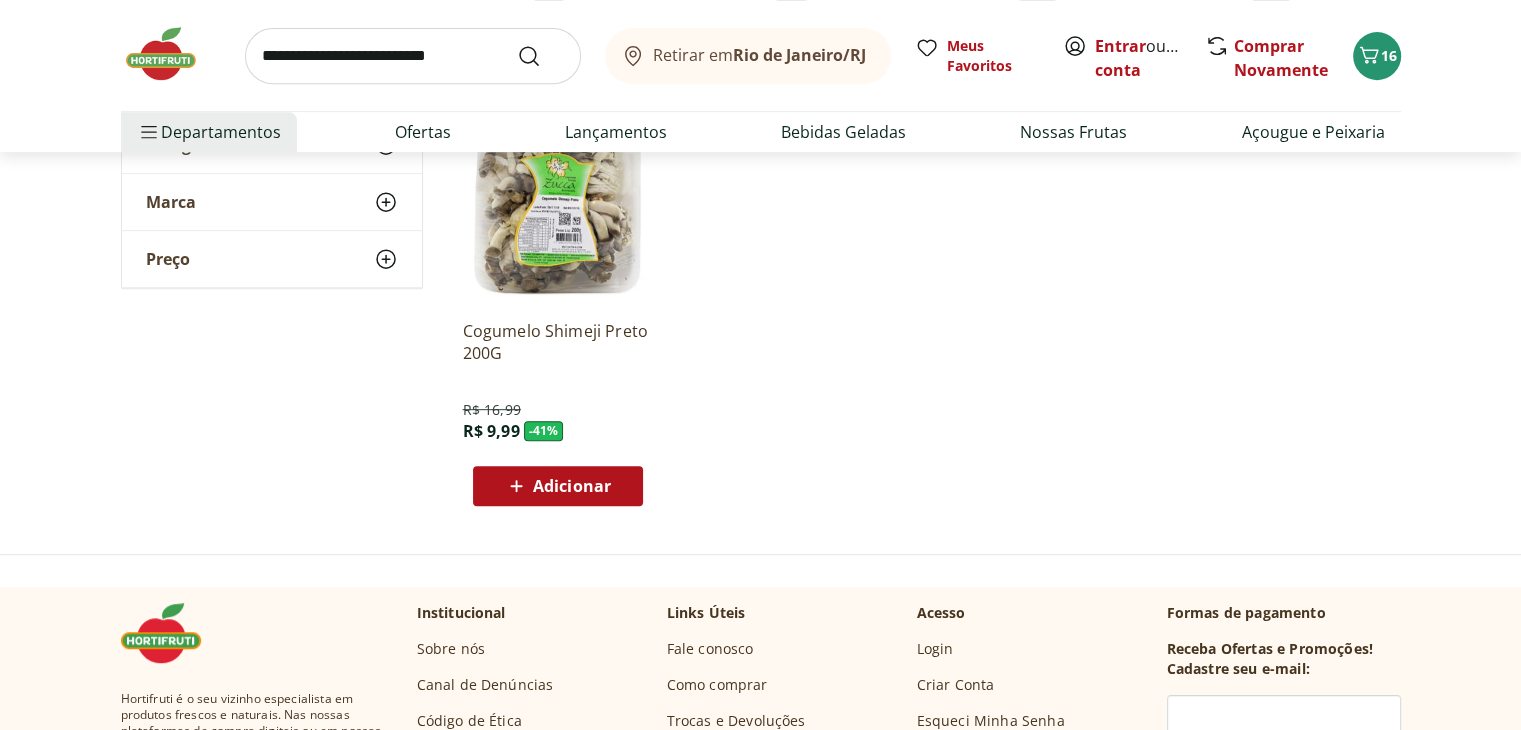 click on "Adicionar" at bounding box center (572, 486) 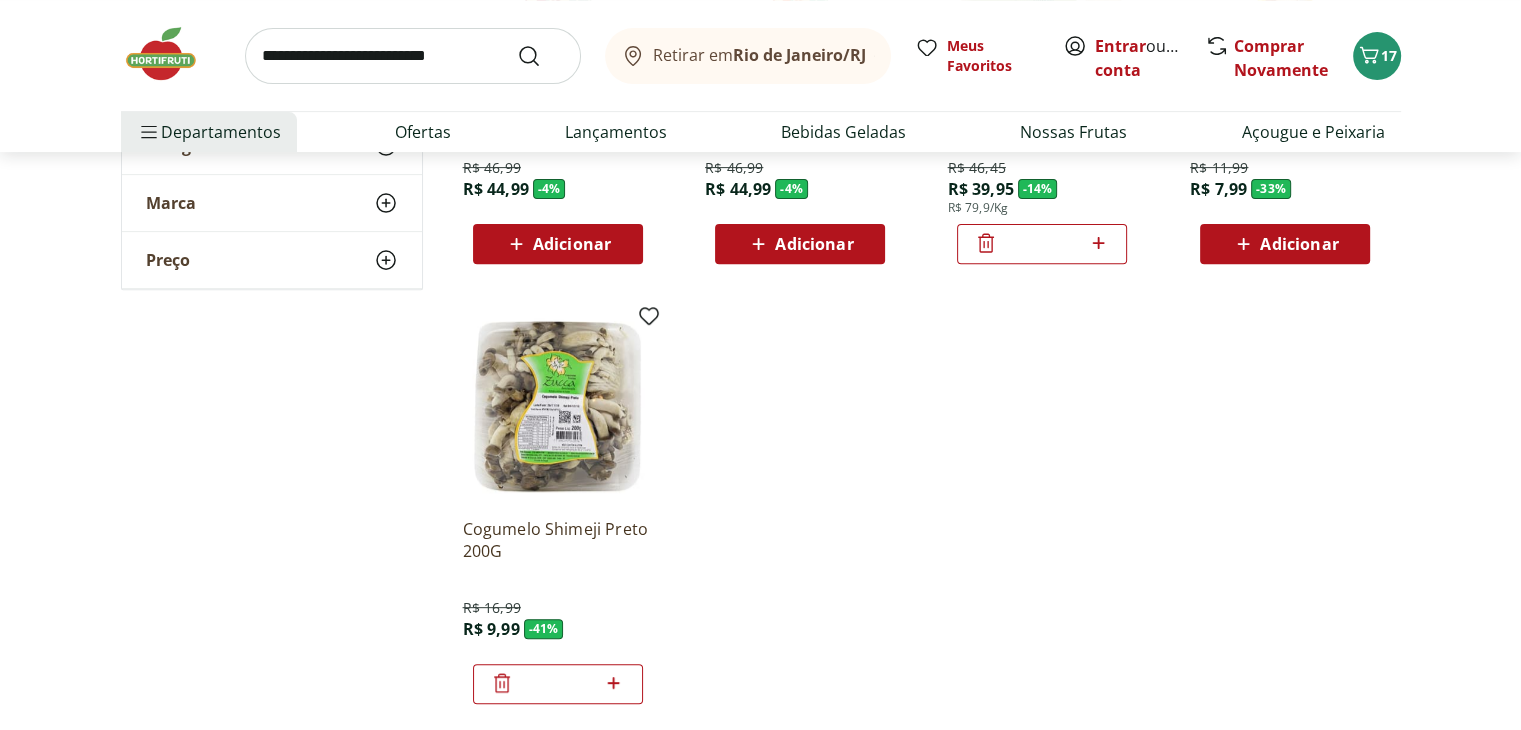 scroll, scrollTop: 8300, scrollLeft: 0, axis: vertical 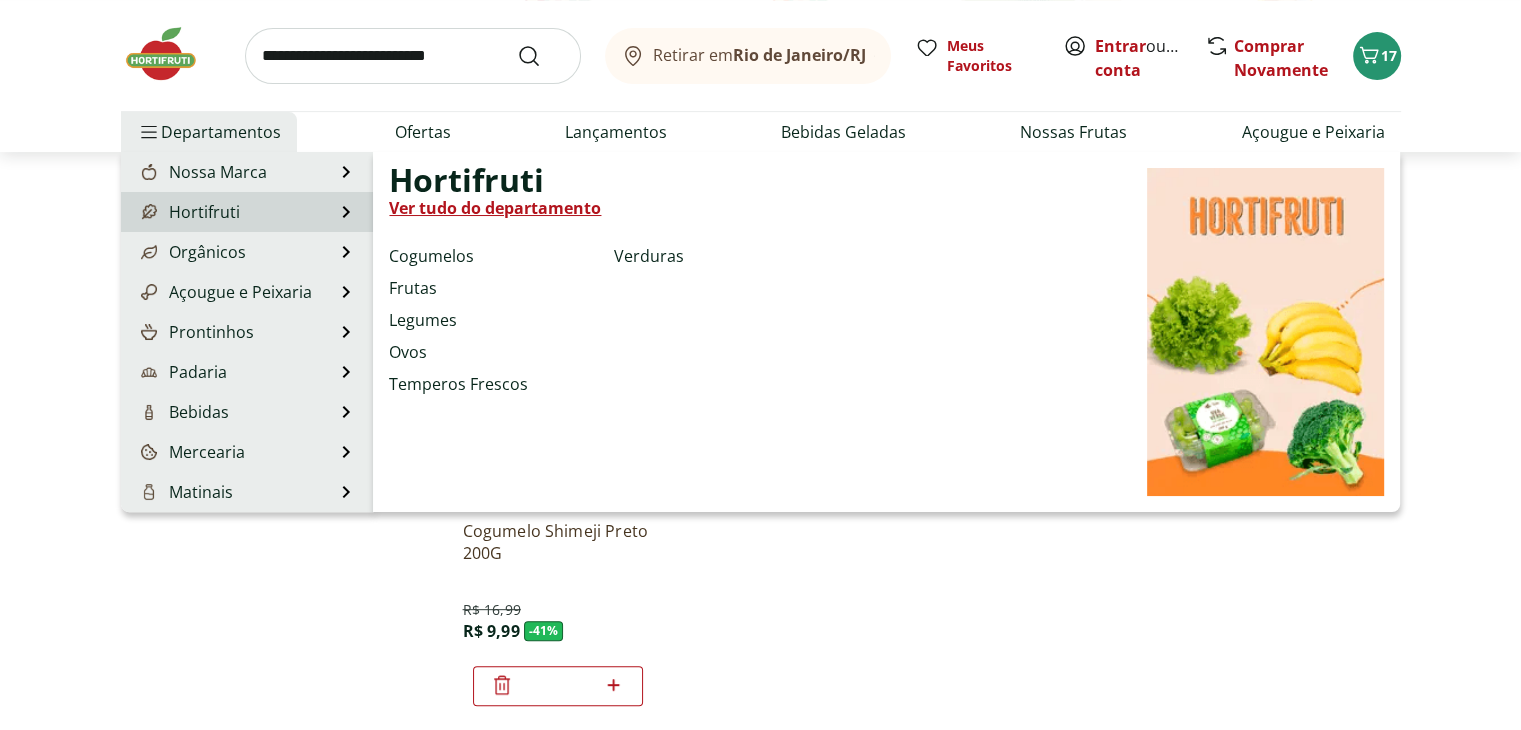 click on "Hortifruti" at bounding box center [188, 212] 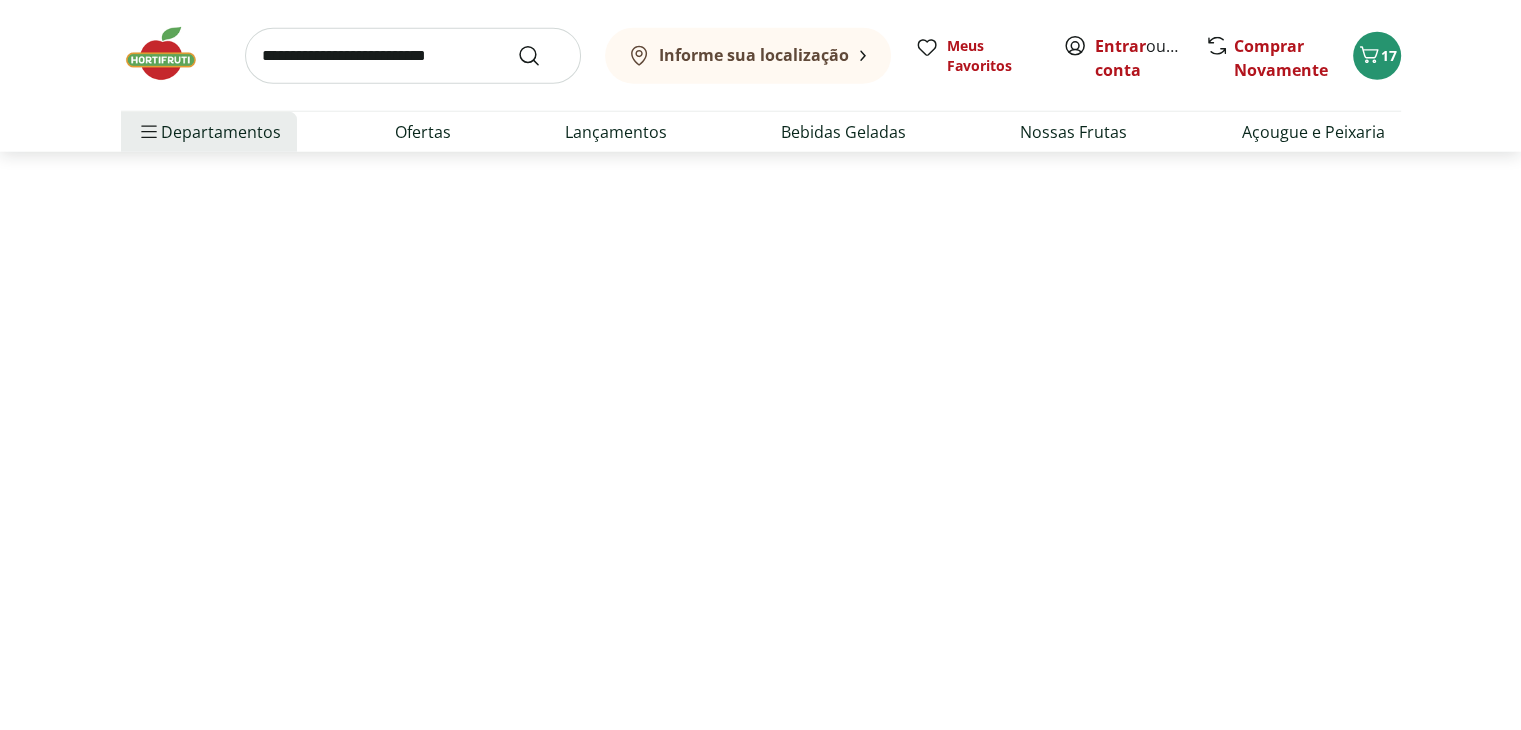 scroll, scrollTop: 0, scrollLeft: 0, axis: both 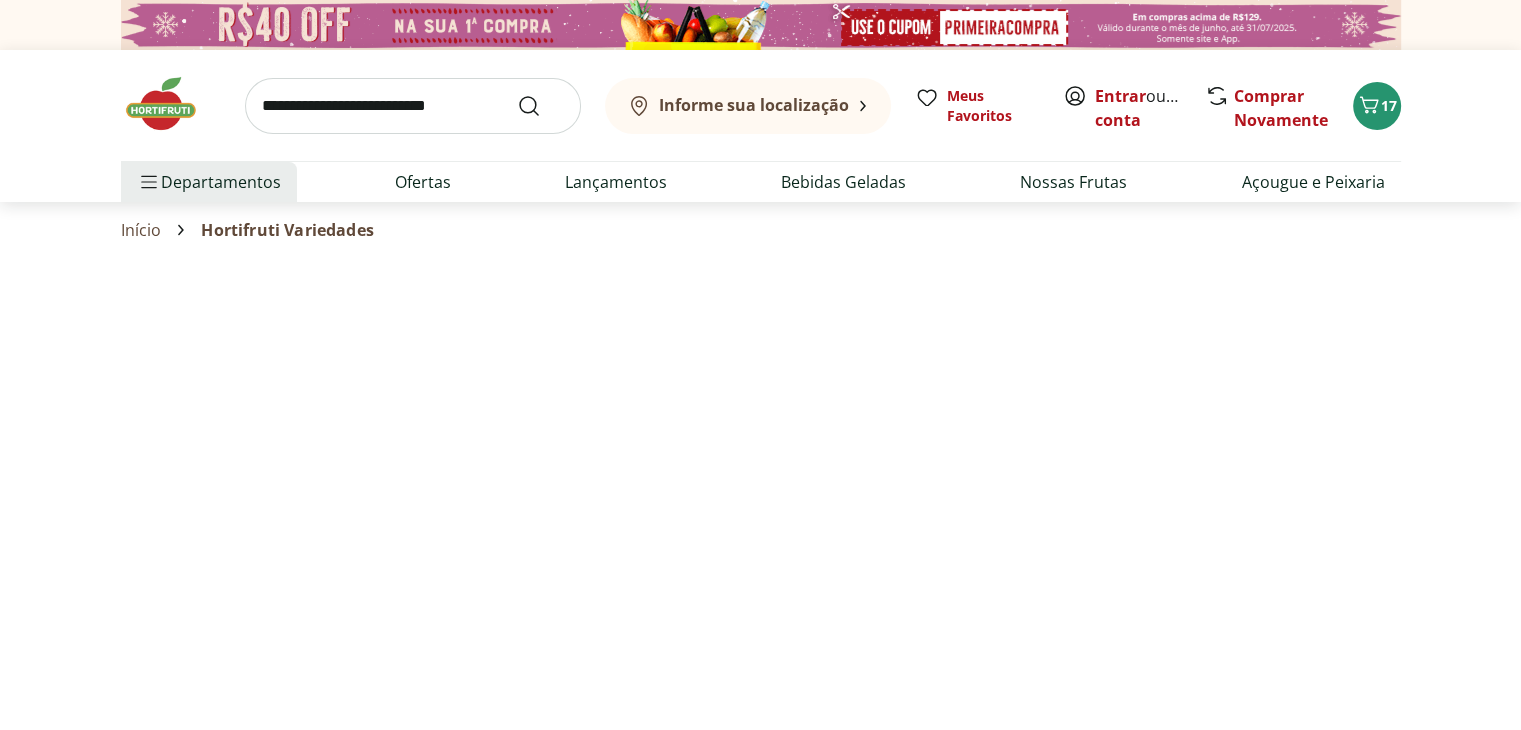 select on "**********" 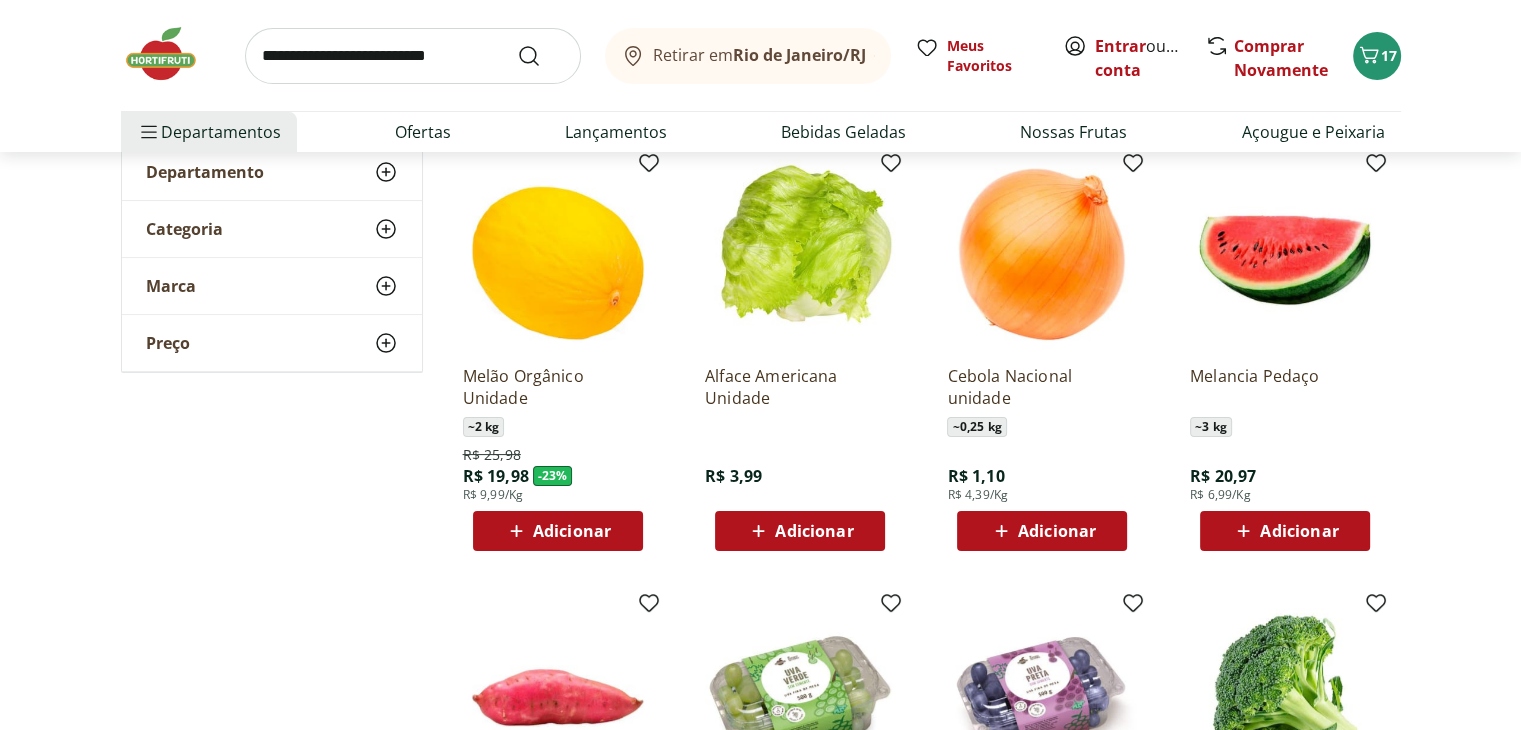 scroll, scrollTop: 200, scrollLeft: 0, axis: vertical 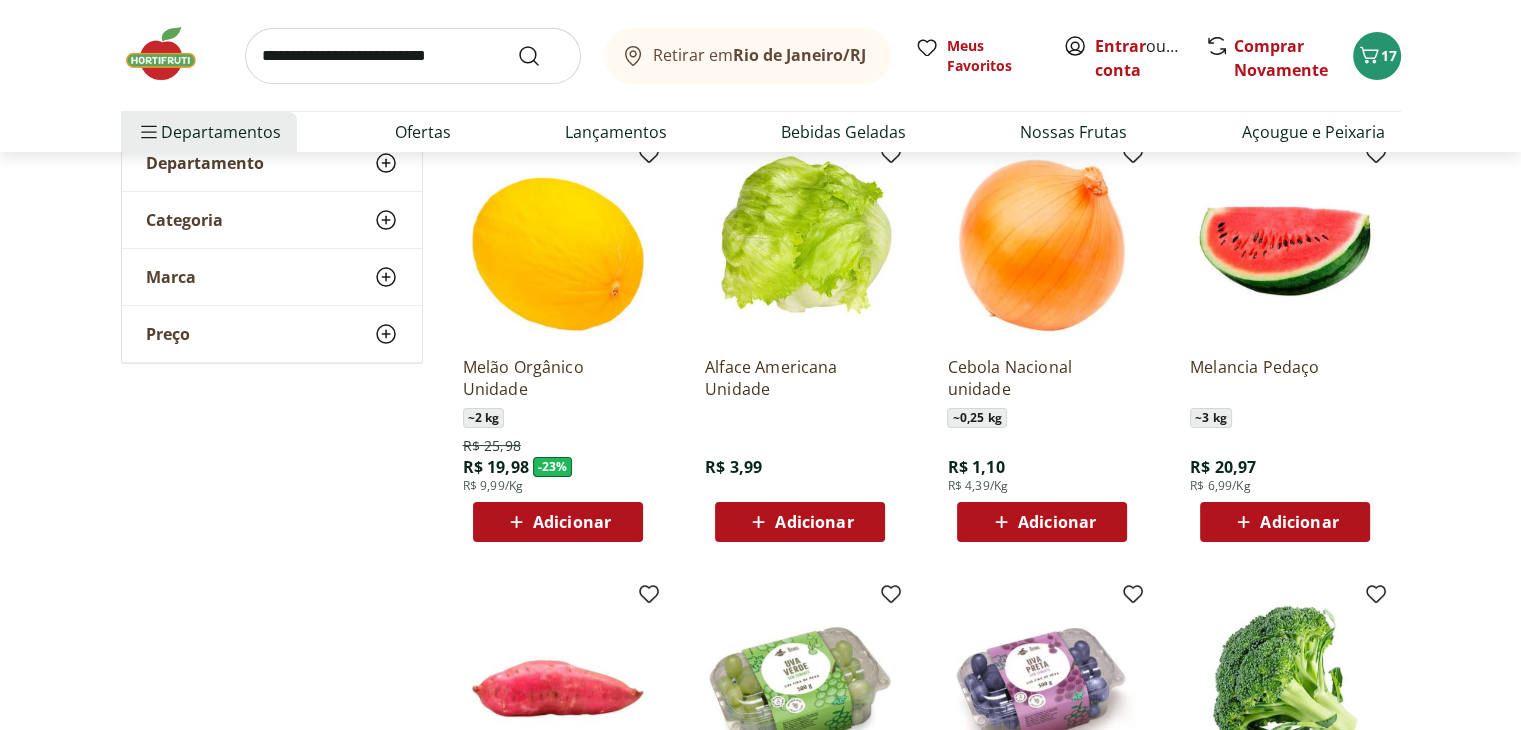 click on "Adicionar" at bounding box center [1057, 522] 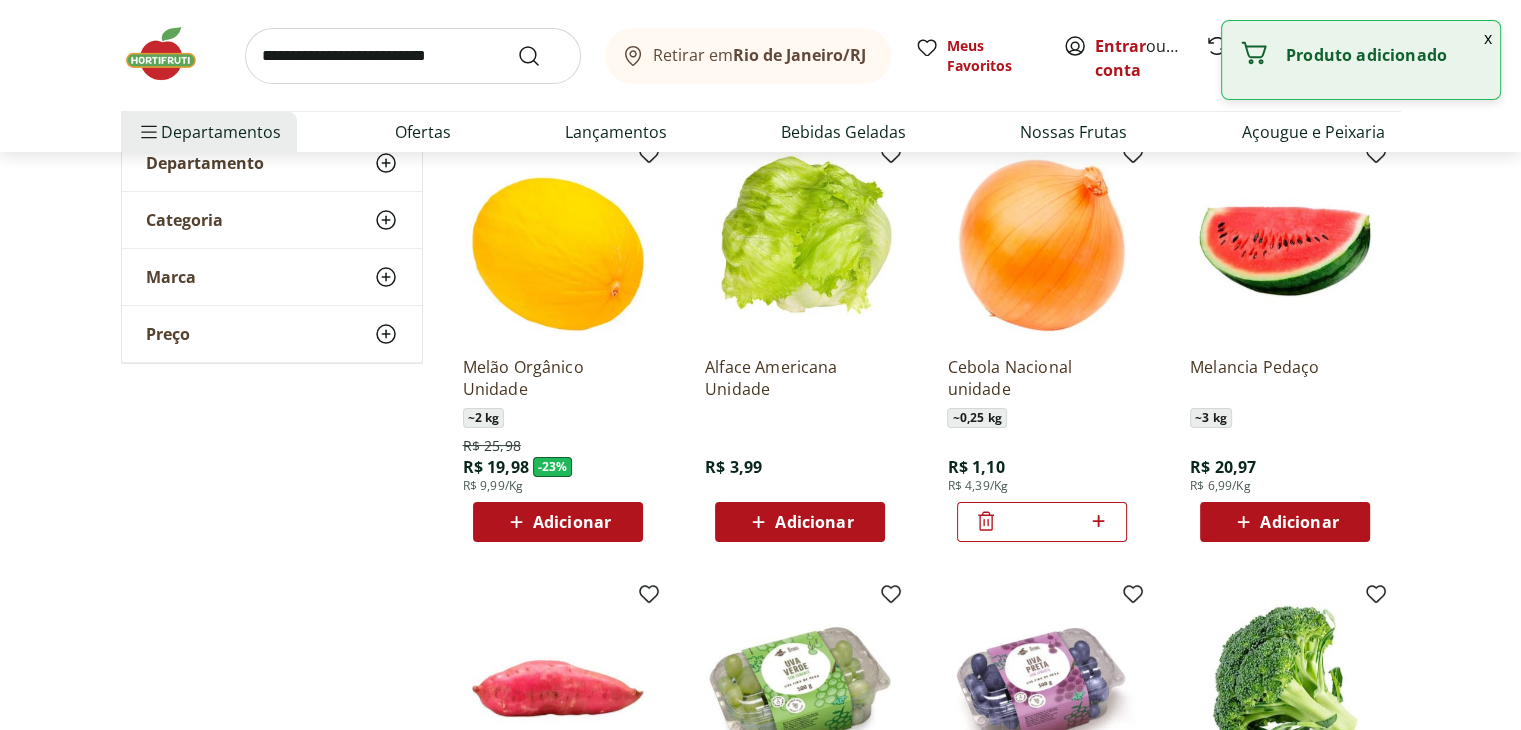 click 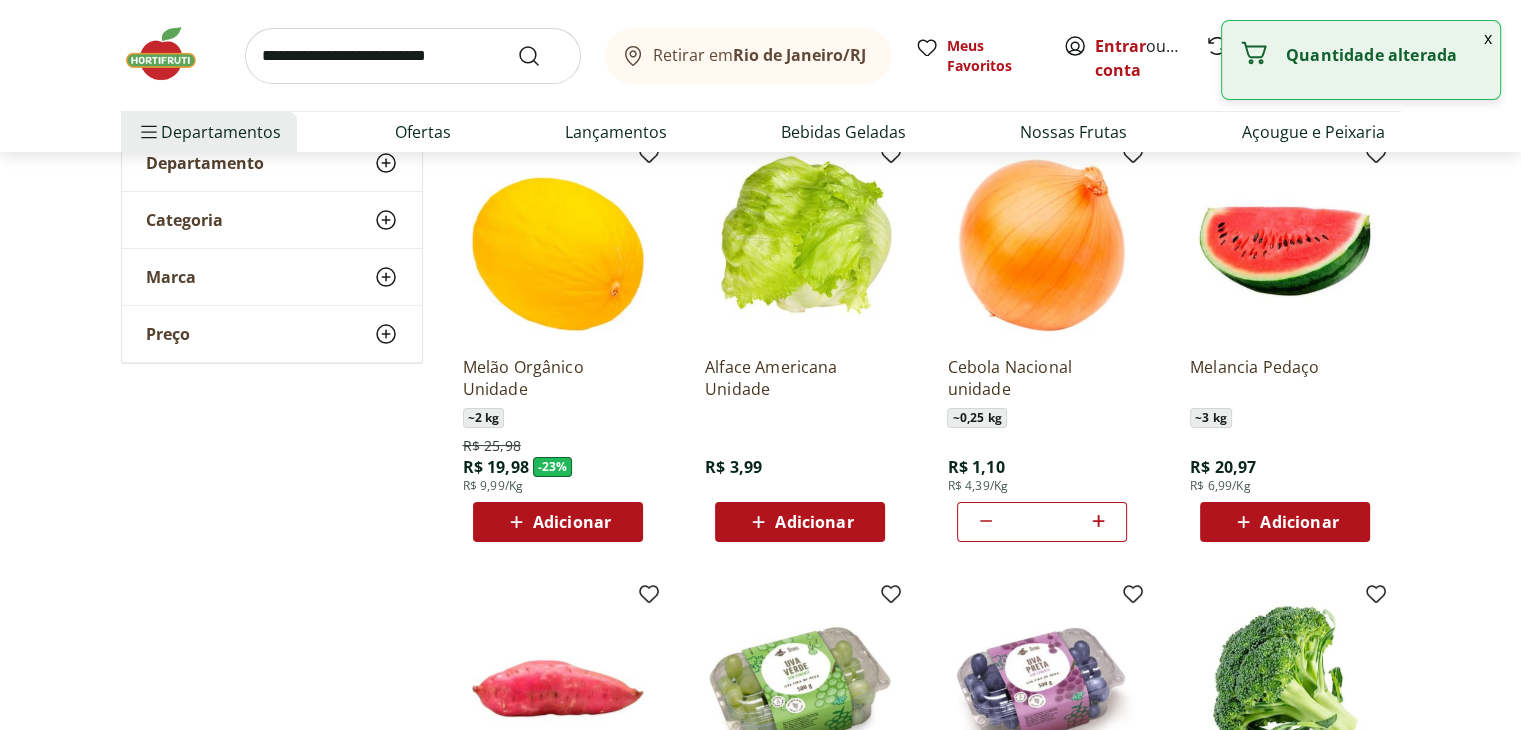 click 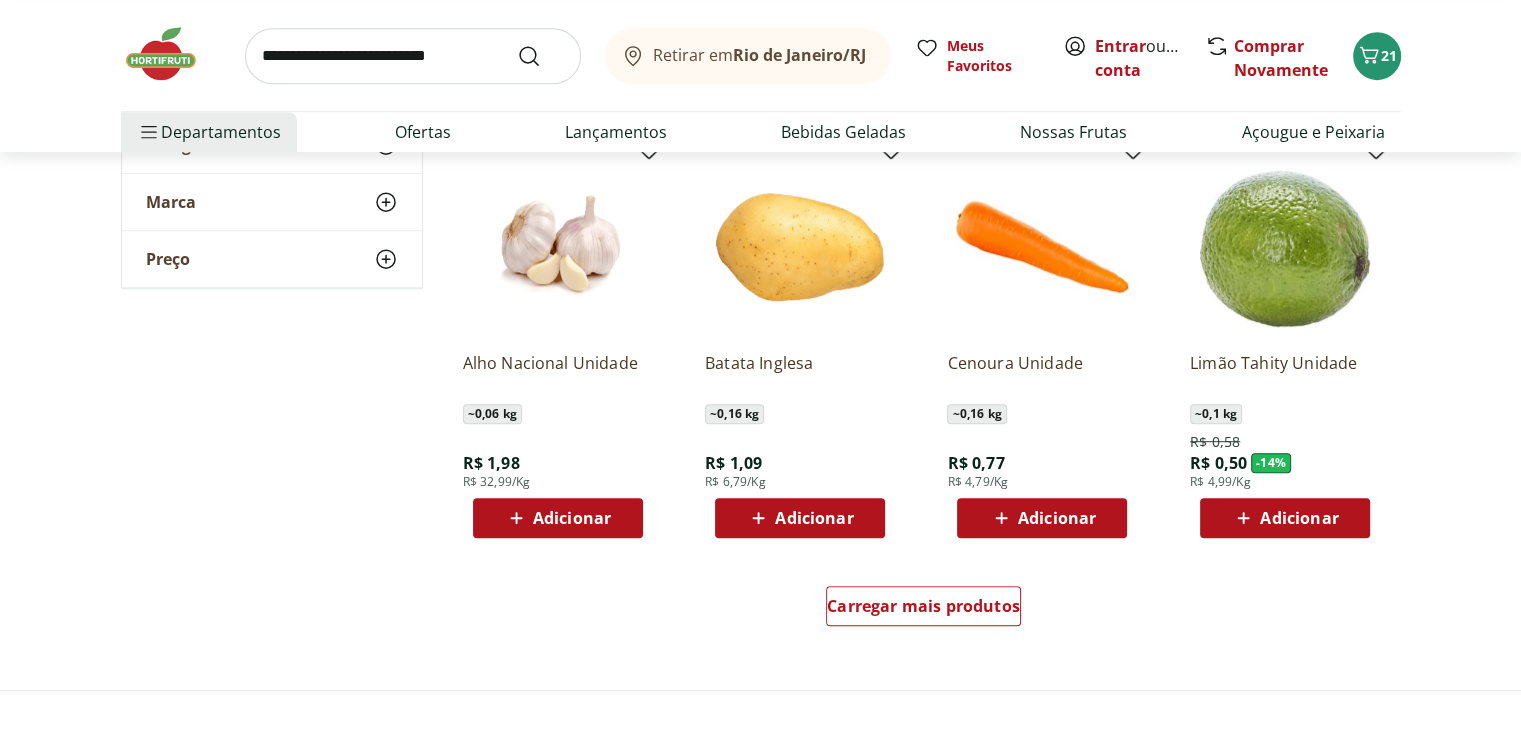 scroll, scrollTop: 1100, scrollLeft: 0, axis: vertical 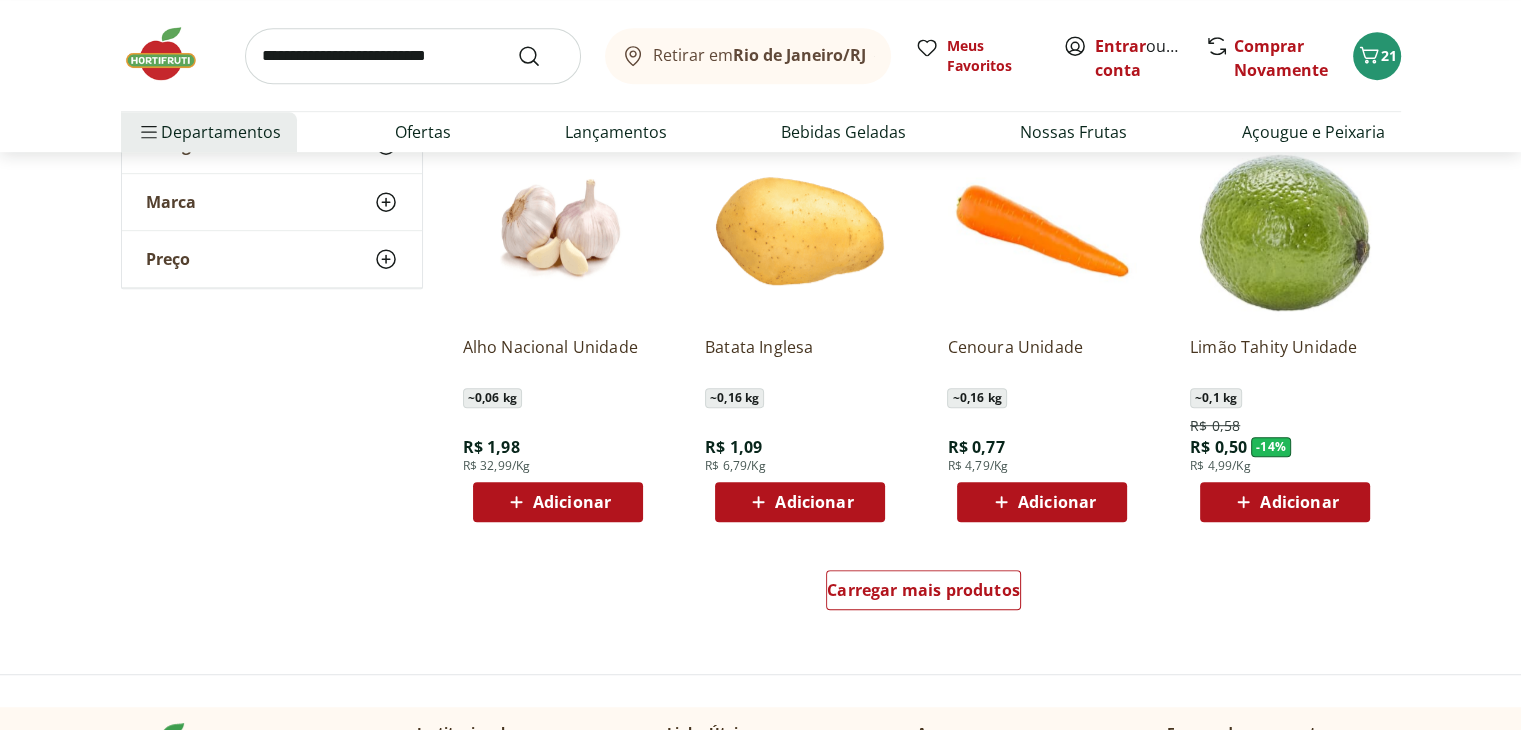 click 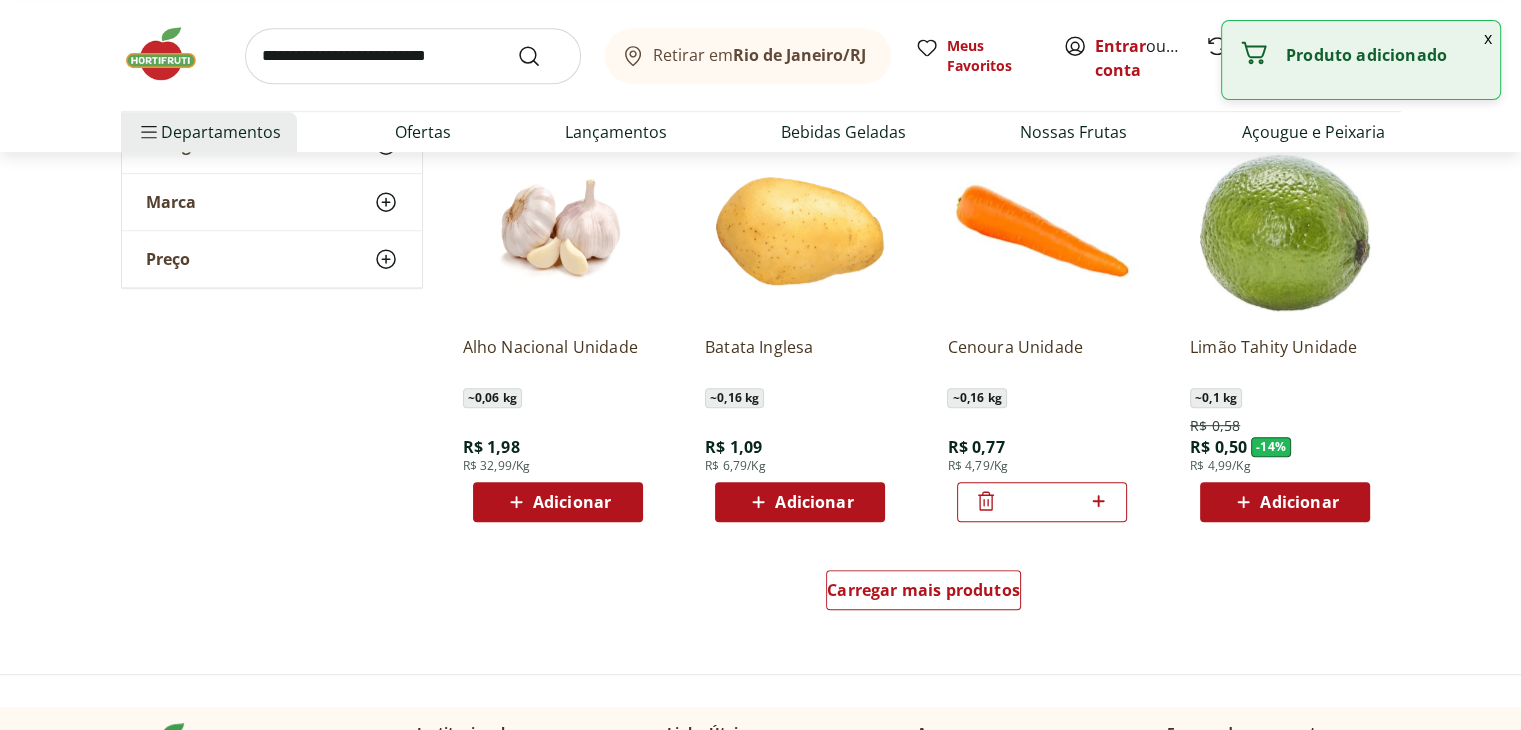 click 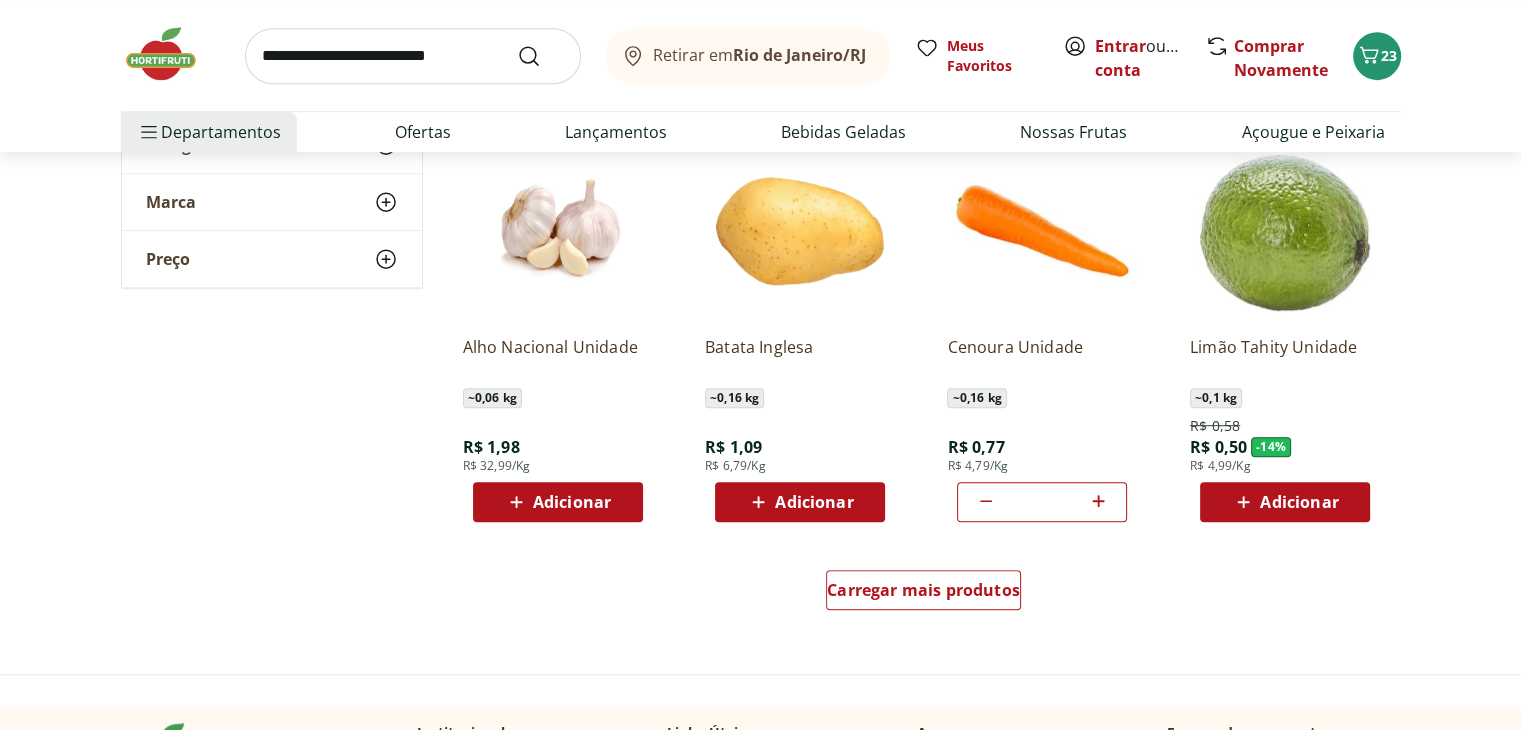 click on "Adicionar" at bounding box center [1299, 502] 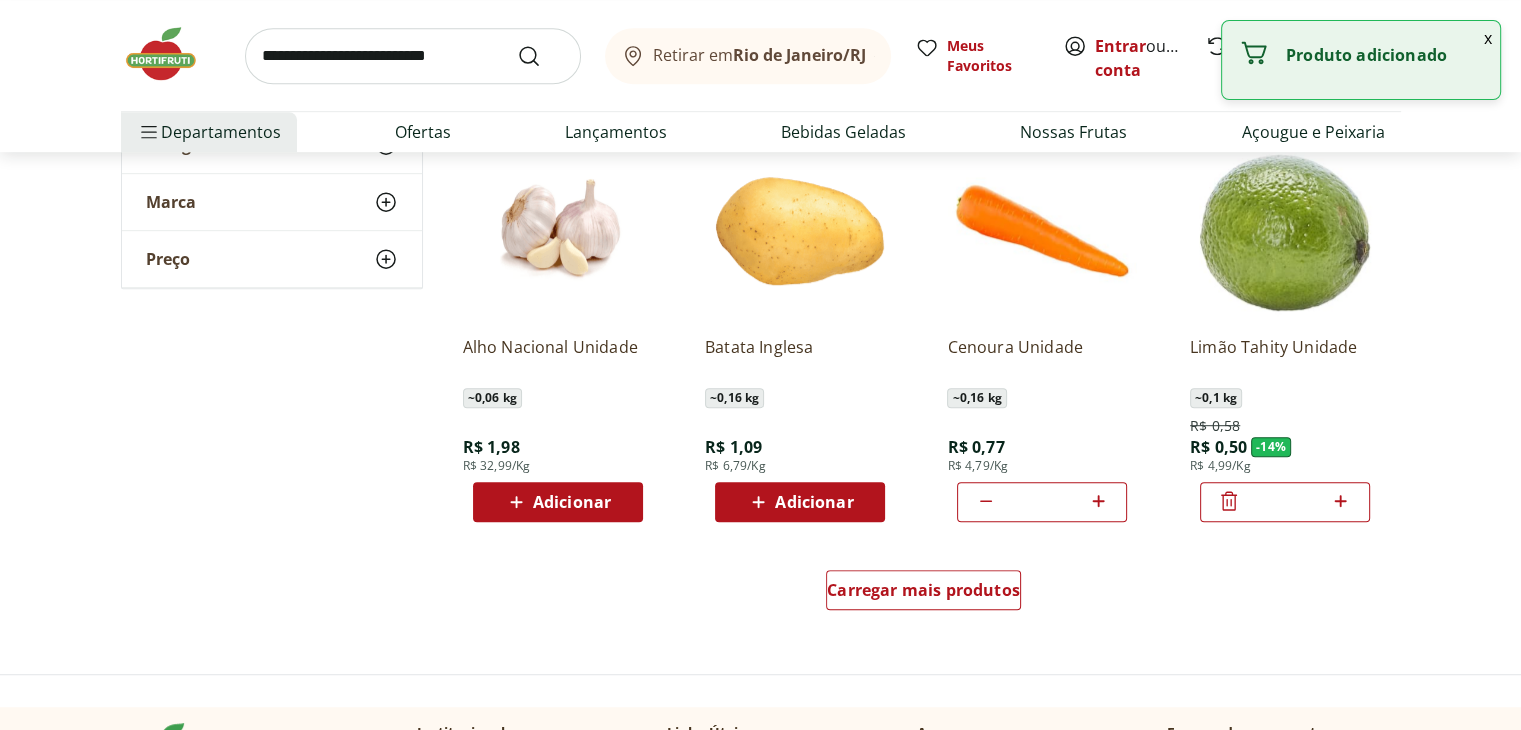 click 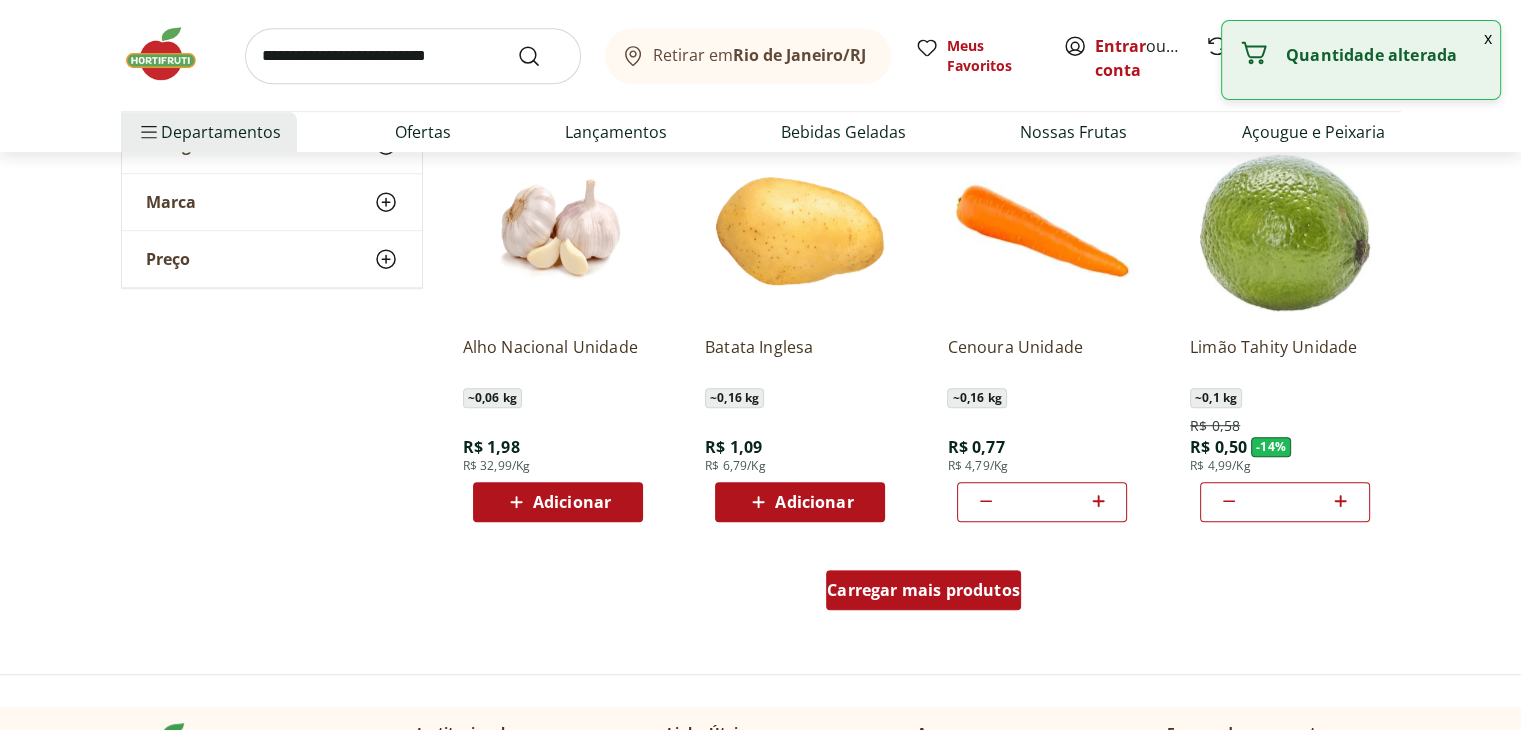click on "Carregar mais produtos" at bounding box center [923, 590] 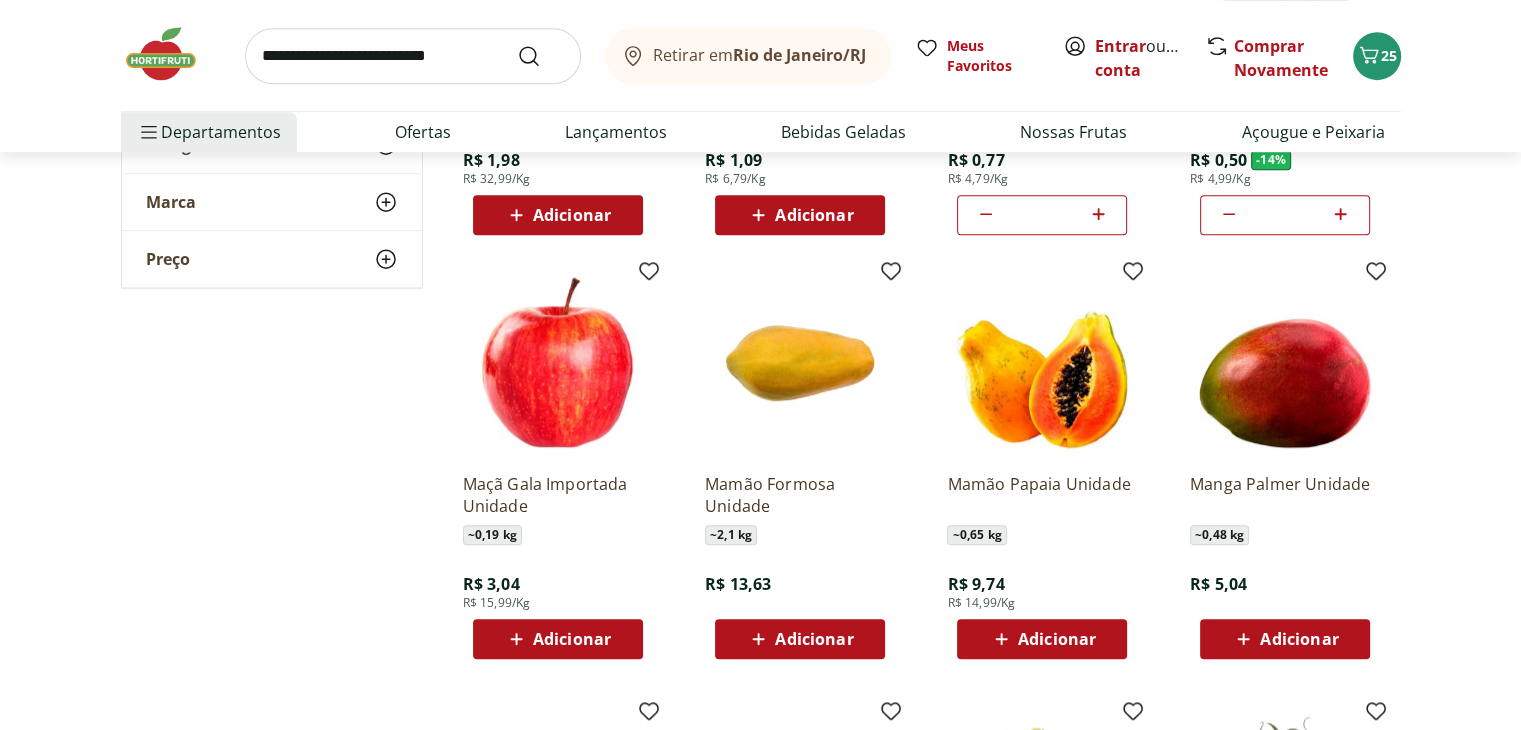 scroll, scrollTop: 1500, scrollLeft: 0, axis: vertical 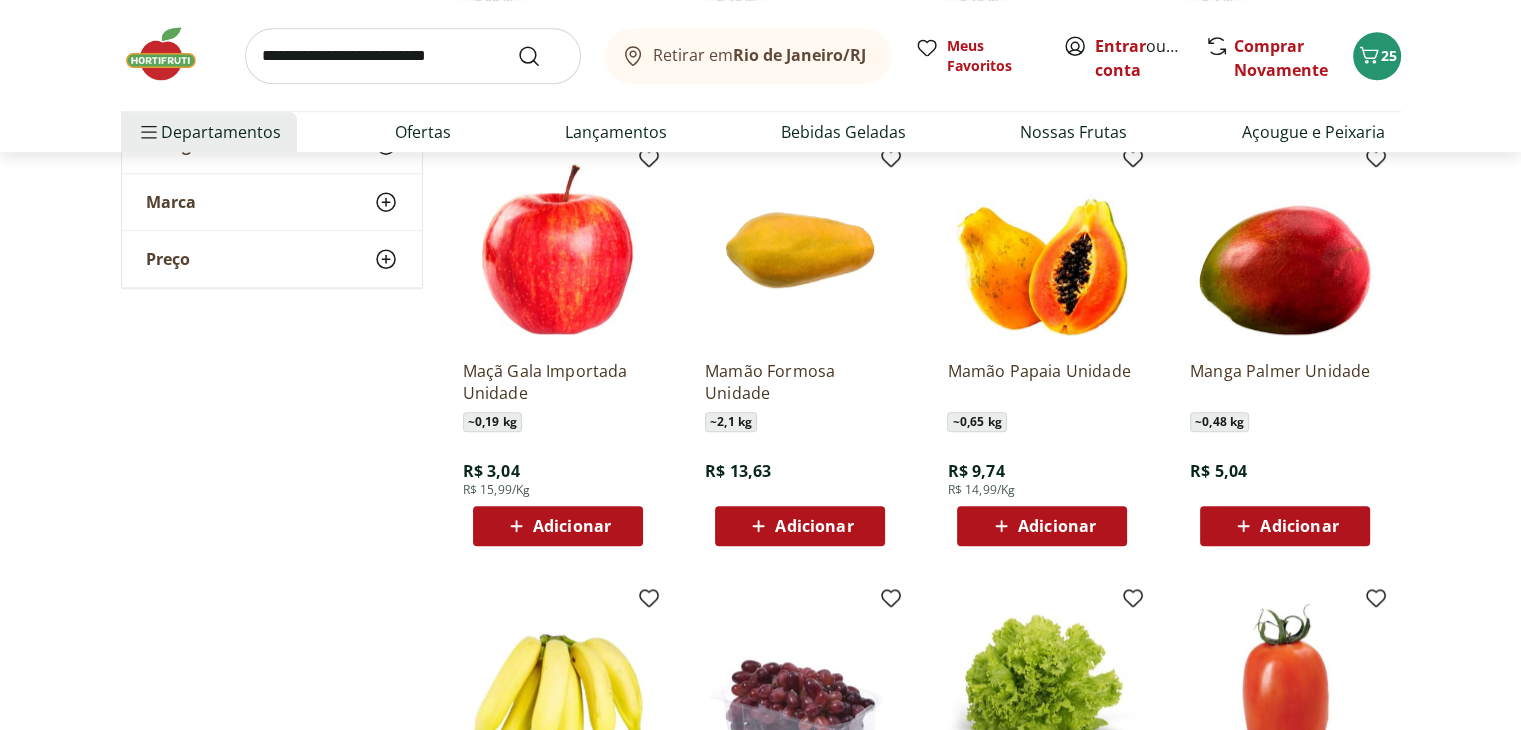 click on "Adicionar" at bounding box center [572, 526] 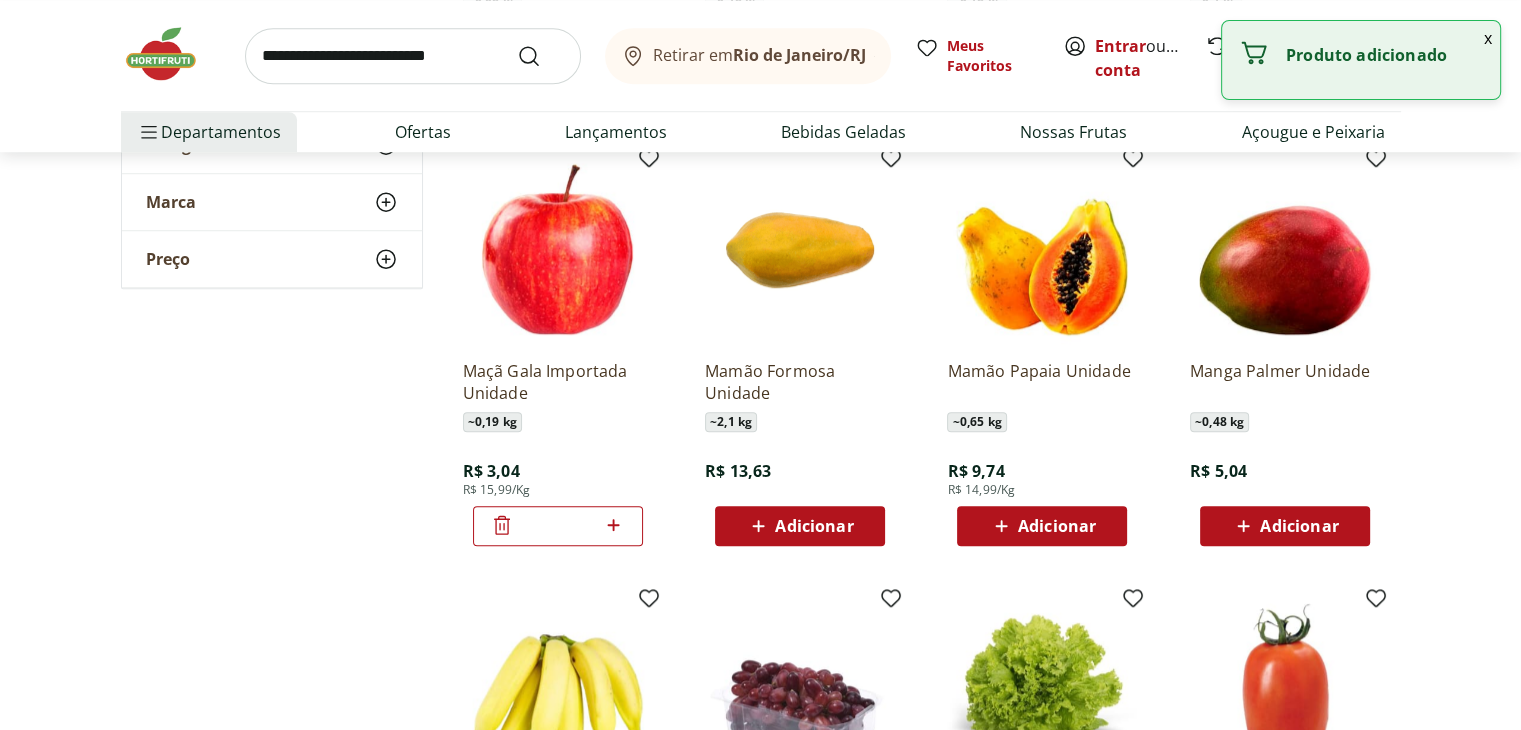 click 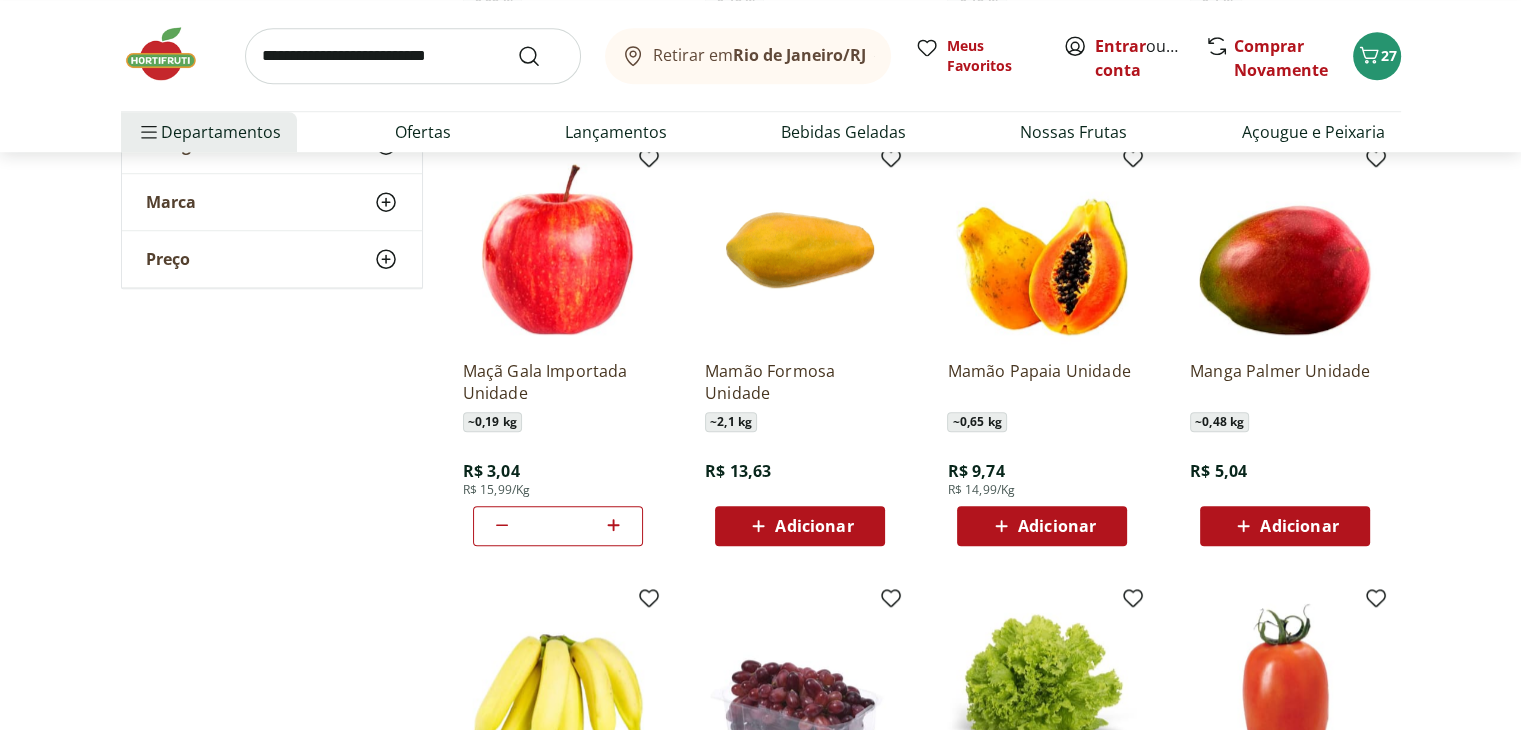 click on "Adicionar" at bounding box center (1299, 526) 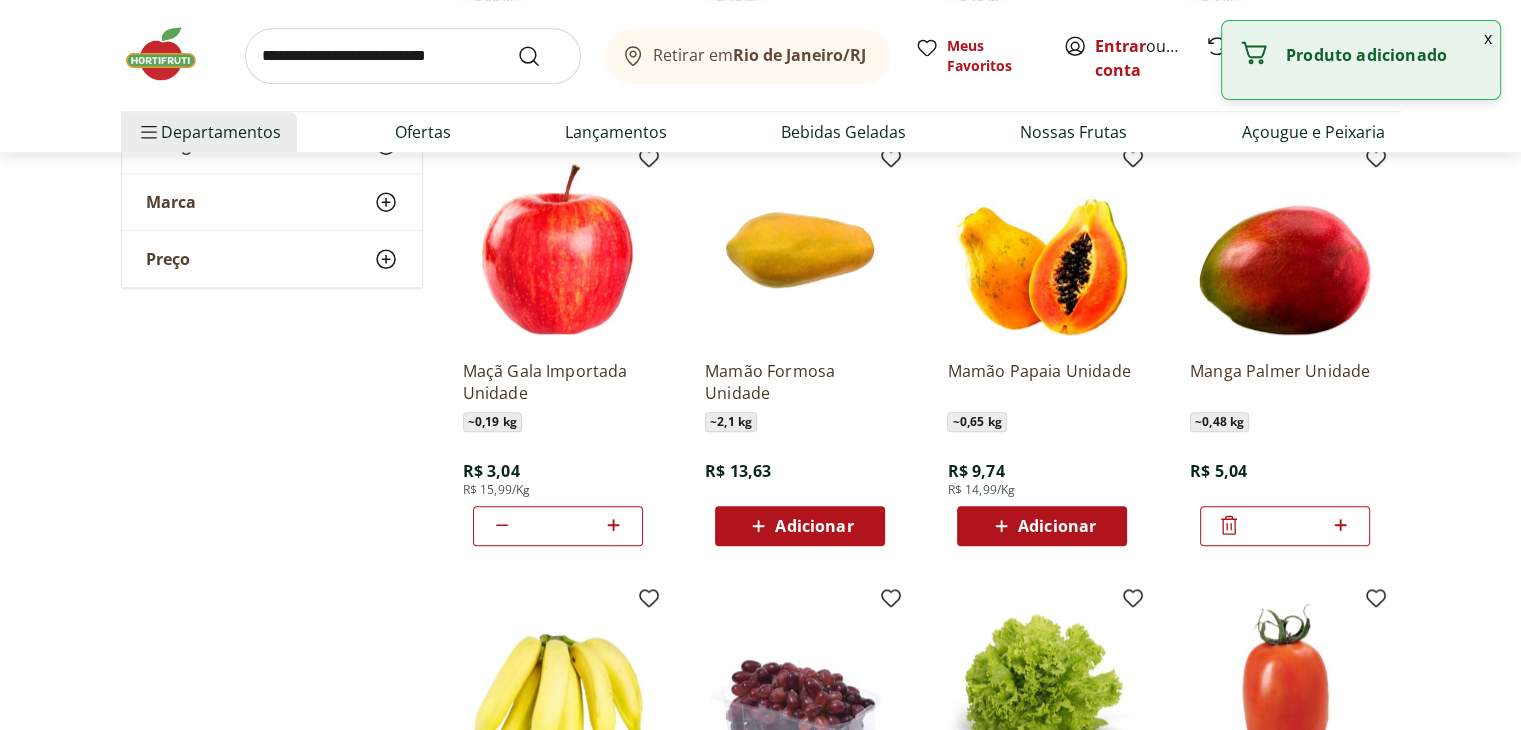click 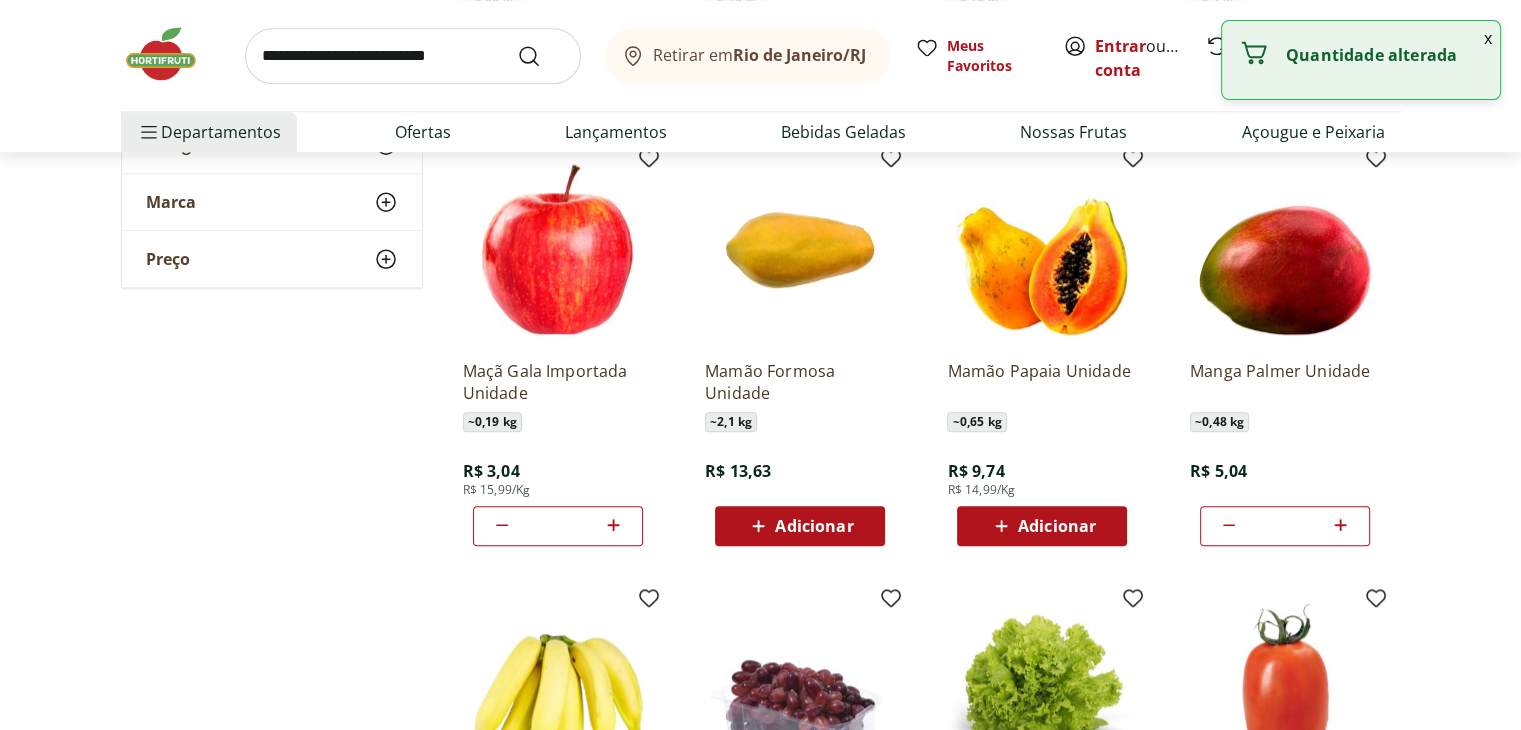 click 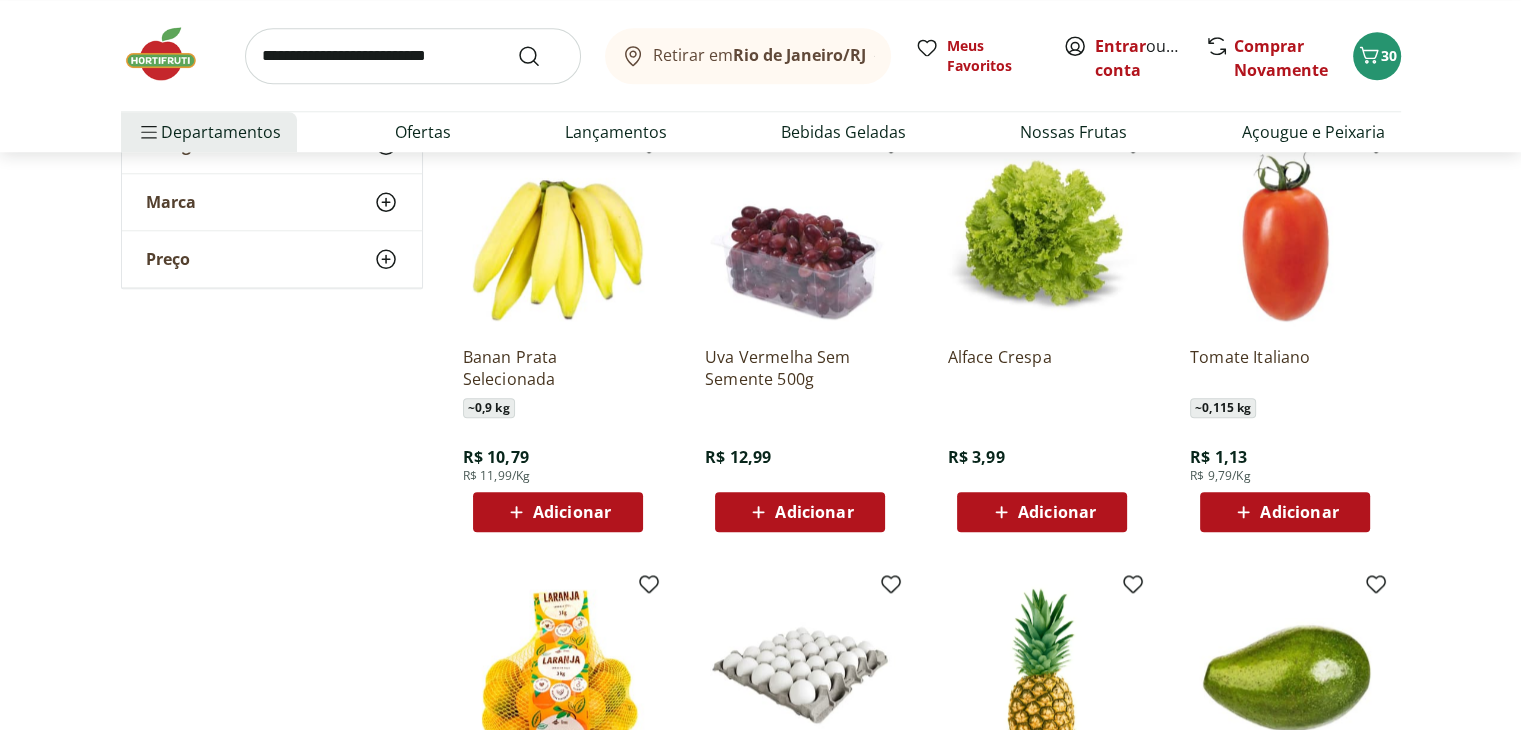 scroll, scrollTop: 2000, scrollLeft: 0, axis: vertical 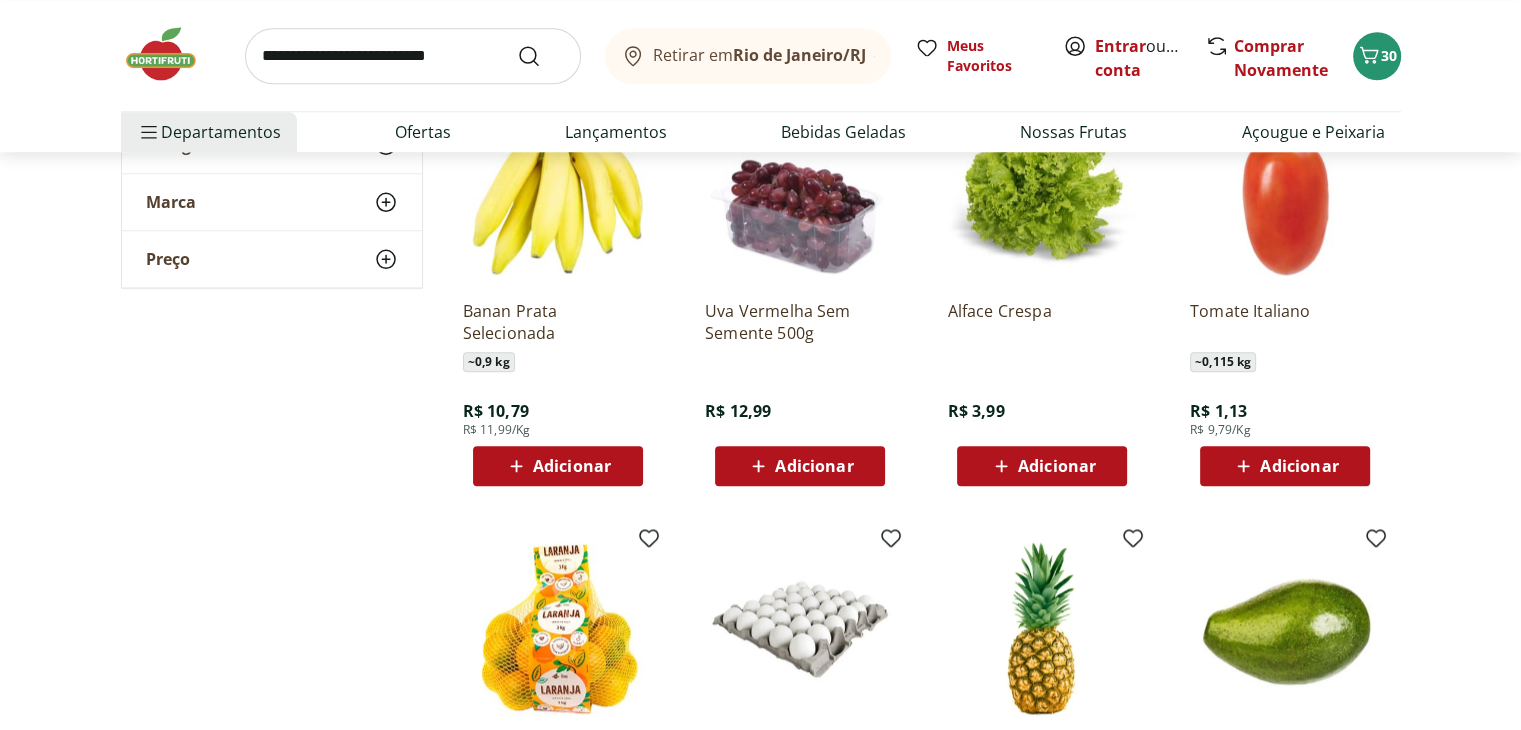 click 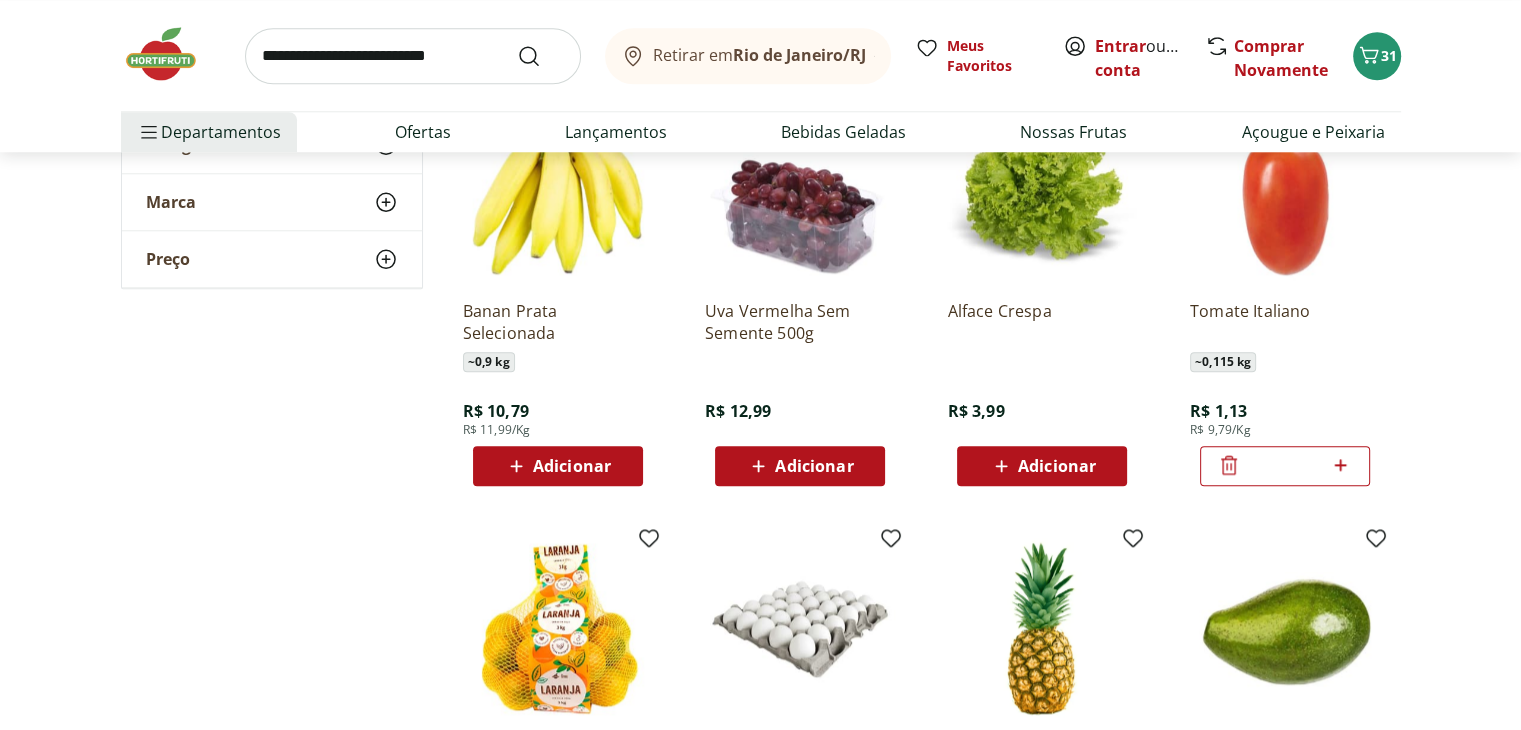 click 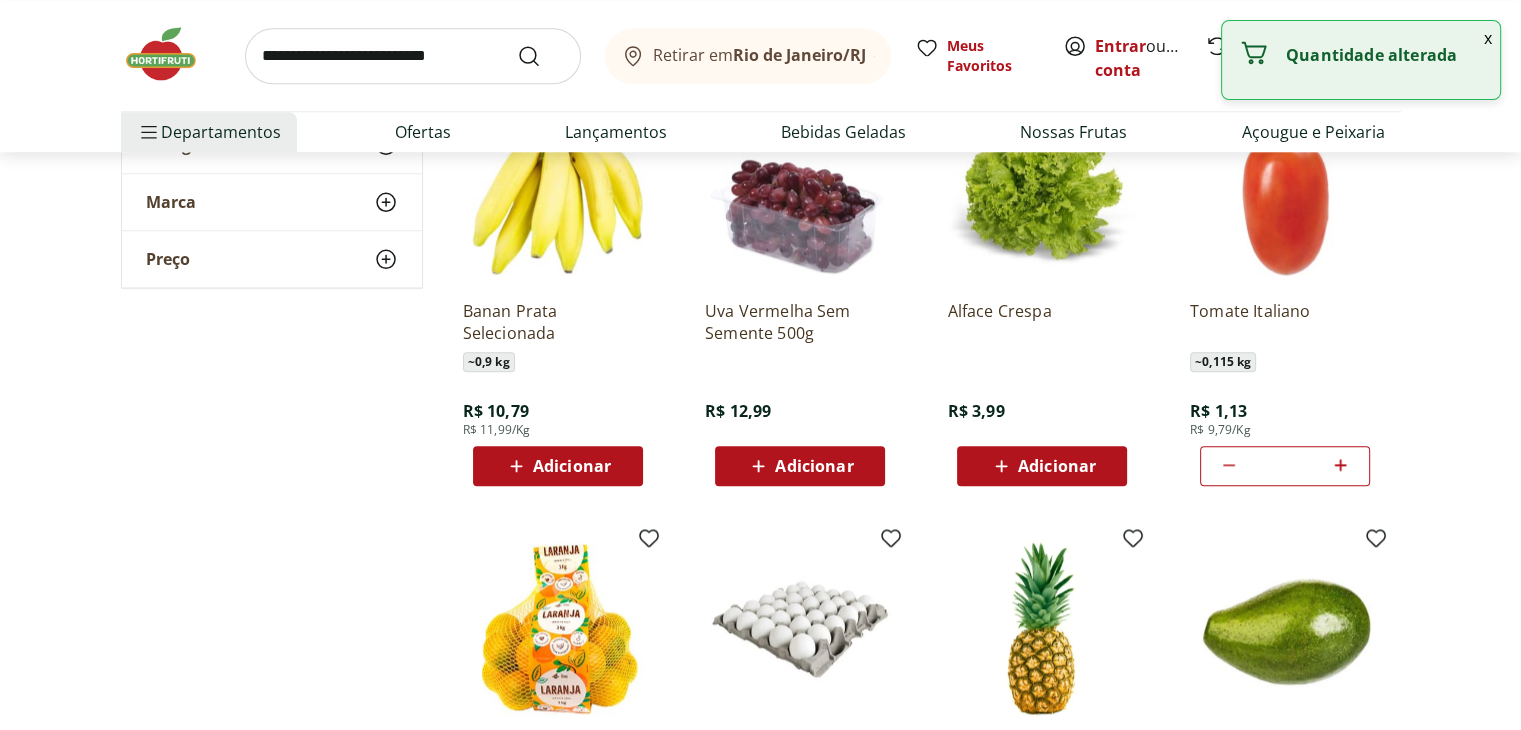 click 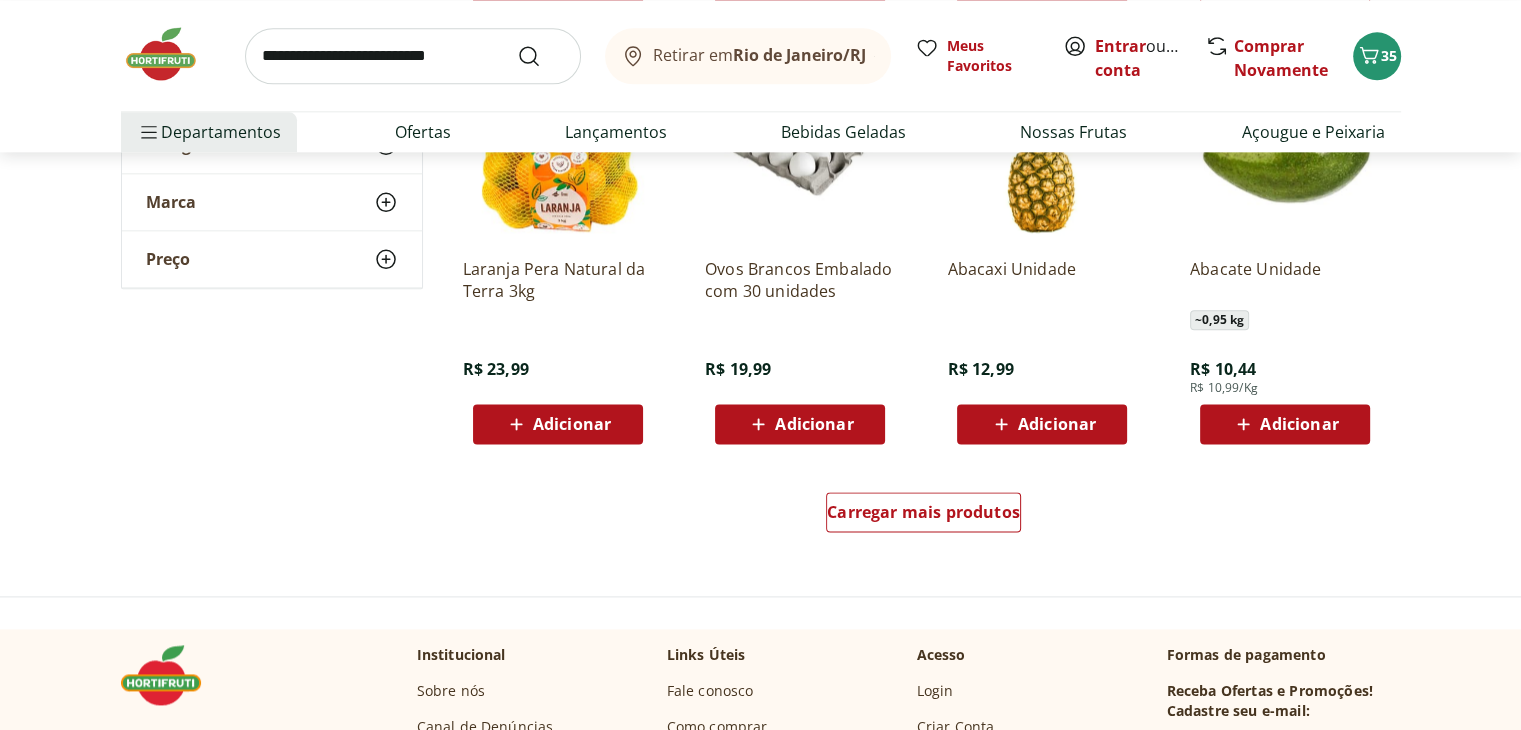 scroll, scrollTop: 2500, scrollLeft: 0, axis: vertical 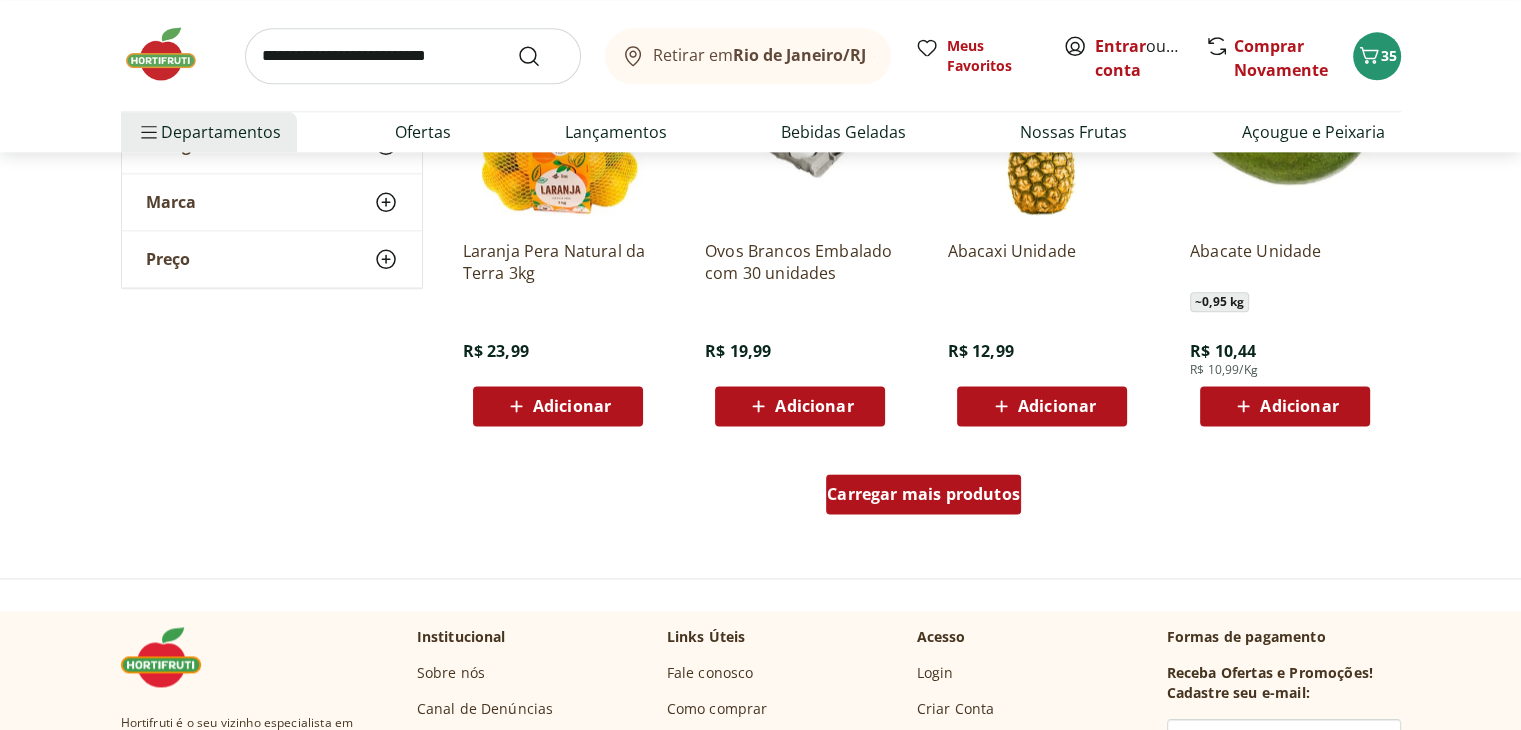 click on "Carregar mais produtos" at bounding box center [923, 494] 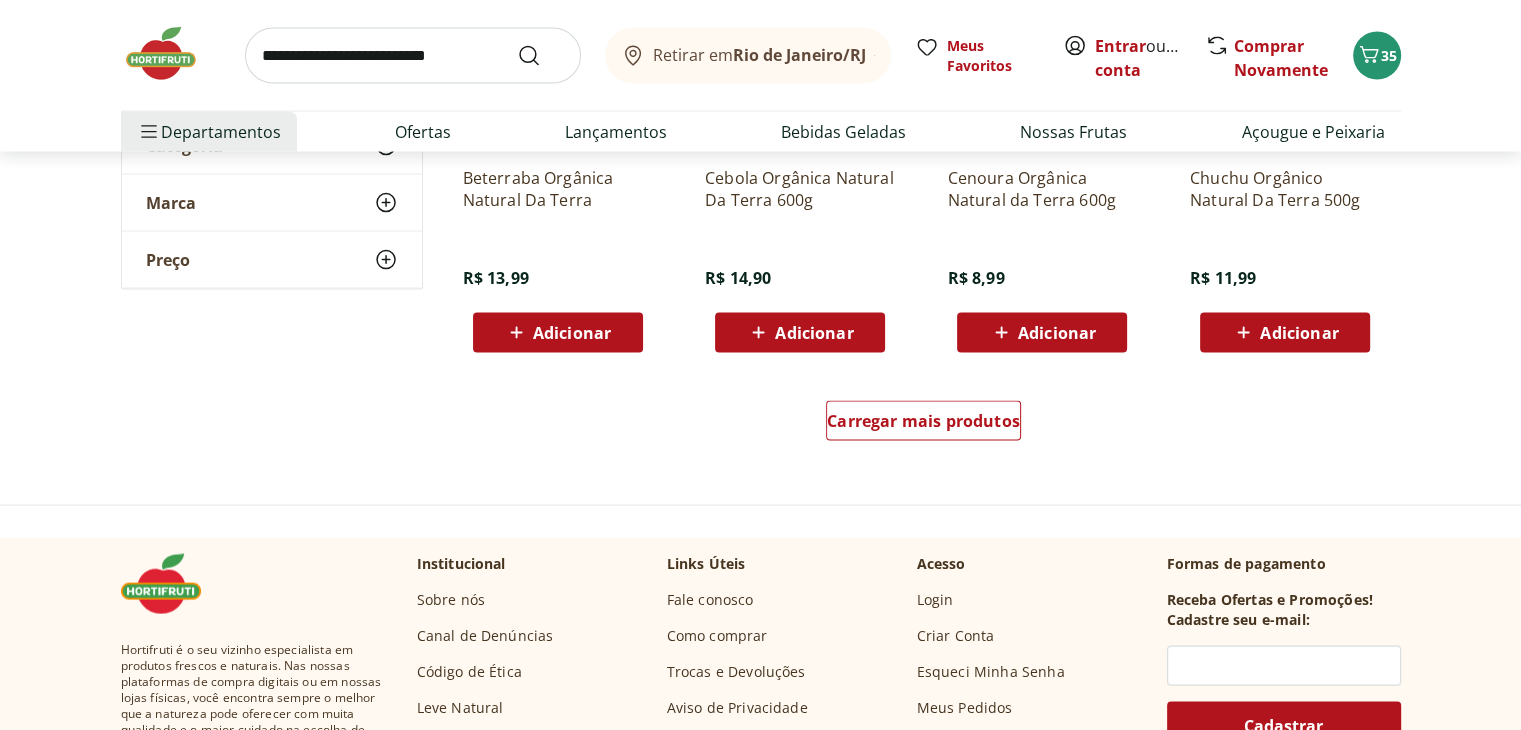 scroll, scrollTop: 3900, scrollLeft: 0, axis: vertical 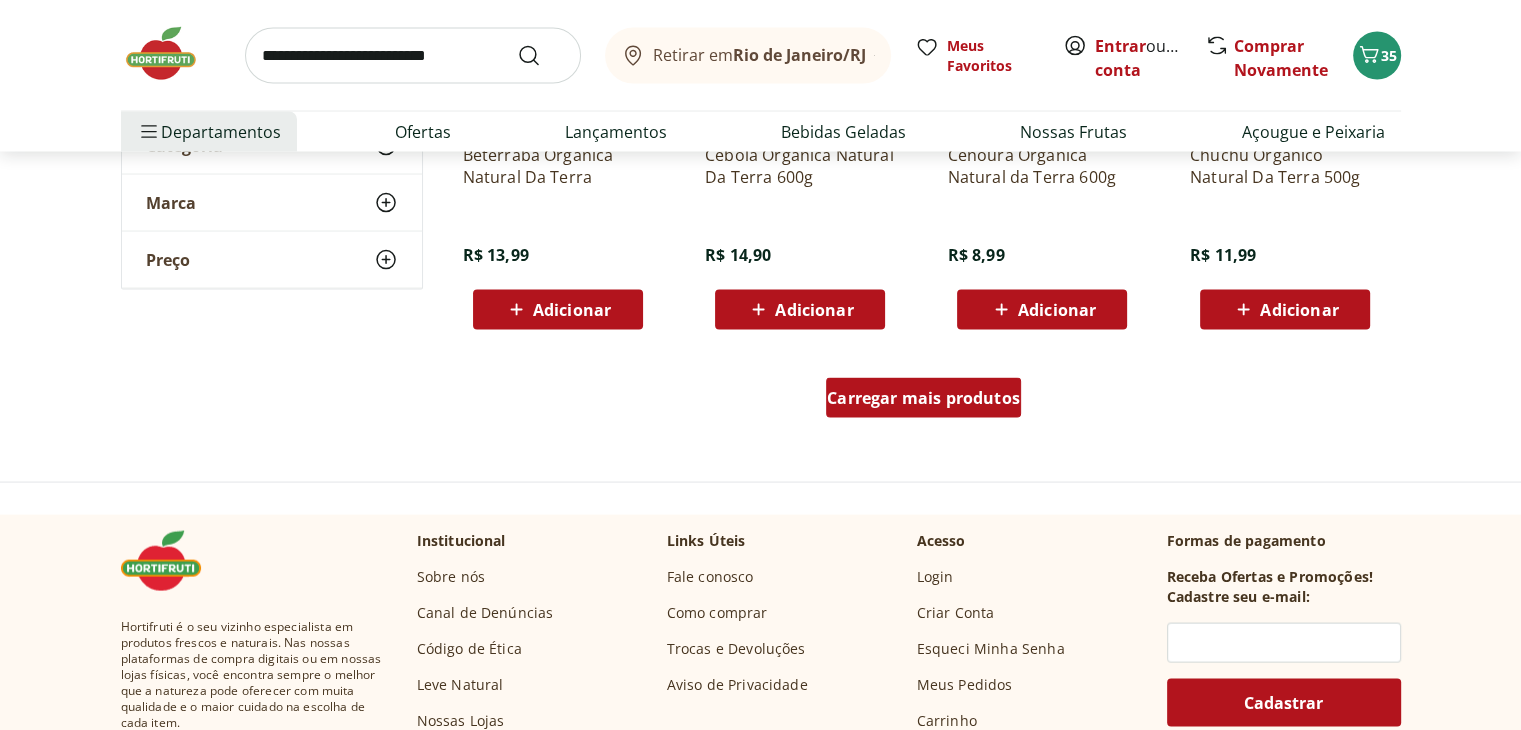 click on "Carregar mais produtos" at bounding box center [923, 398] 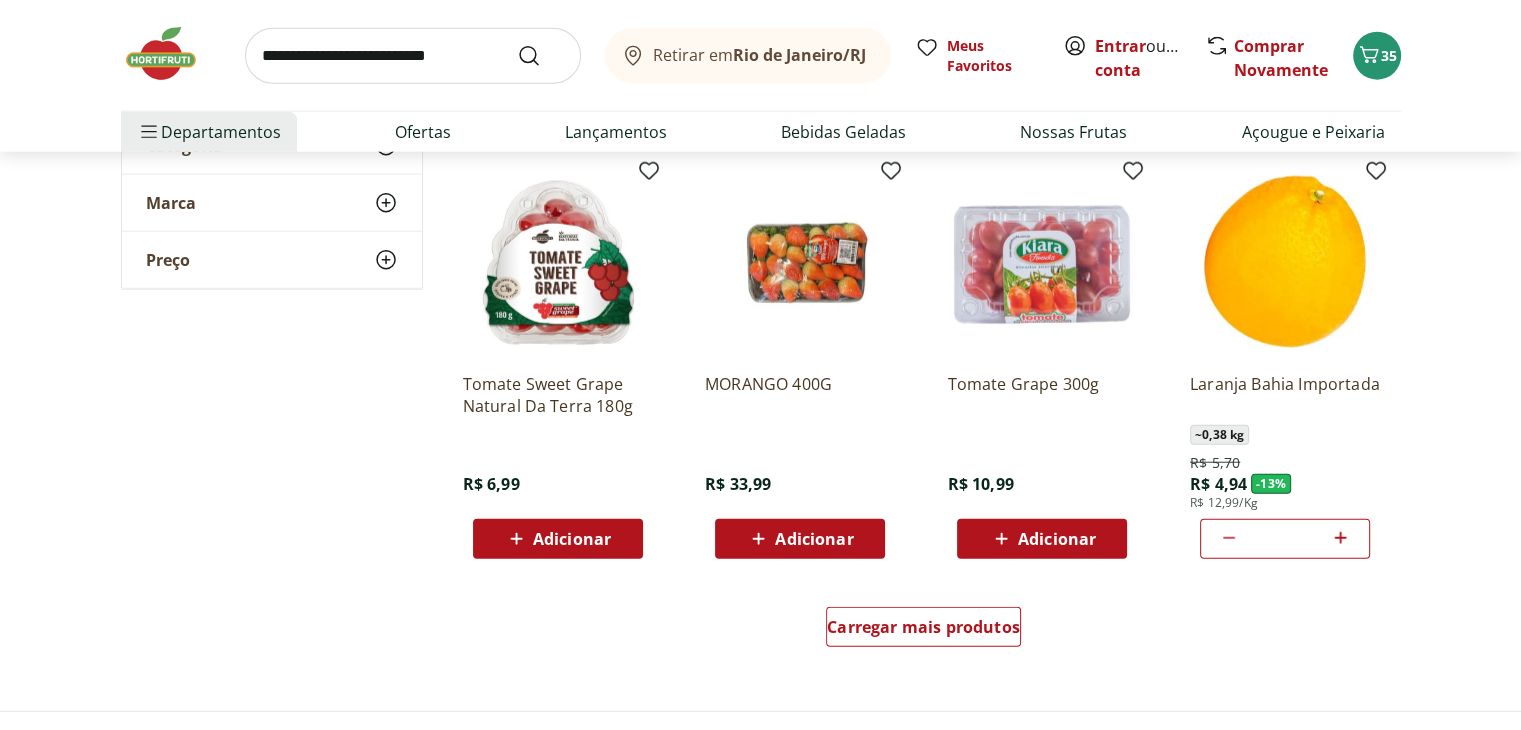 scroll, scrollTop: 5000, scrollLeft: 0, axis: vertical 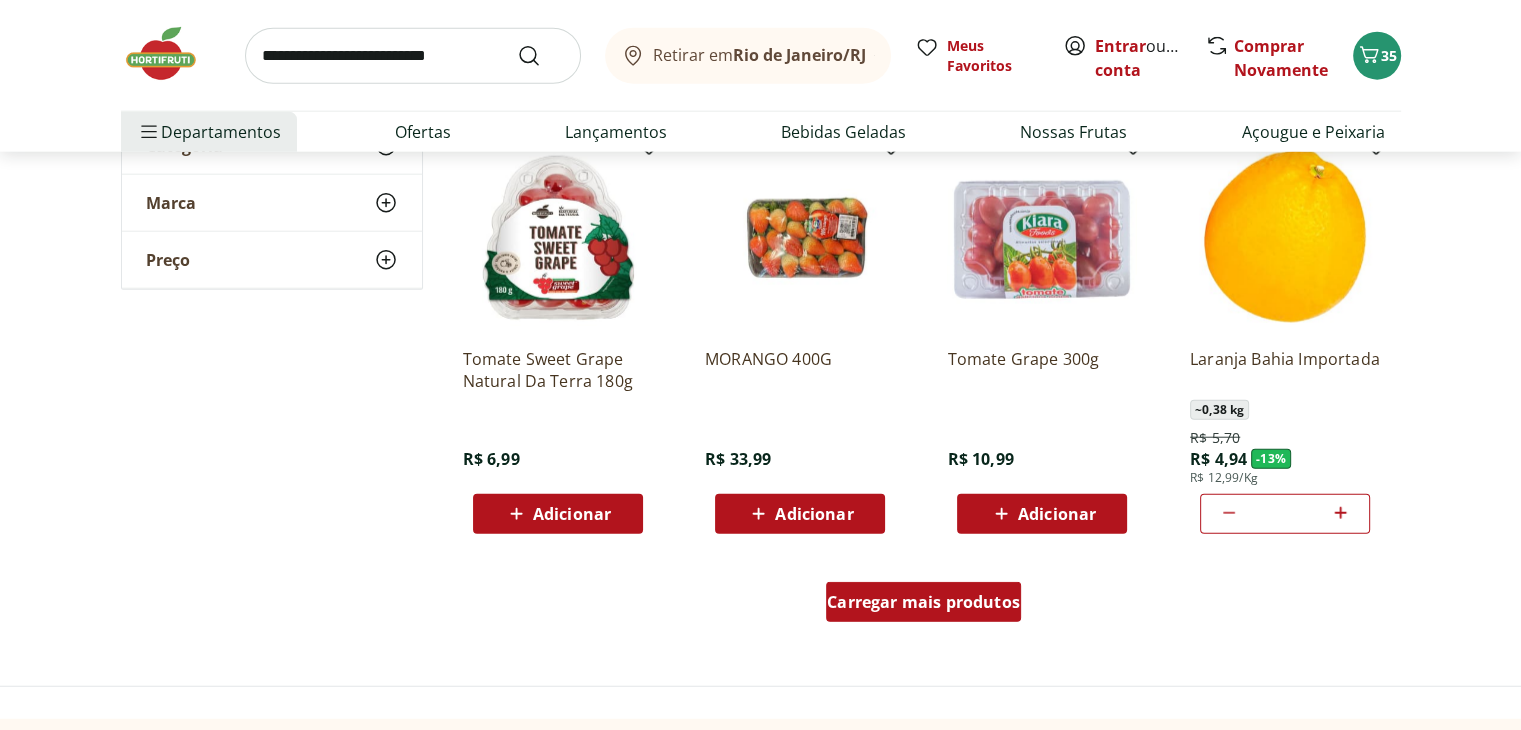 click on "Carregar mais produtos" at bounding box center [923, 602] 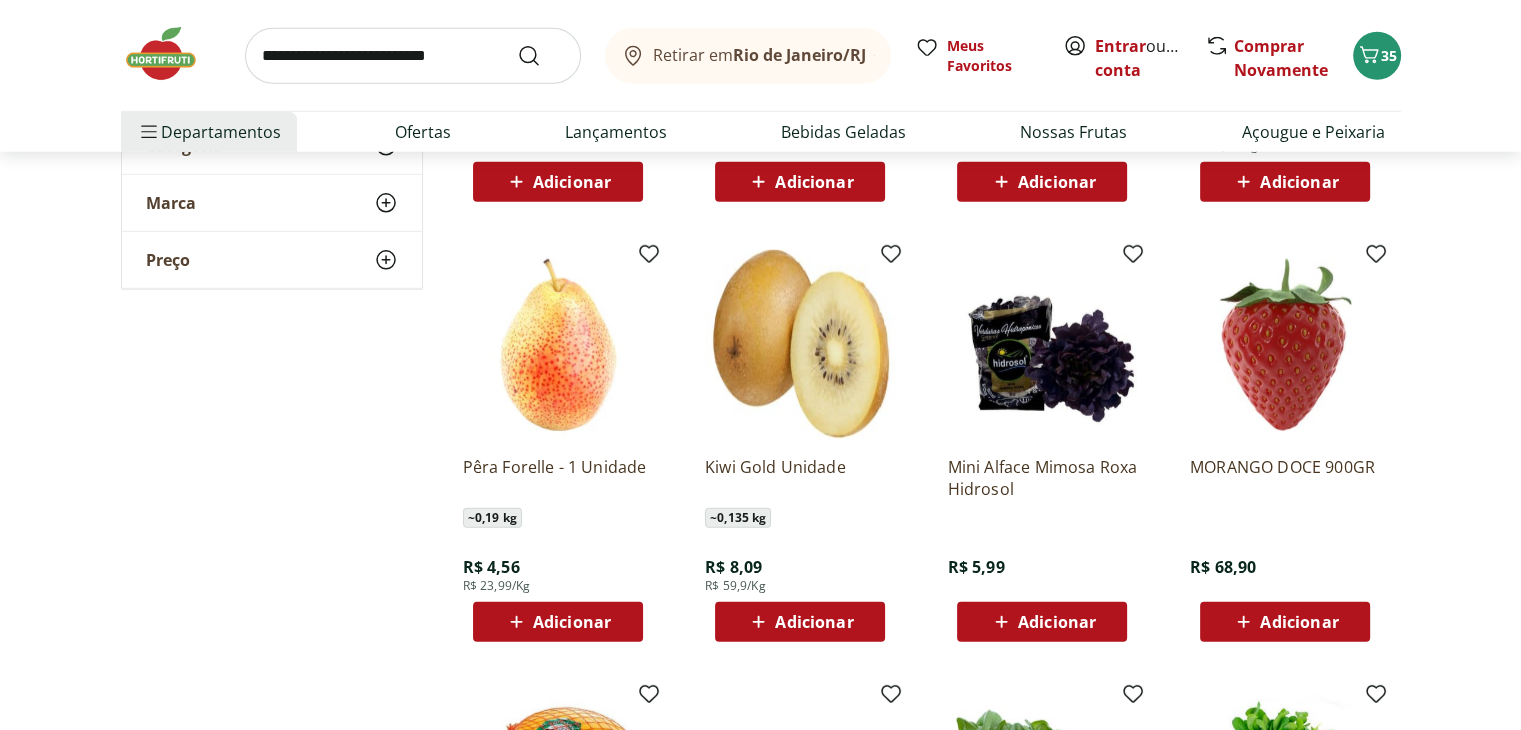 scroll, scrollTop: 5800, scrollLeft: 0, axis: vertical 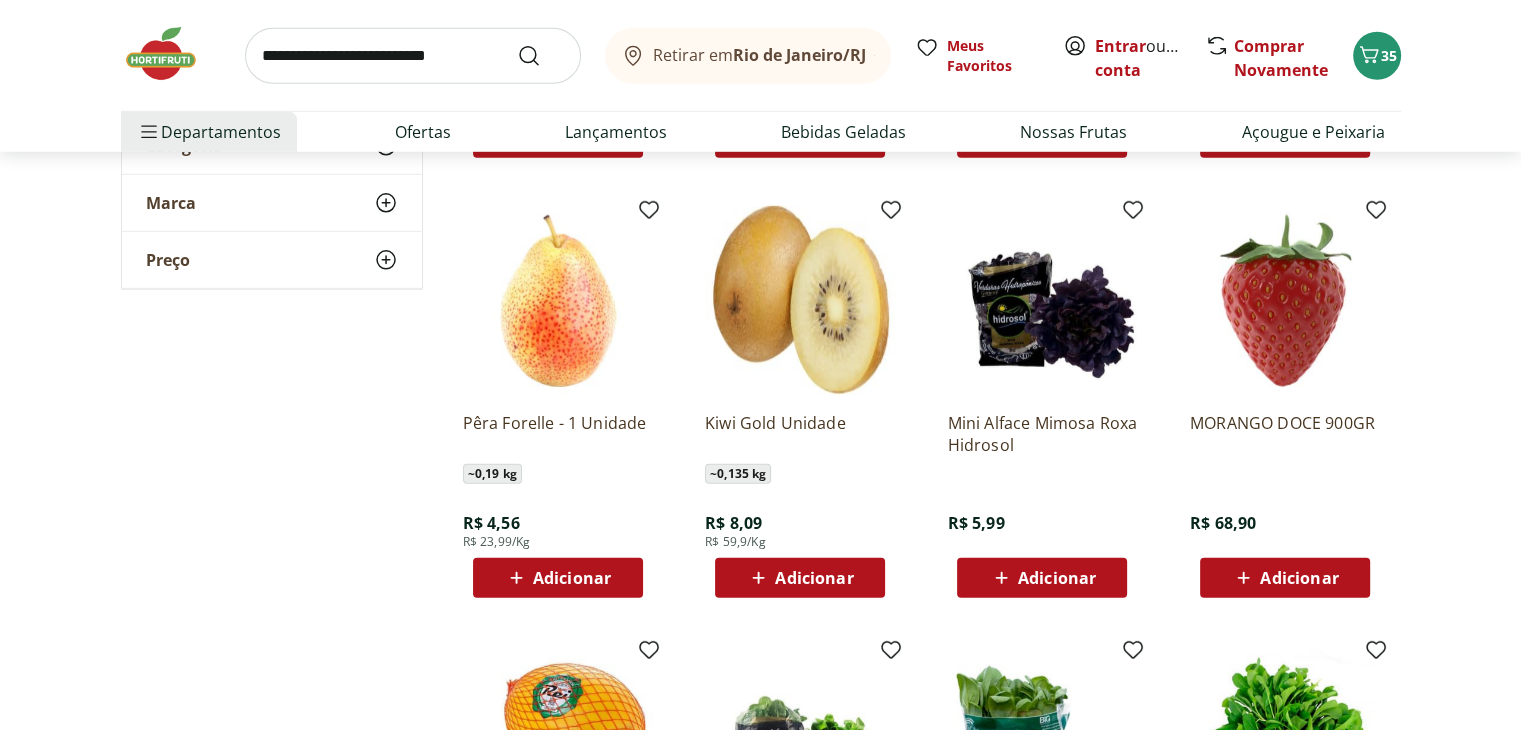 click on "Adicionar" at bounding box center (572, 578) 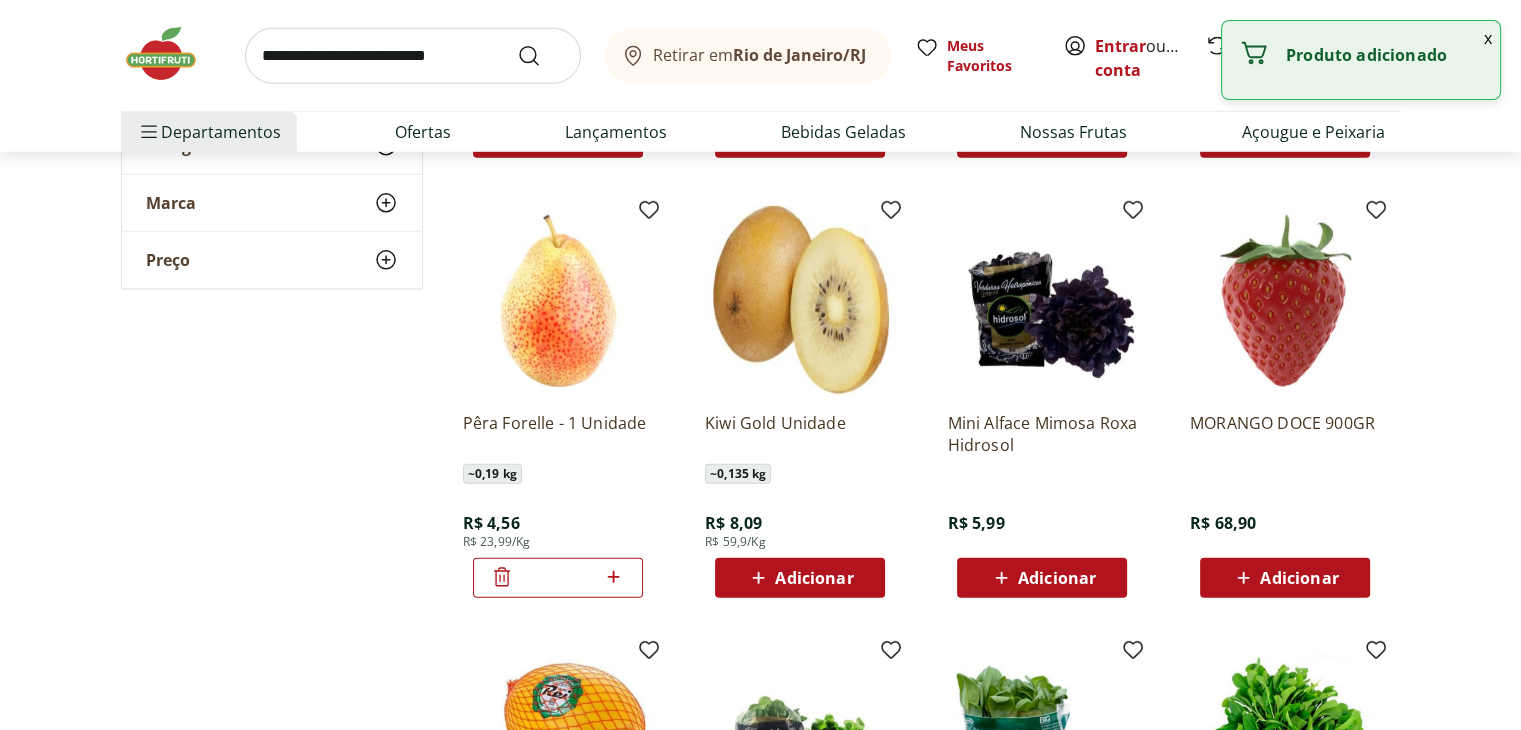 drag, startPoint x: 616, startPoint y: 575, endPoint x: 635, endPoint y: 601, distance: 32.202484 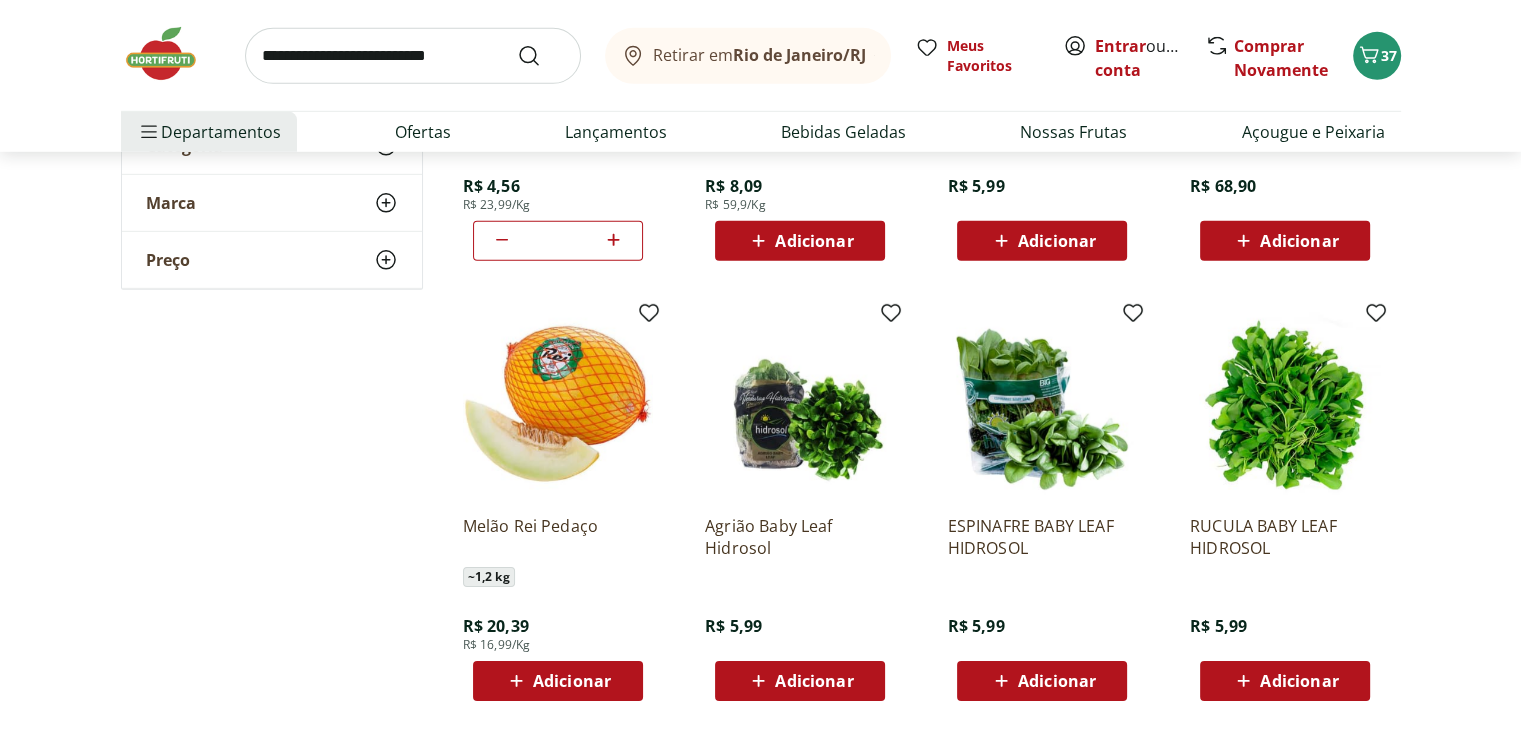 scroll, scrollTop: 6200, scrollLeft: 0, axis: vertical 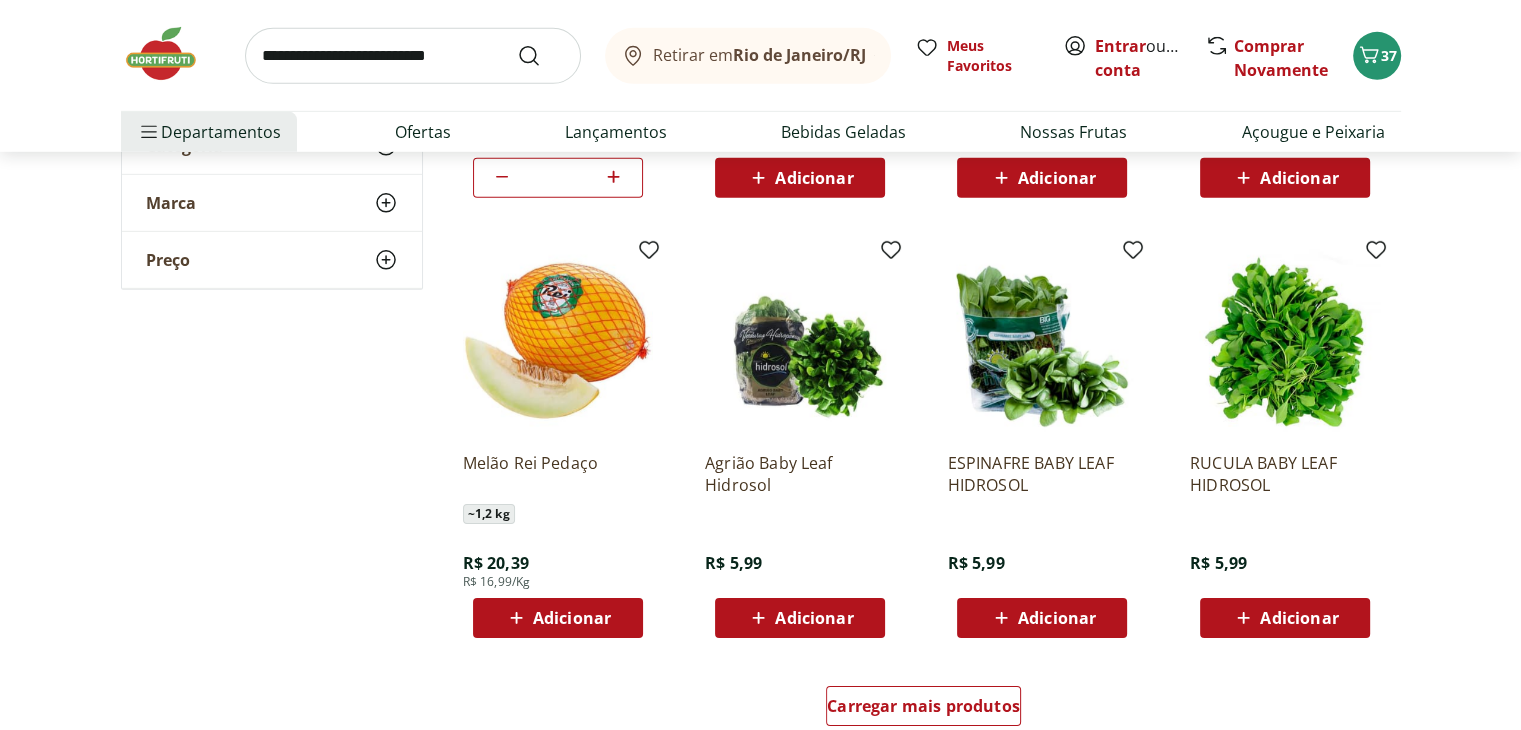 click 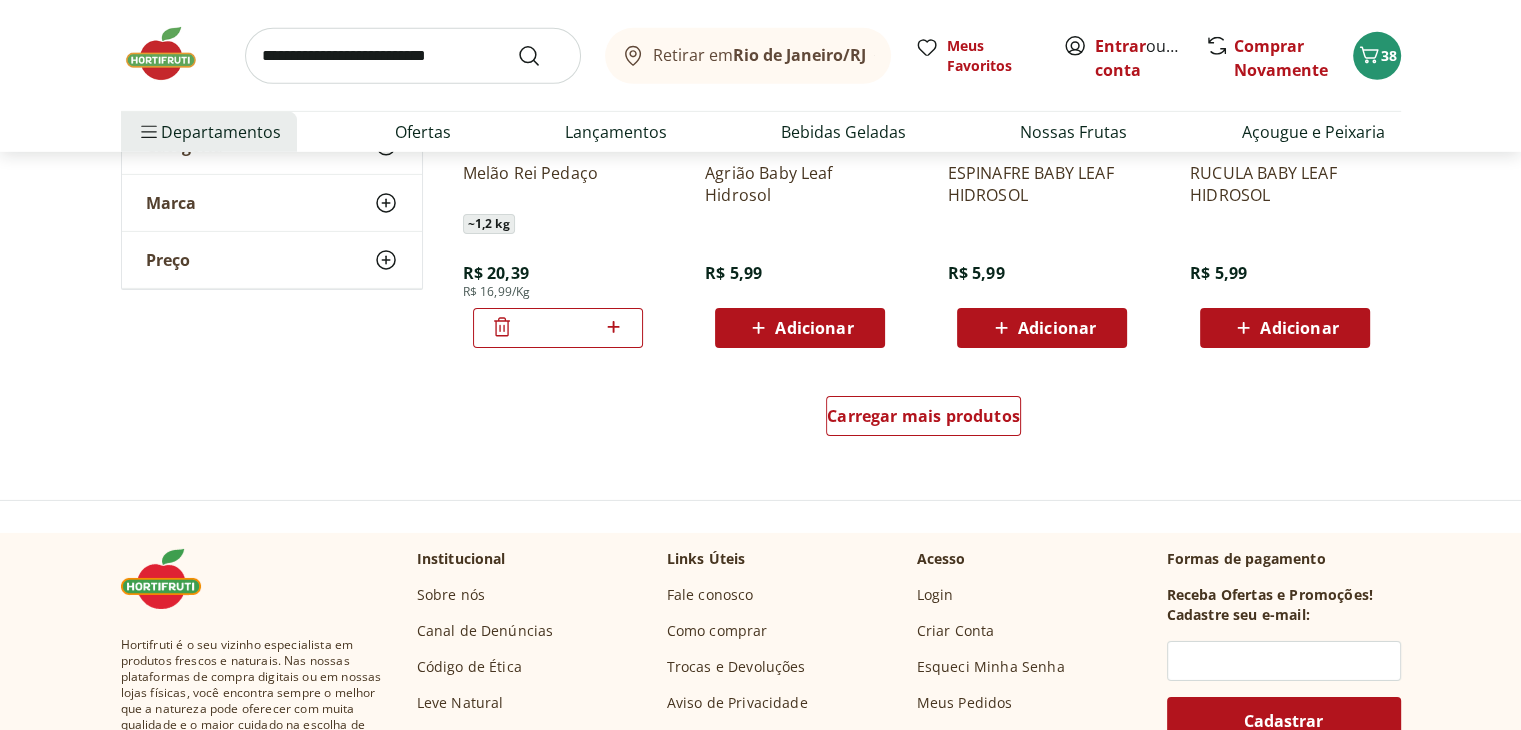 scroll, scrollTop: 6500, scrollLeft: 0, axis: vertical 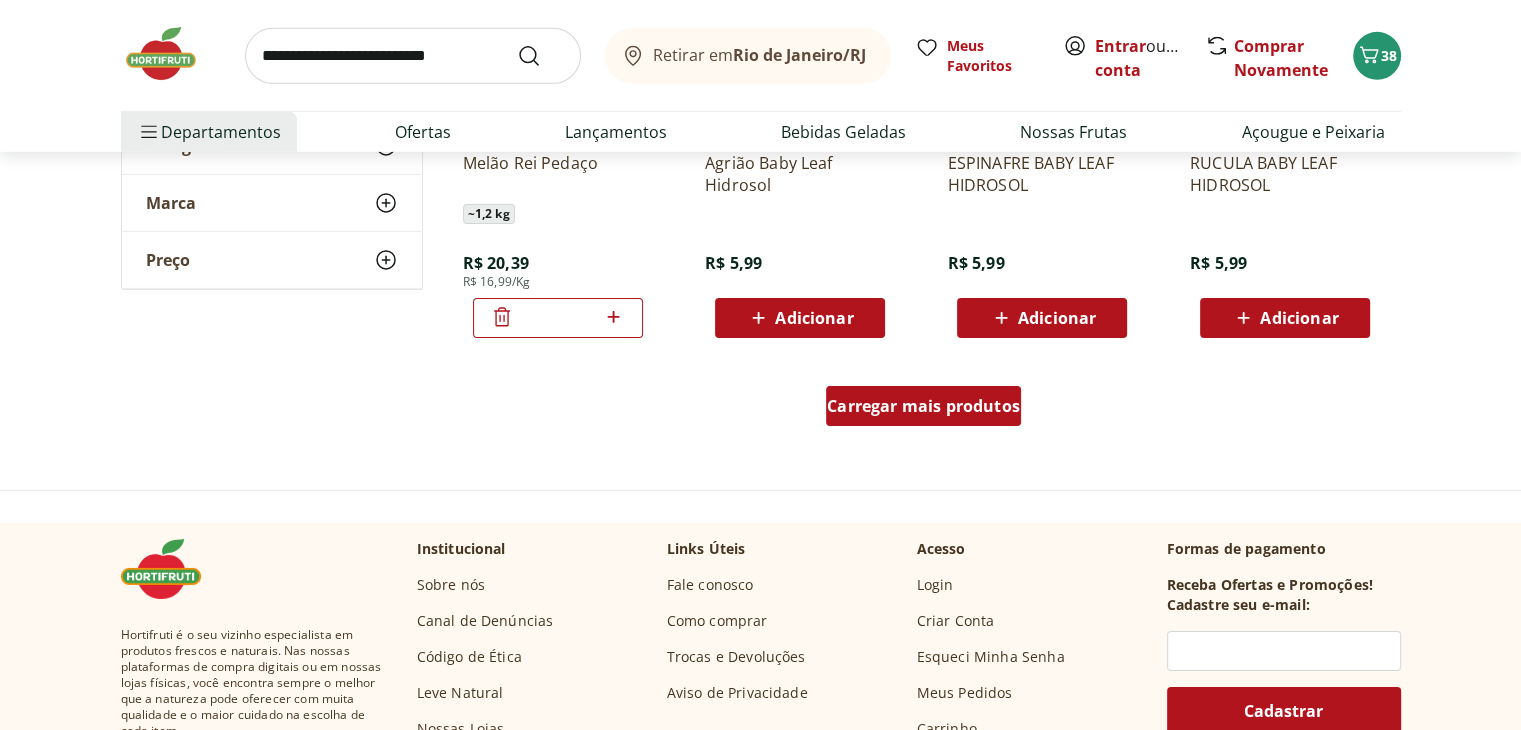 click on "Carregar mais produtos" at bounding box center [923, 406] 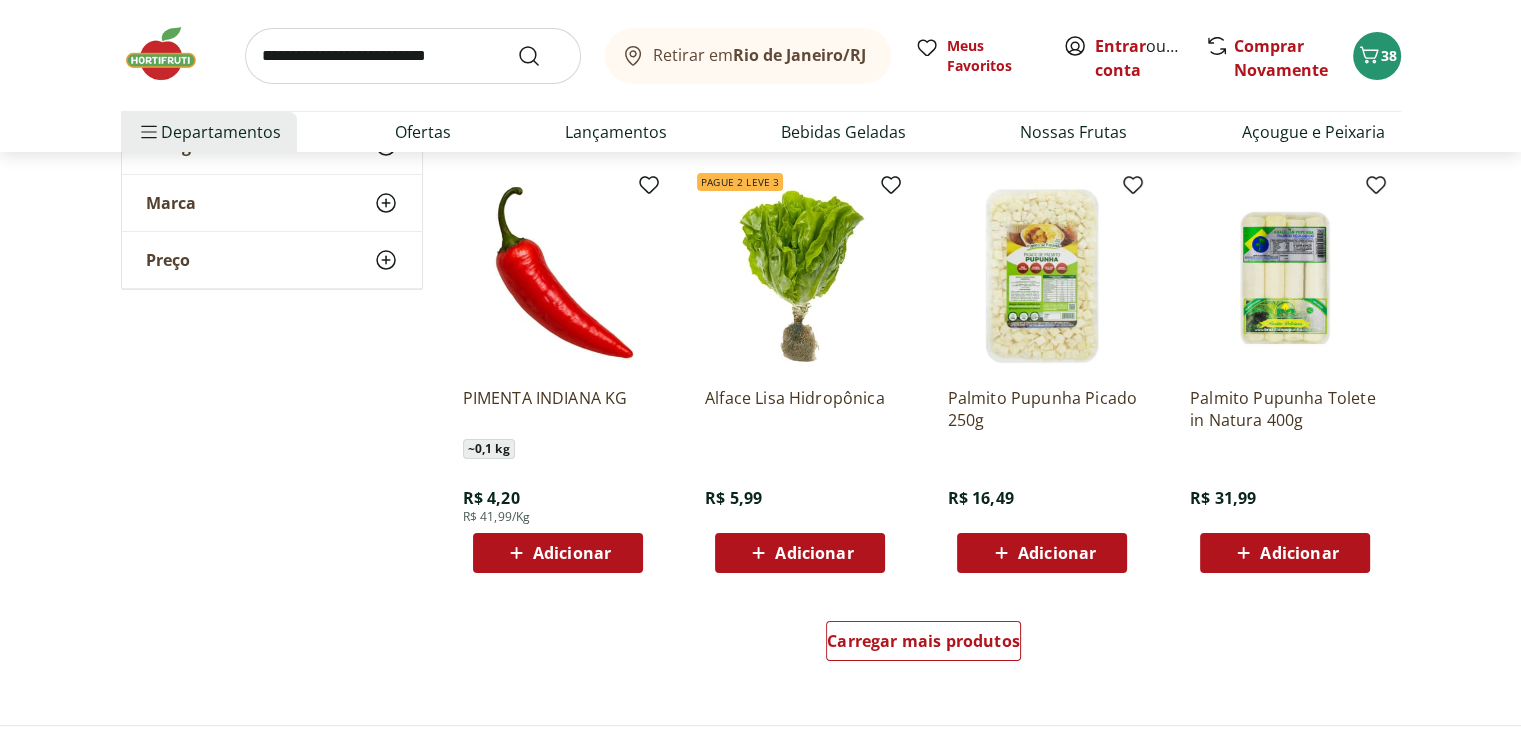 scroll, scrollTop: 7600, scrollLeft: 0, axis: vertical 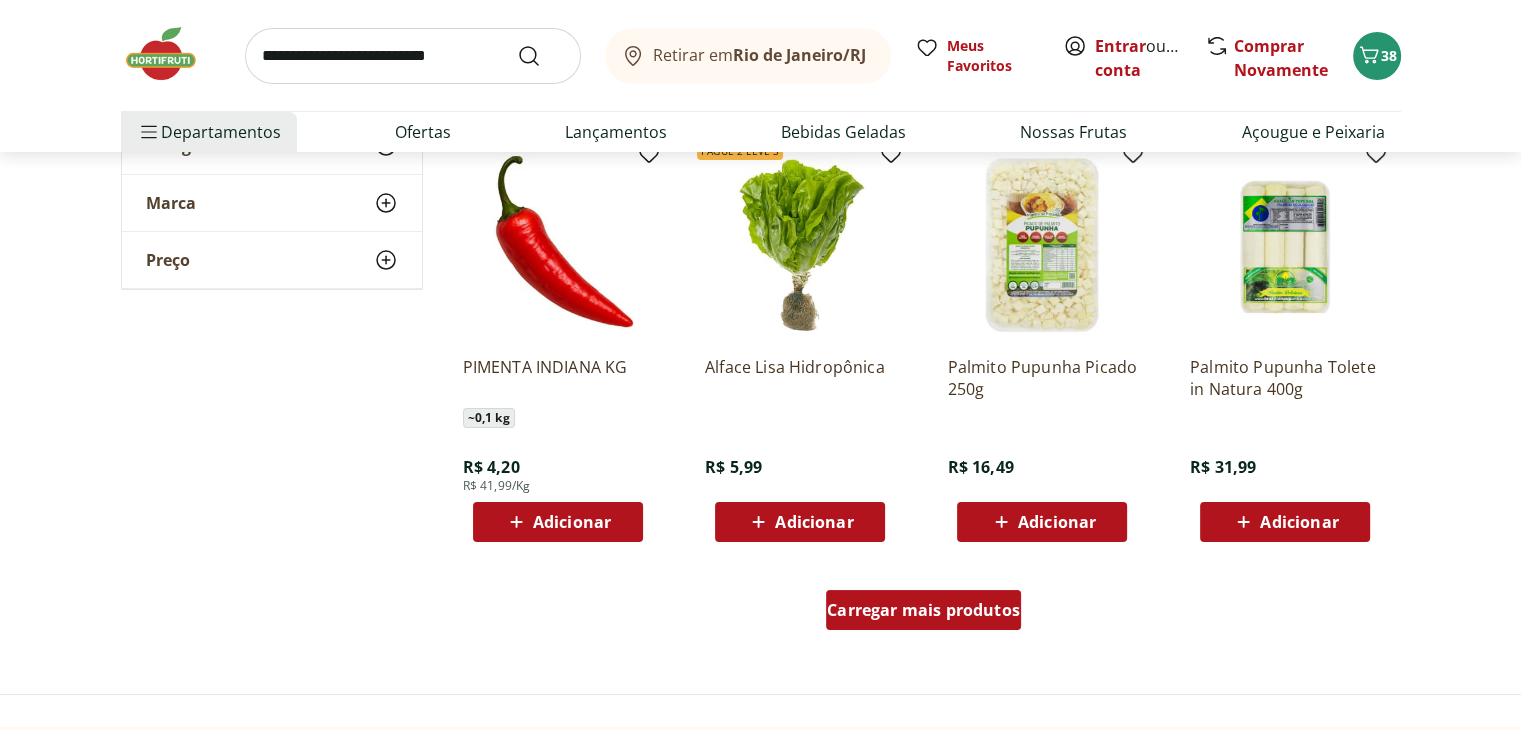 click on "Carregar mais produtos" at bounding box center [923, 610] 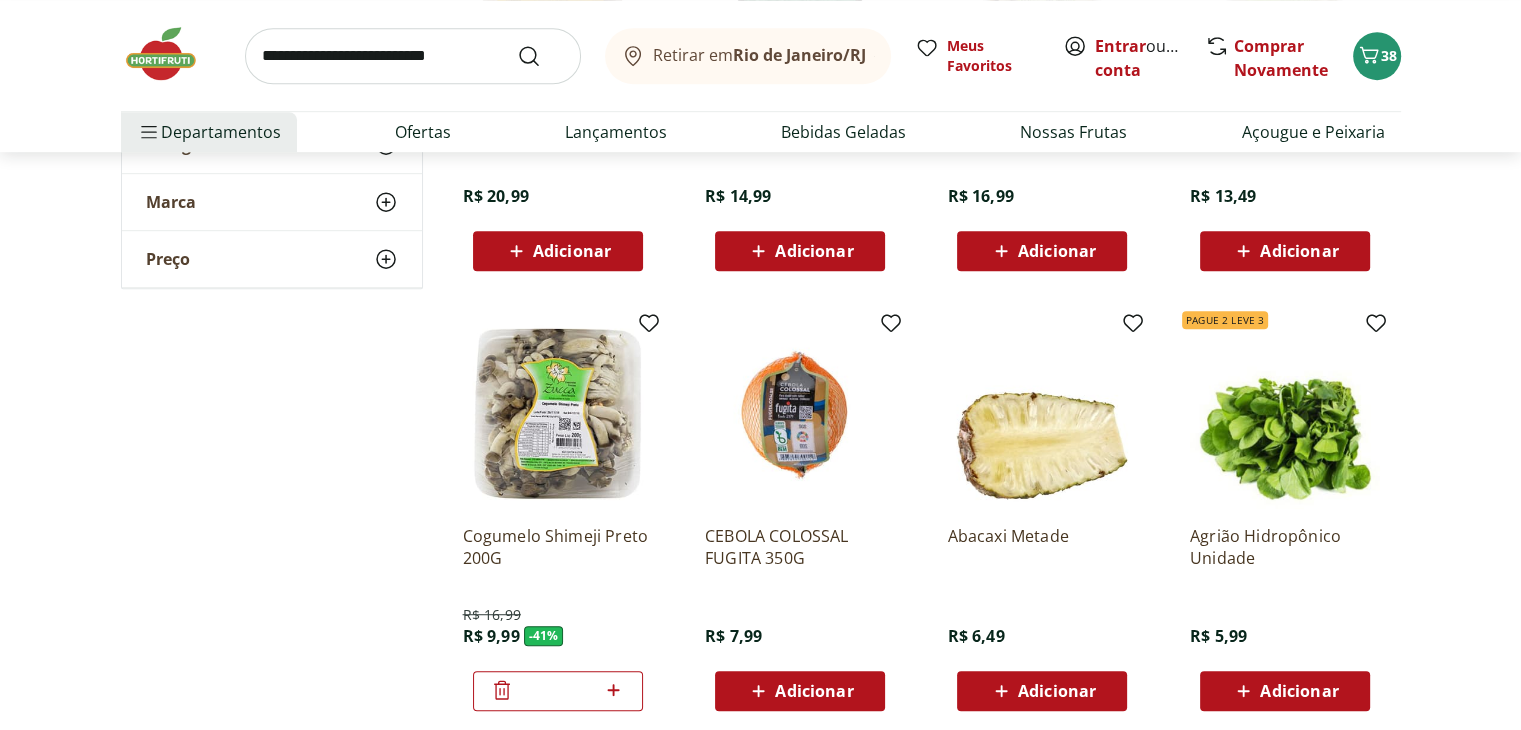 scroll, scrollTop: 8800, scrollLeft: 0, axis: vertical 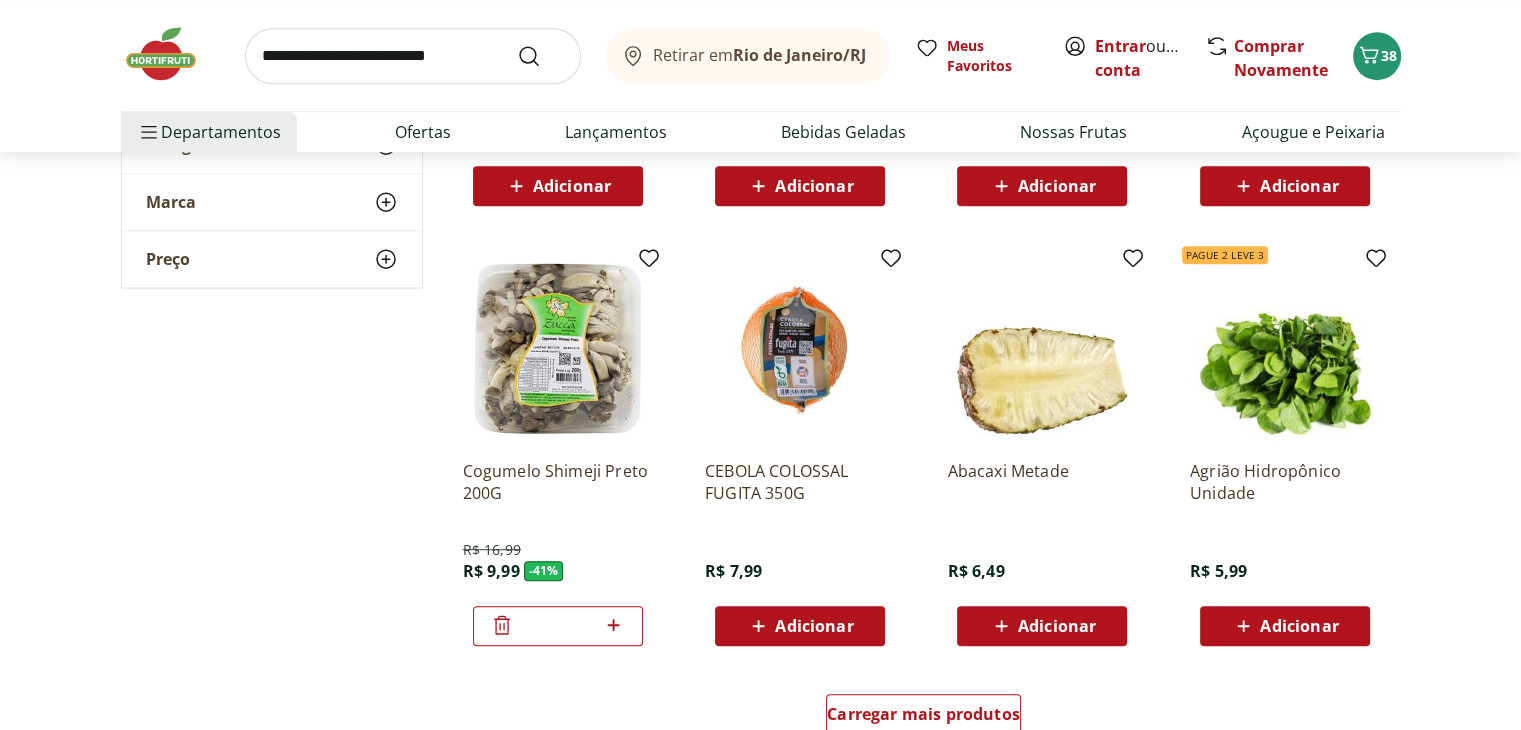 click at bounding box center (800, 349) 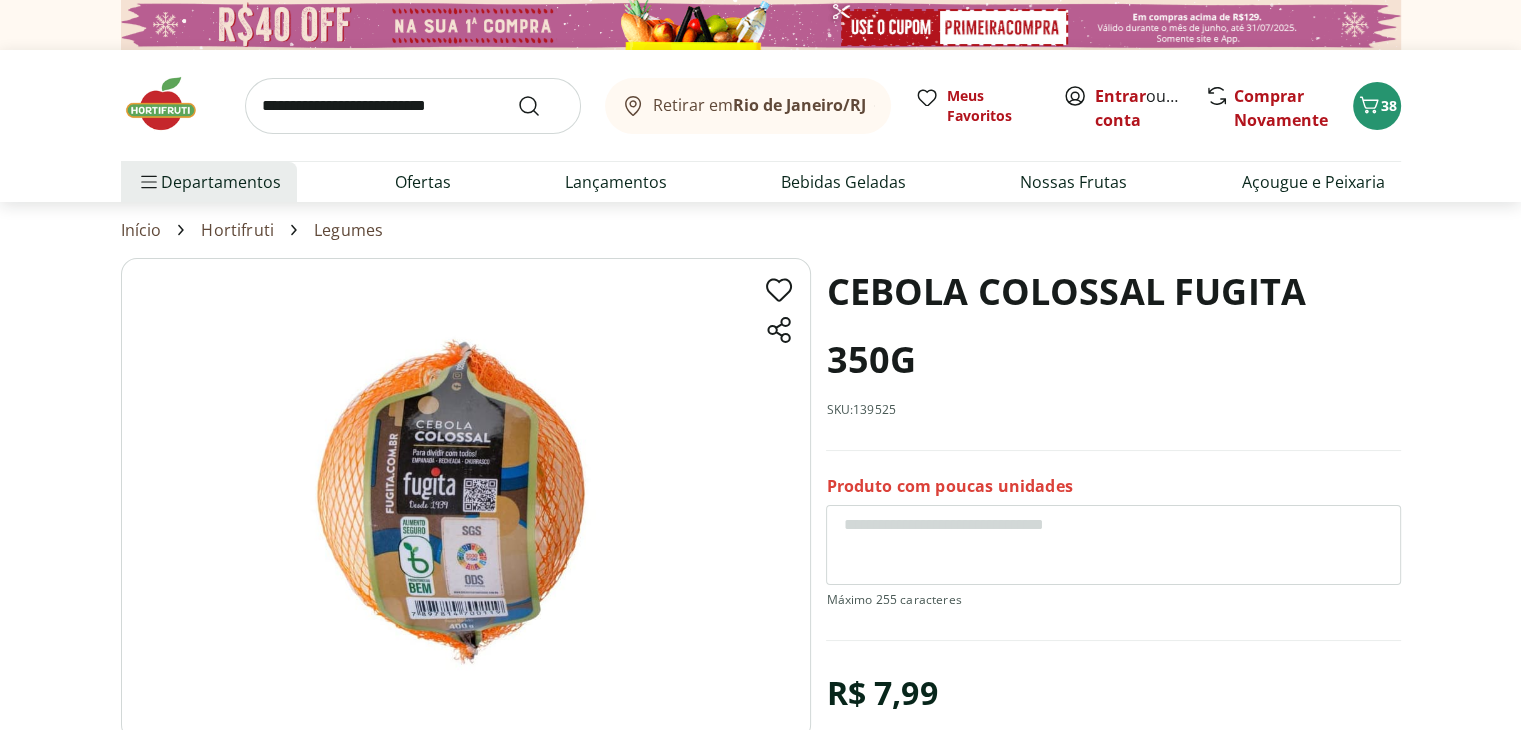 scroll, scrollTop: 0, scrollLeft: 0, axis: both 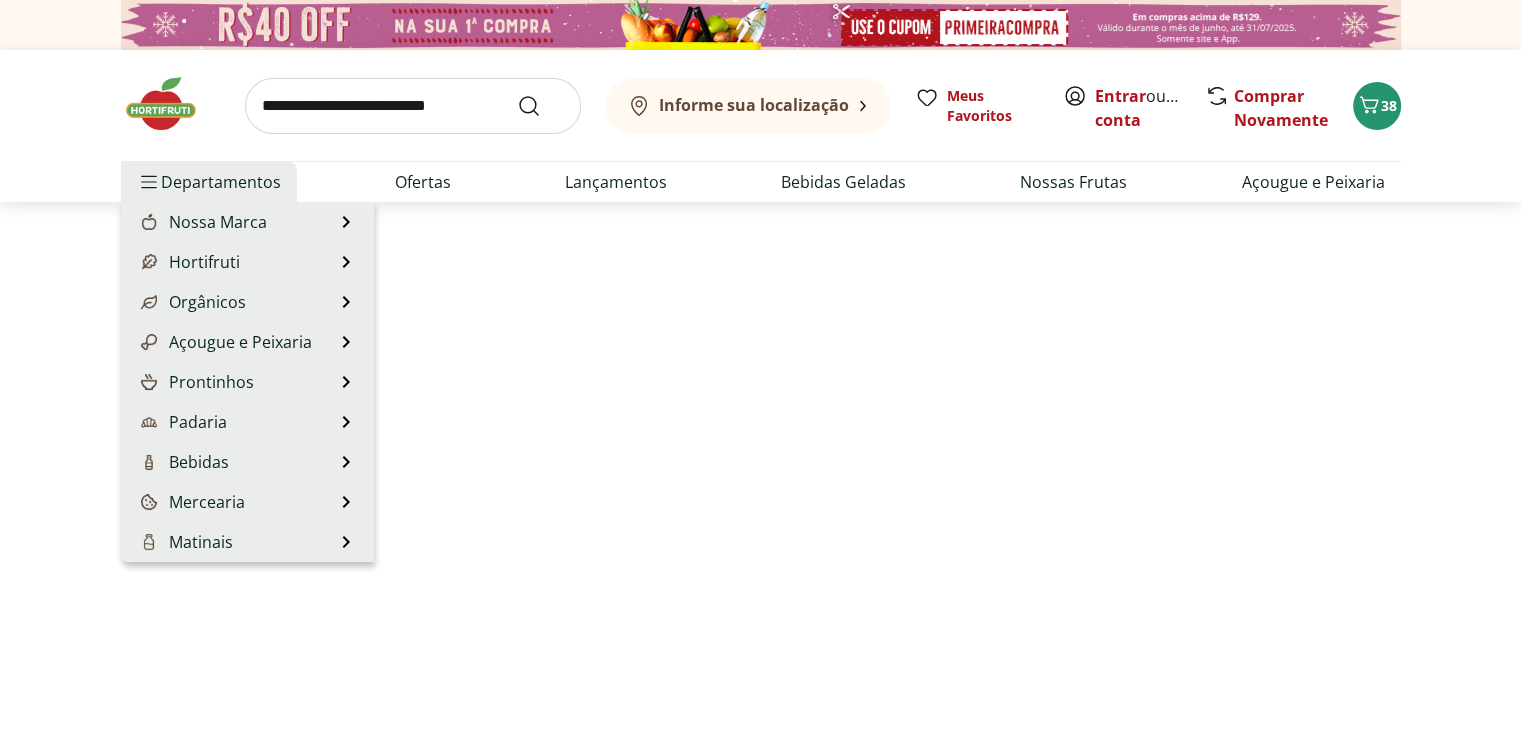 select on "**********" 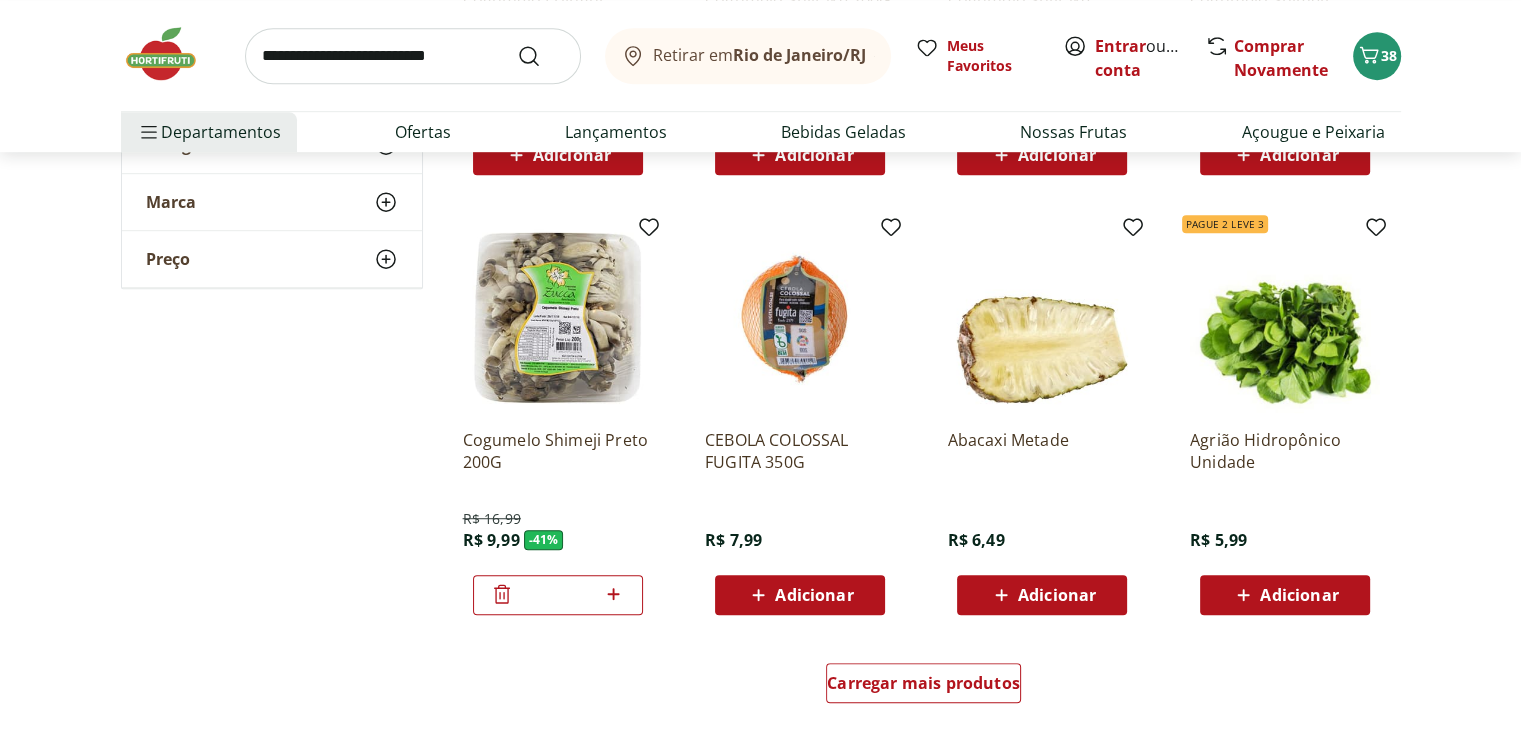 scroll, scrollTop: 8871, scrollLeft: 0, axis: vertical 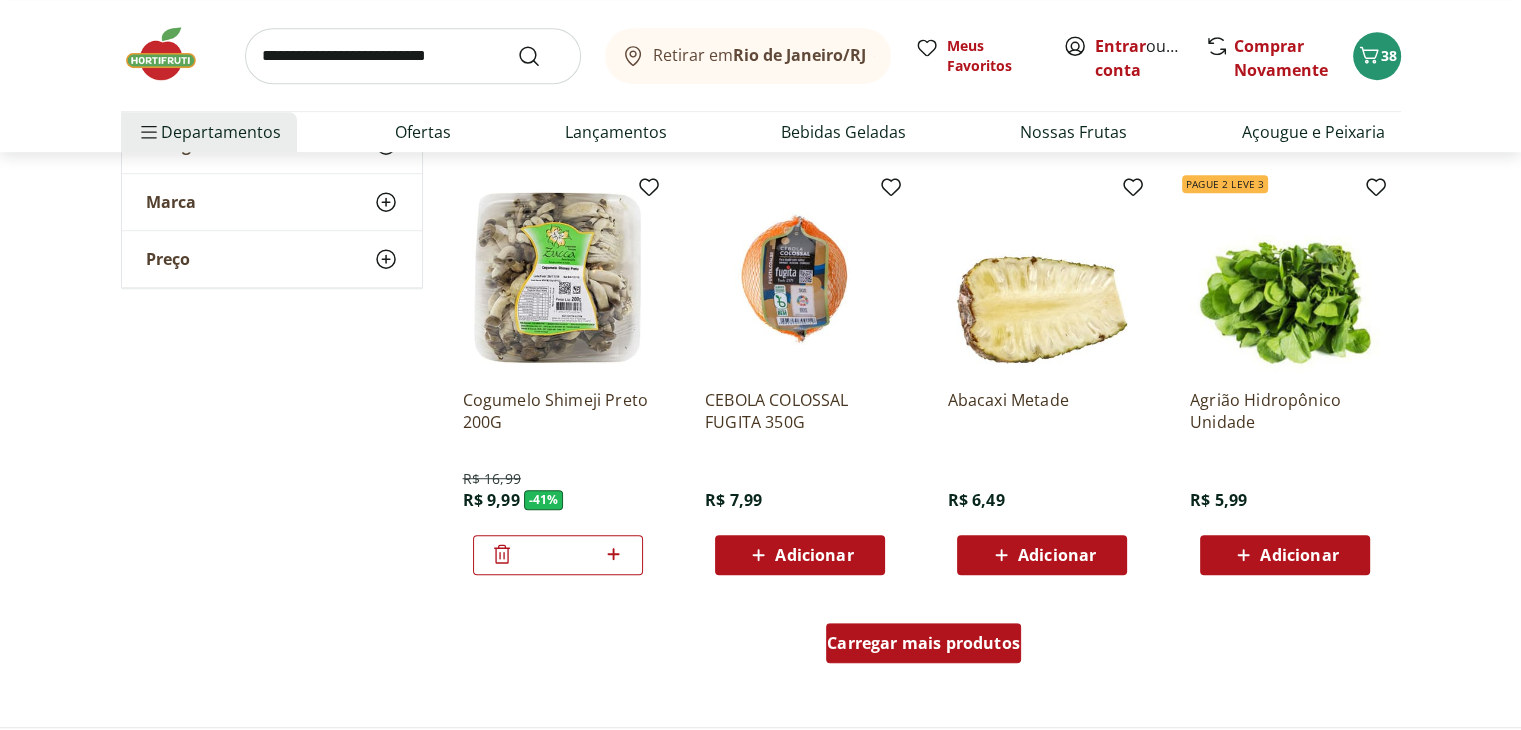 click on "Carregar mais produtos" at bounding box center [923, 643] 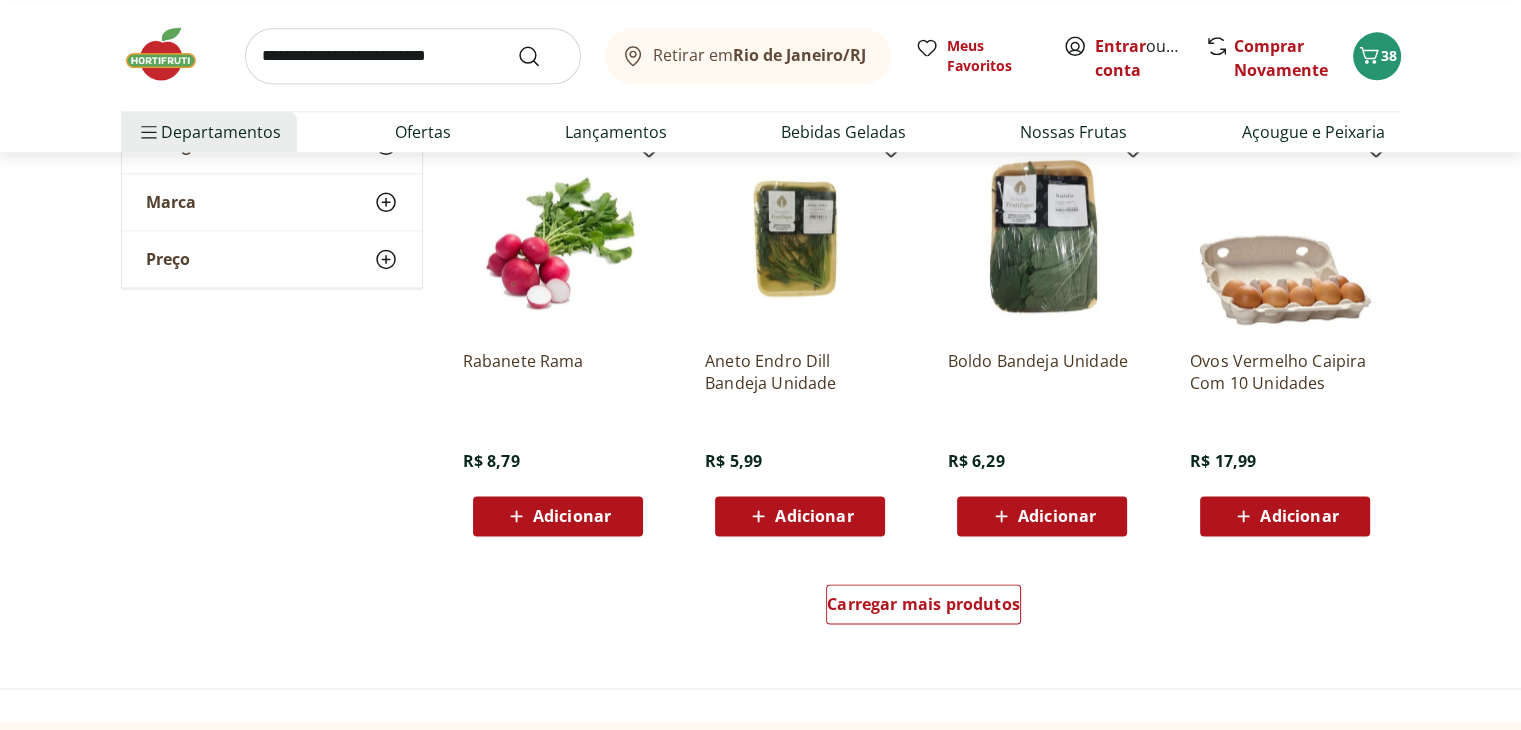 scroll, scrollTop: 10271, scrollLeft: 0, axis: vertical 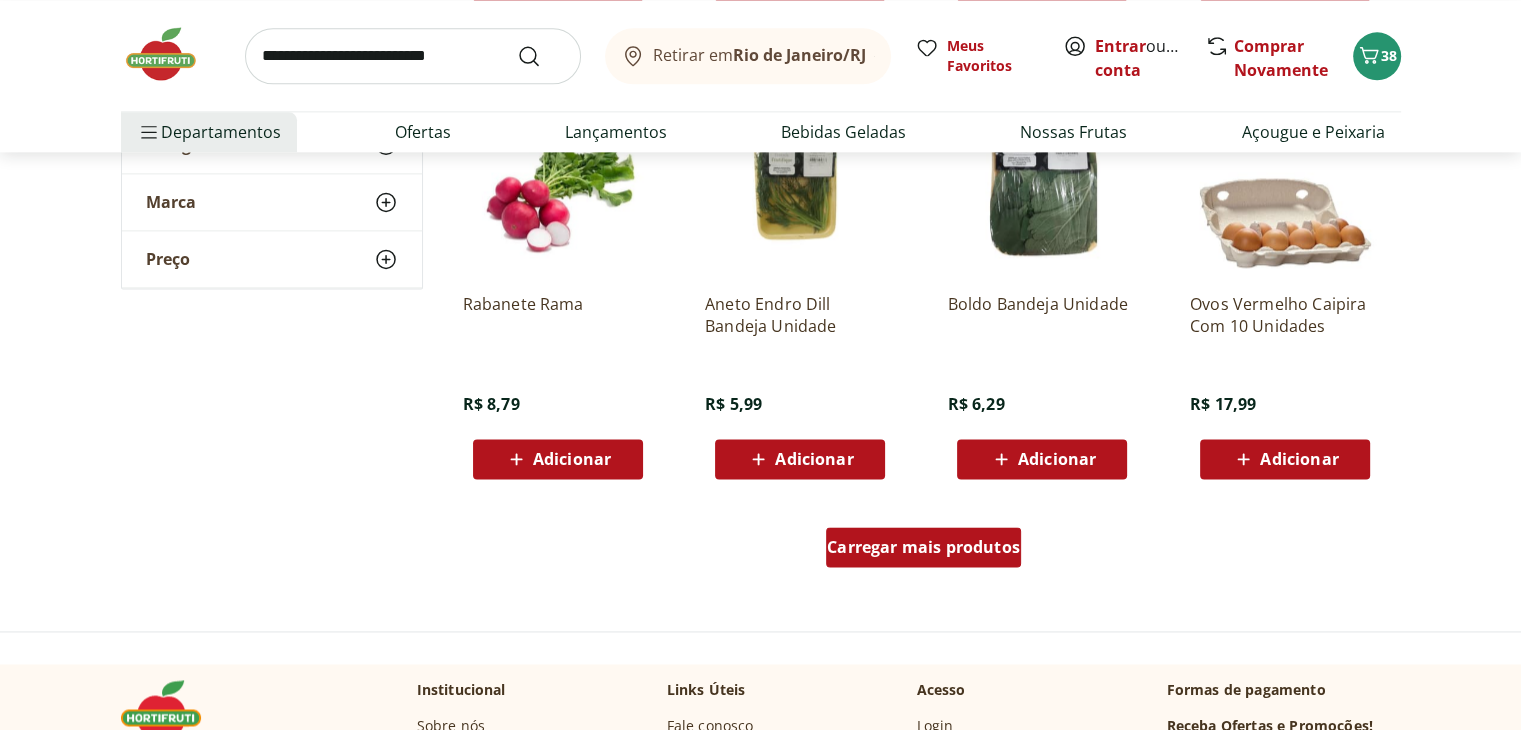 click on "Carregar mais produtos" at bounding box center [923, 547] 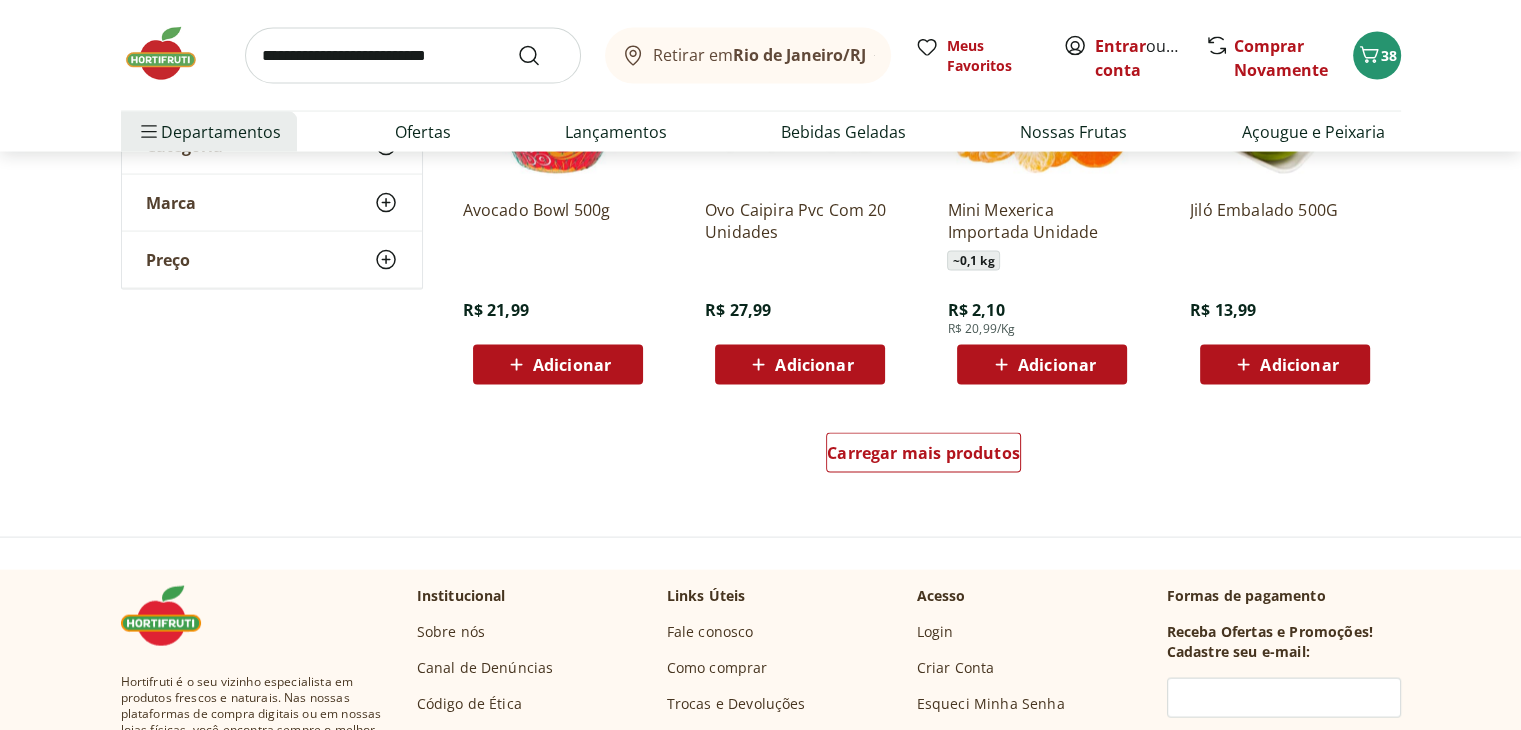 scroll, scrollTop: 11671, scrollLeft: 0, axis: vertical 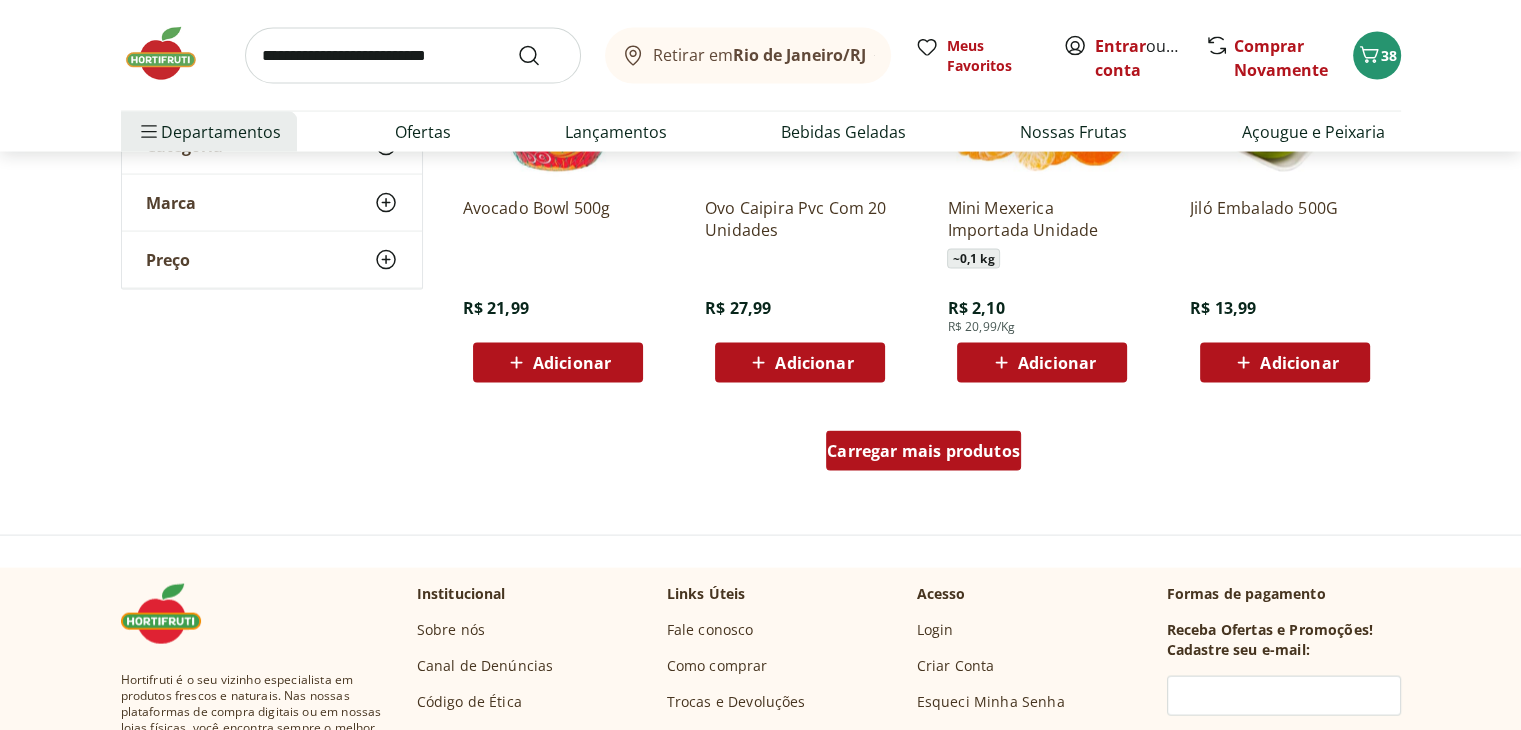 click on "Carregar mais produtos" at bounding box center [923, 451] 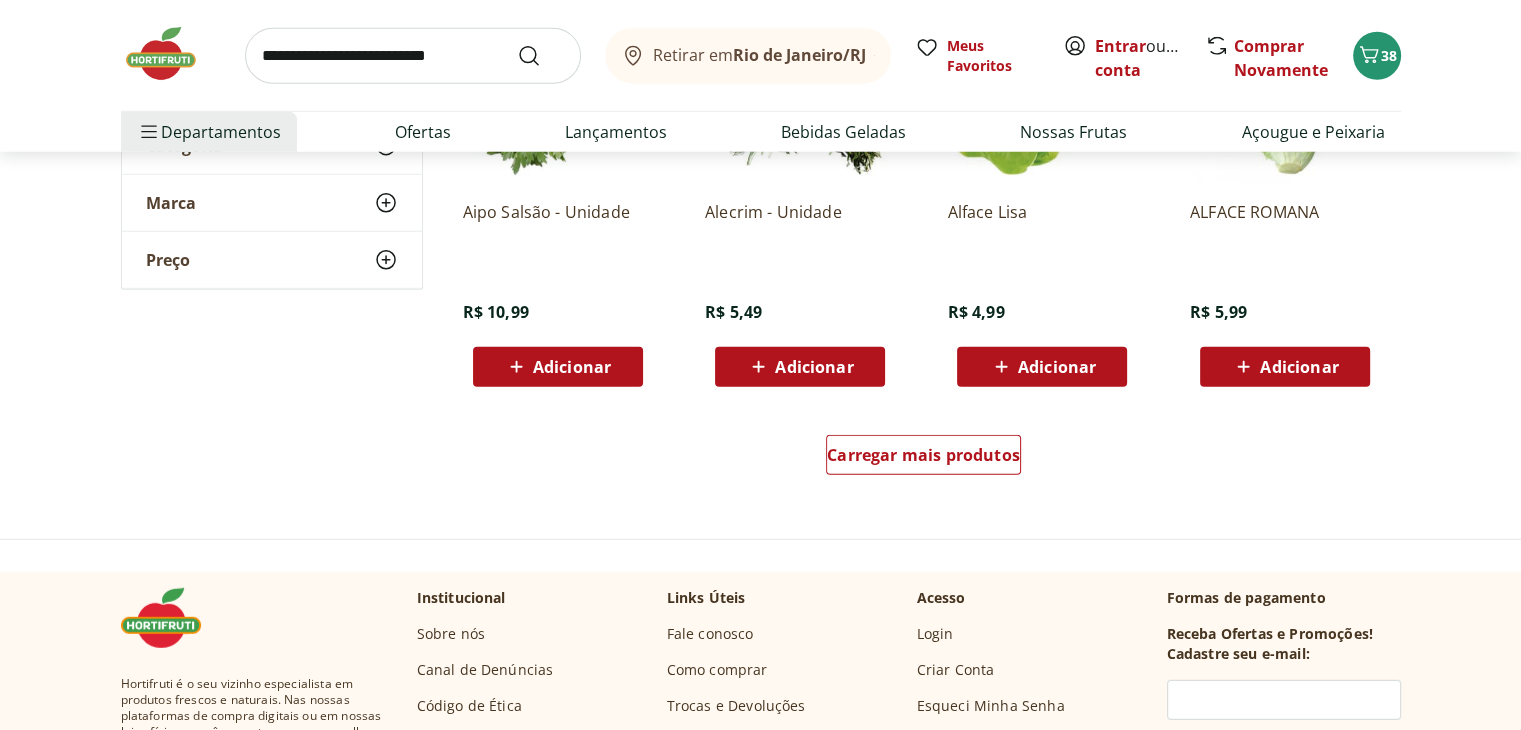 scroll, scrollTop: 13071, scrollLeft: 0, axis: vertical 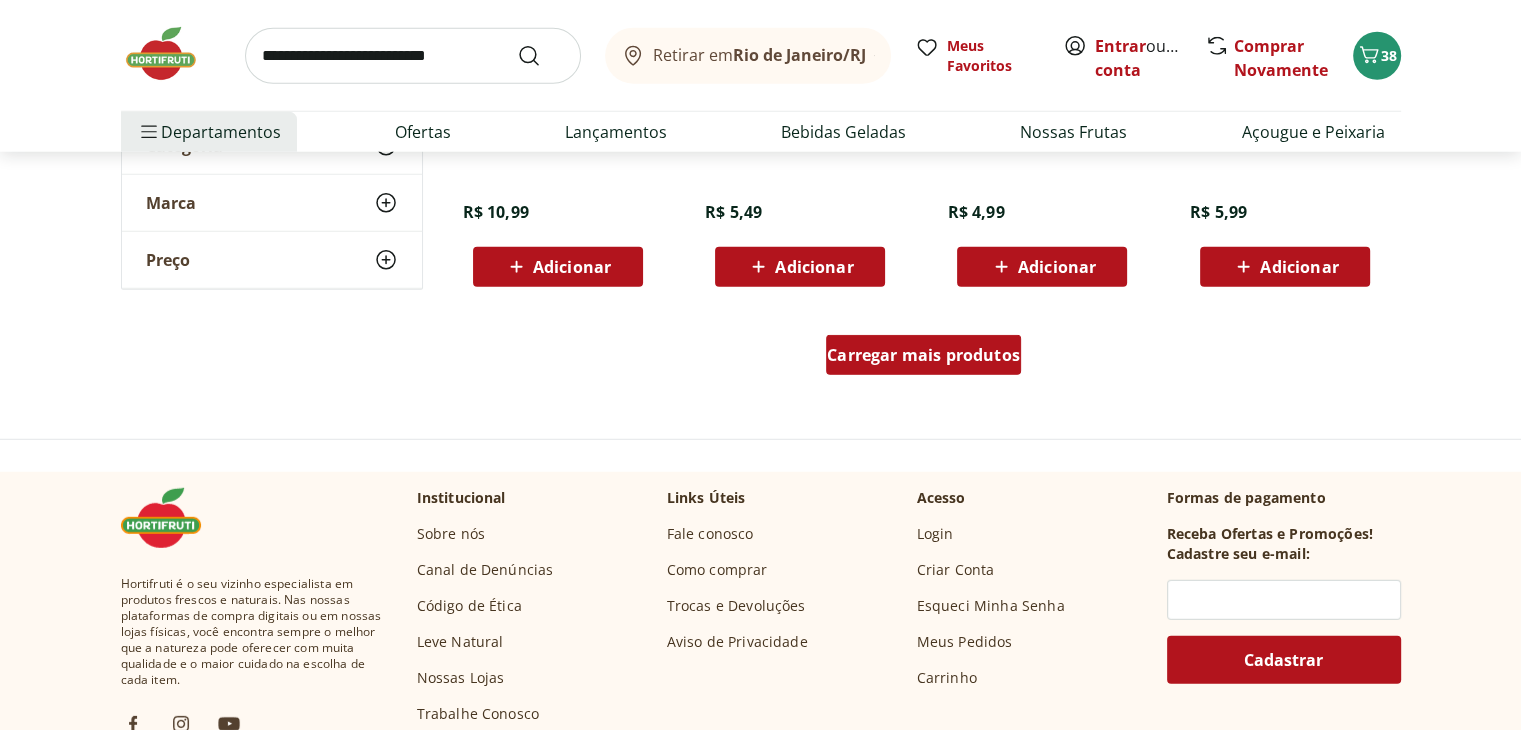 click on "Carregar mais produtos" at bounding box center (923, 355) 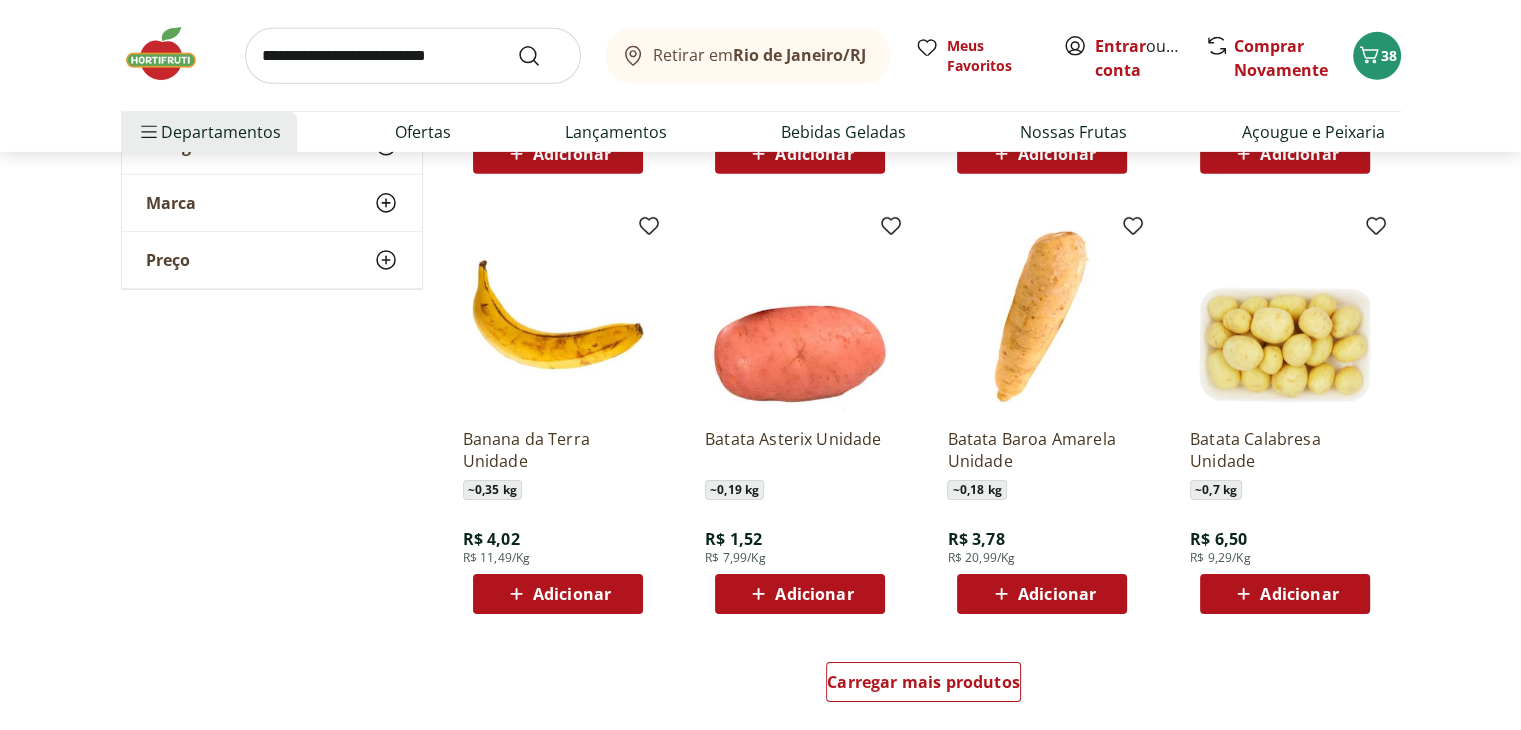 scroll, scrollTop: 14071, scrollLeft: 0, axis: vertical 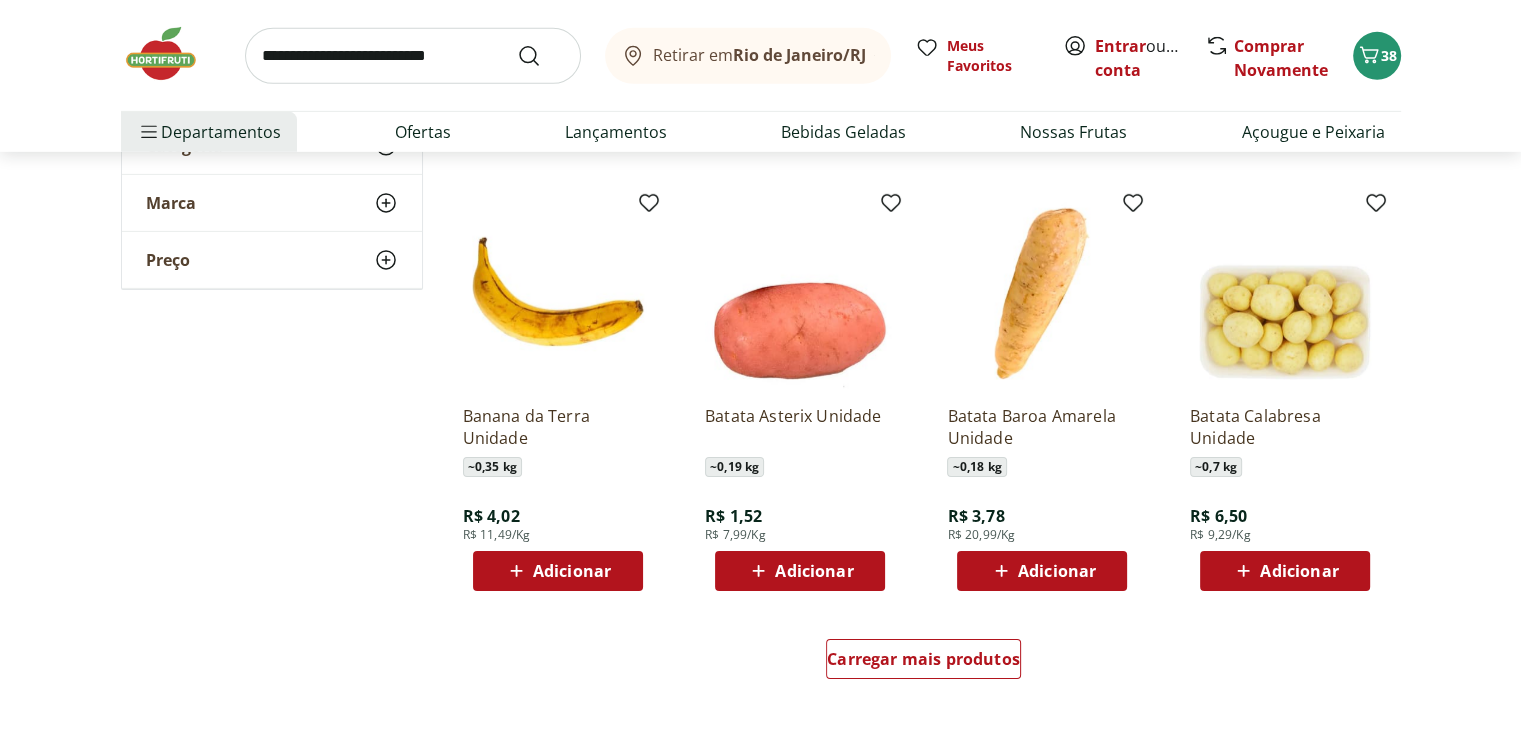 click on "Adicionar" at bounding box center (814, 571) 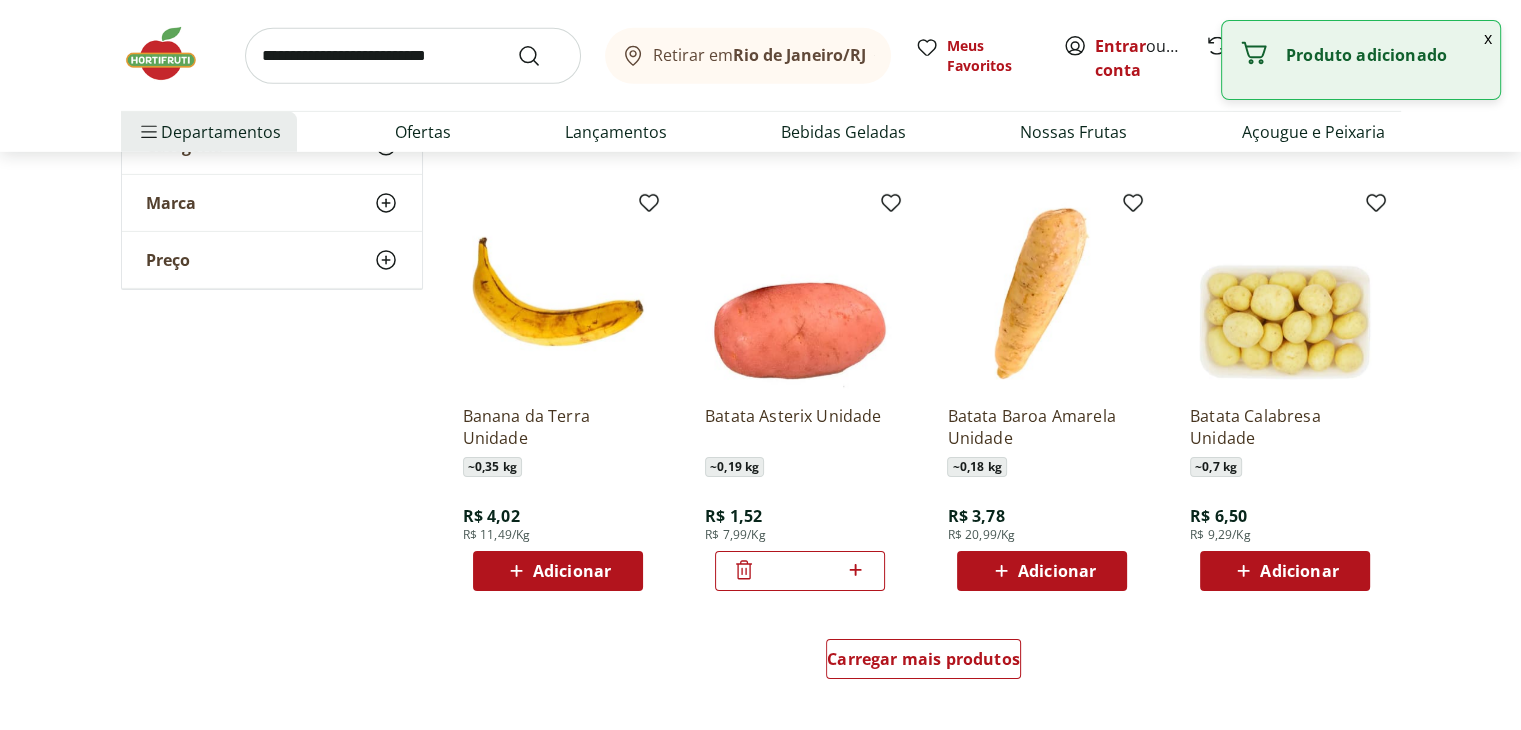 click 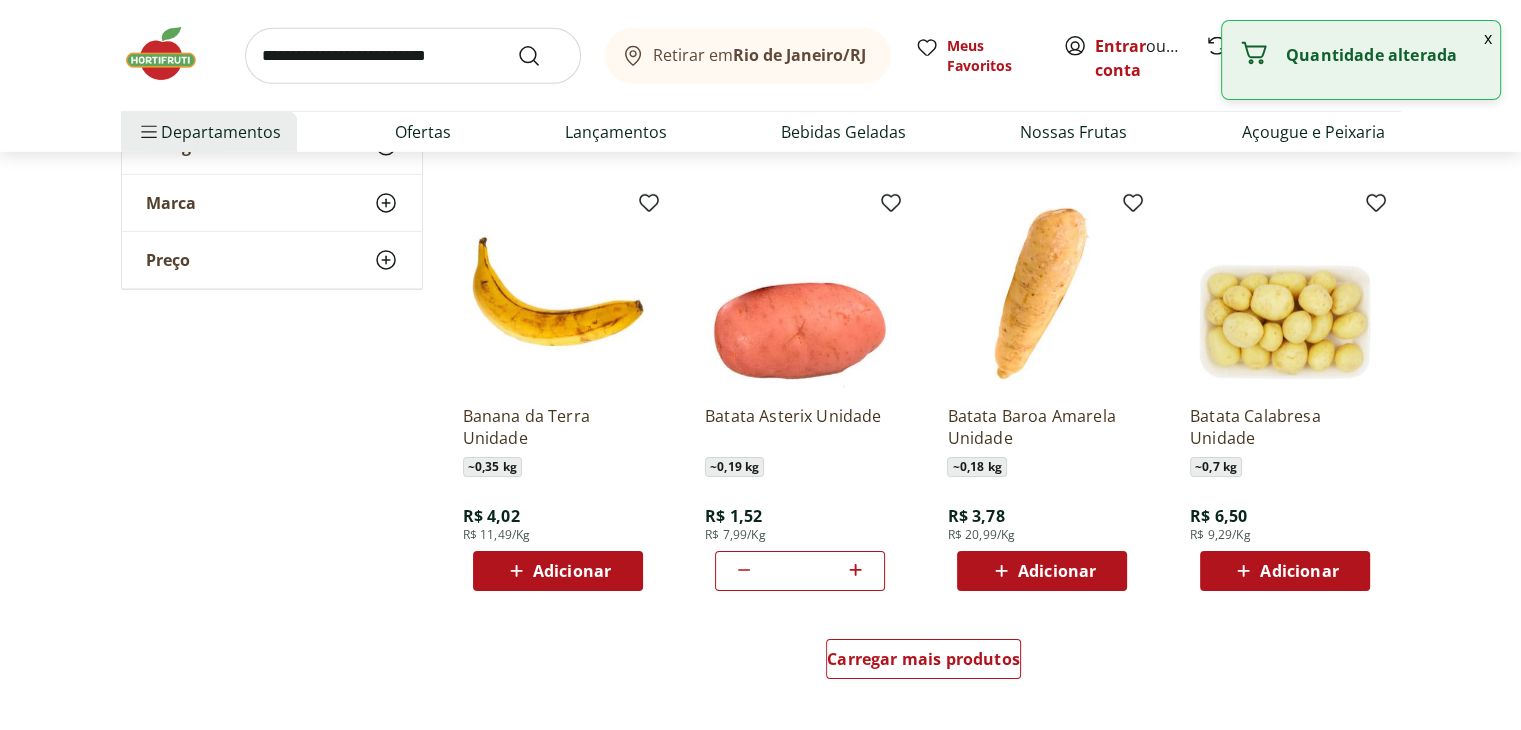 click 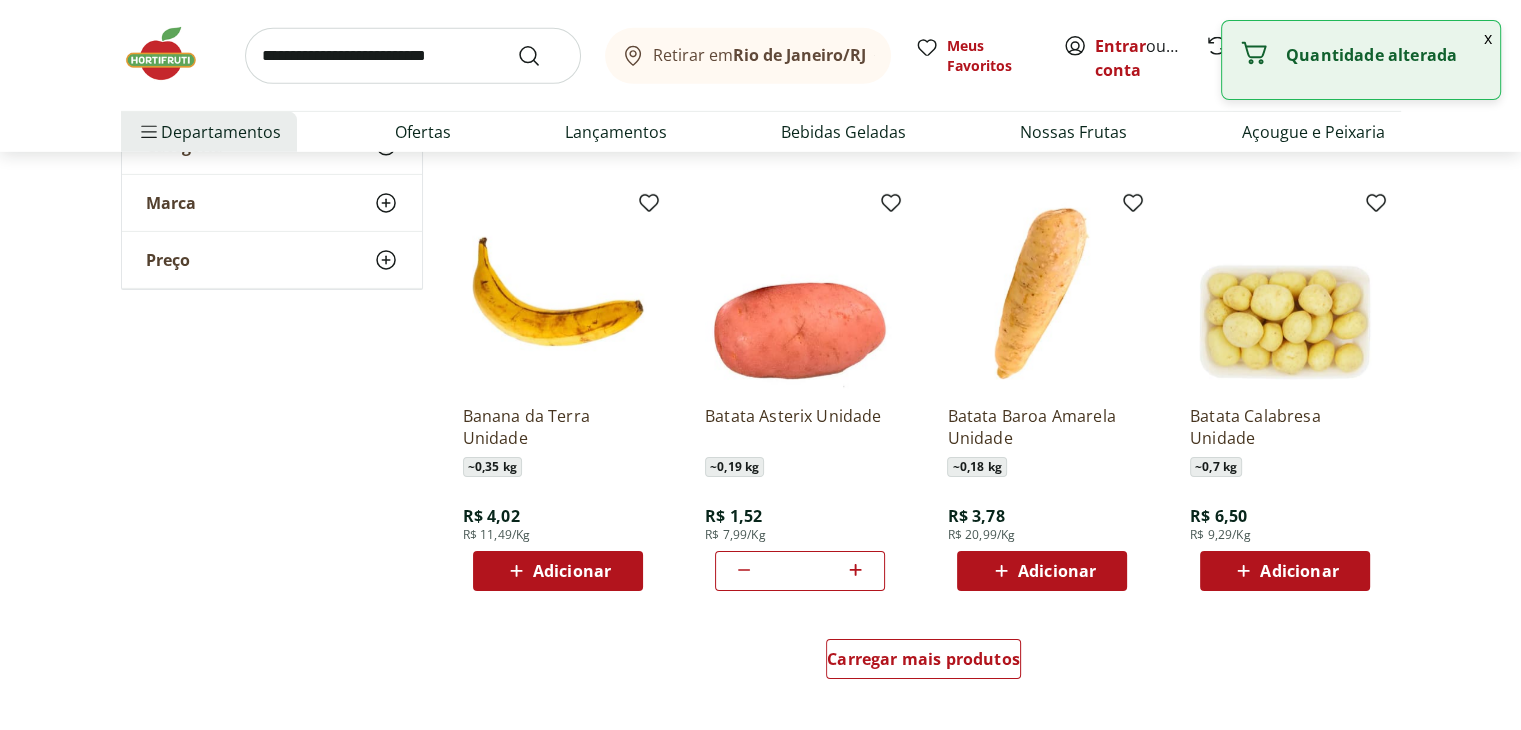 click 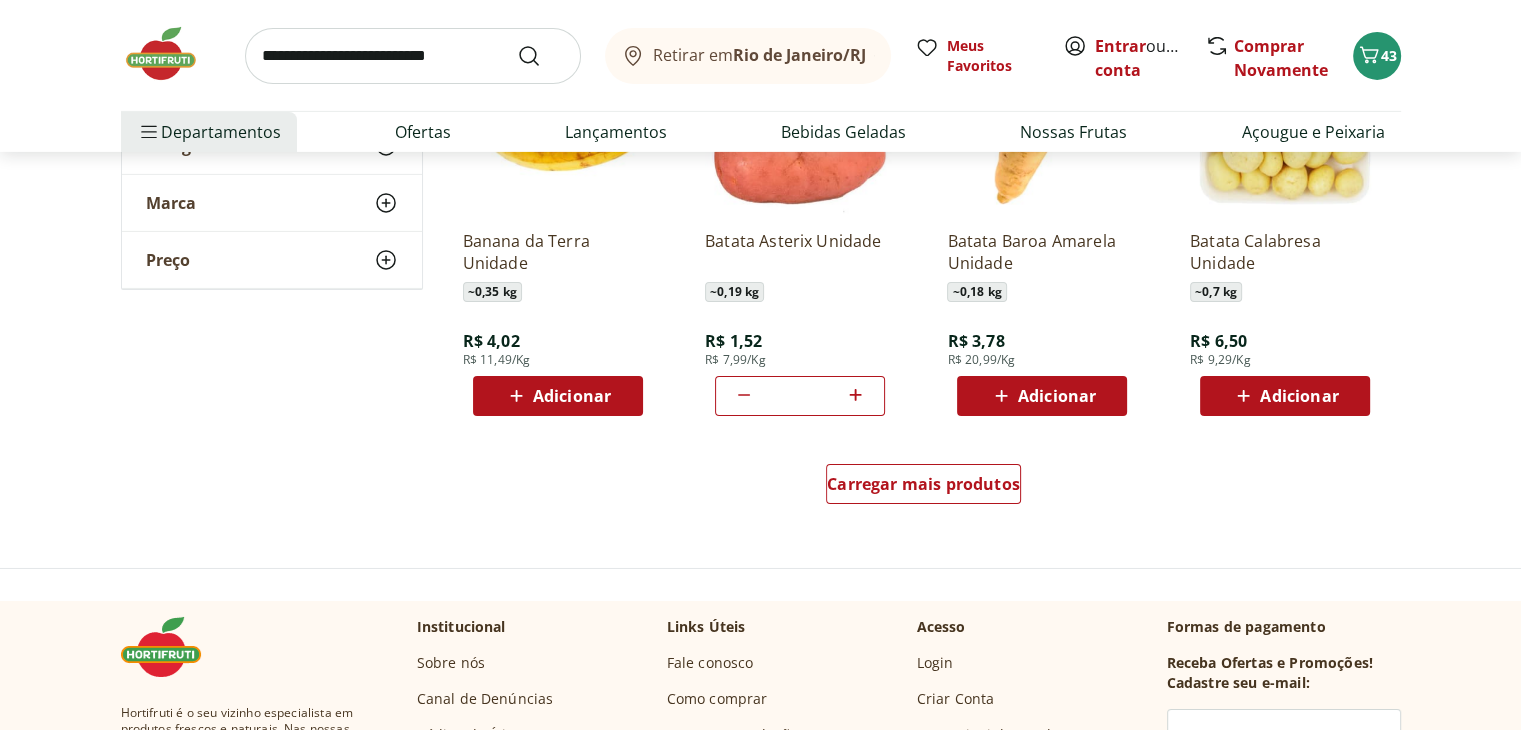 scroll, scrollTop: 14371, scrollLeft: 0, axis: vertical 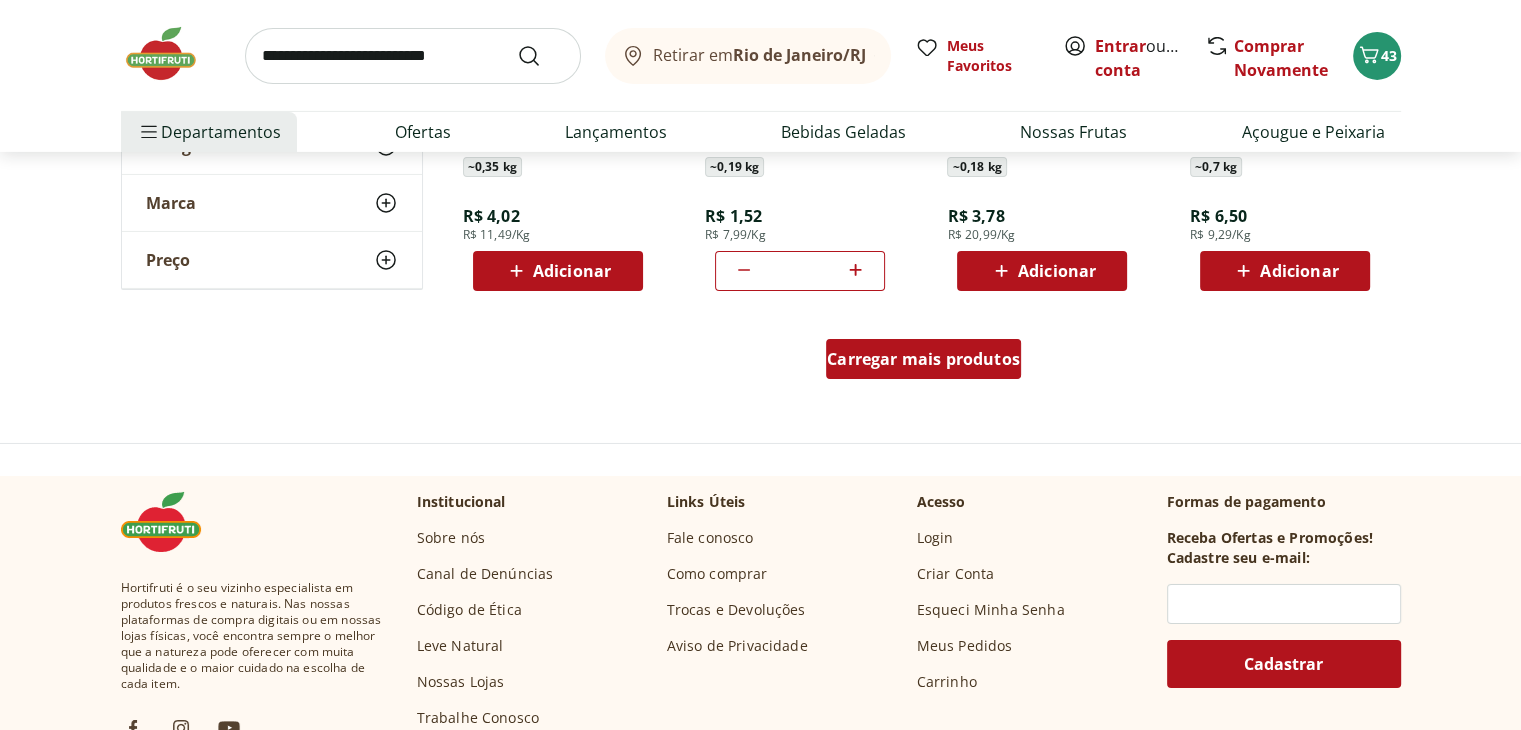 click on "Carregar mais produtos" at bounding box center [923, 359] 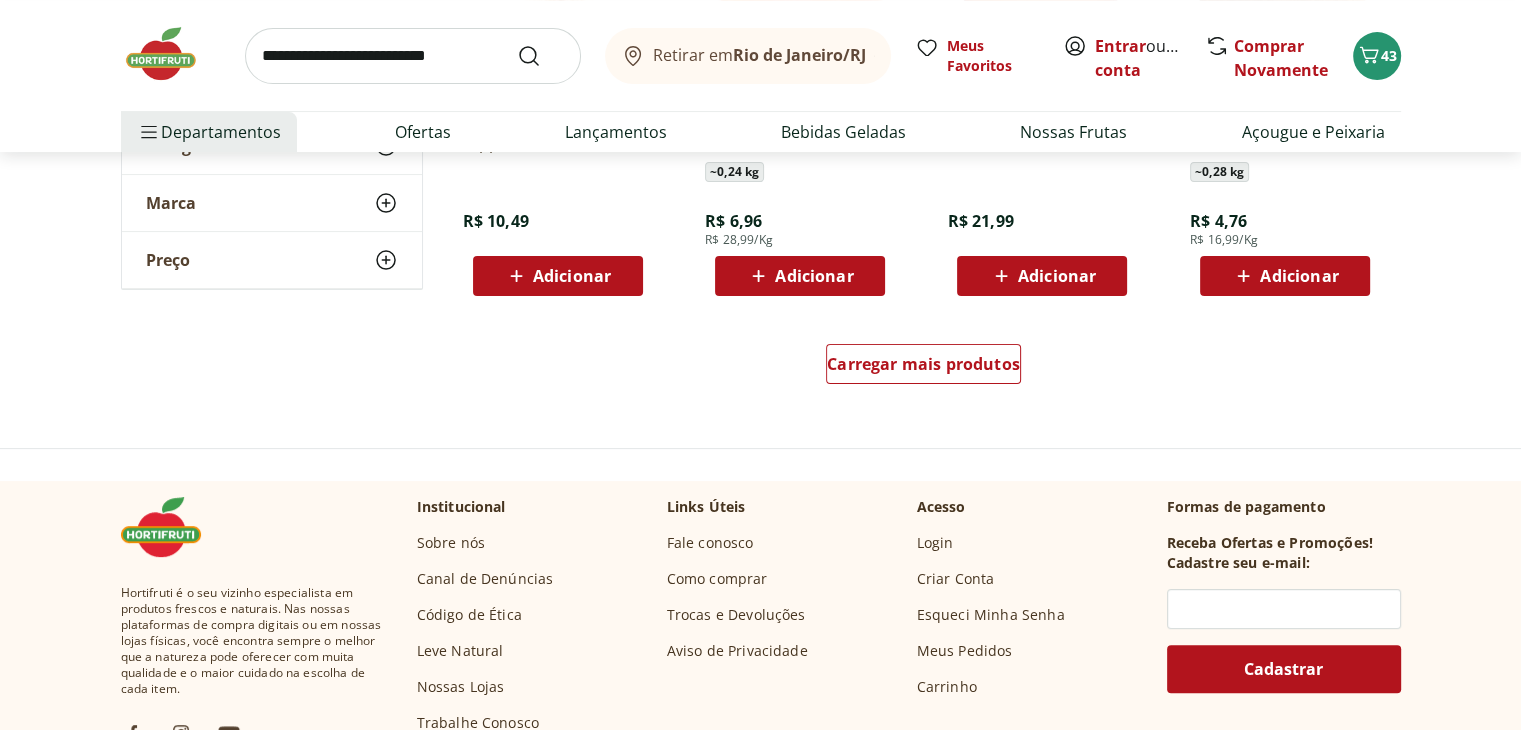 scroll, scrollTop: 15671, scrollLeft: 0, axis: vertical 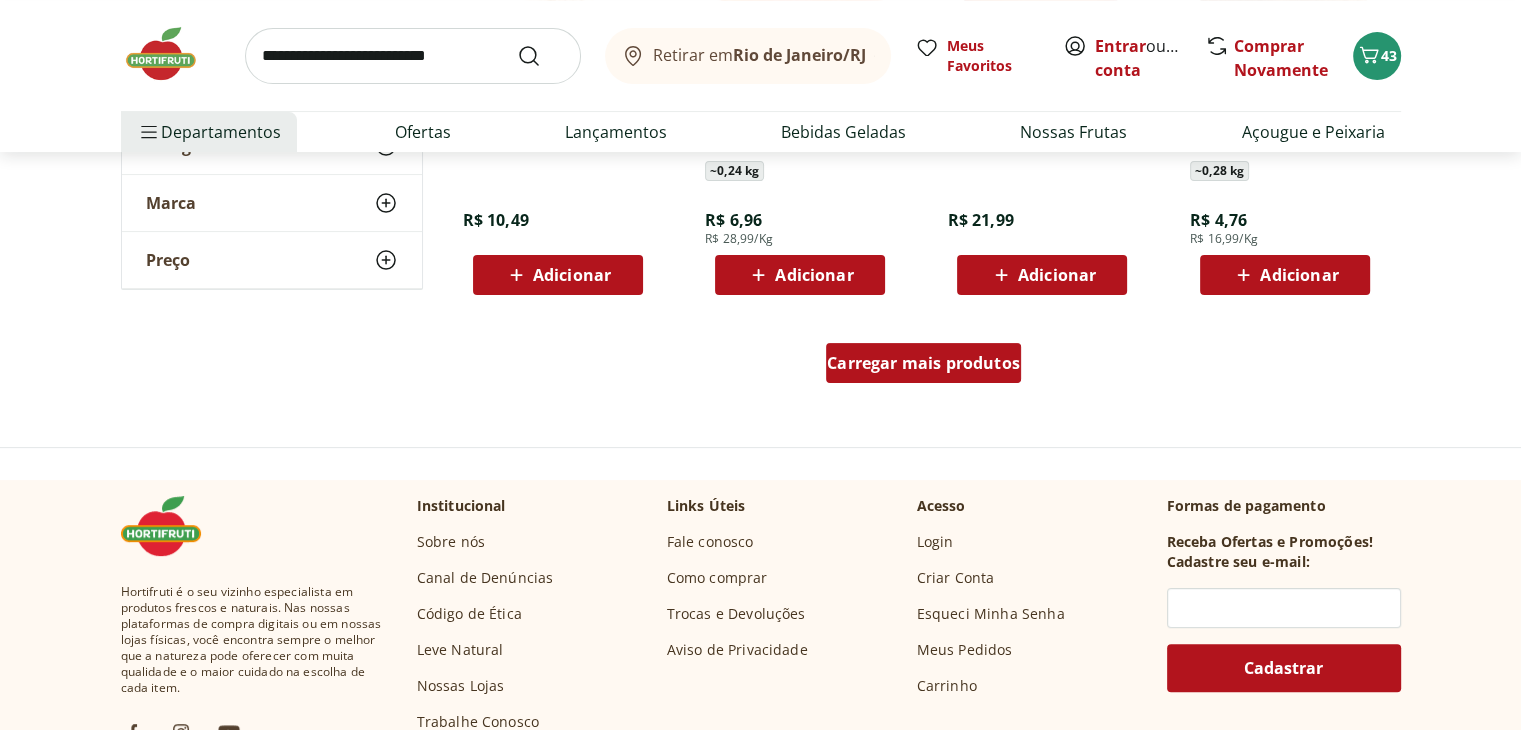 click on "Carregar mais produtos" at bounding box center [923, 363] 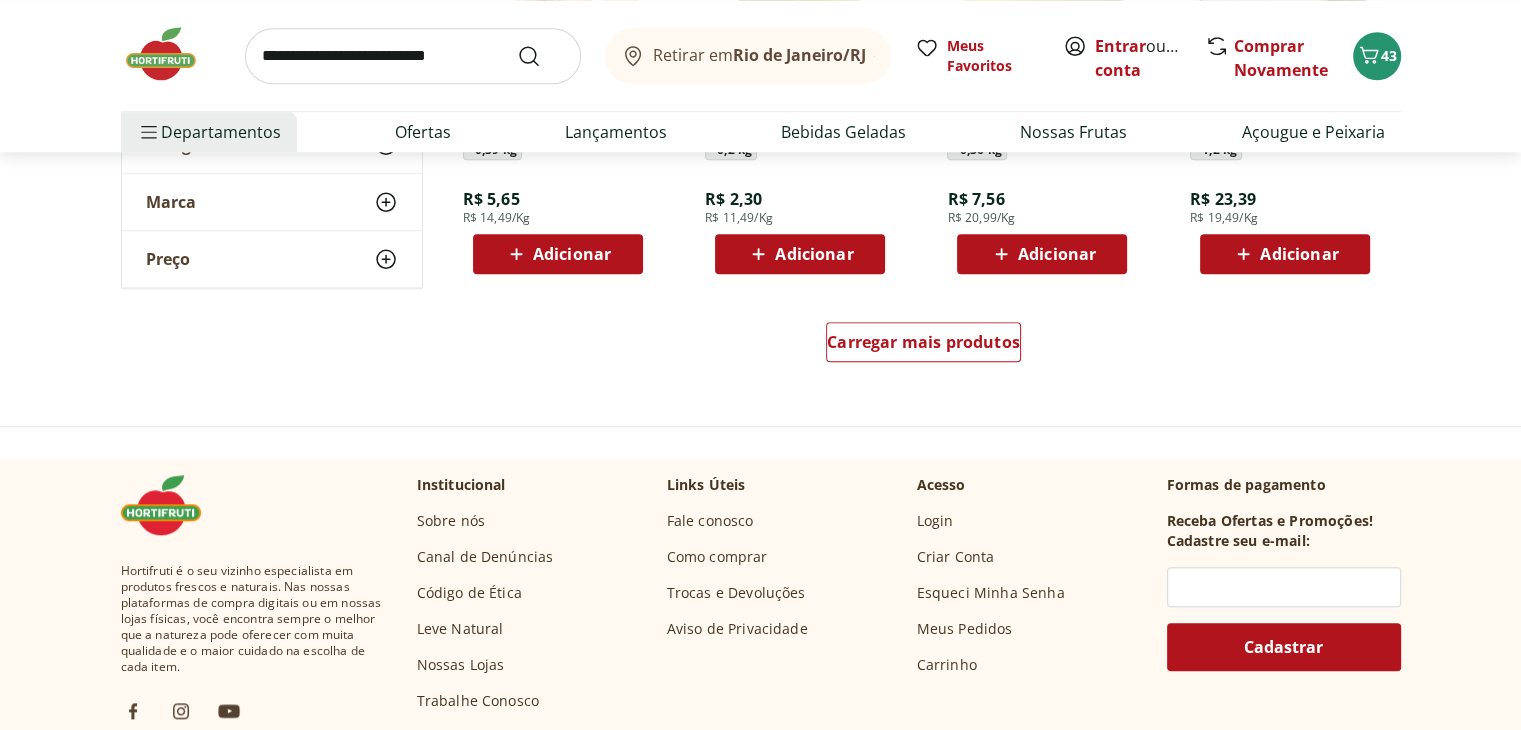 scroll, scrollTop: 16871, scrollLeft: 0, axis: vertical 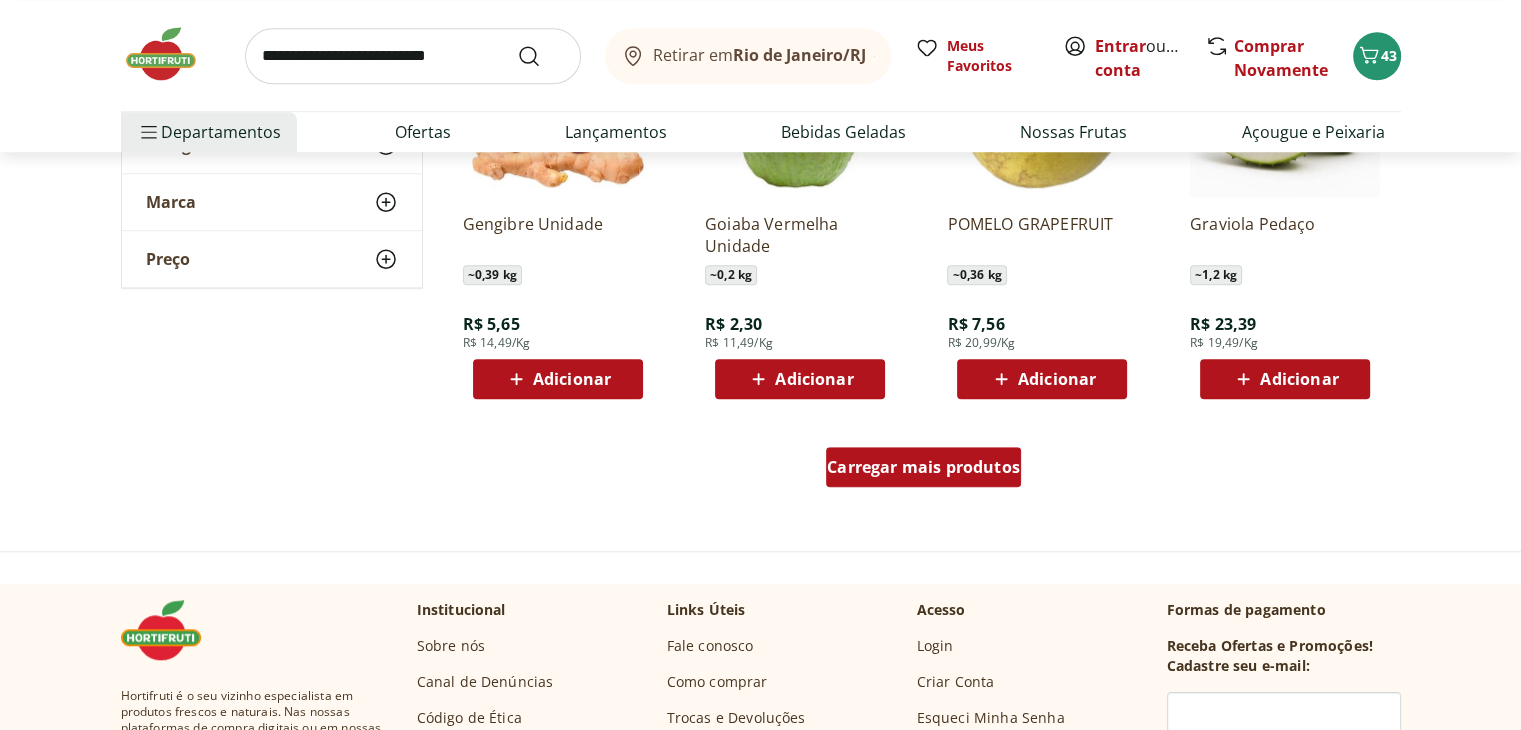 click on "Carregar mais produtos" at bounding box center (923, 467) 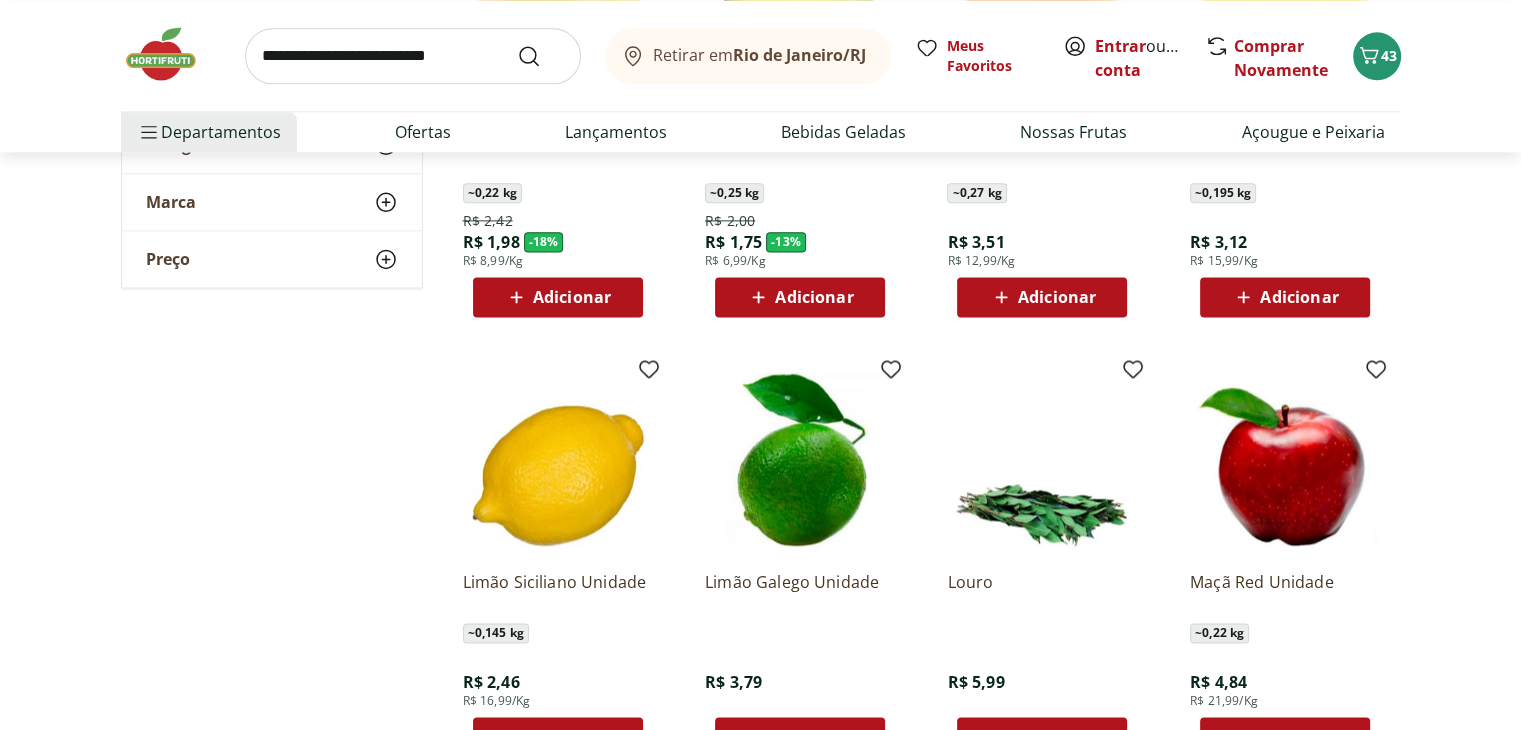 scroll, scrollTop: 17871, scrollLeft: 0, axis: vertical 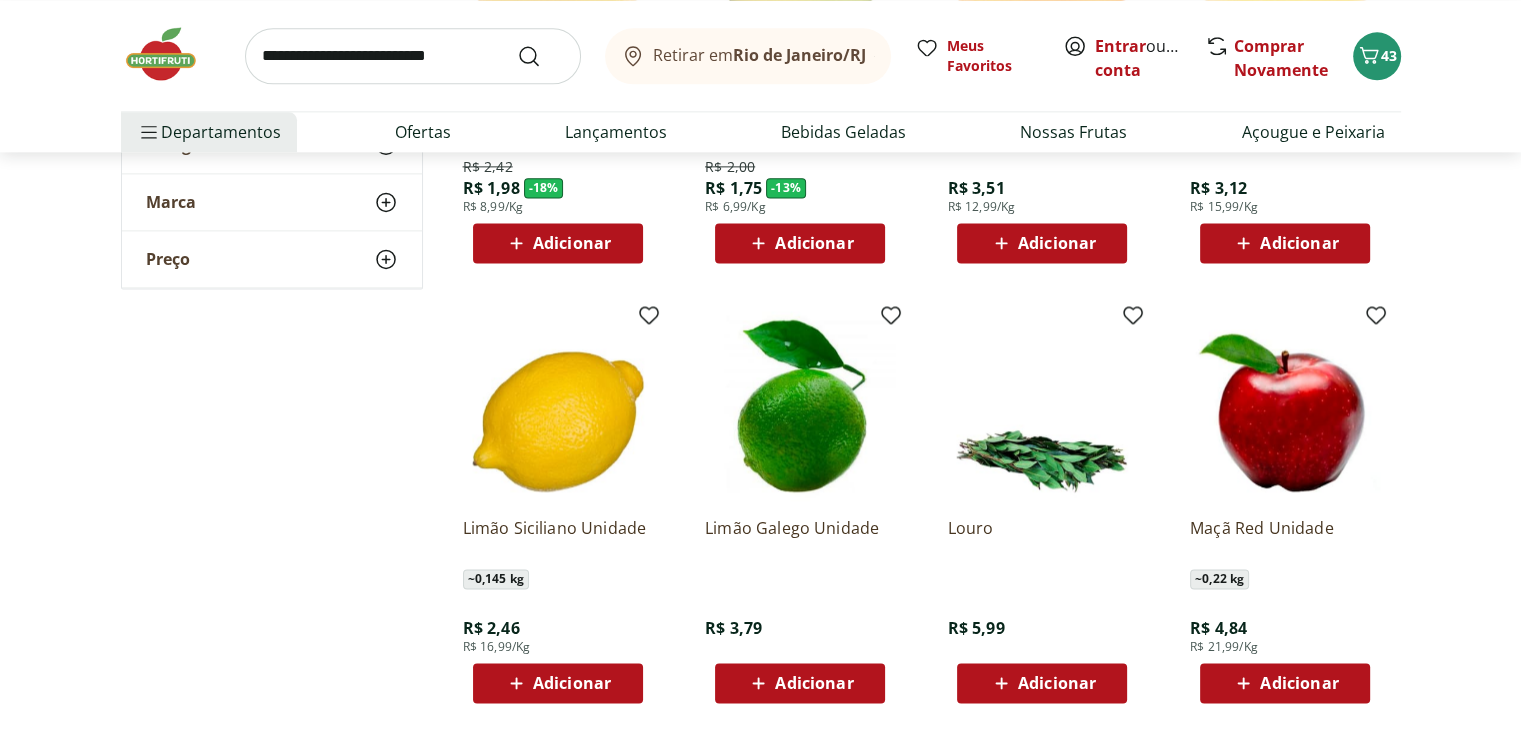 click on "Adicionar" at bounding box center [572, 683] 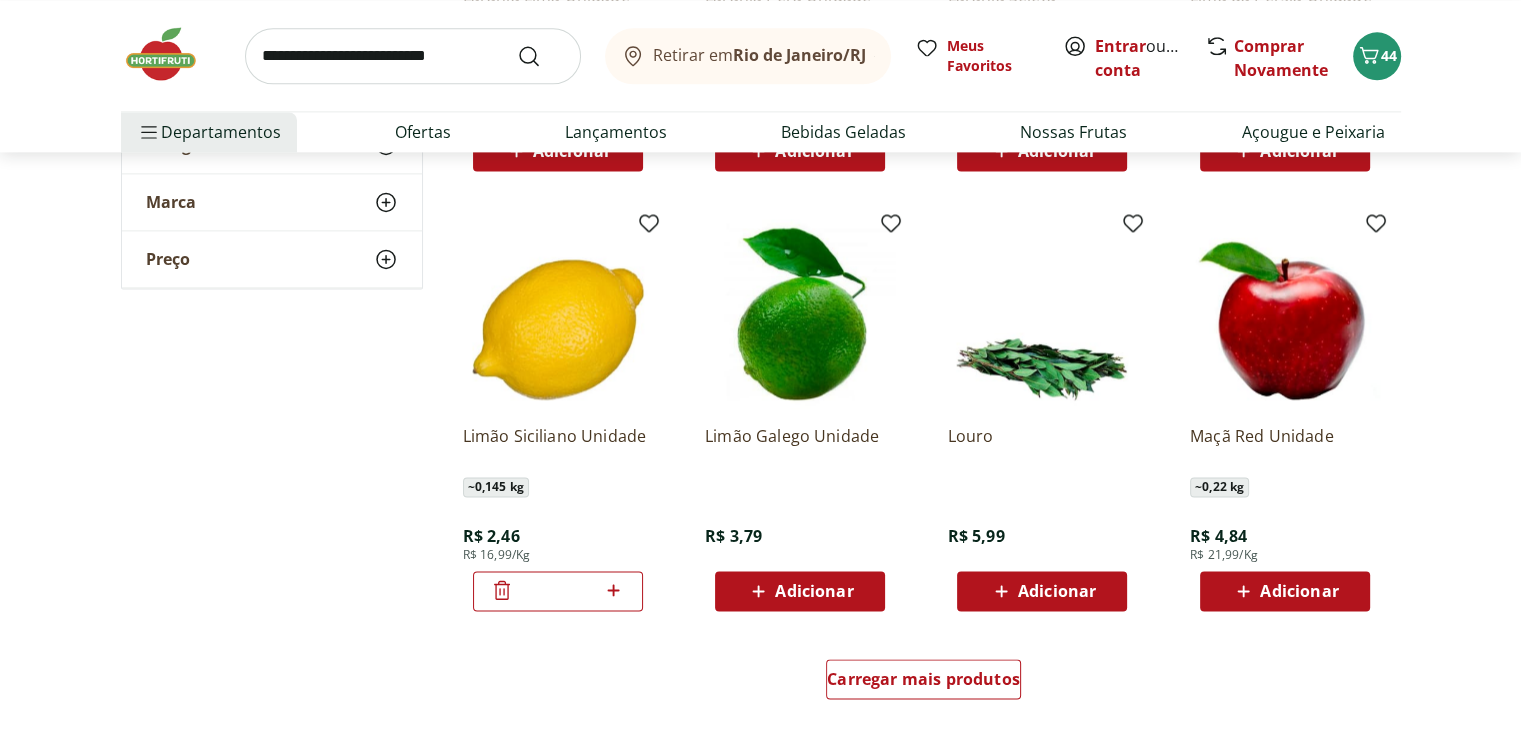 scroll, scrollTop: 17971, scrollLeft: 0, axis: vertical 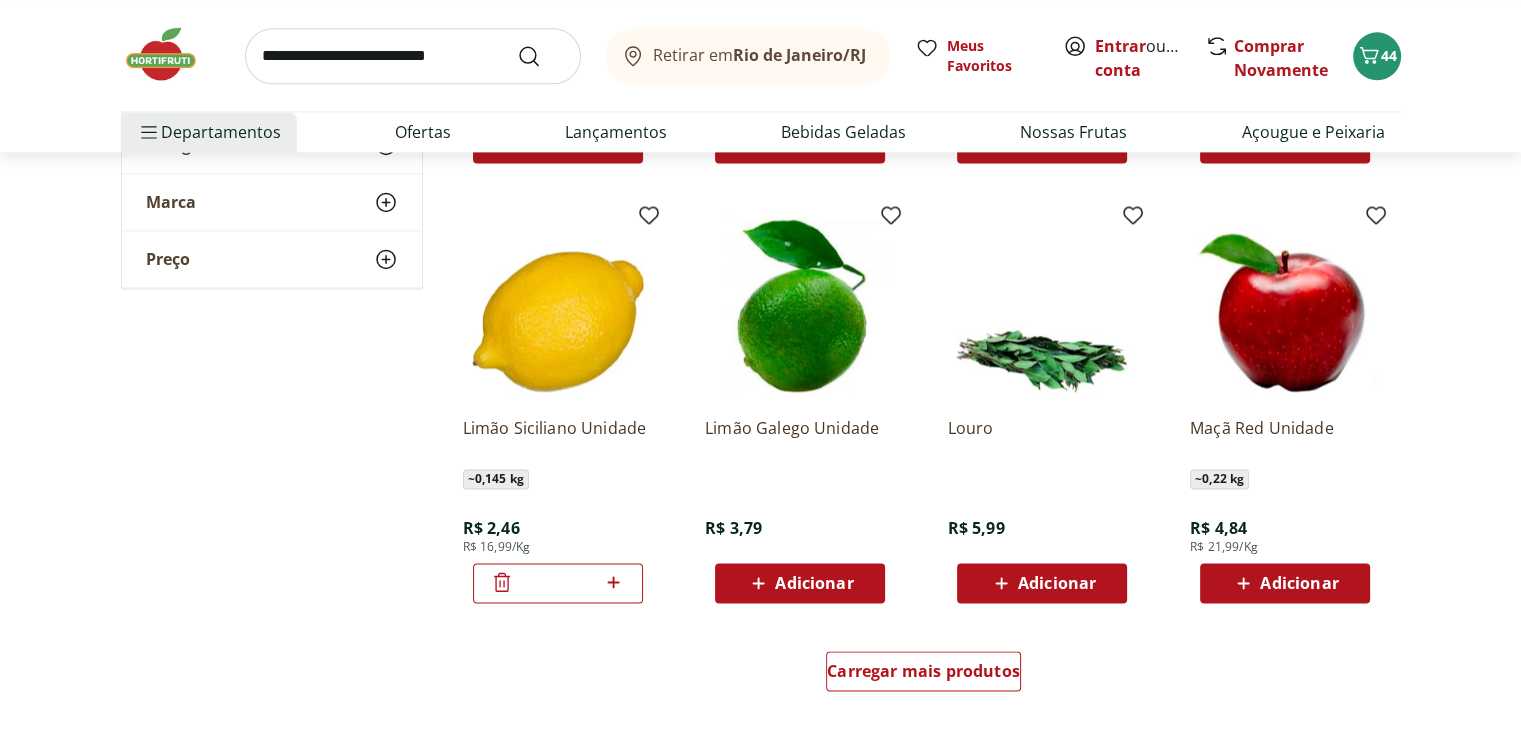 click 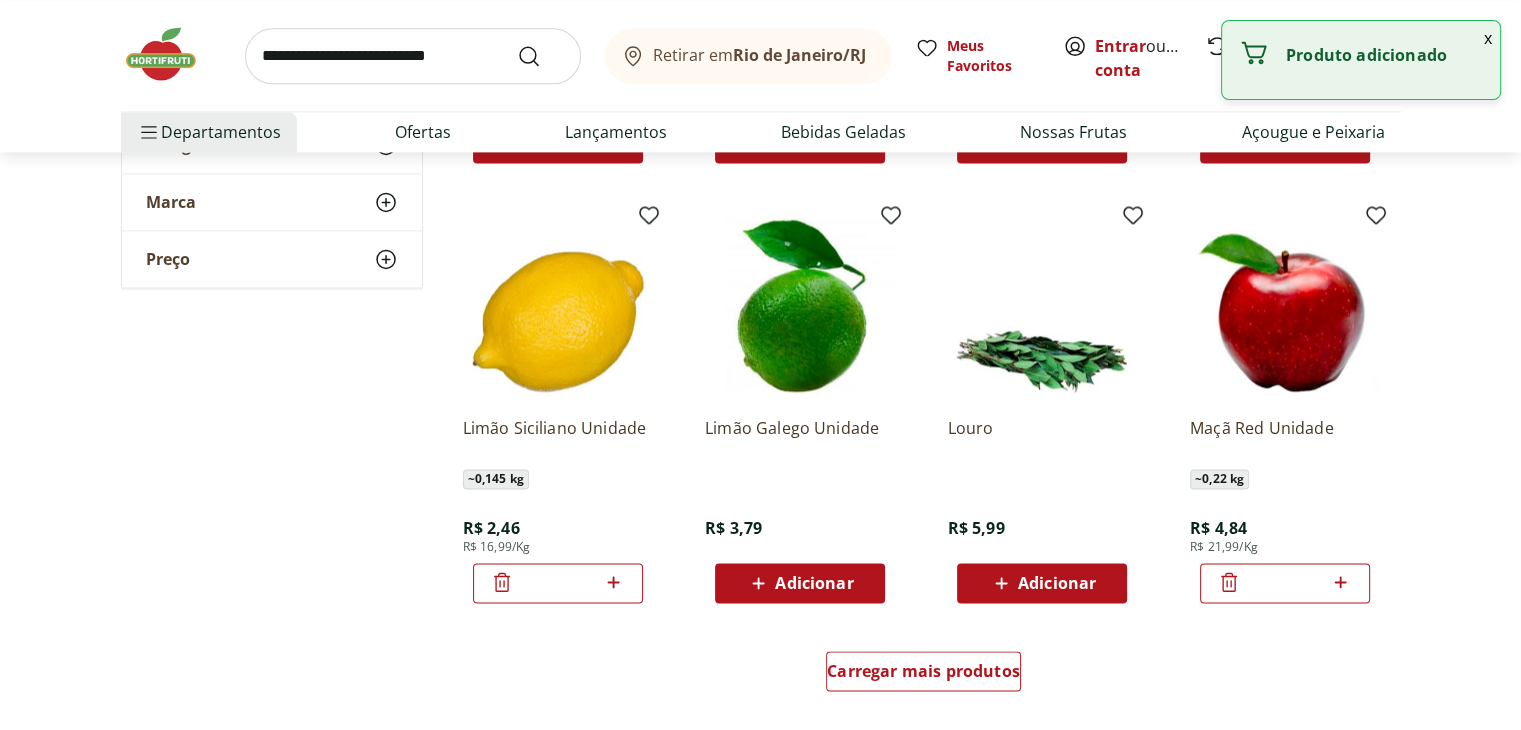 click 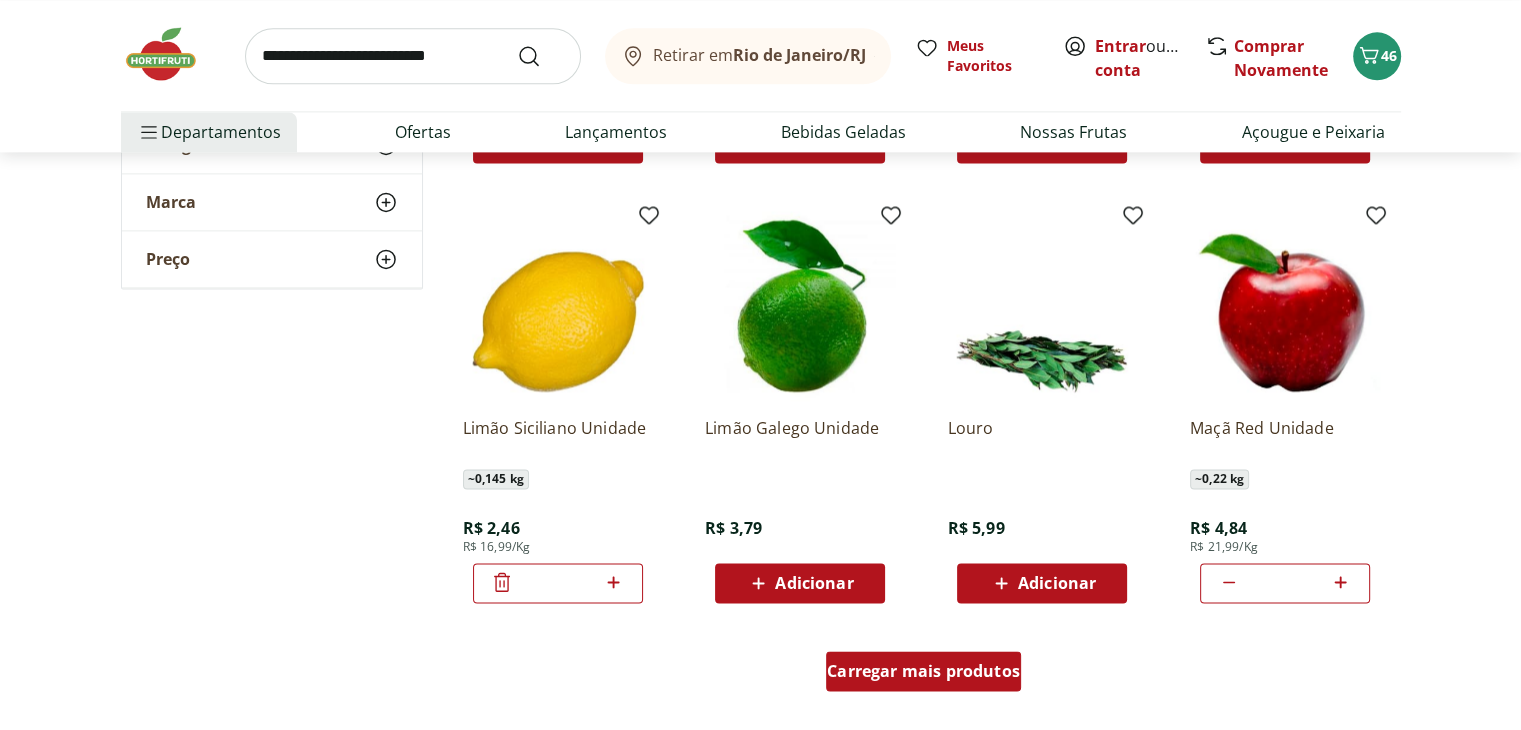 click on "Carregar mais produtos" at bounding box center [923, 671] 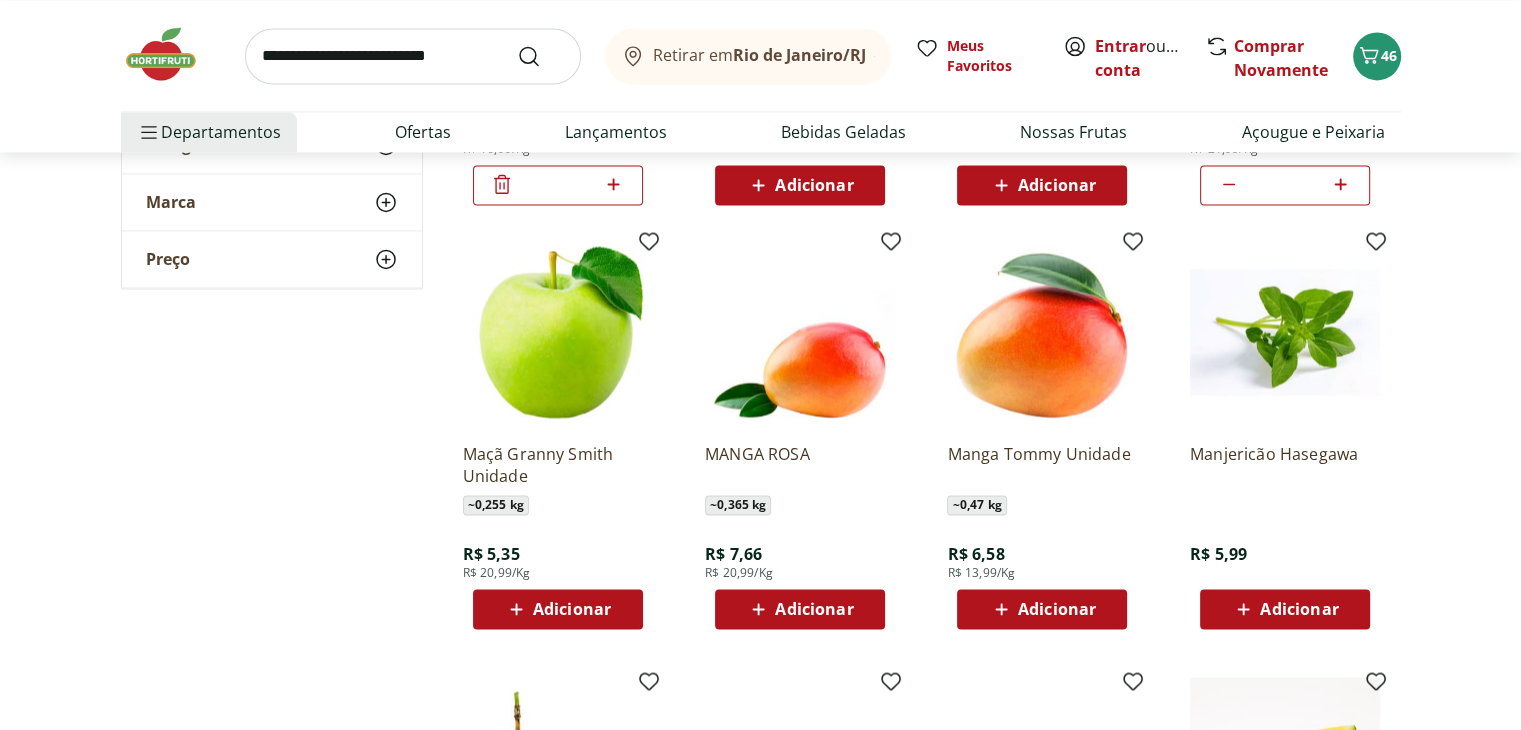 scroll, scrollTop: 18371, scrollLeft: 0, axis: vertical 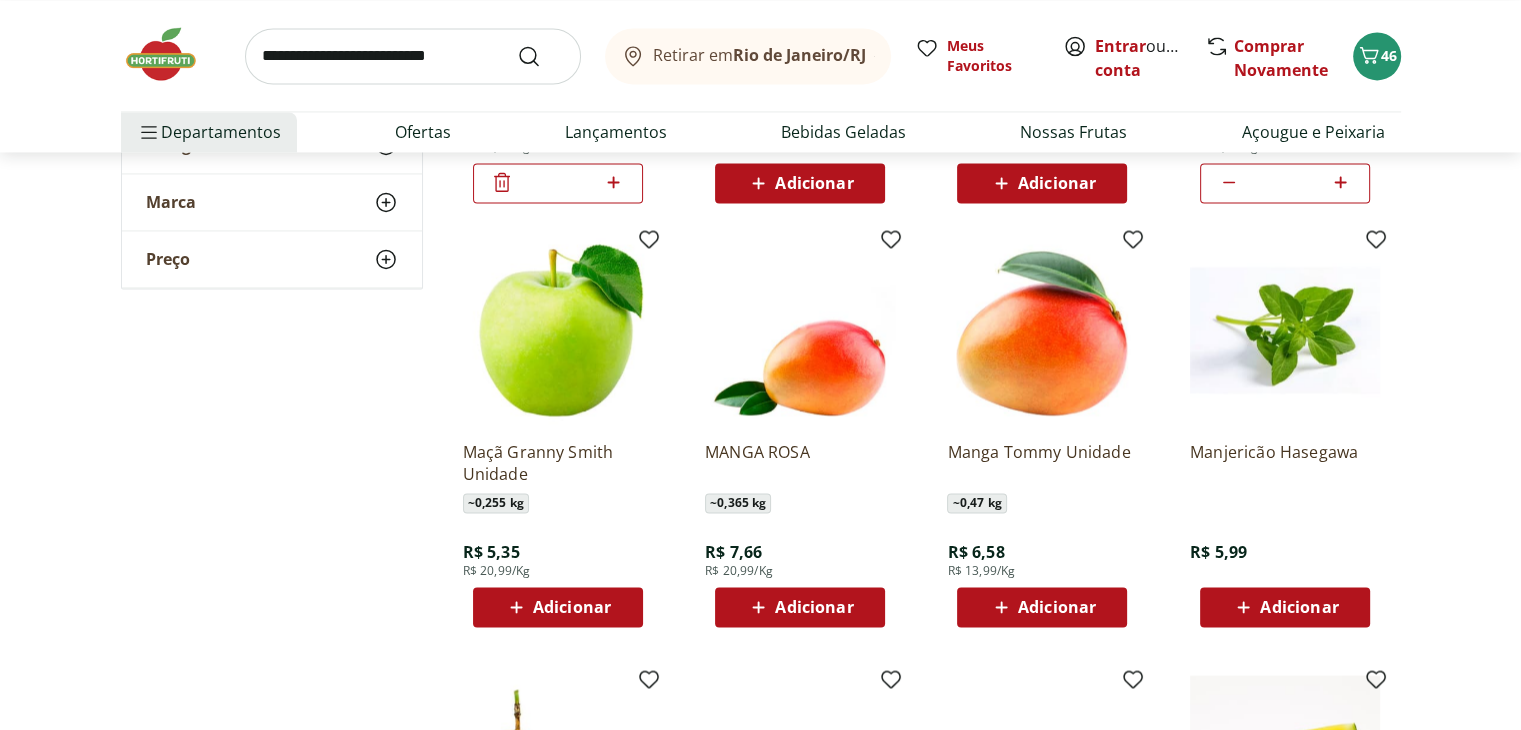 click on "Adicionar" at bounding box center [557, 607] 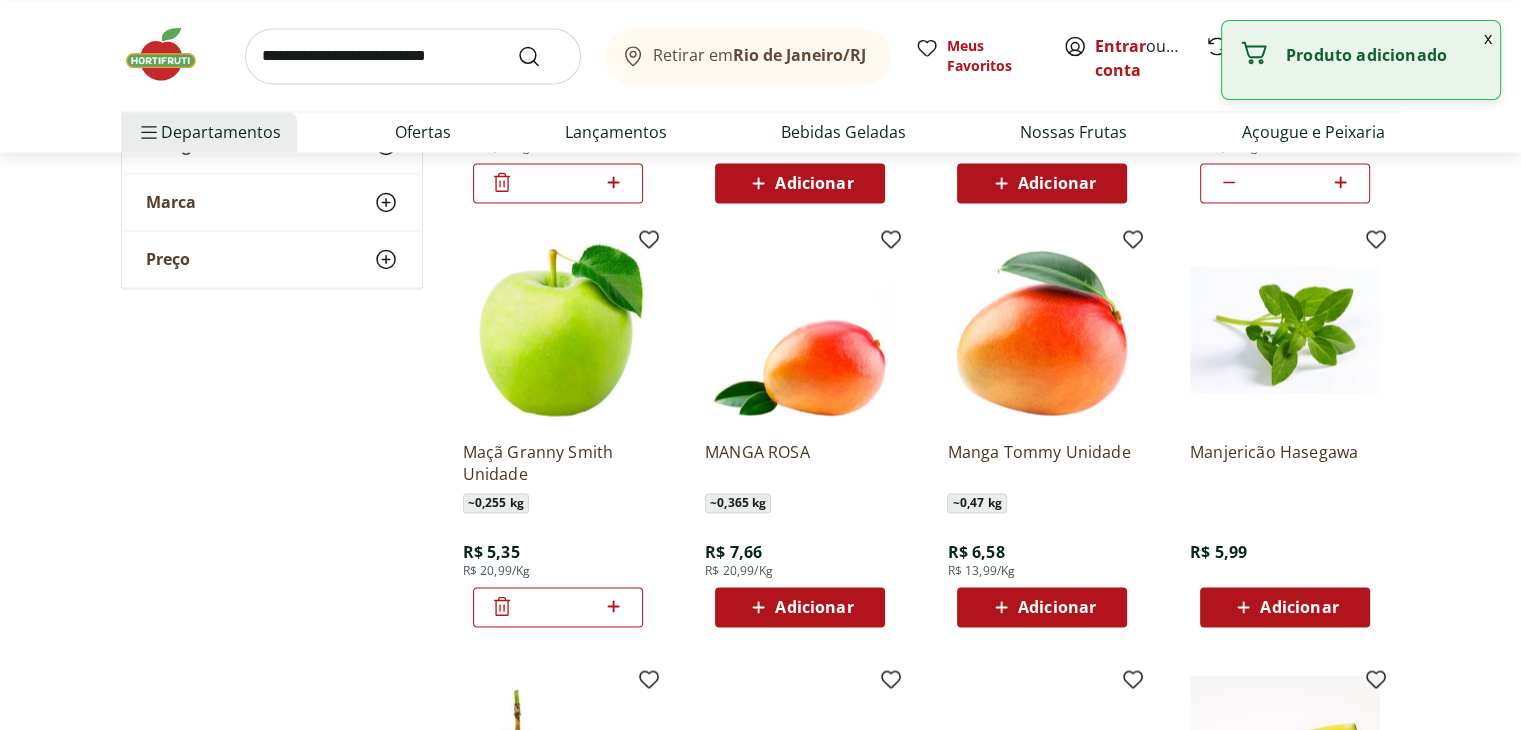 click 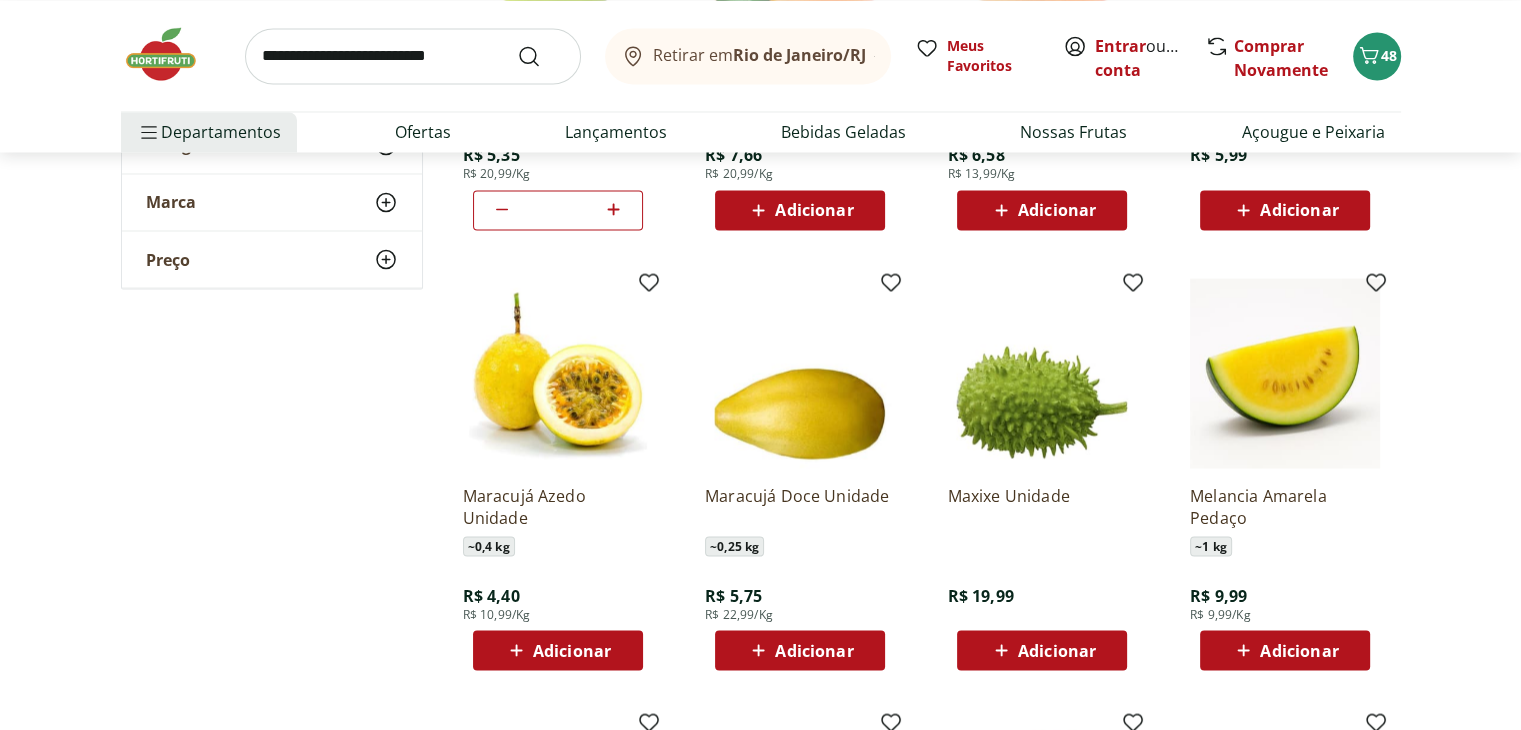 scroll, scrollTop: 18771, scrollLeft: 0, axis: vertical 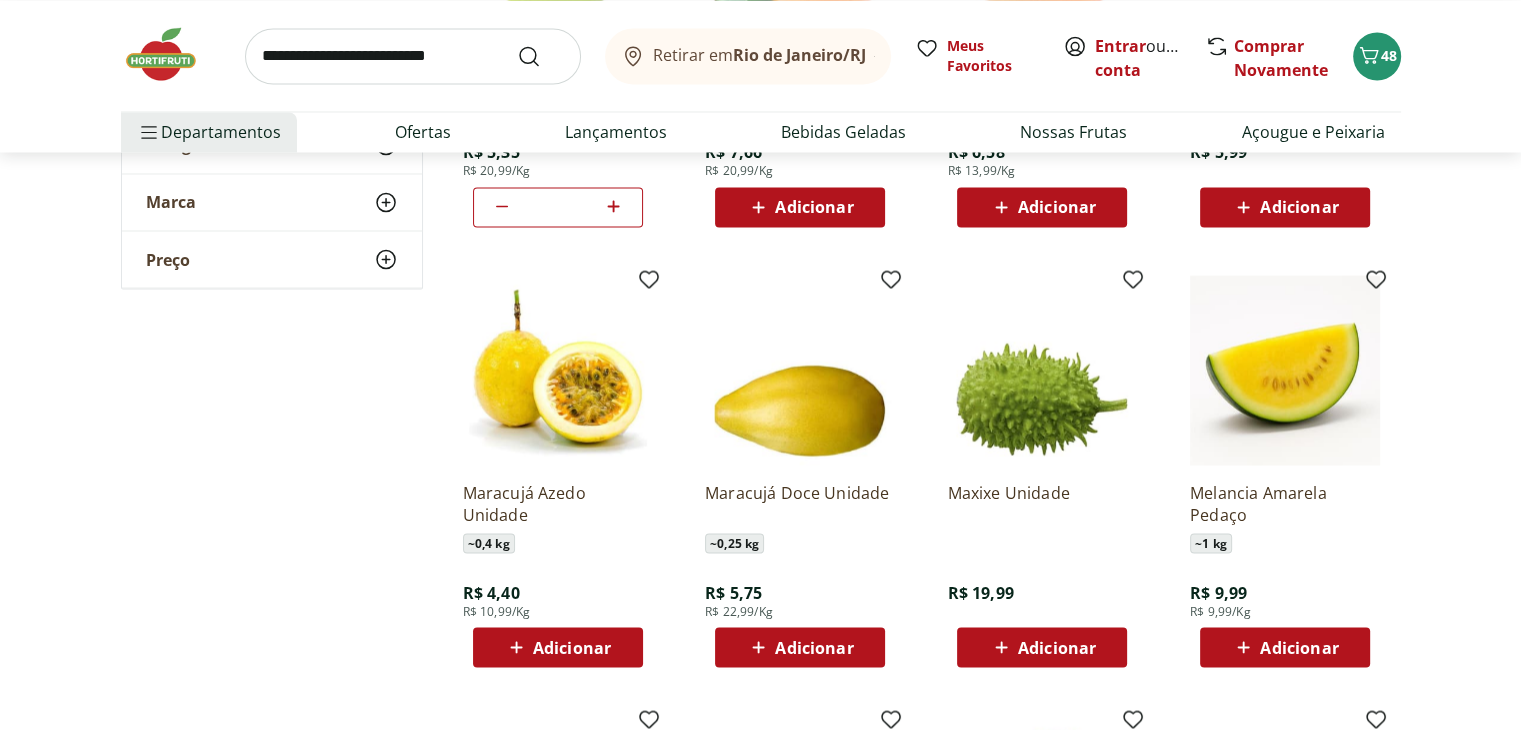 click on "Adicionar" at bounding box center (814, 647) 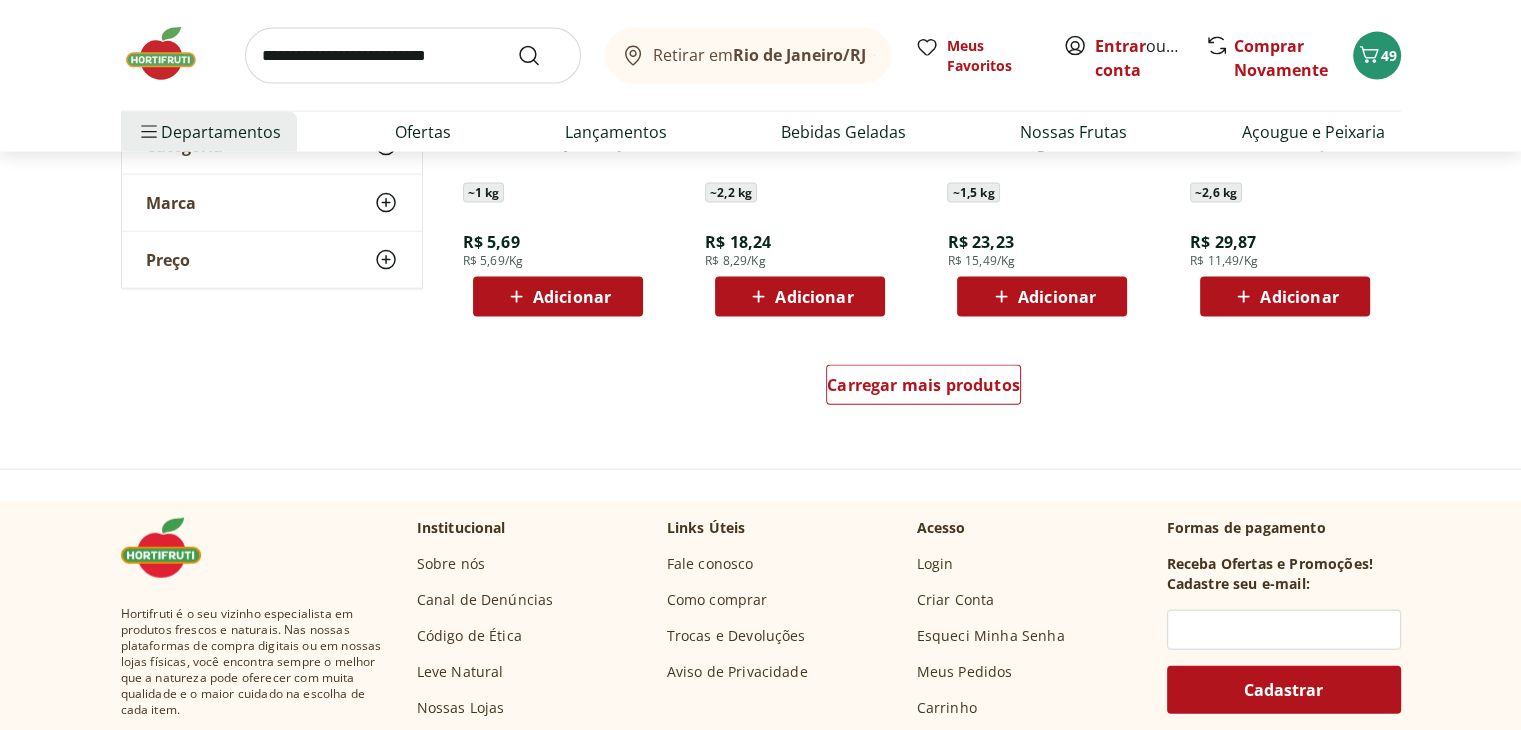 scroll, scrollTop: 19571, scrollLeft: 0, axis: vertical 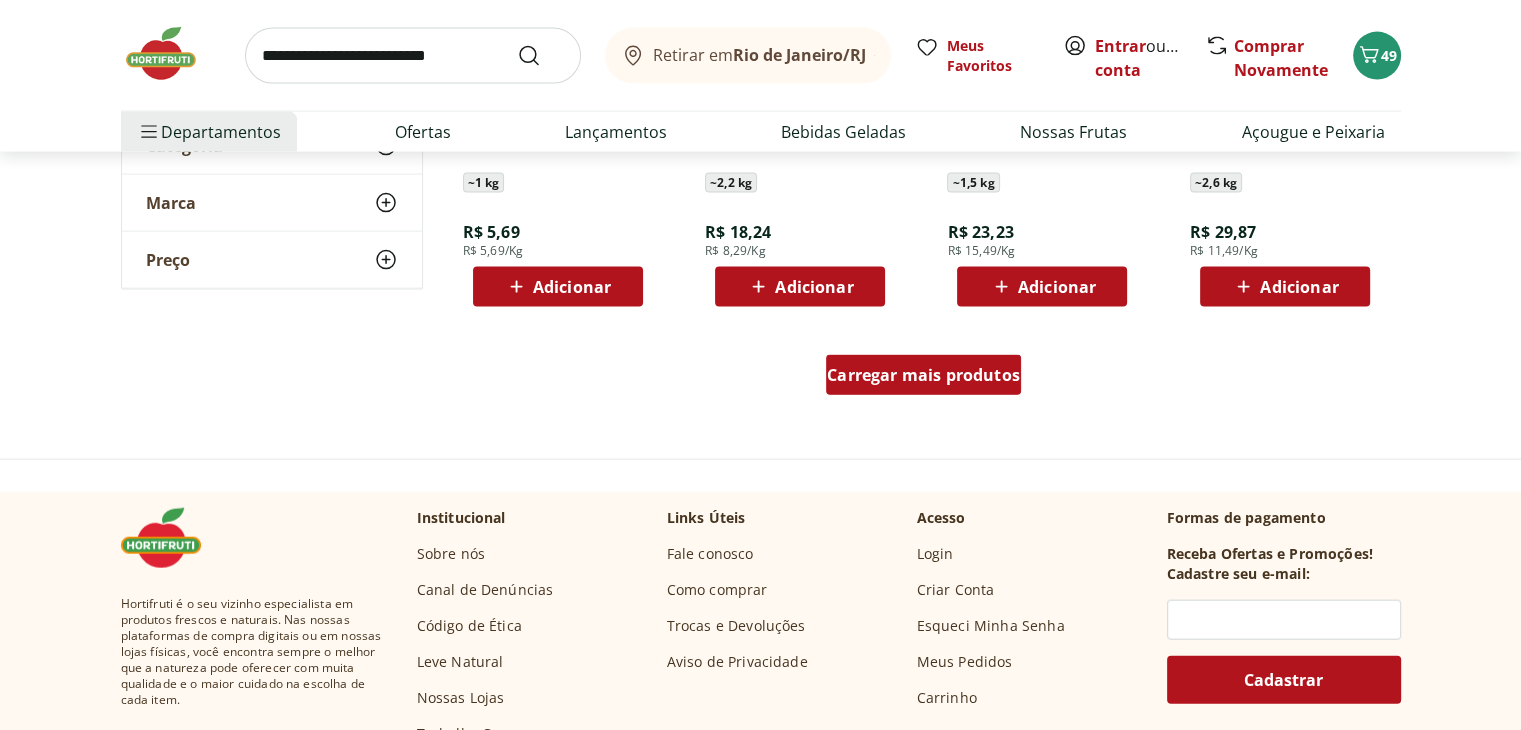 click on "Carregar mais produtos" at bounding box center (923, 375) 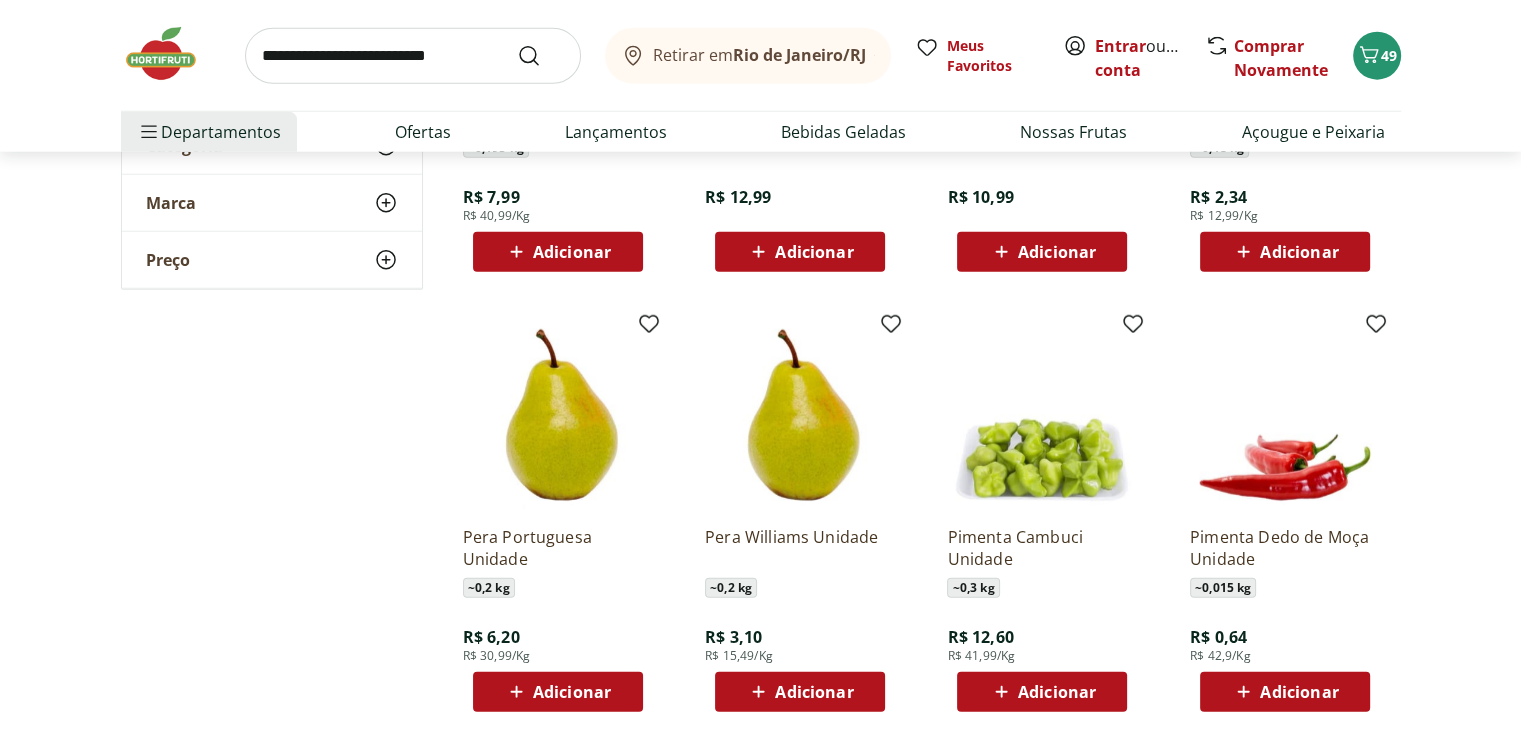 scroll, scrollTop: 20471, scrollLeft: 0, axis: vertical 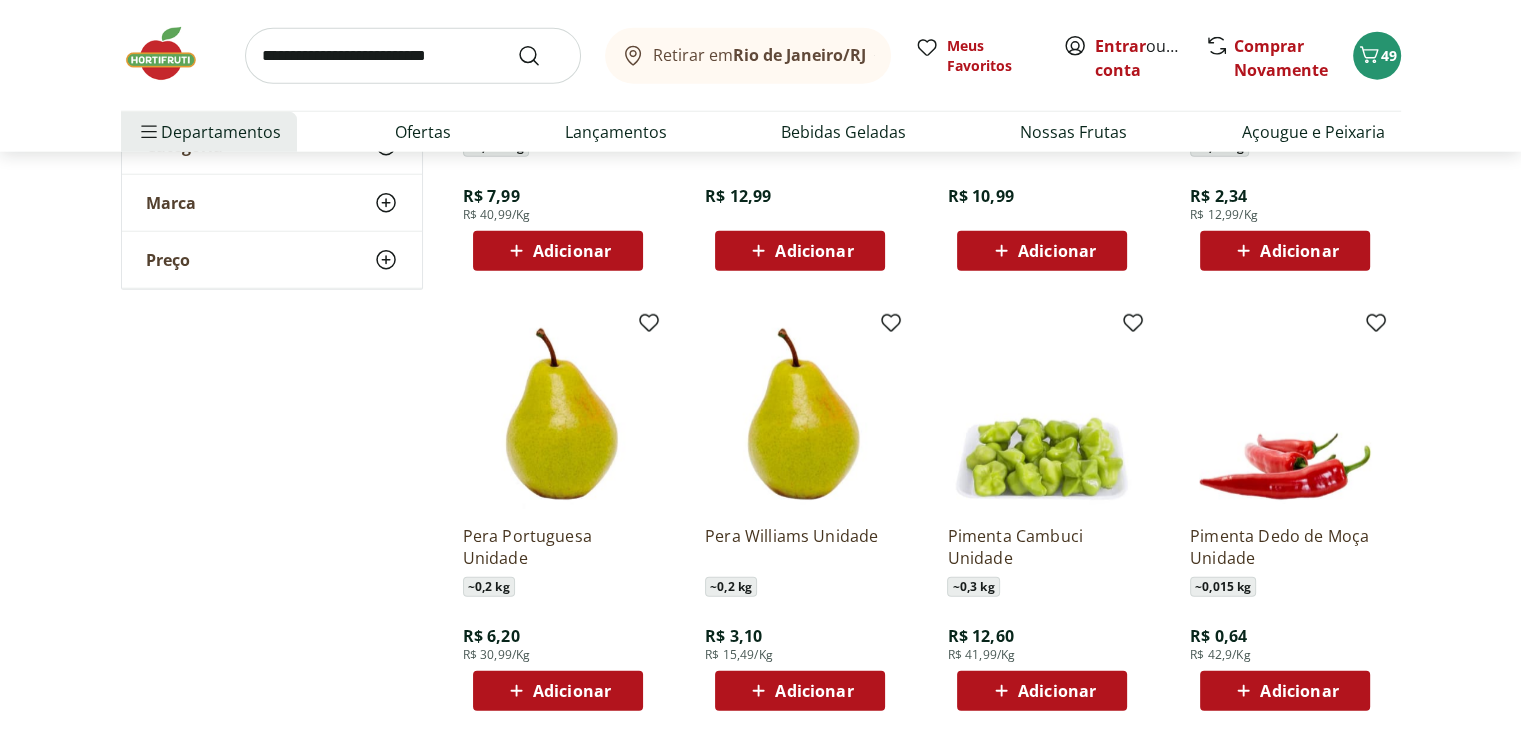 click on "Adicionar" at bounding box center [572, 691] 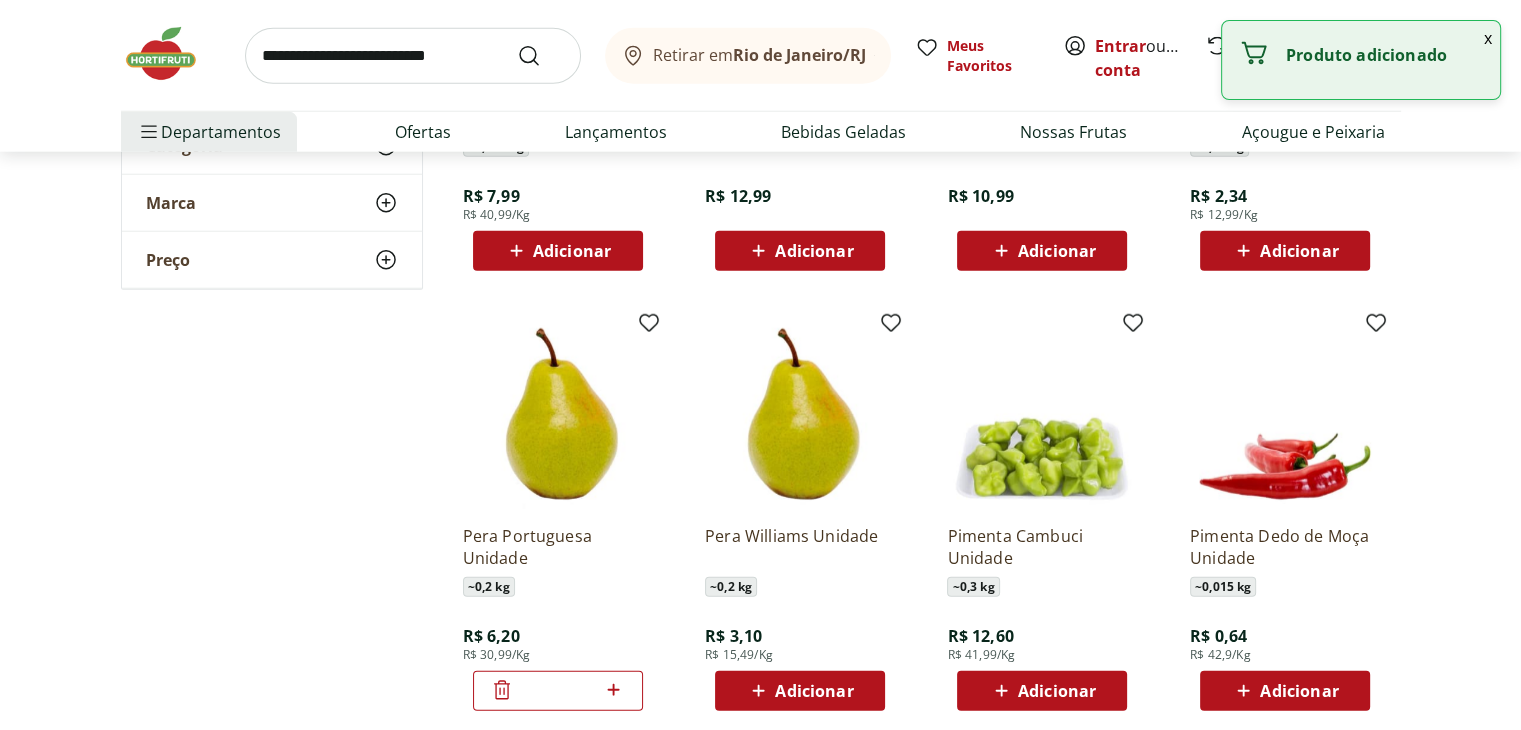 click 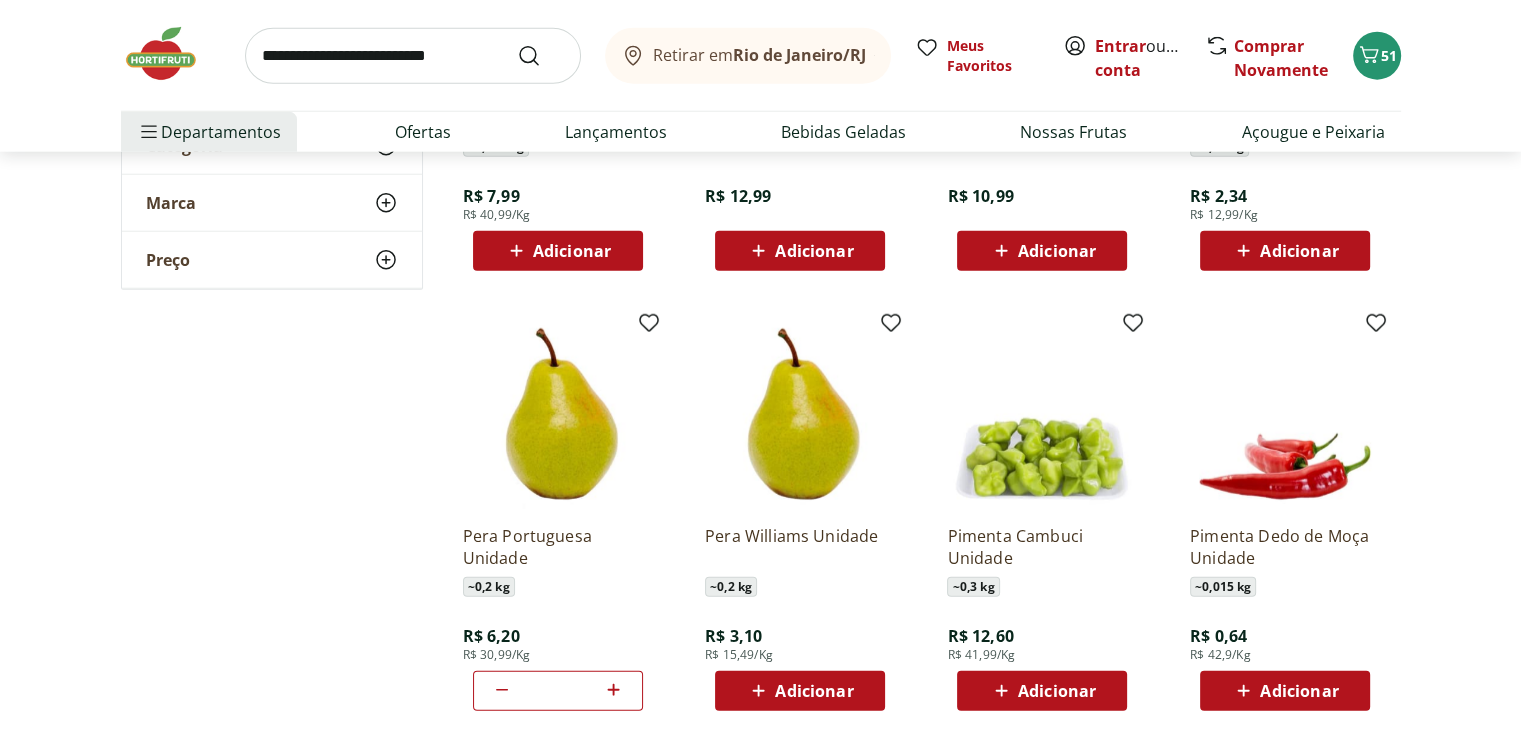 click on "Adicionar" at bounding box center [814, 691] 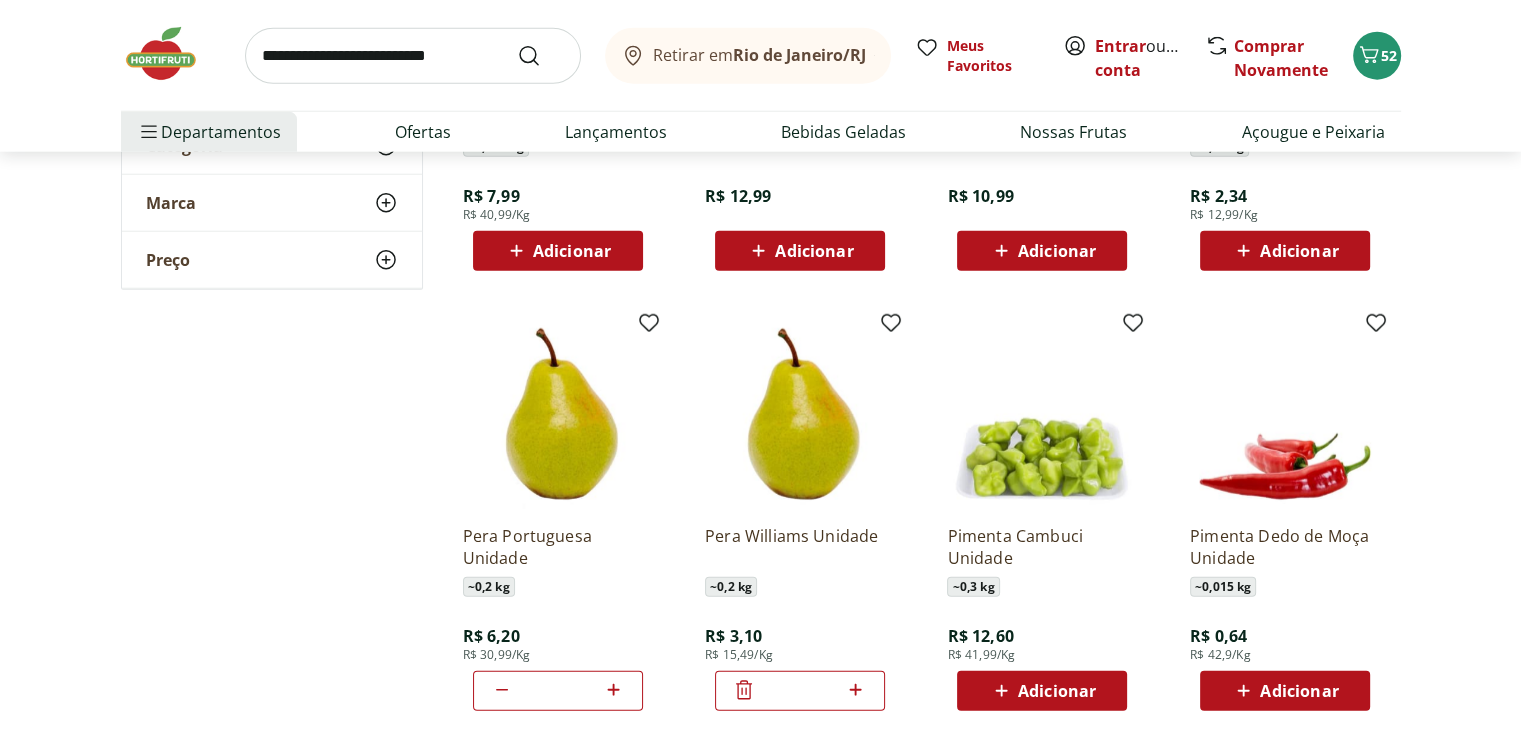 click 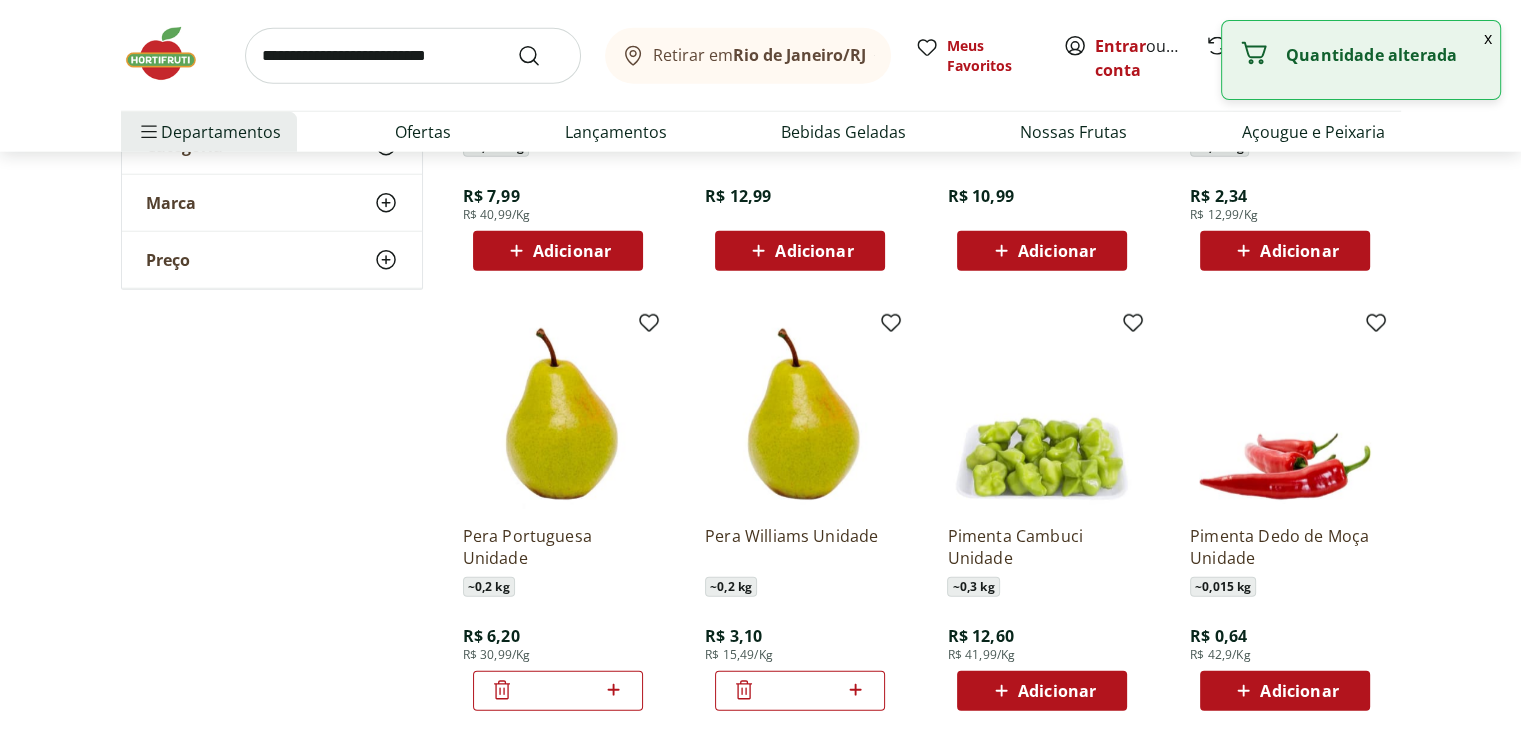 click 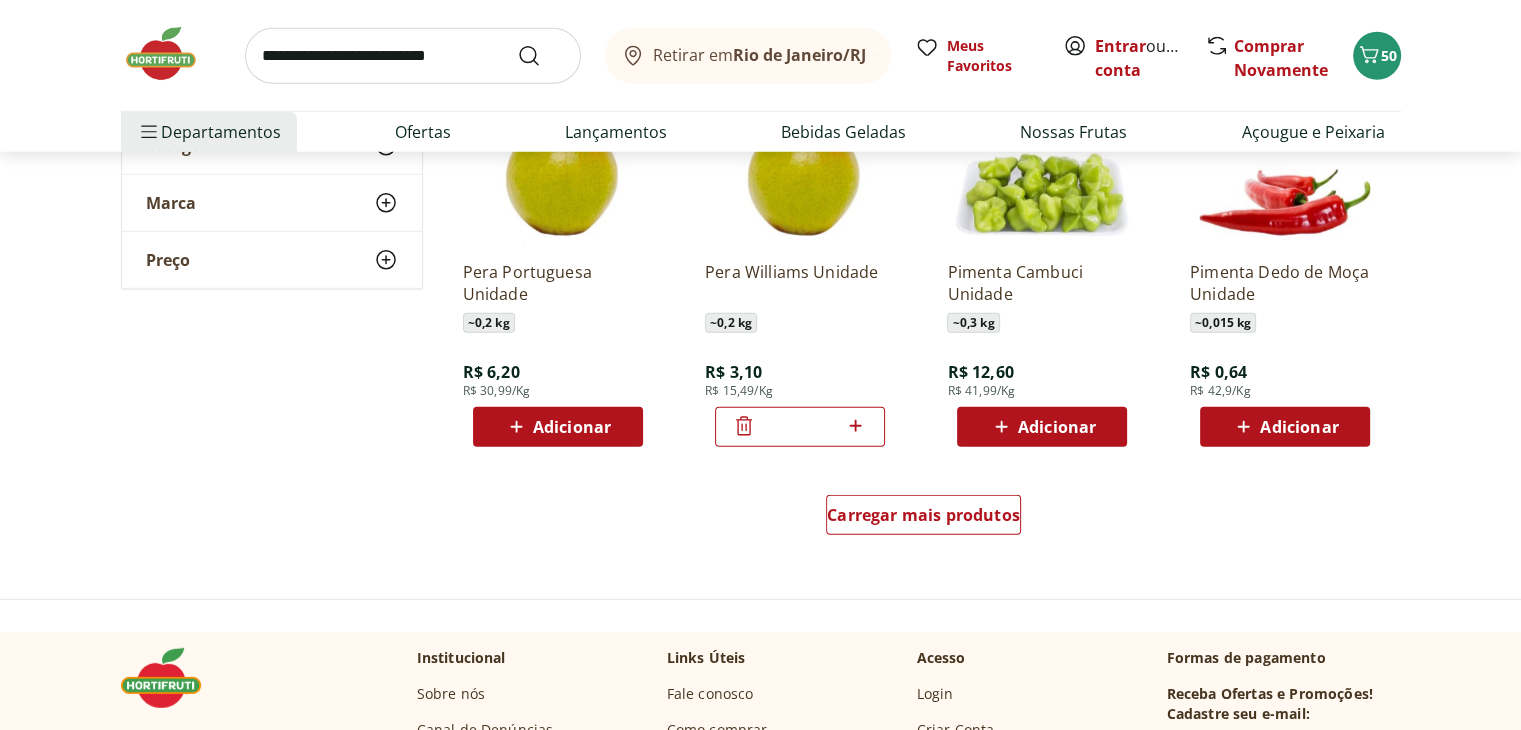 scroll, scrollTop: 20771, scrollLeft: 0, axis: vertical 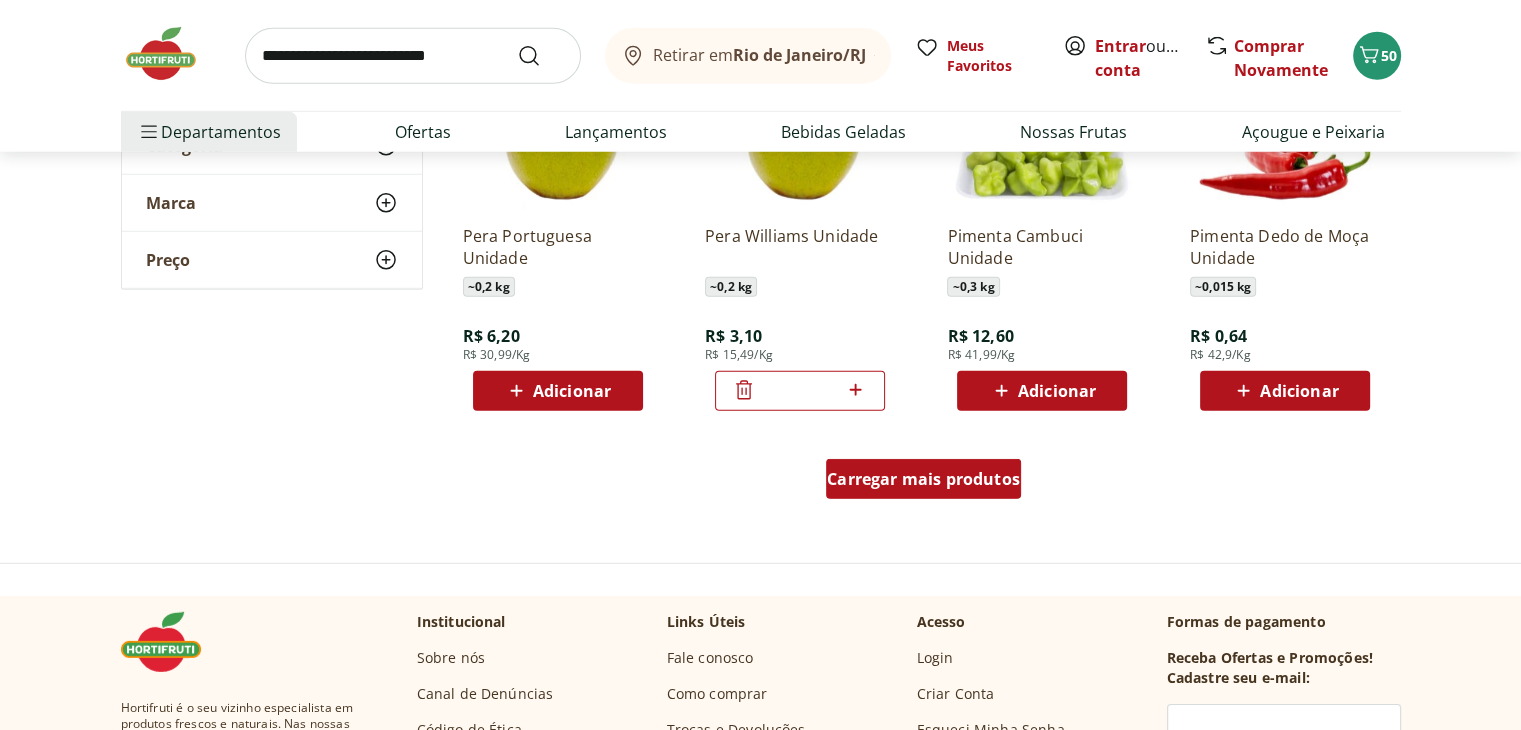 click on "Carregar mais produtos" at bounding box center (923, 479) 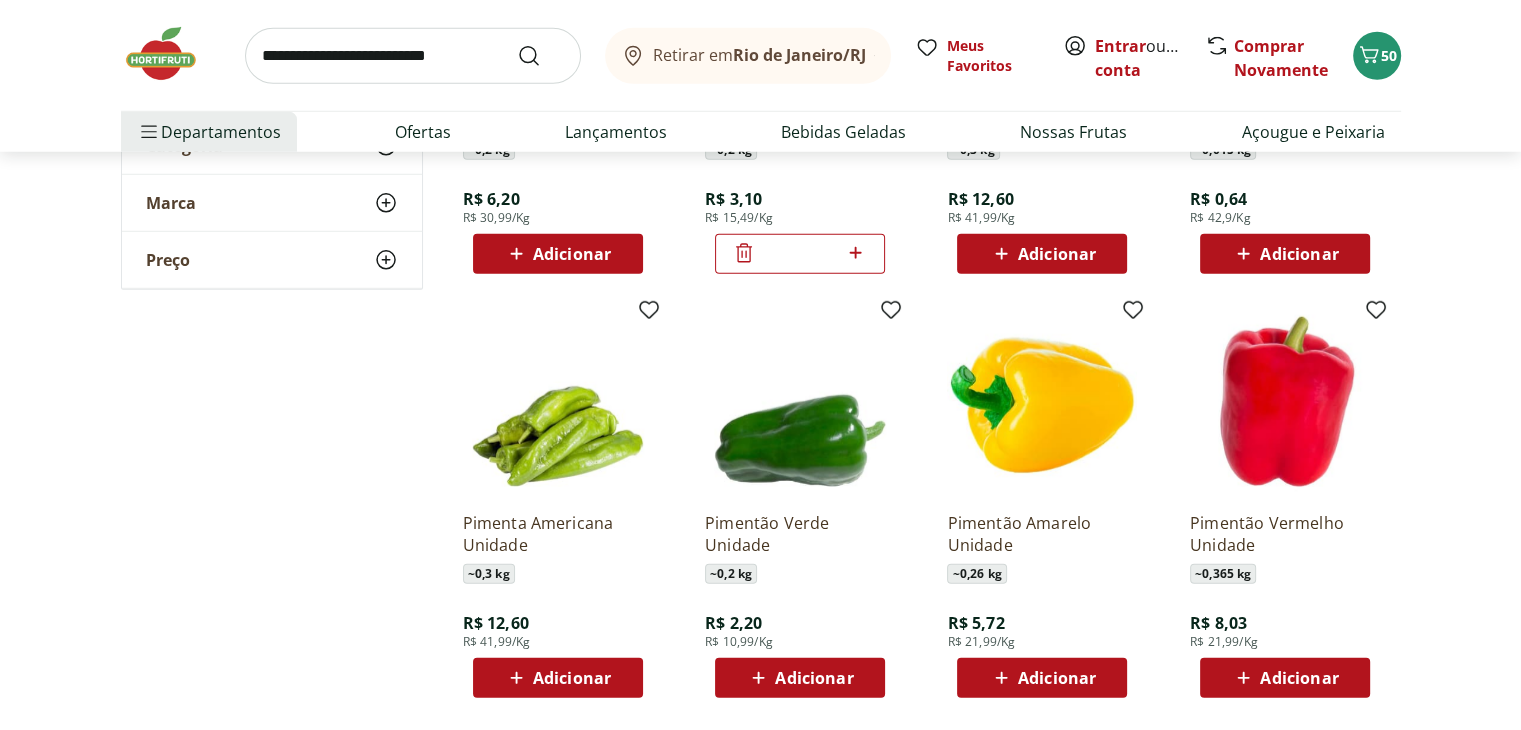 scroll, scrollTop: 20971, scrollLeft: 0, axis: vertical 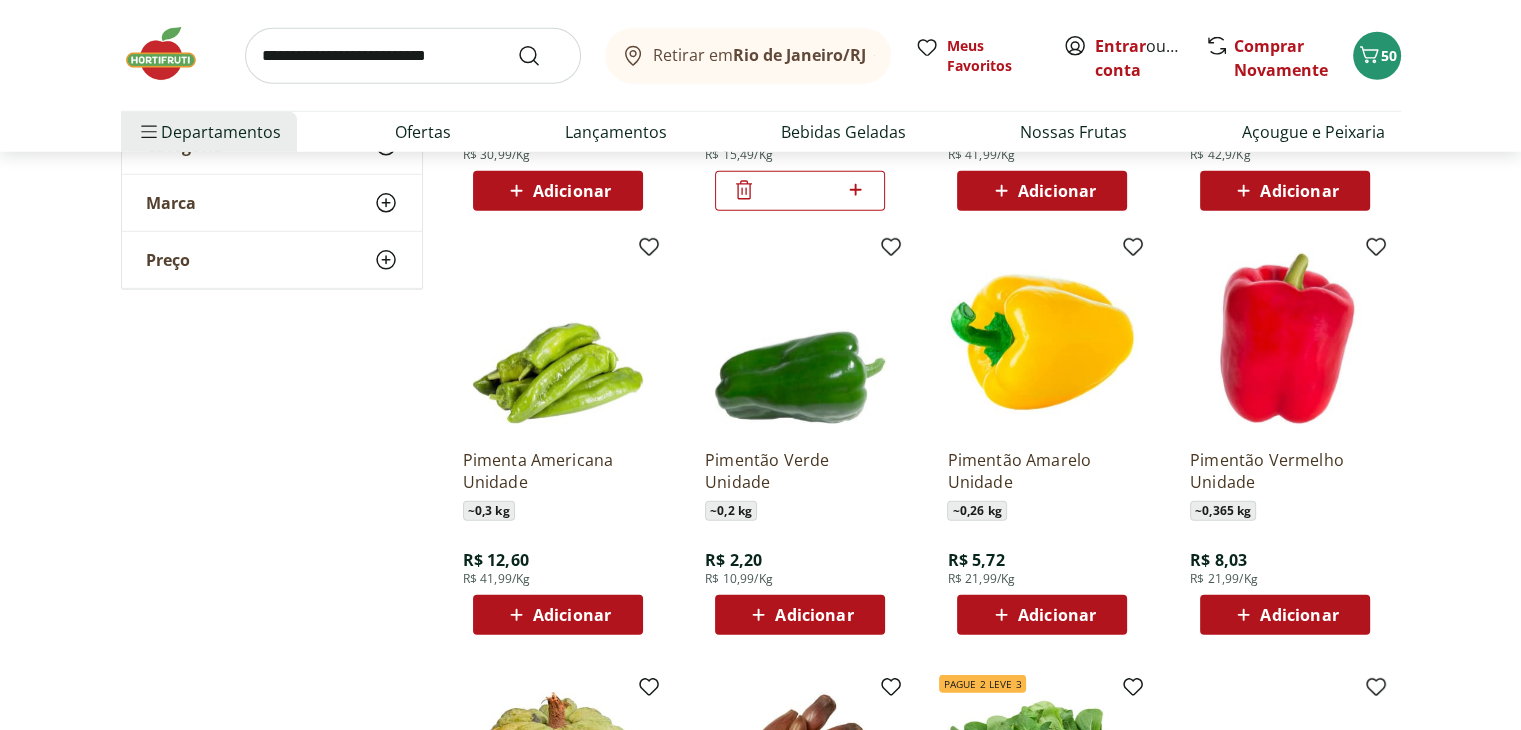 click on "Adicionar" at bounding box center (1057, 615) 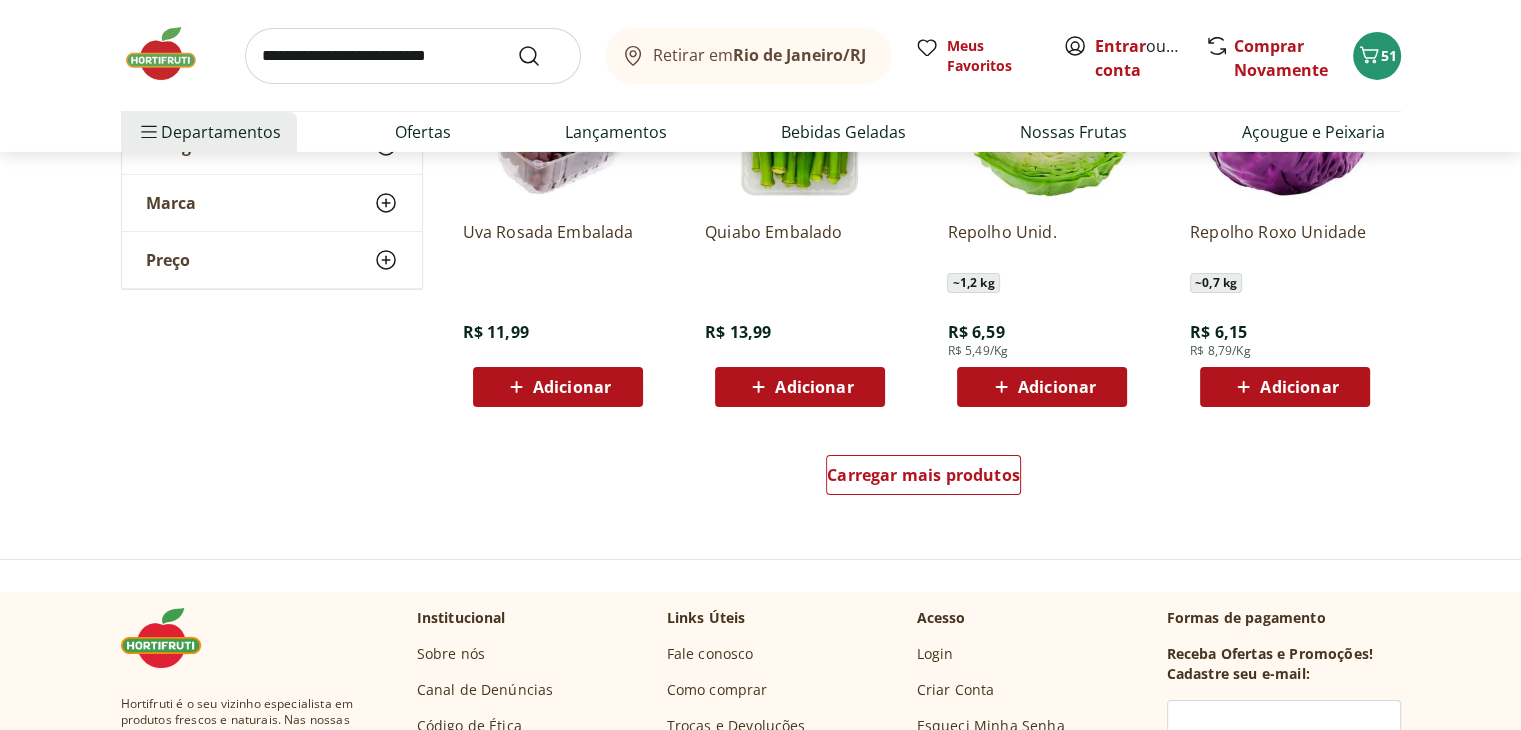 scroll, scrollTop: 22171, scrollLeft: 0, axis: vertical 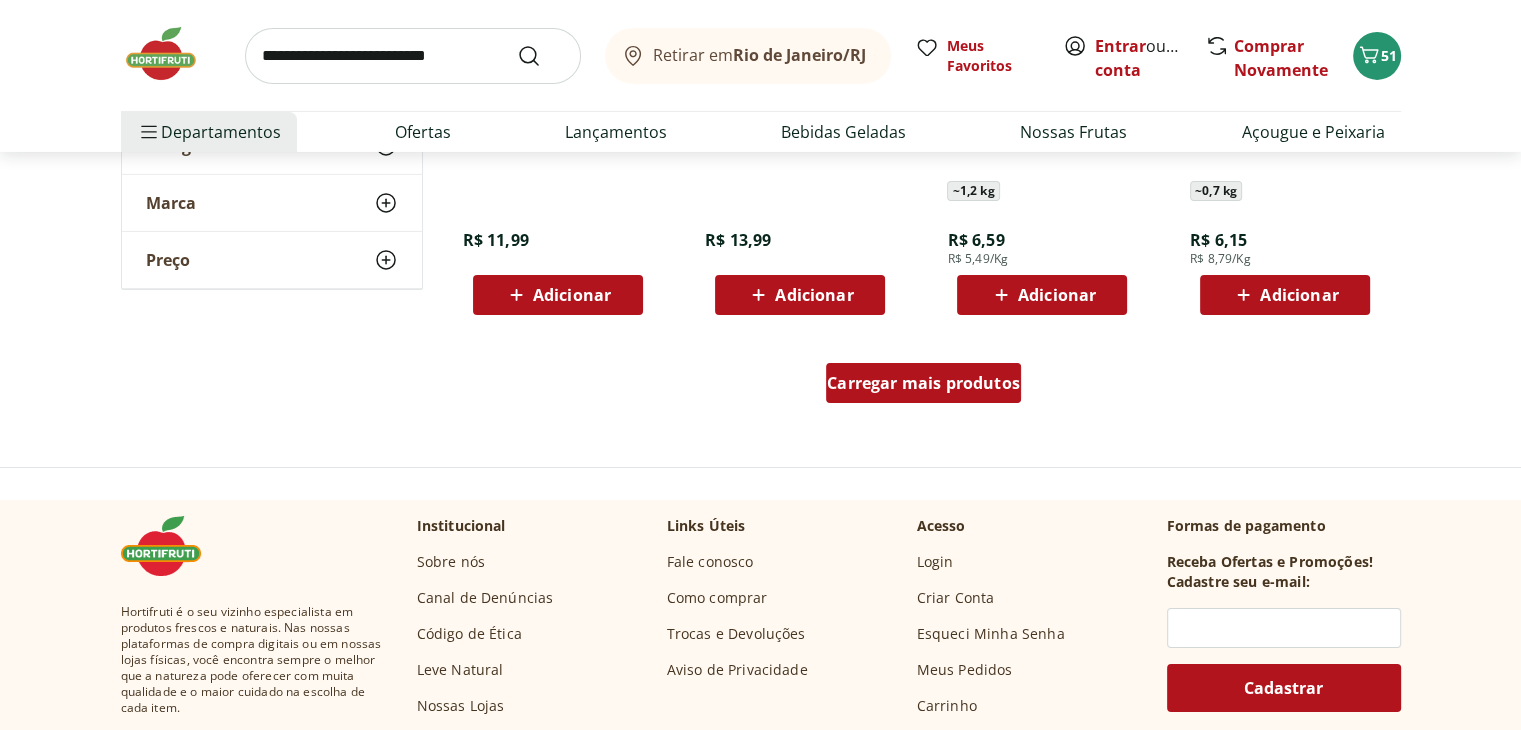 click on "Carregar mais produtos" at bounding box center [923, 383] 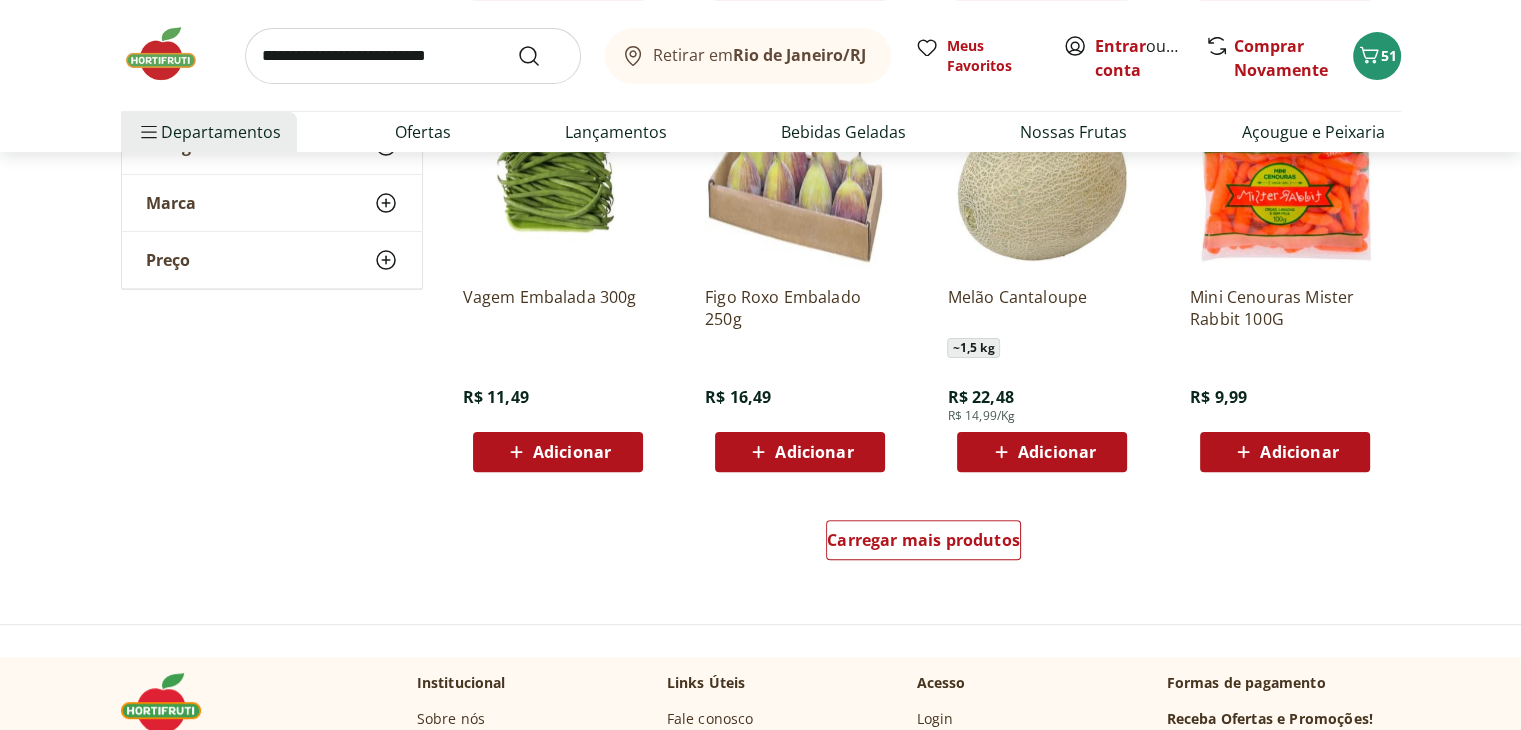 scroll, scrollTop: 23371, scrollLeft: 0, axis: vertical 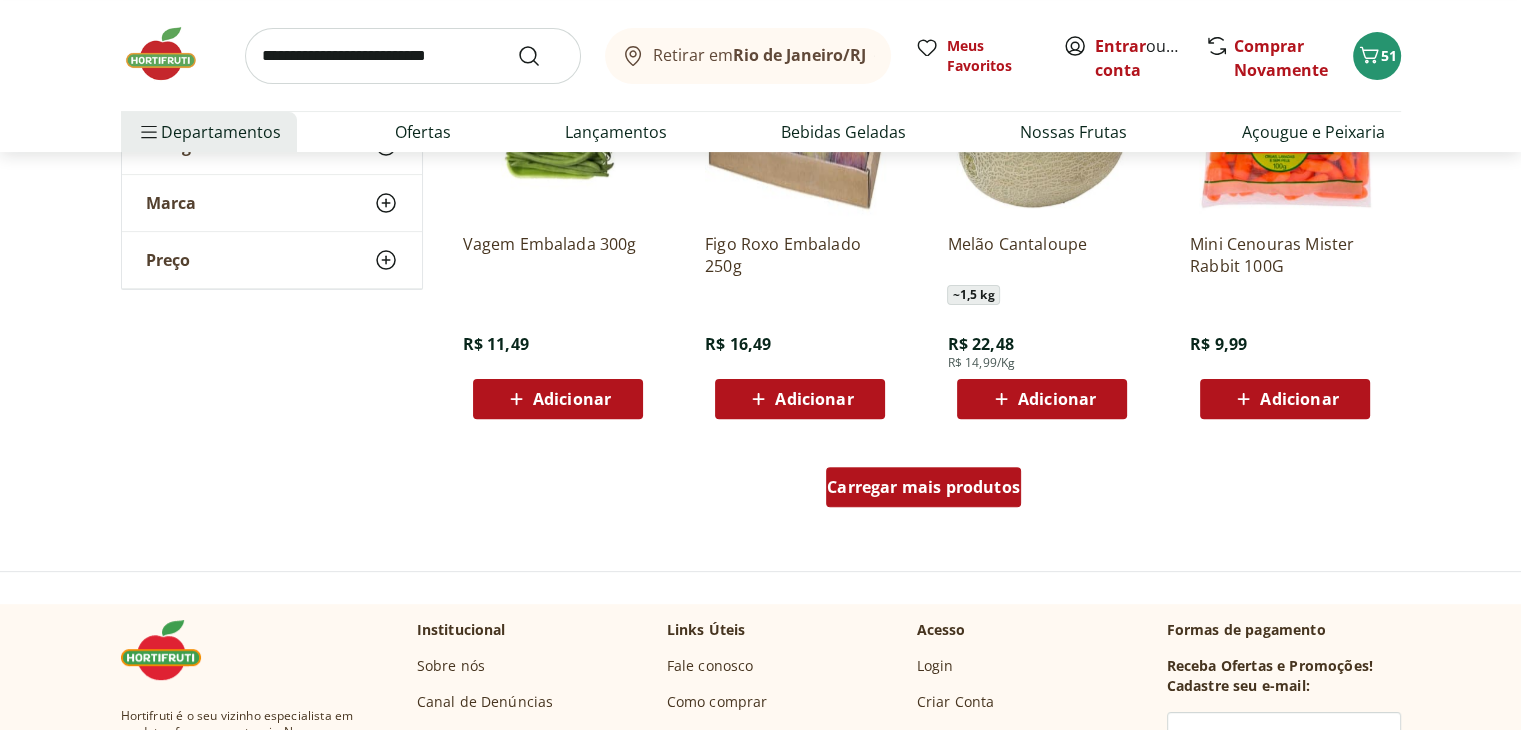 click on "Carregar mais produtos" at bounding box center (923, 487) 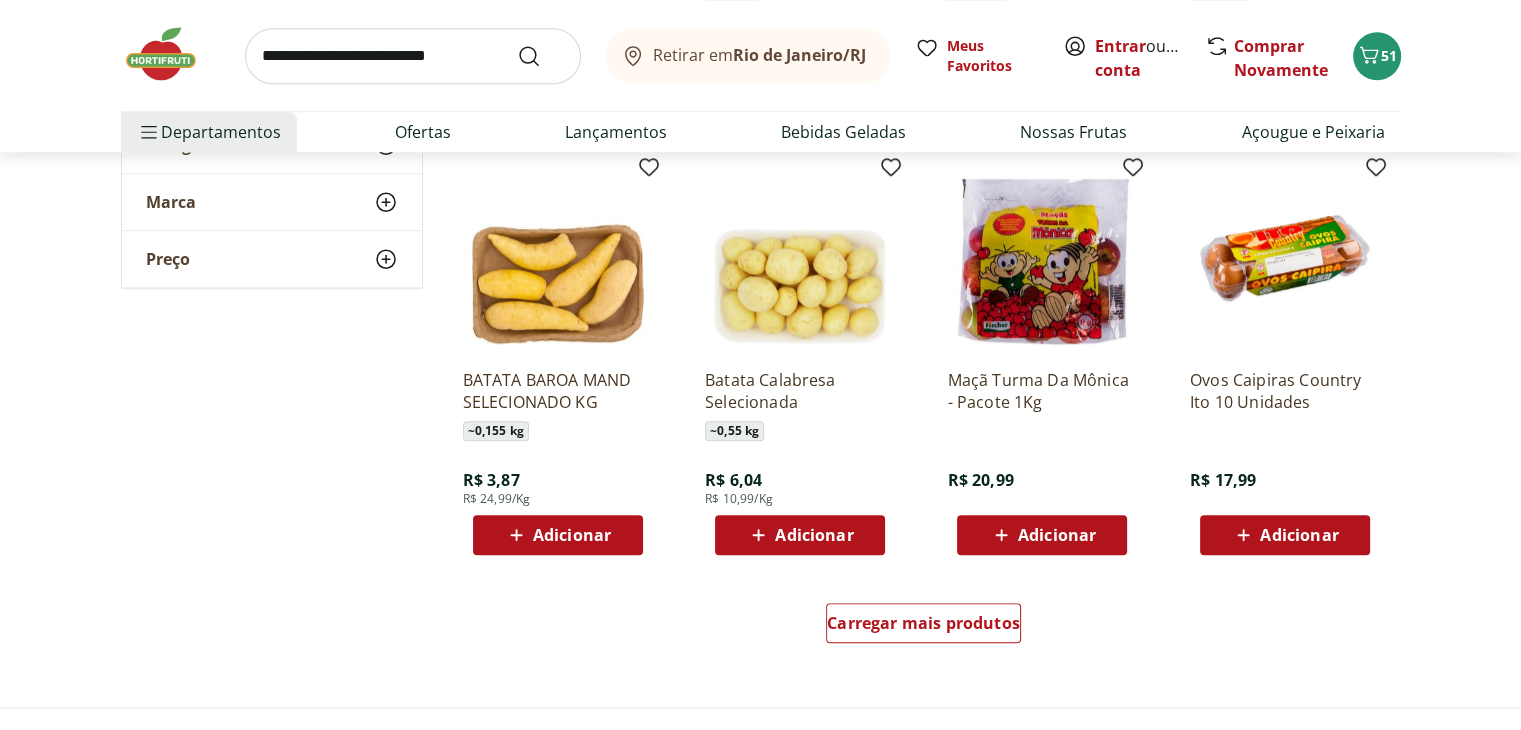 scroll, scrollTop: 24571, scrollLeft: 0, axis: vertical 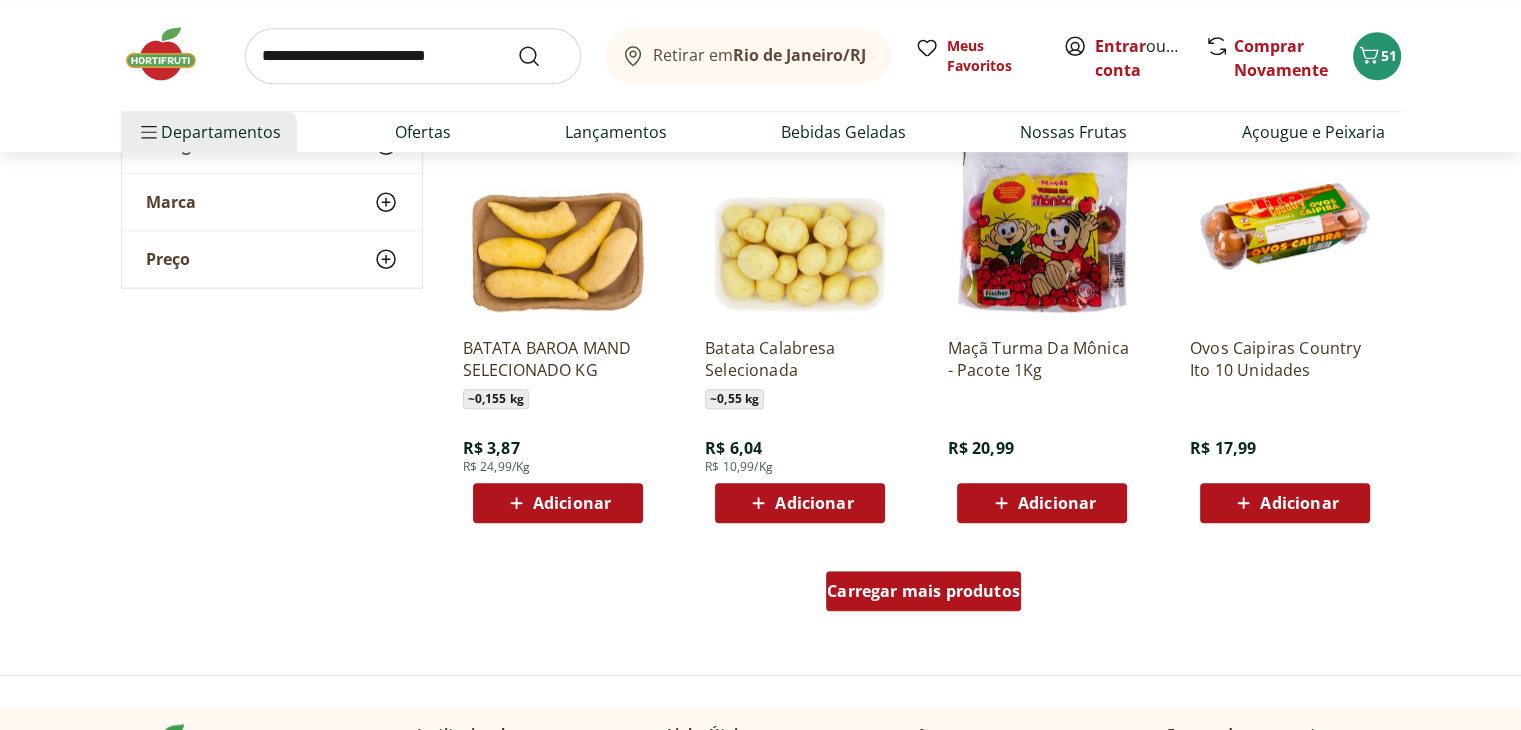 click on "Carregar mais produtos" at bounding box center (923, 591) 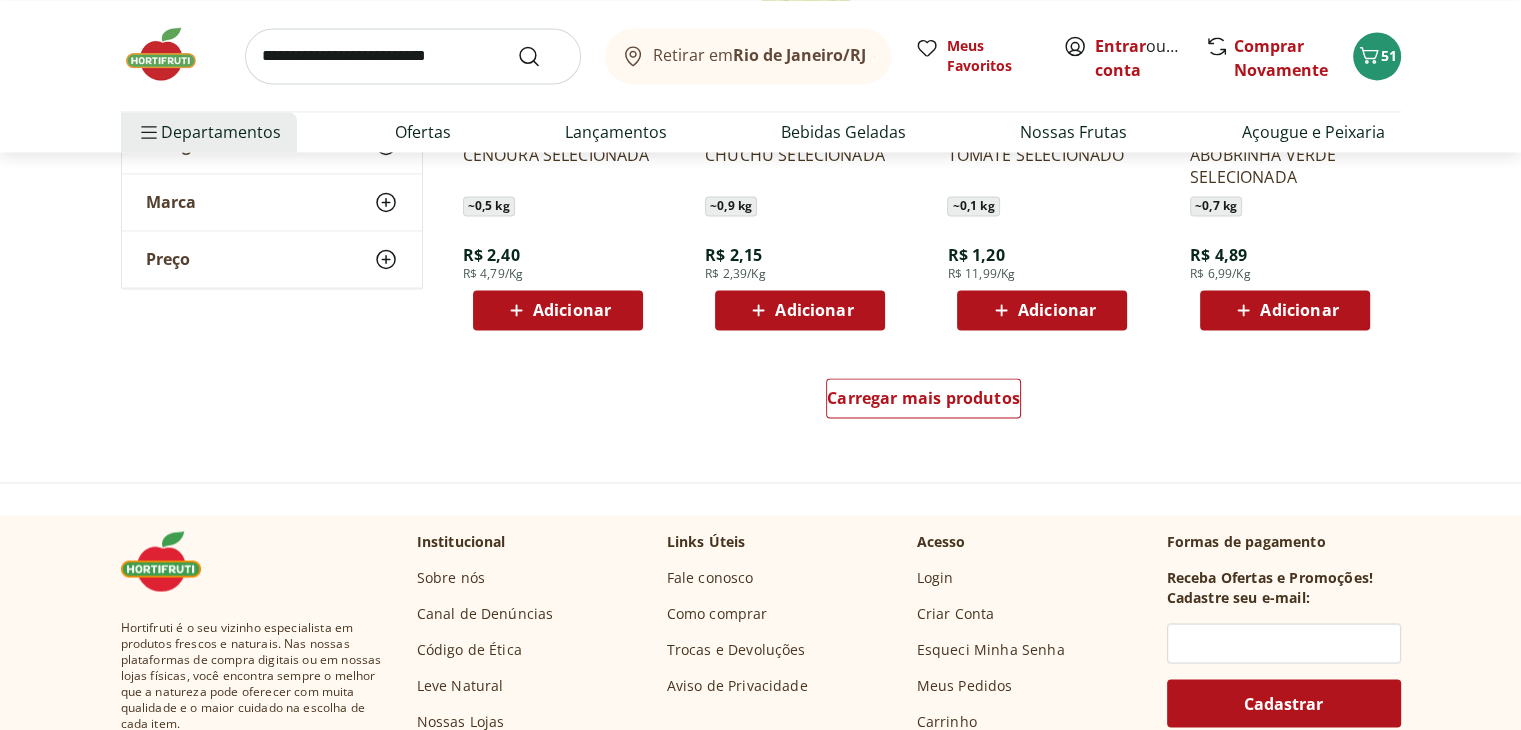scroll, scrollTop: 26071, scrollLeft: 0, axis: vertical 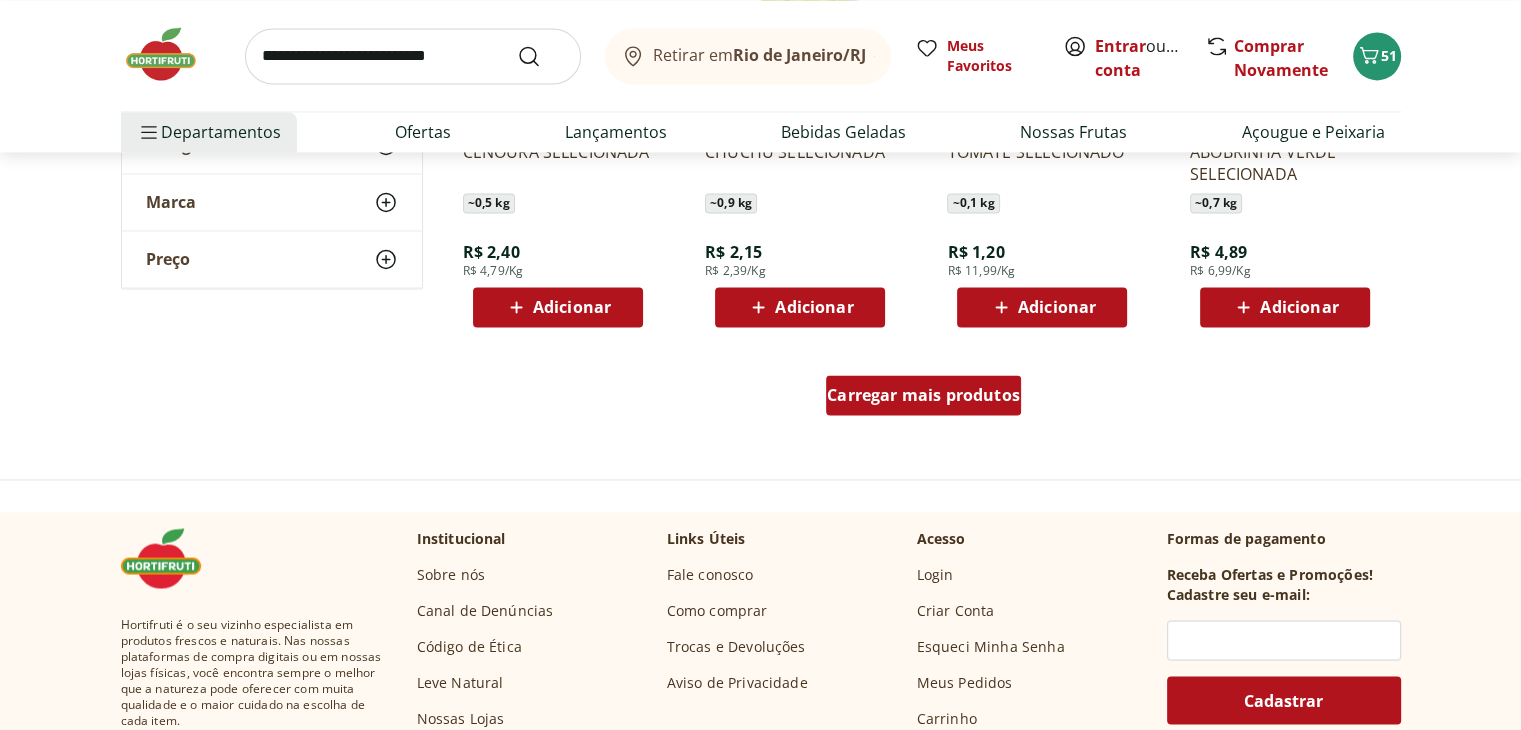 click on "Carregar mais produtos" at bounding box center (923, 395) 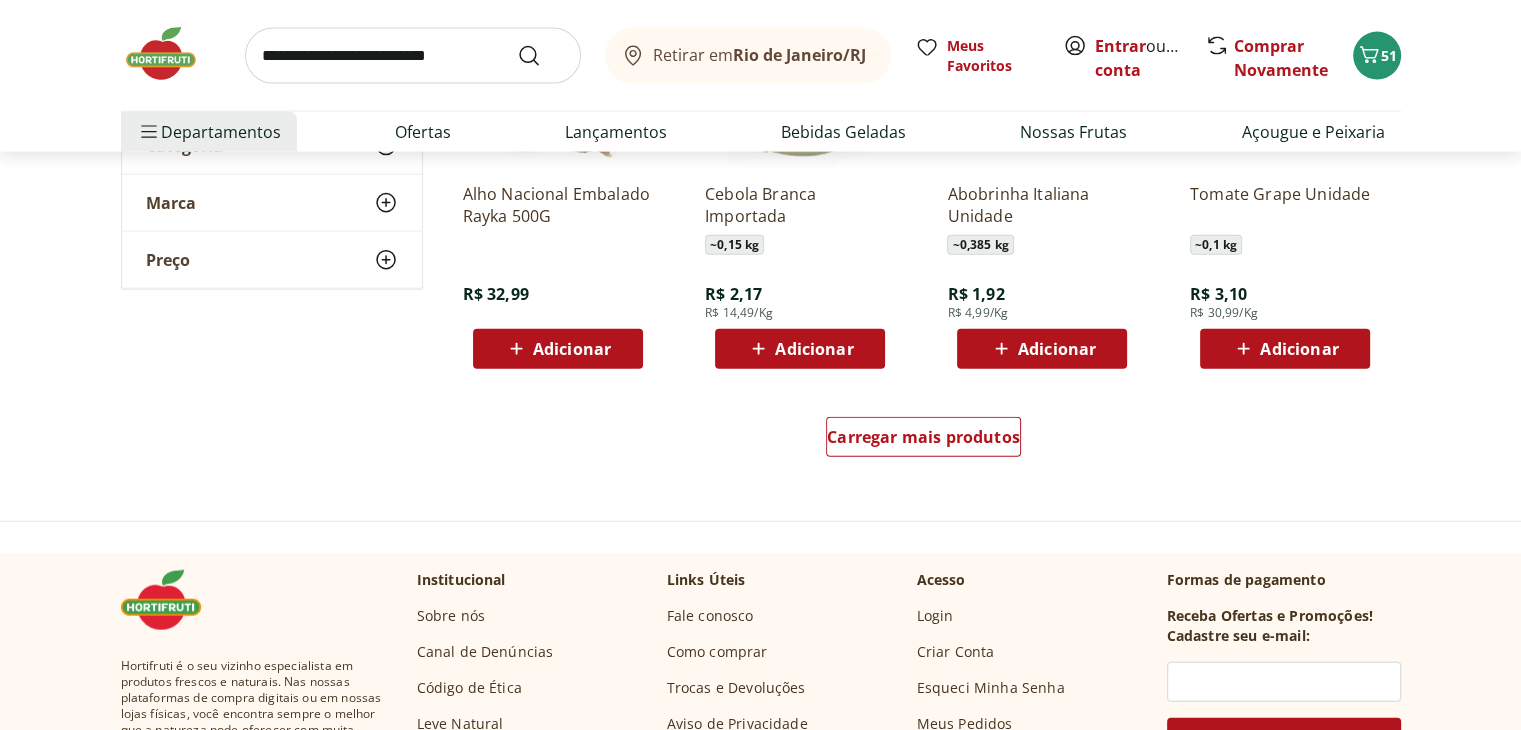 scroll, scrollTop: 27371, scrollLeft: 0, axis: vertical 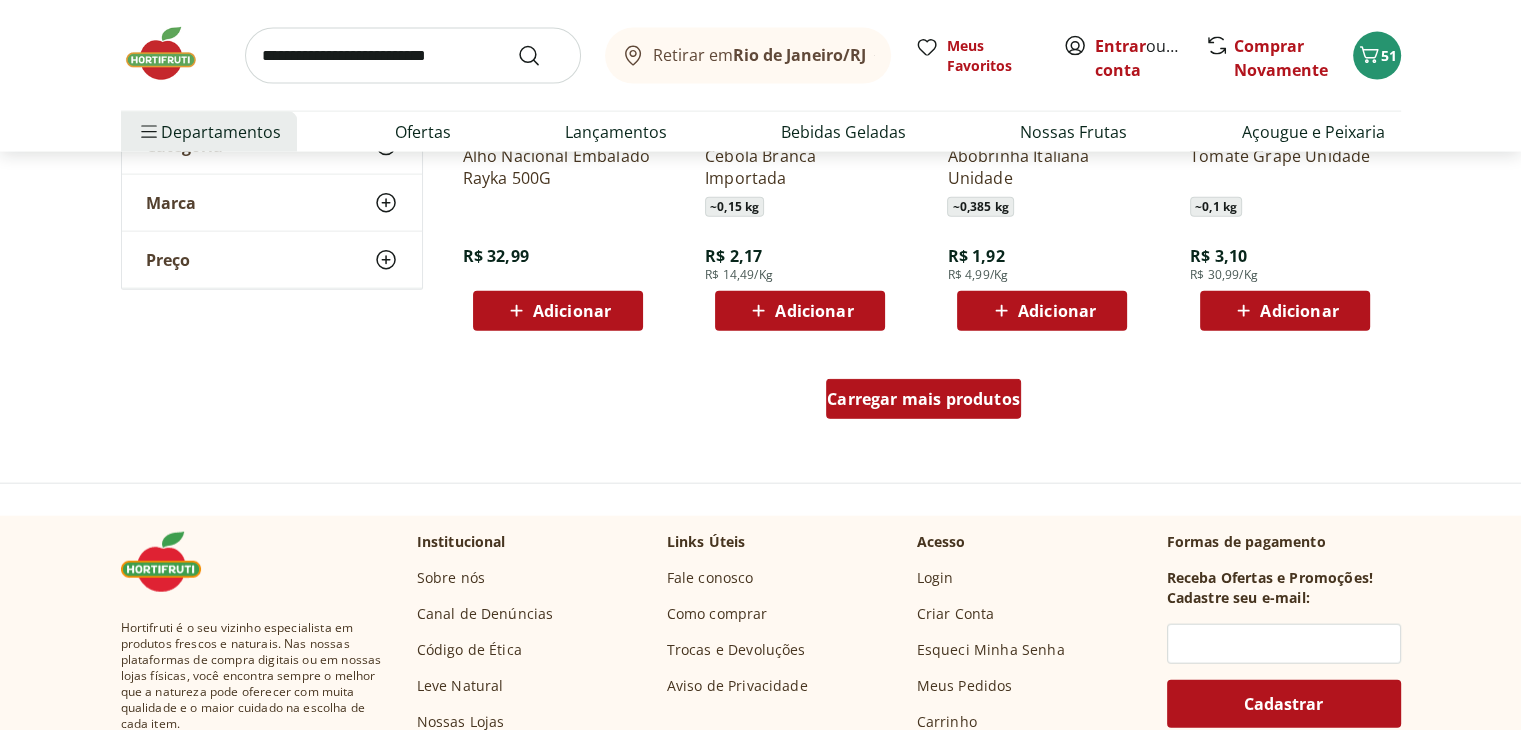 click on "Carregar mais produtos" at bounding box center (923, 399) 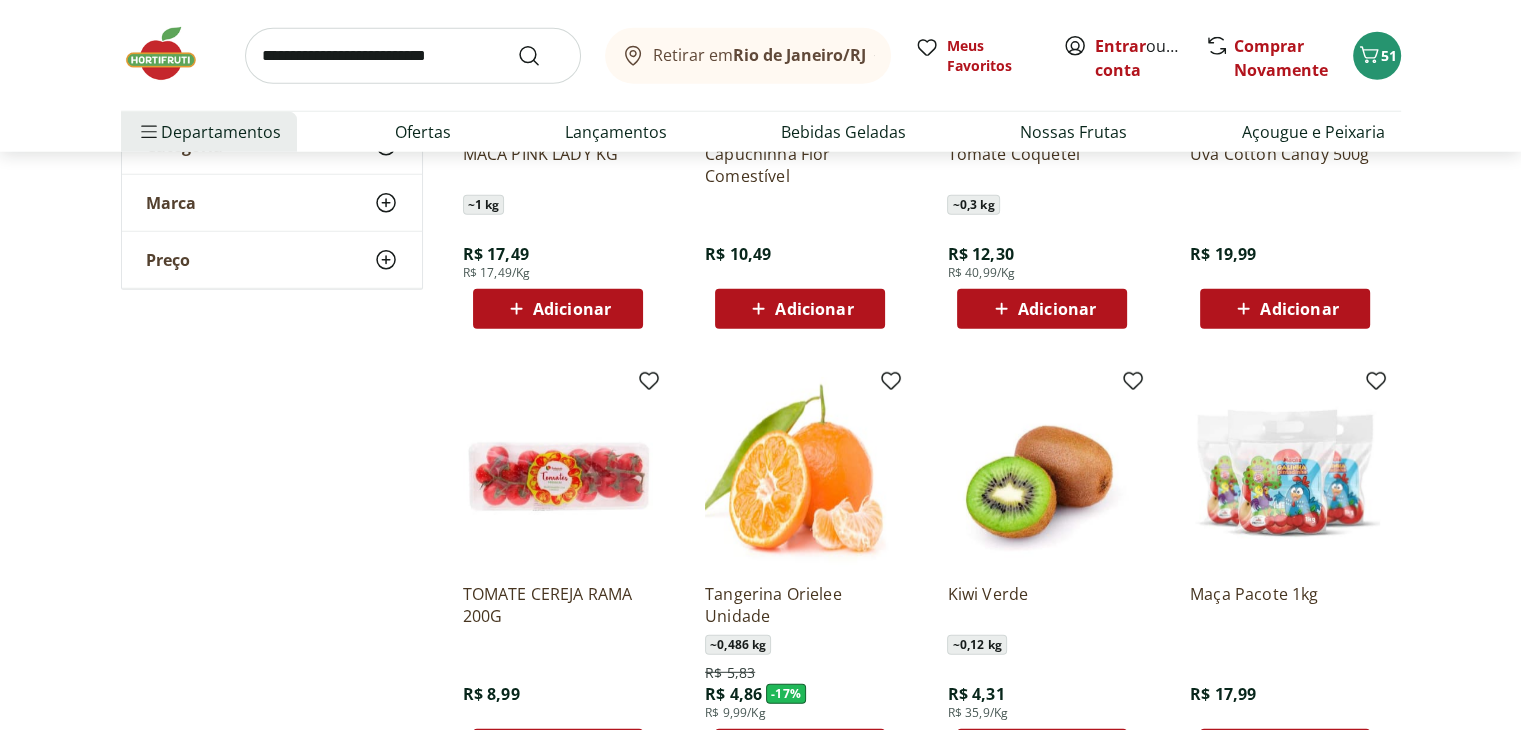 scroll, scrollTop: 27971, scrollLeft: 0, axis: vertical 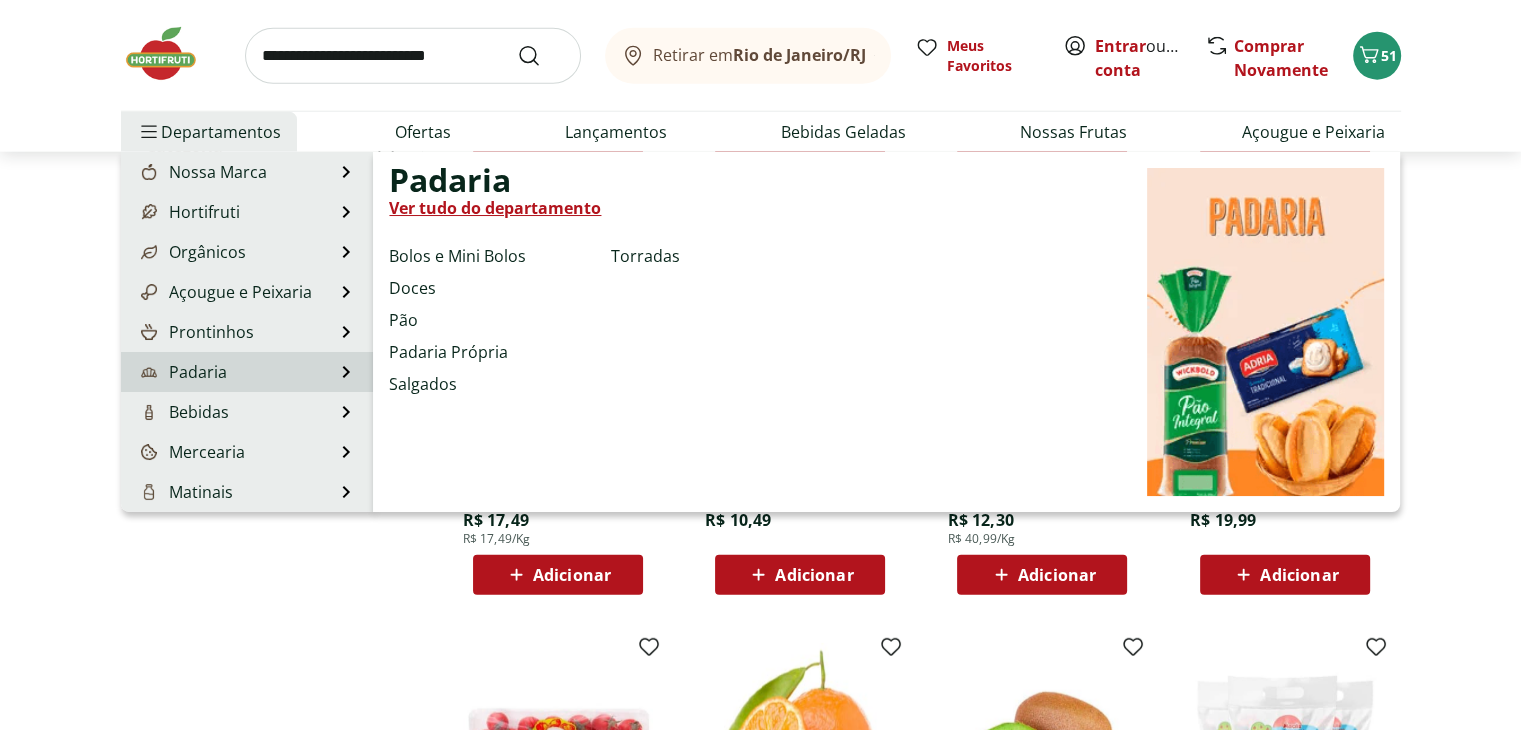 click on "Padaria" at bounding box center [182, 372] 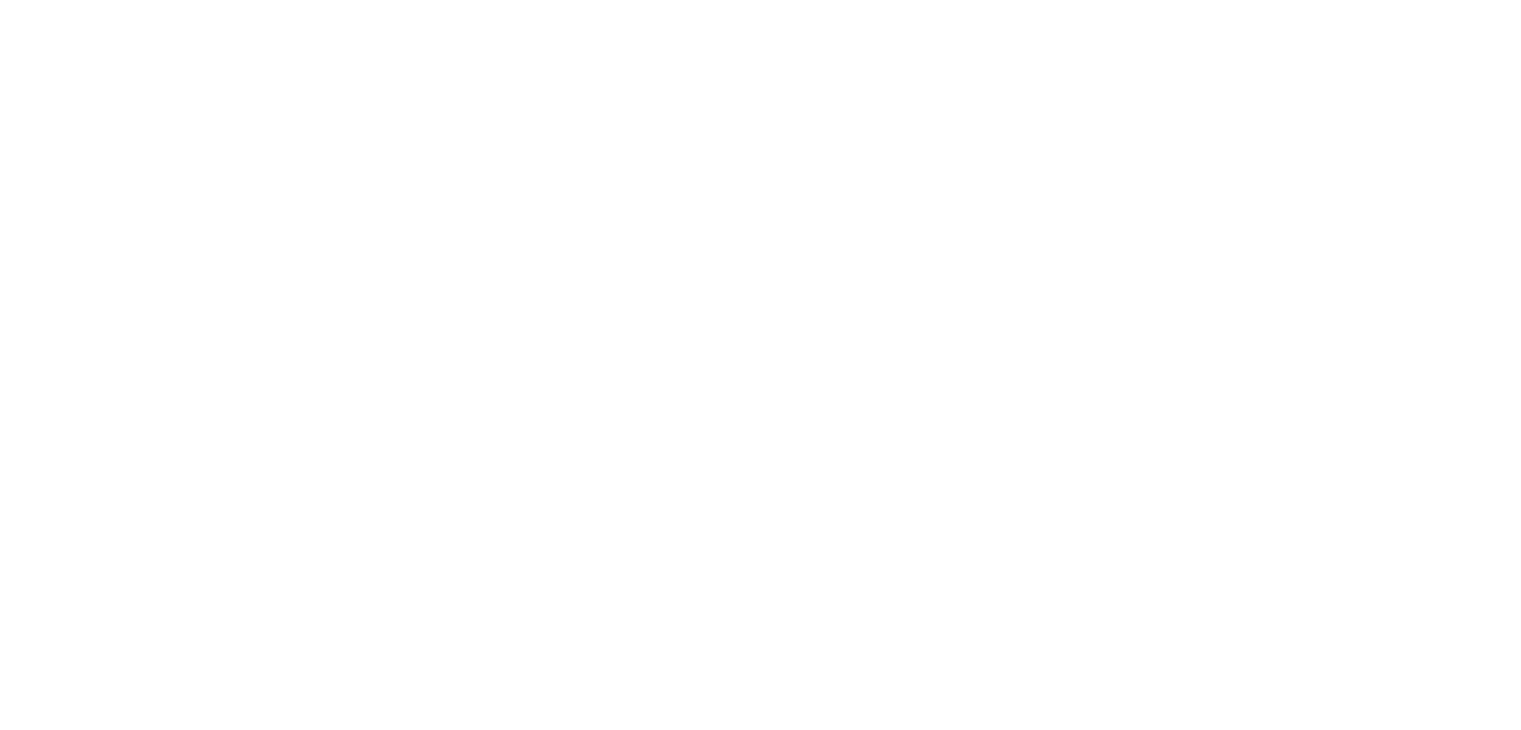 scroll, scrollTop: 0, scrollLeft: 0, axis: both 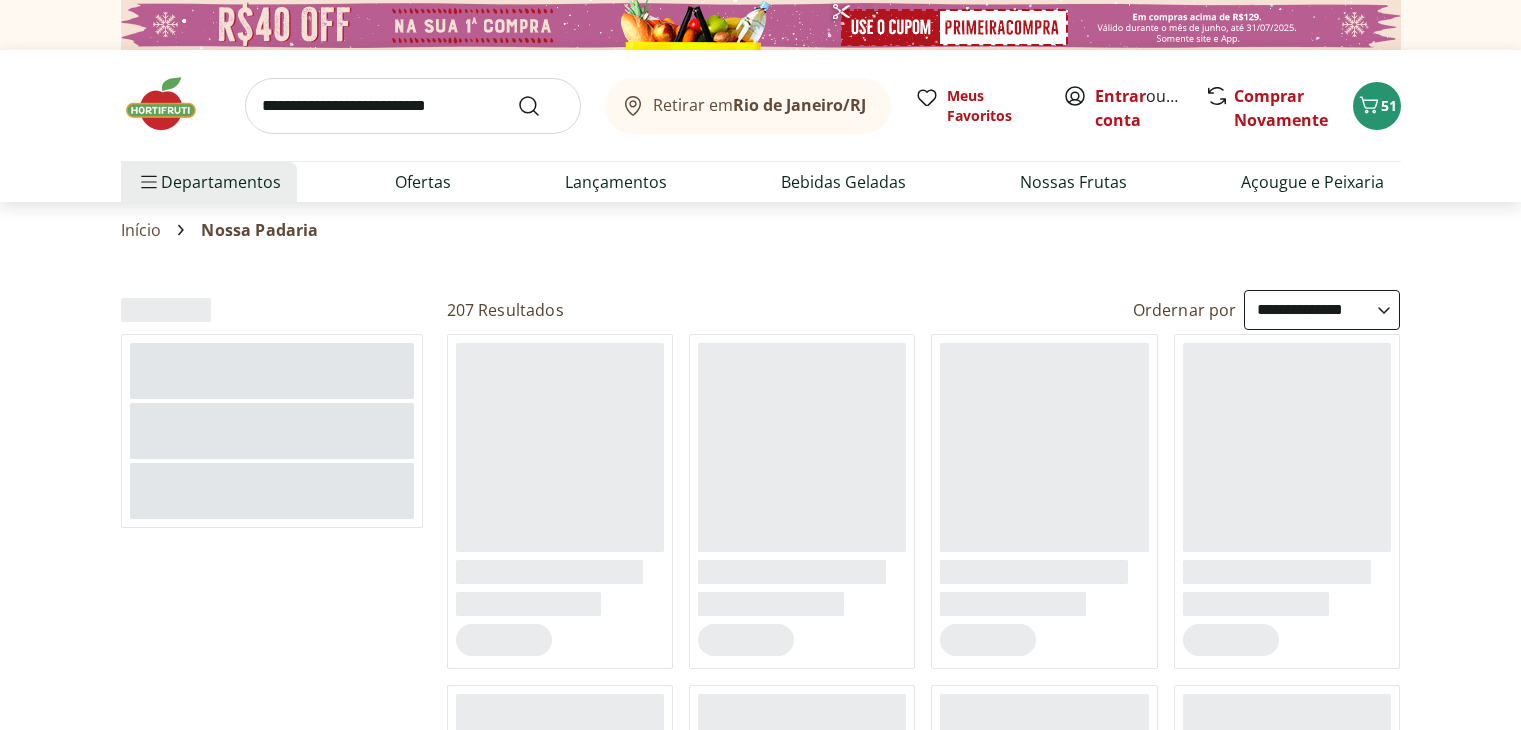 select on "**********" 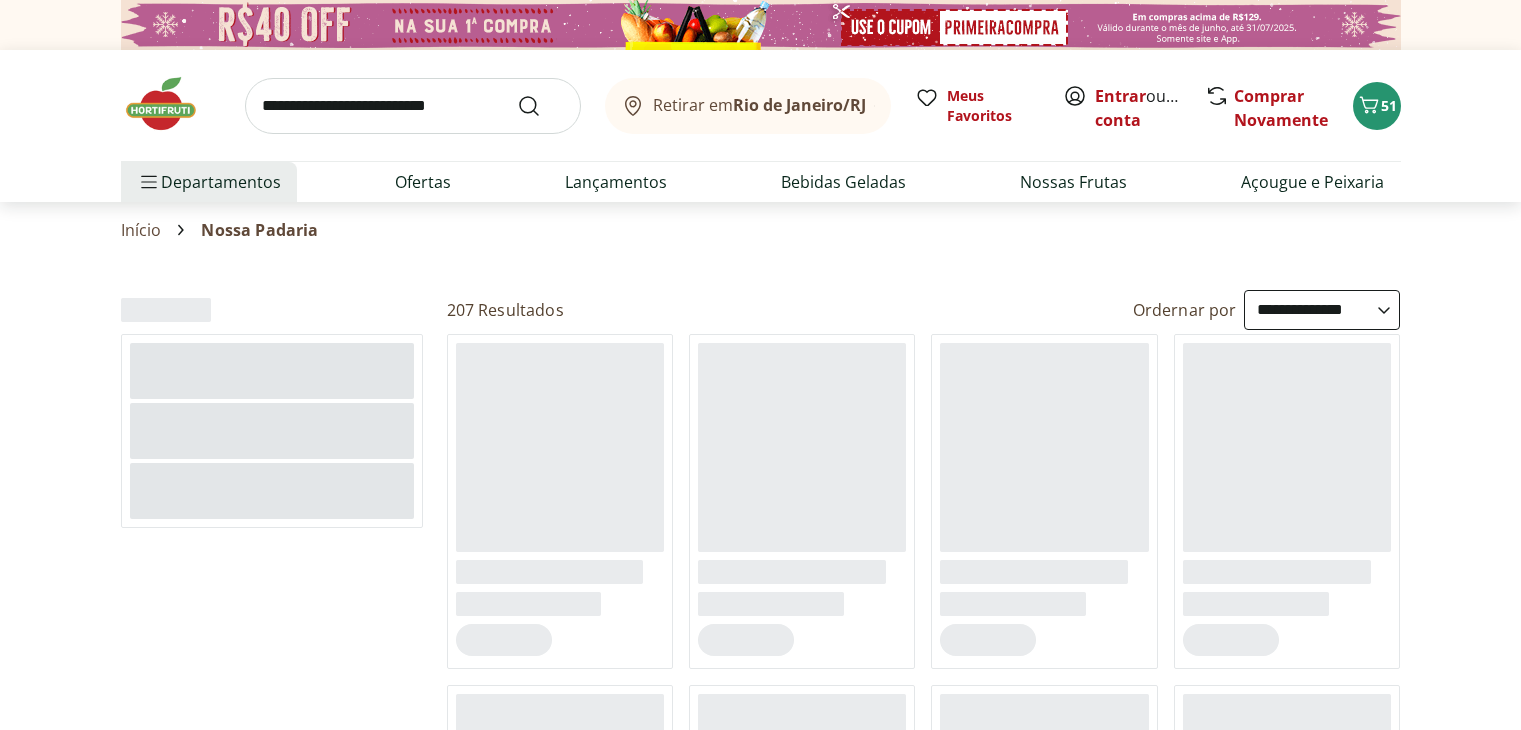 scroll, scrollTop: 0, scrollLeft: 0, axis: both 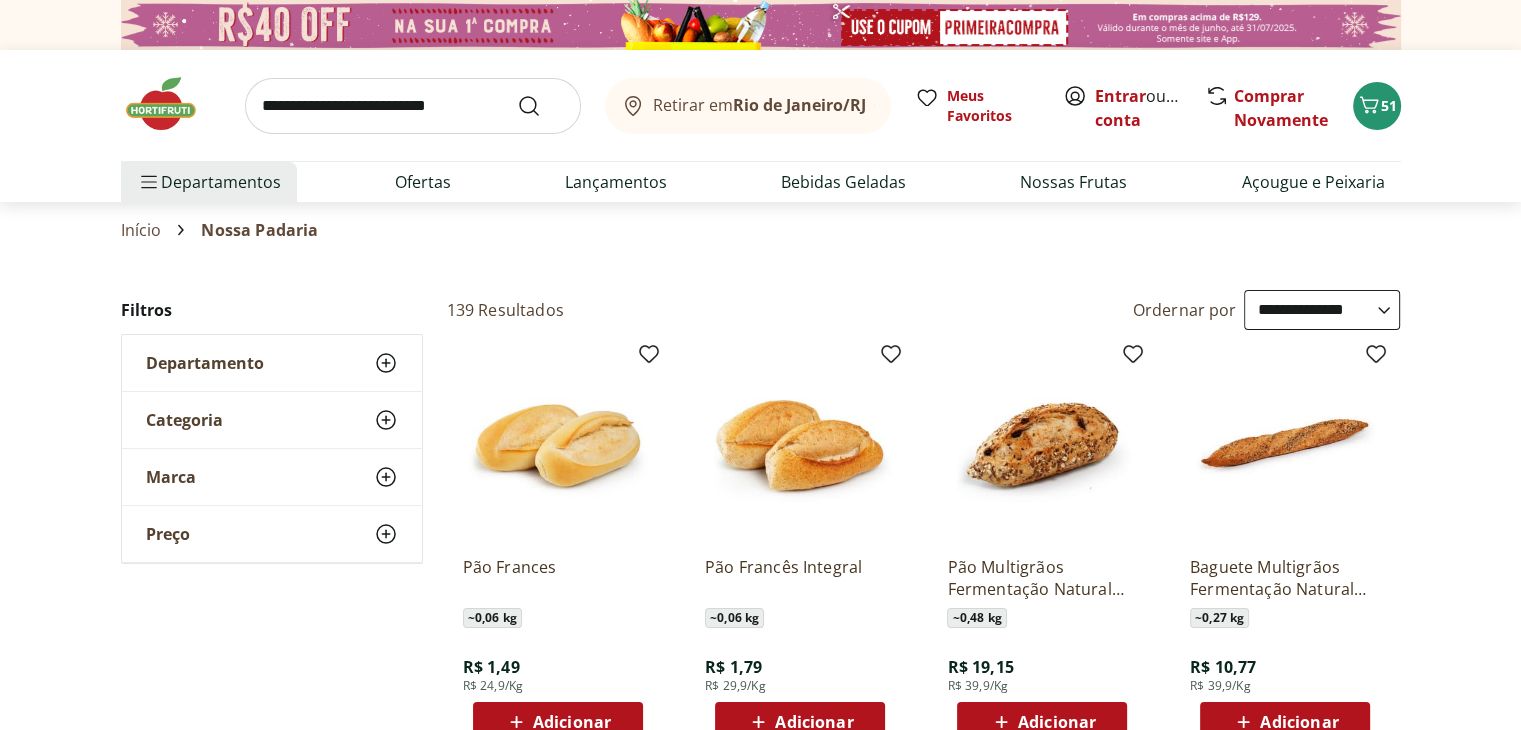 click 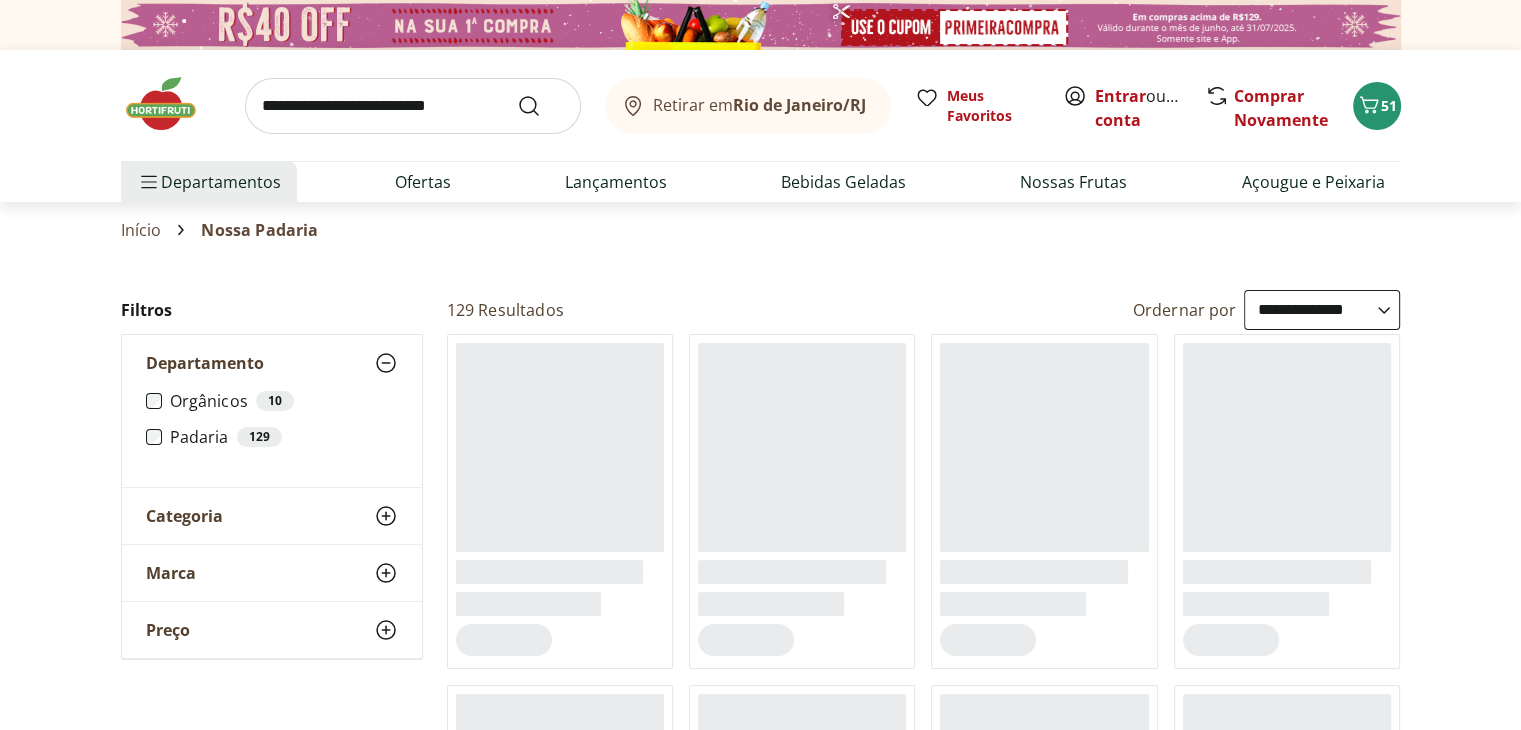 click 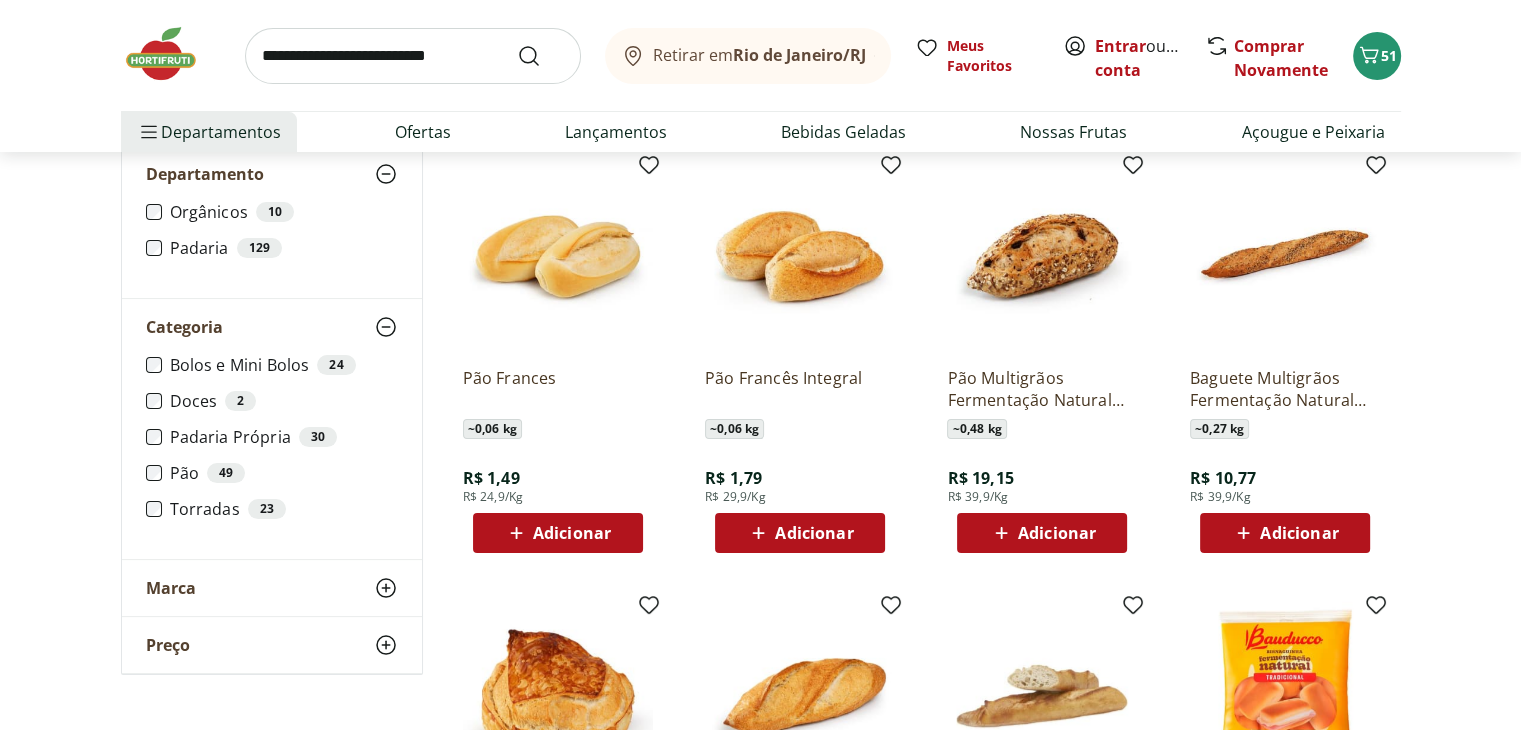 scroll, scrollTop: 200, scrollLeft: 0, axis: vertical 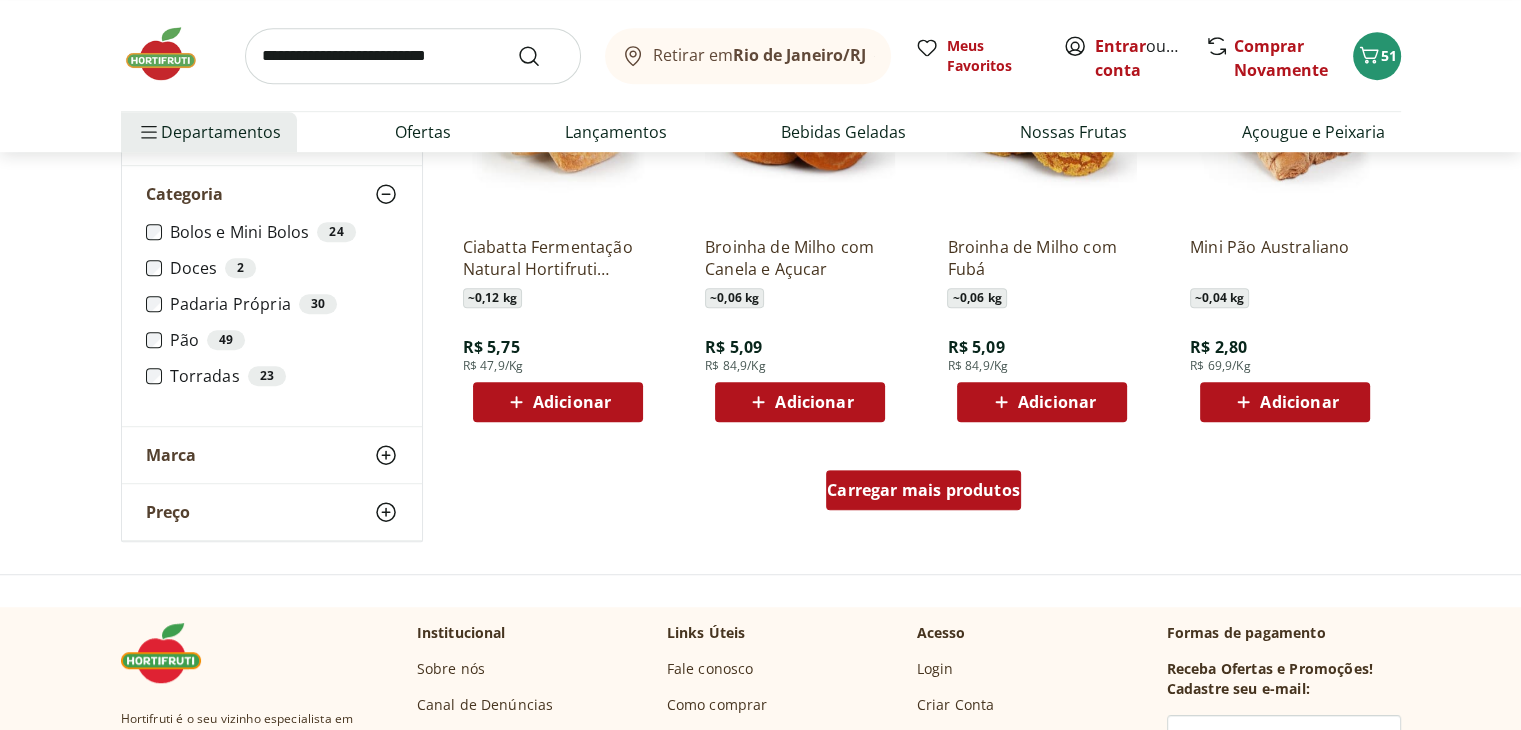 click on "Carregar mais produtos" at bounding box center [923, 490] 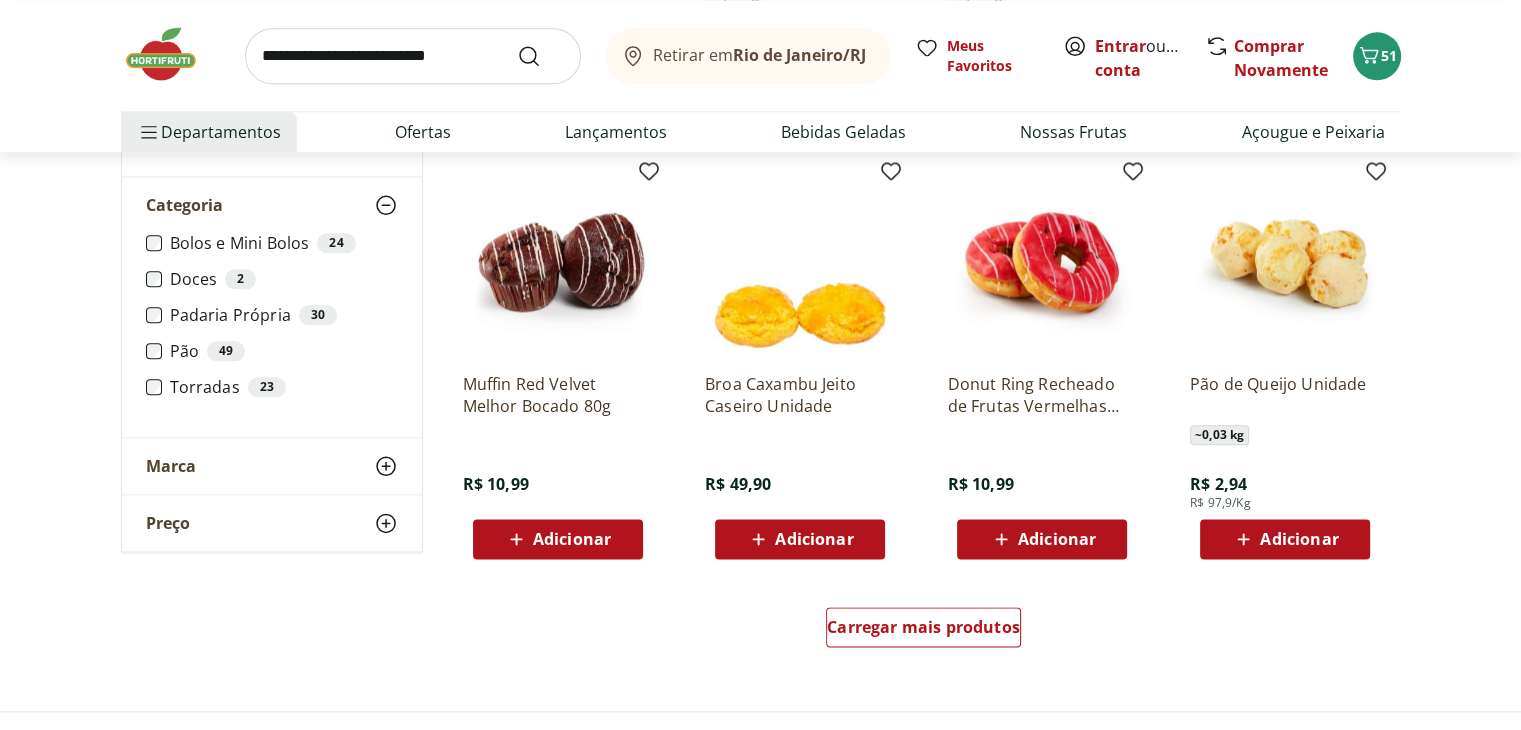 scroll, scrollTop: 2400, scrollLeft: 0, axis: vertical 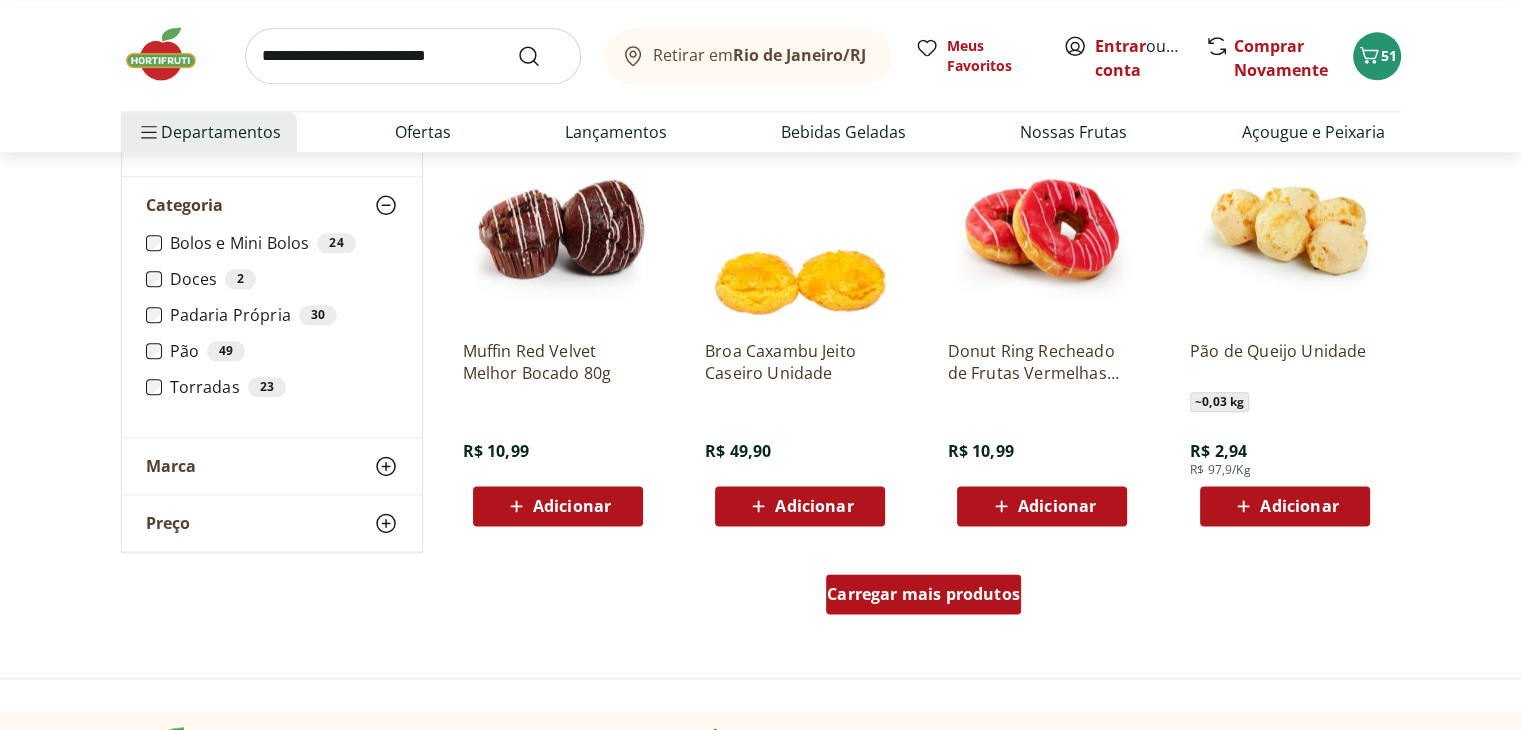 click on "Carregar mais produtos" at bounding box center [923, 594] 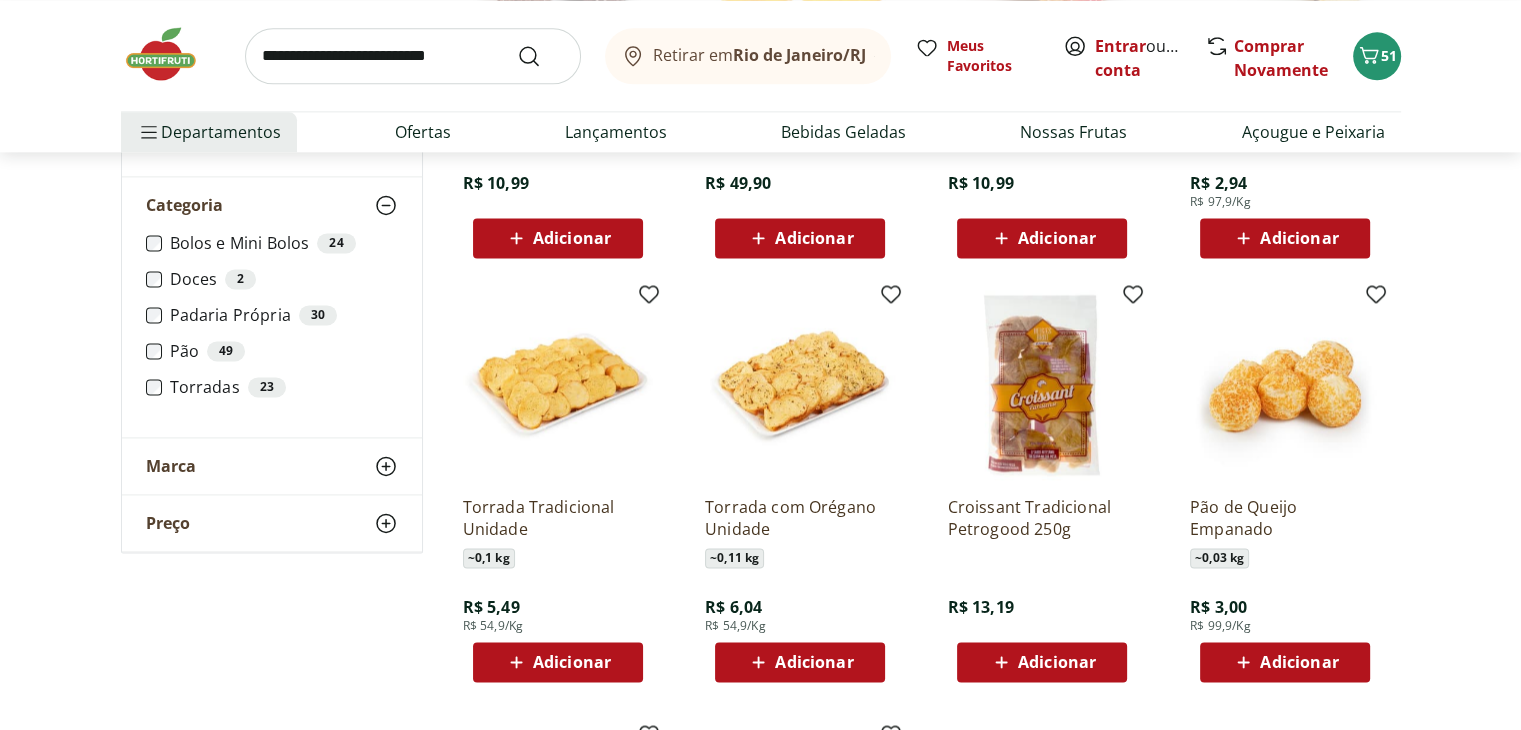scroll, scrollTop: 2700, scrollLeft: 0, axis: vertical 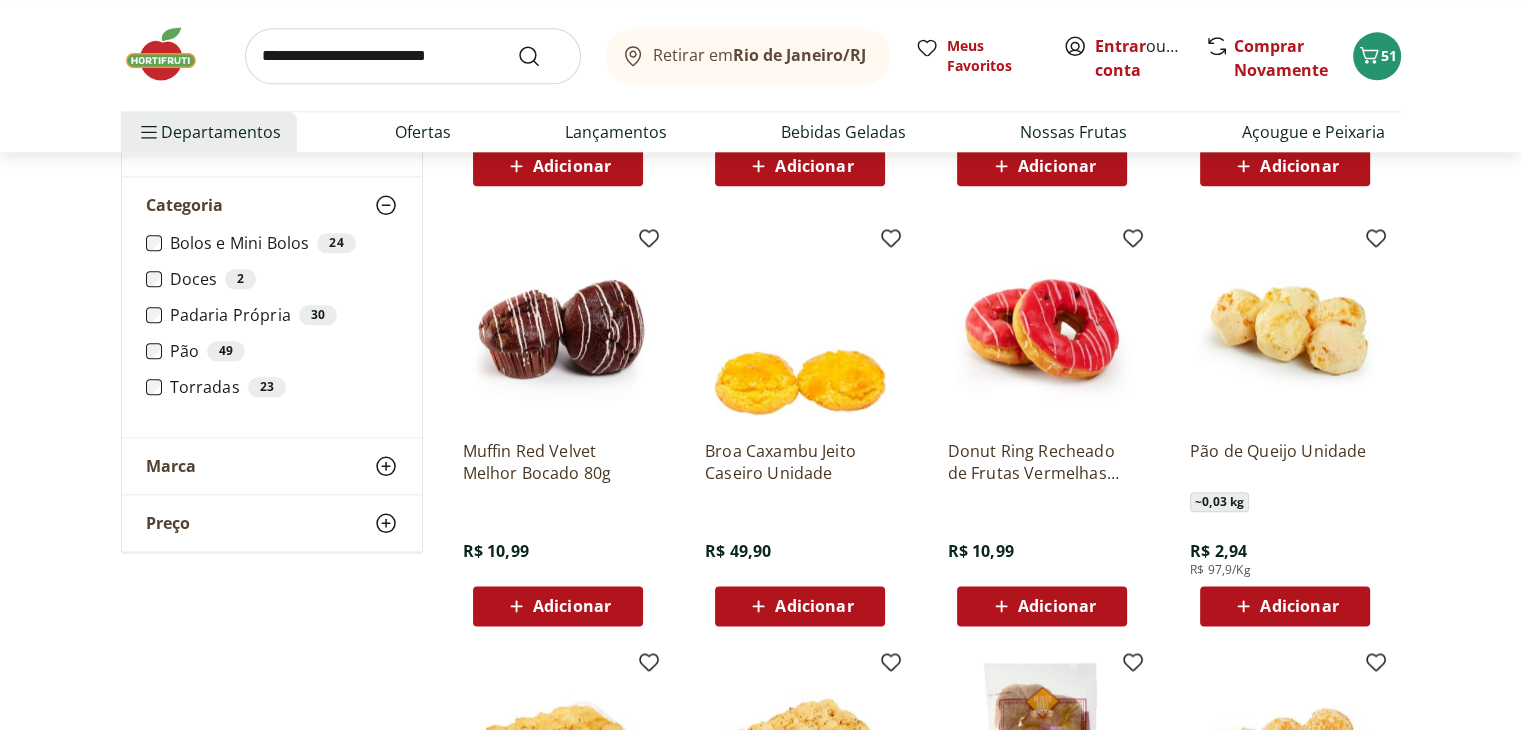click at bounding box center [1285, 329] 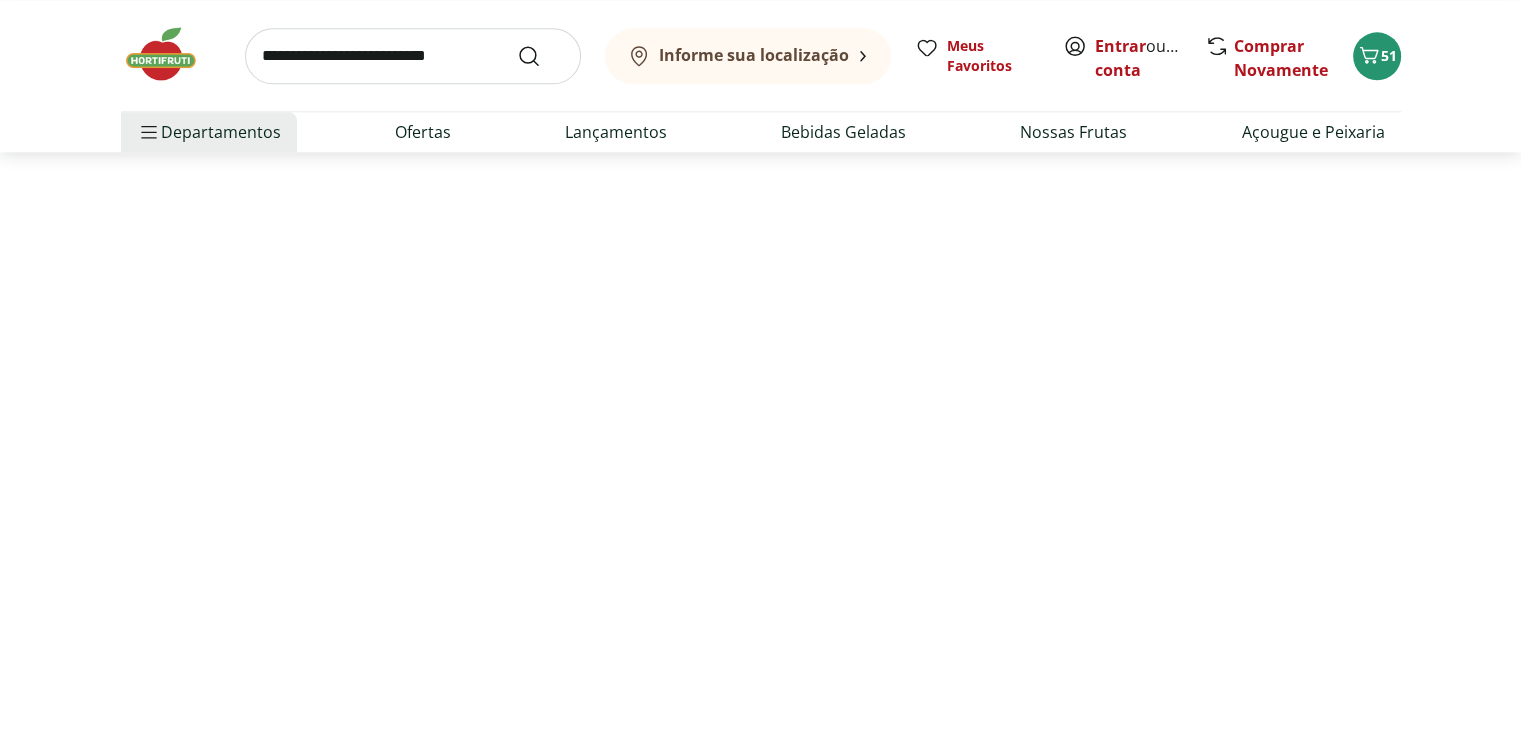 scroll, scrollTop: 0, scrollLeft: 0, axis: both 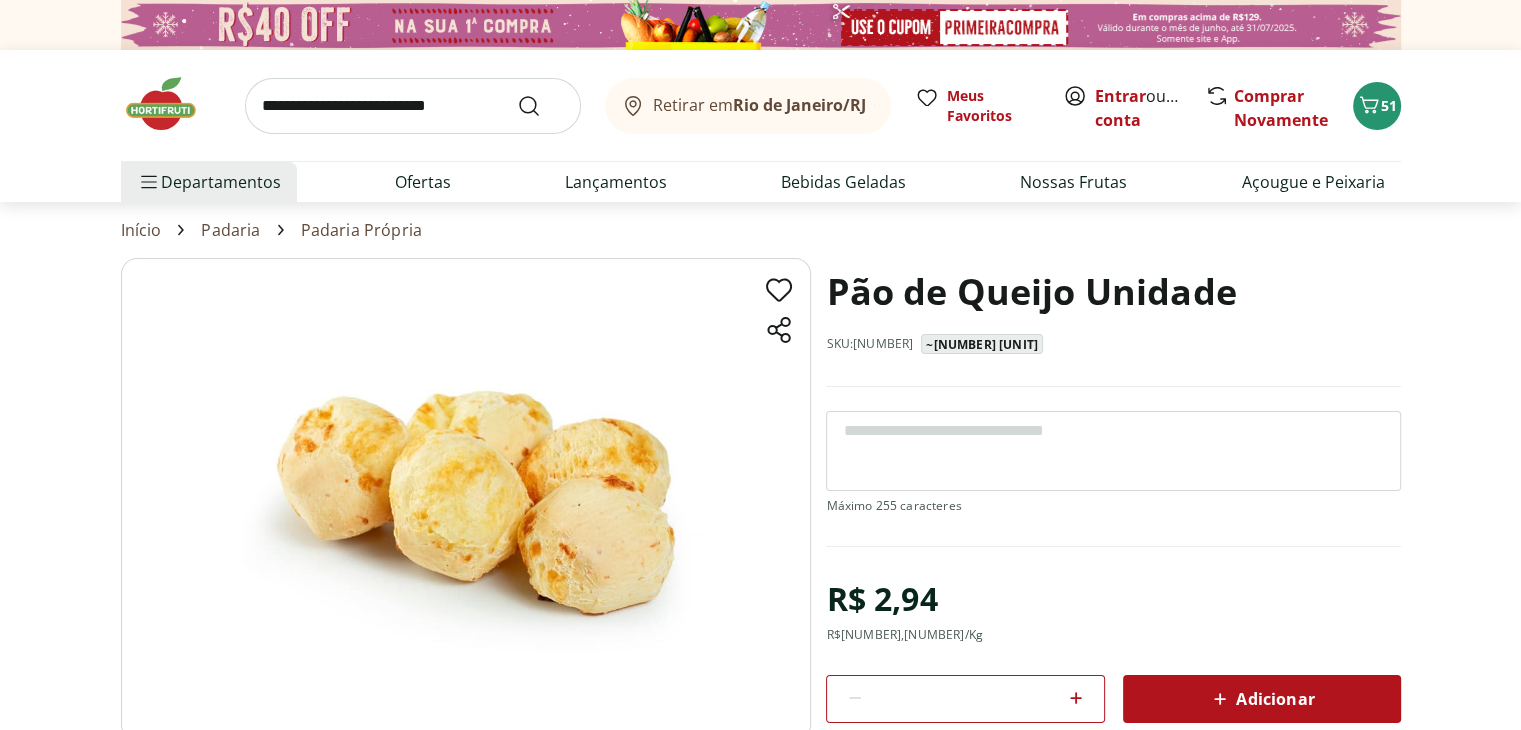 select on "**********" 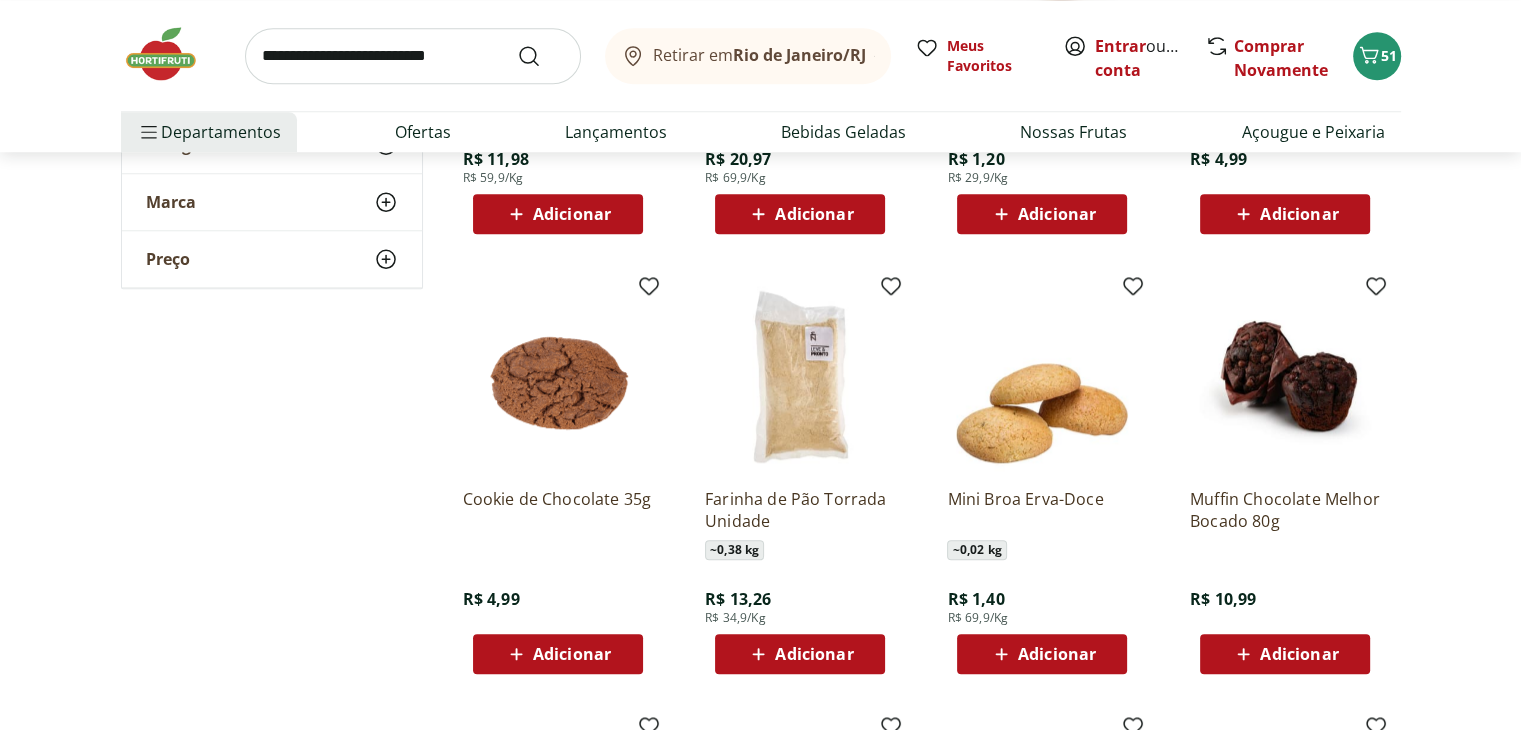 scroll, scrollTop: 1800, scrollLeft: 0, axis: vertical 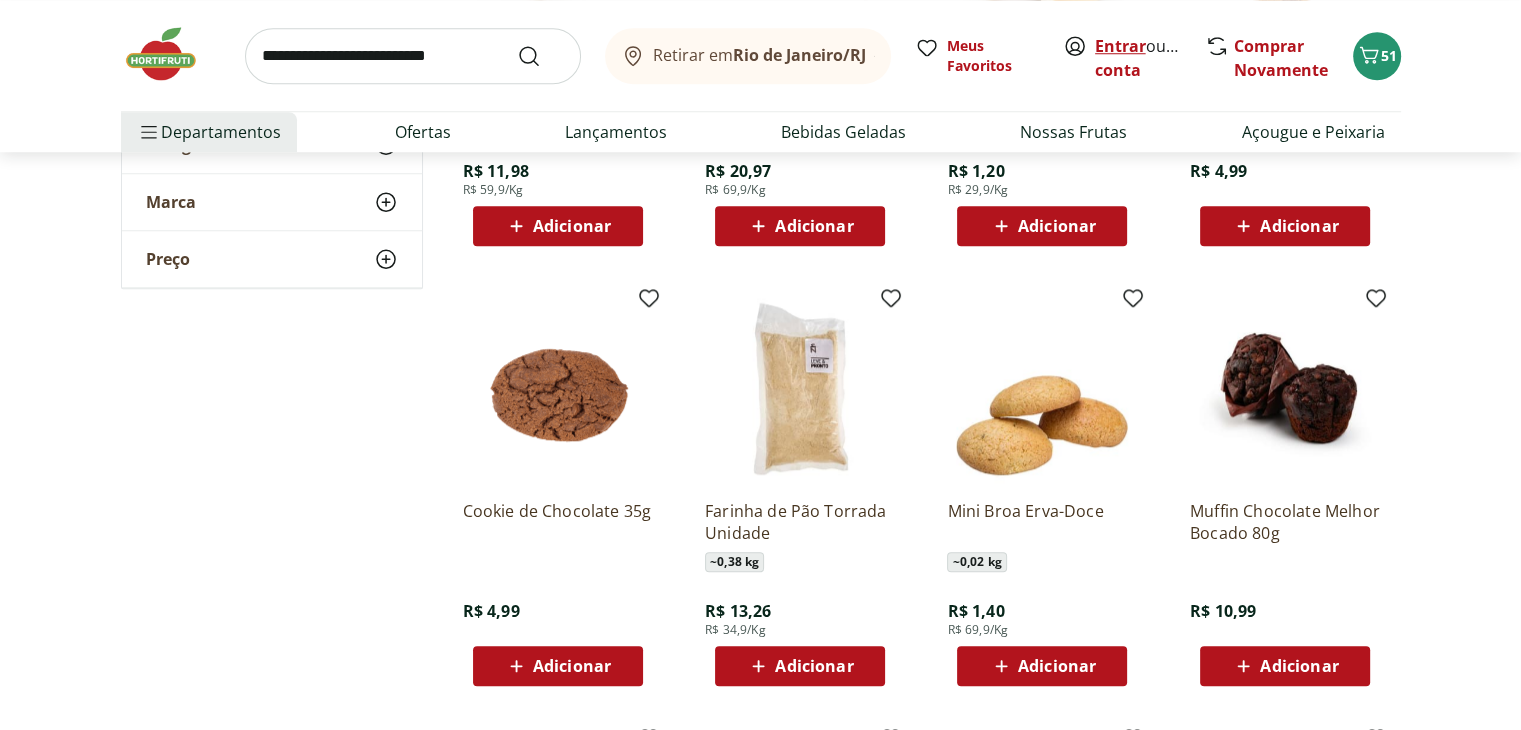 click on "Entrar" at bounding box center [1120, 46] 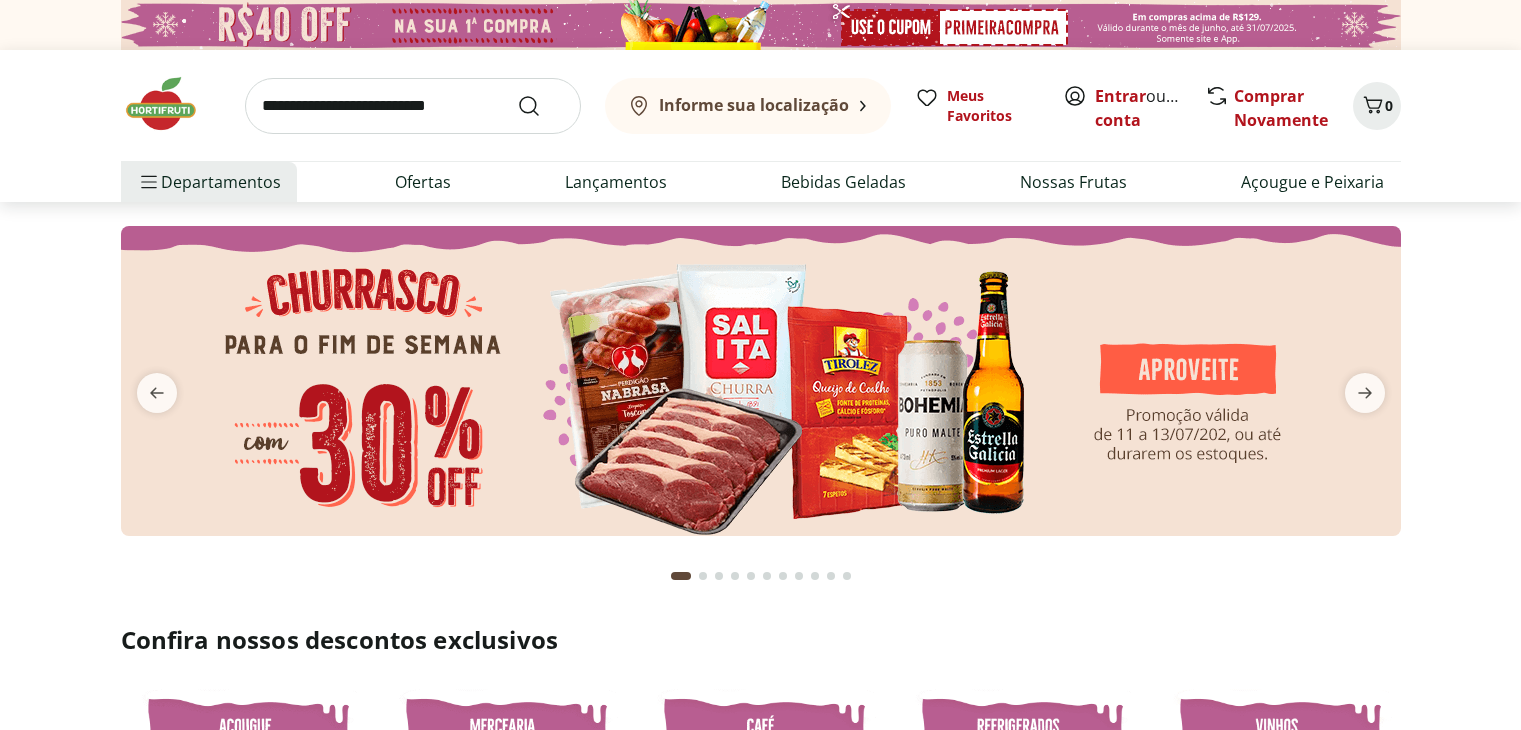 scroll, scrollTop: 0, scrollLeft: 0, axis: both 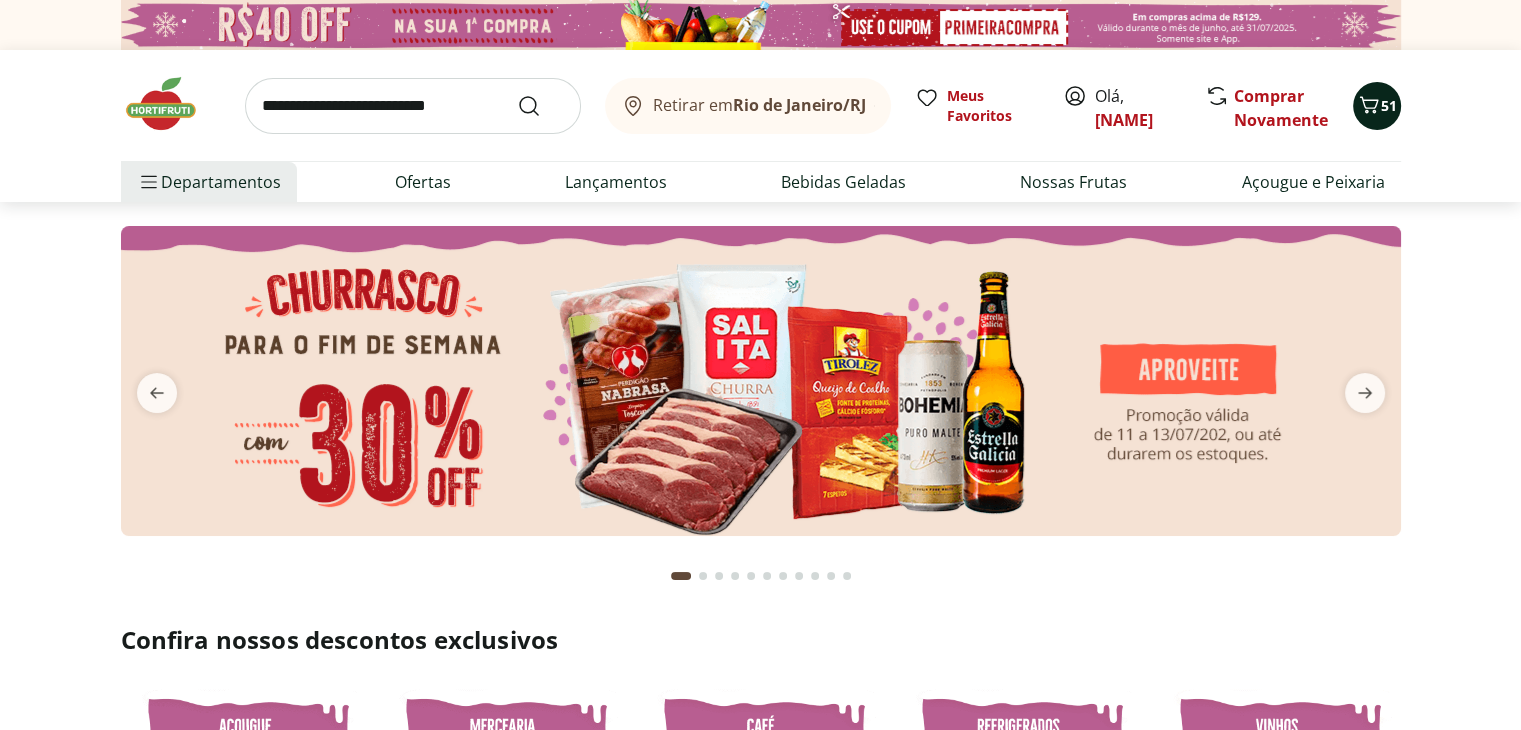 click 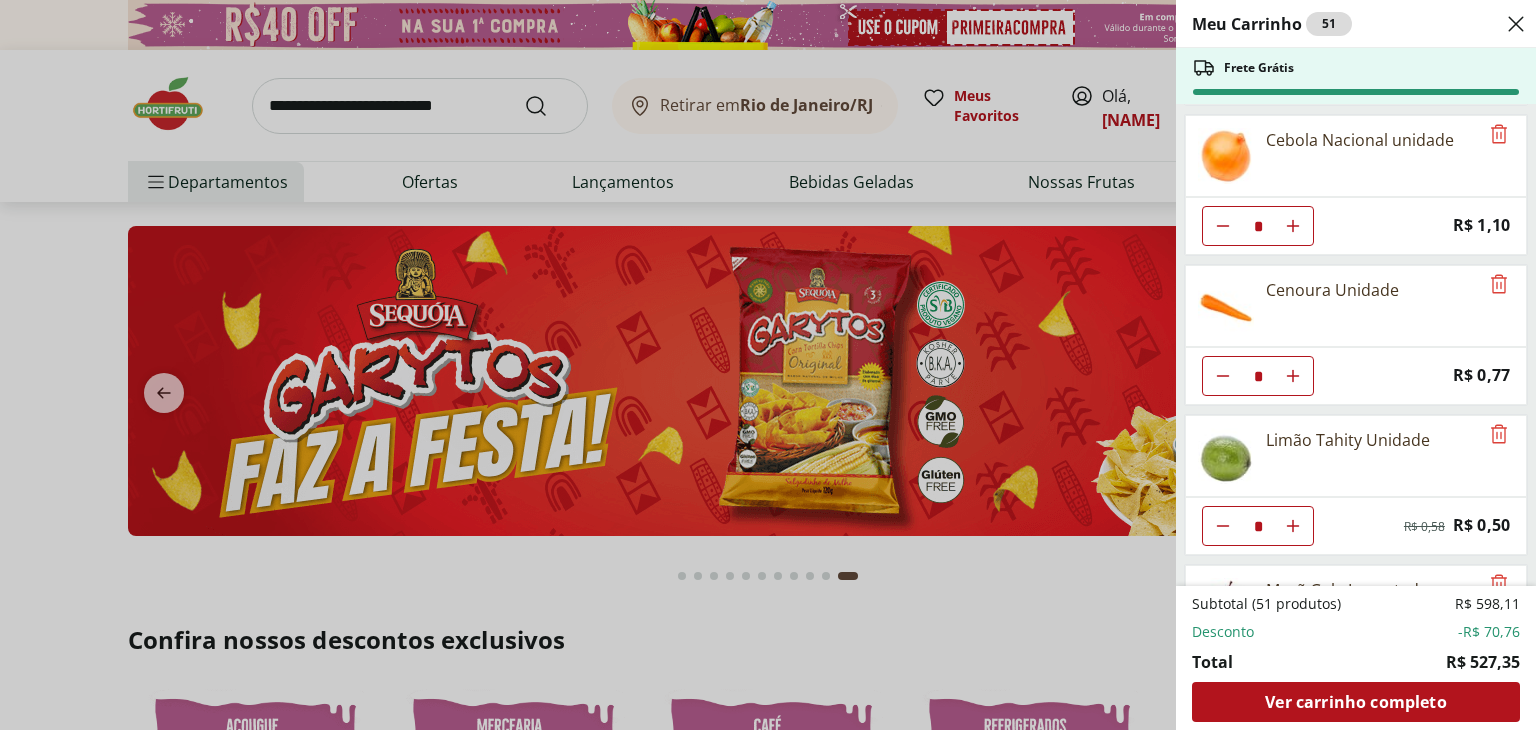 scroll, scrollTop: 1800, scrollLeft: 0, axis: vertical 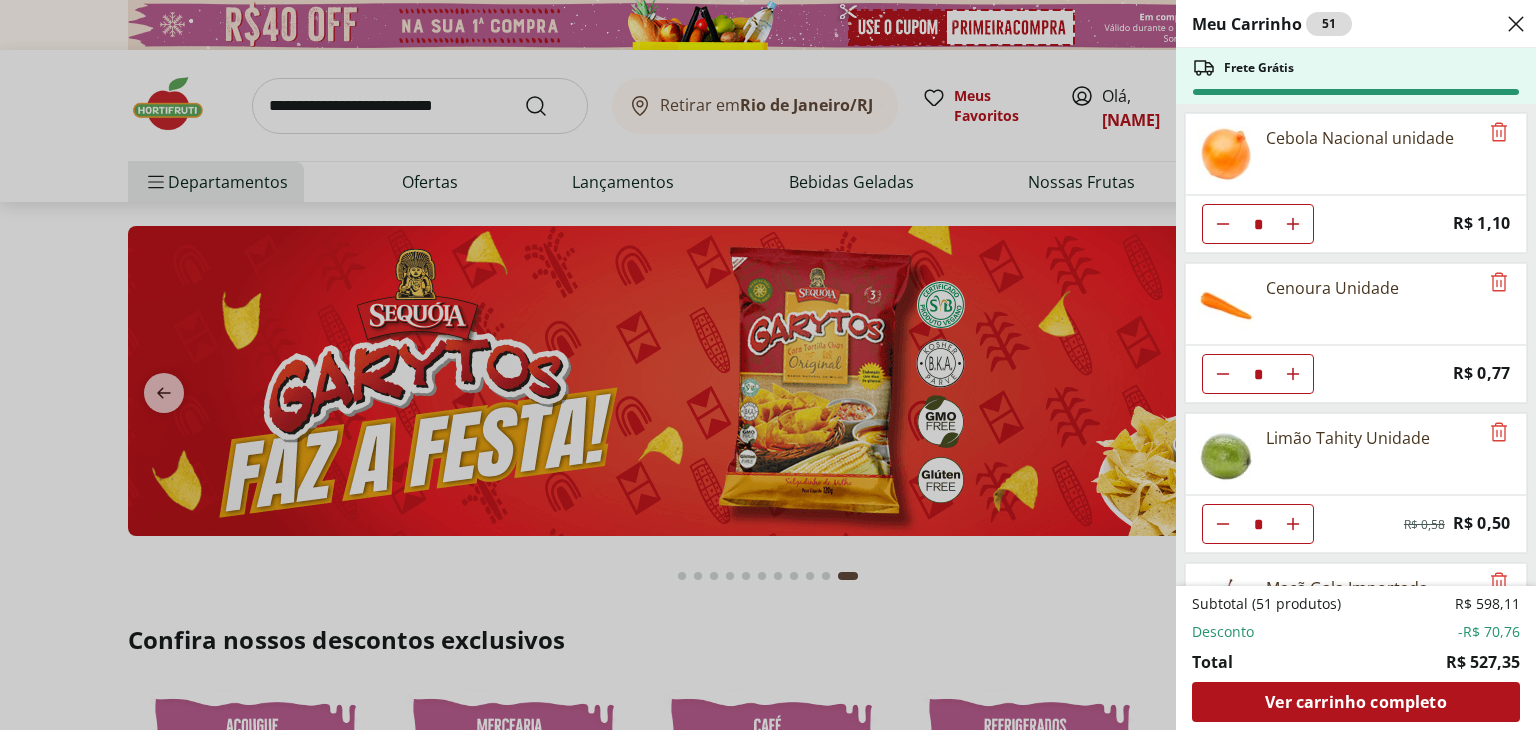 click 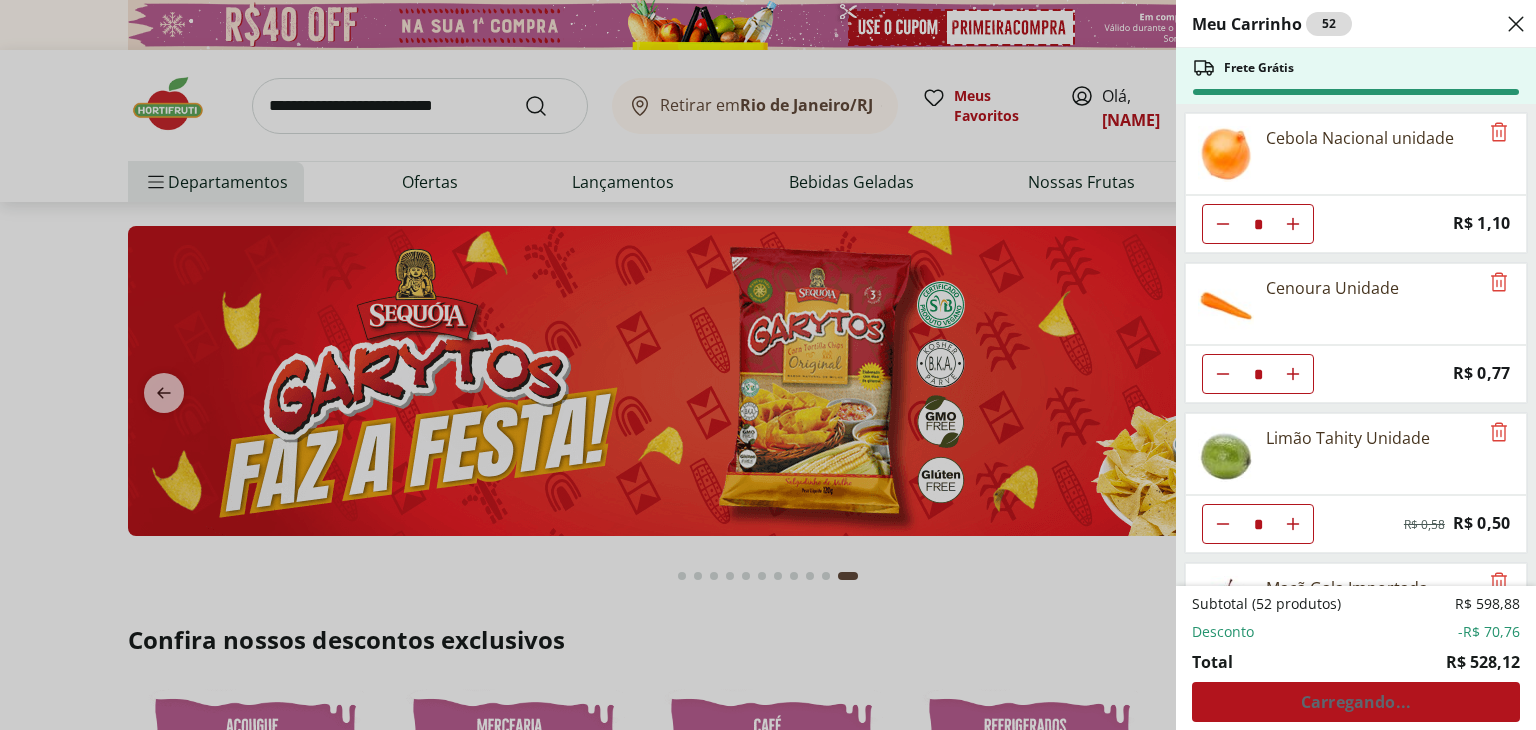 type on "*" 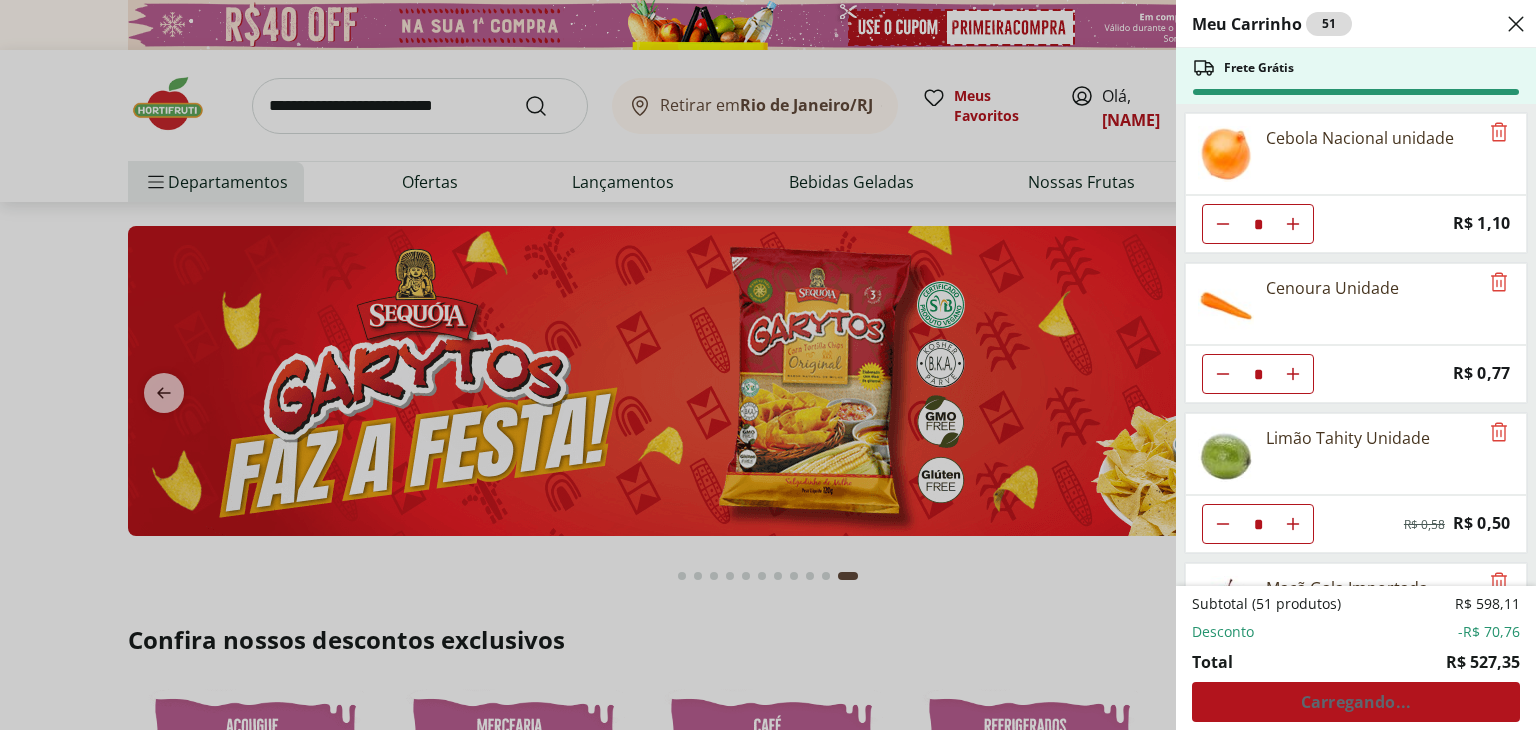 click 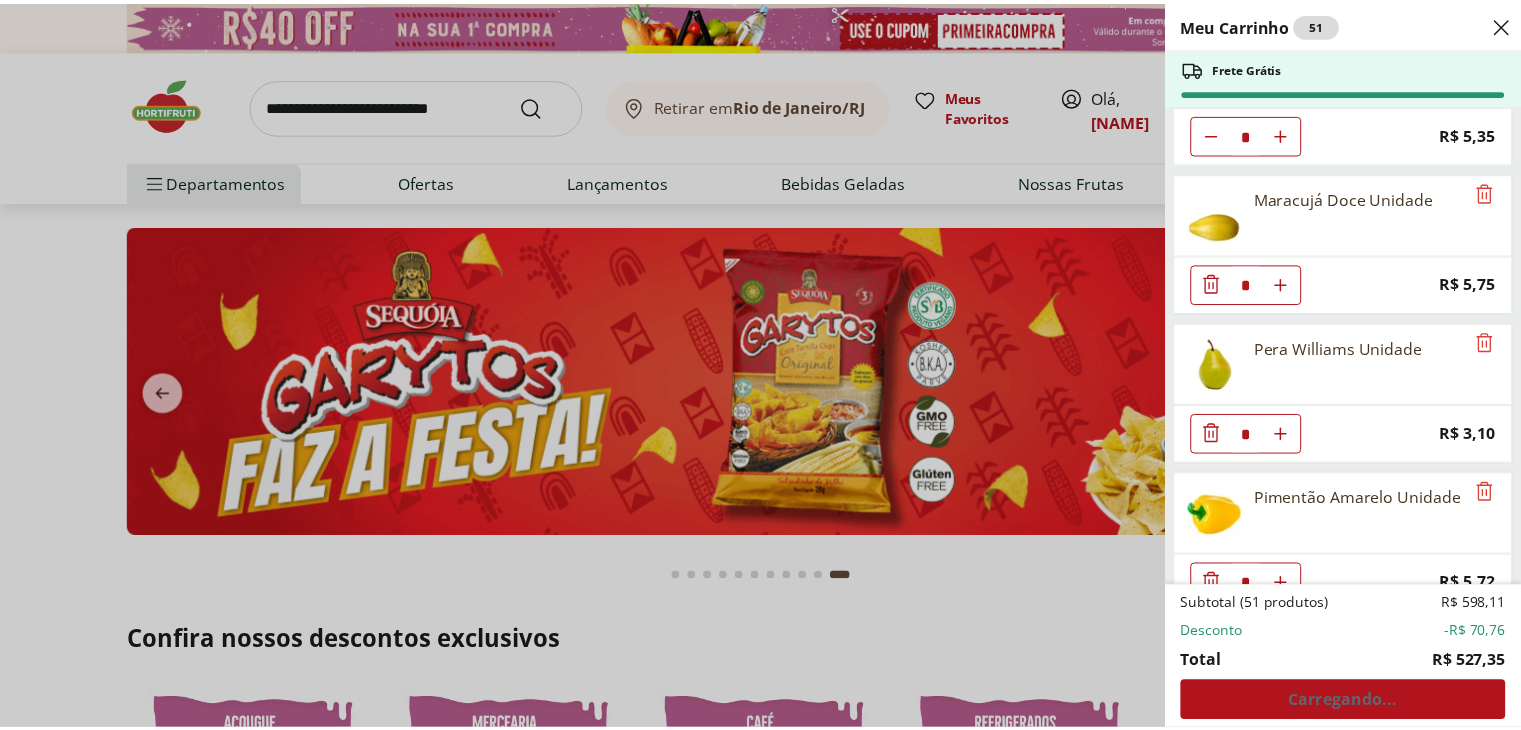 scroll, scrollTop: 3544, scrollLeft: 0, axis: vertical 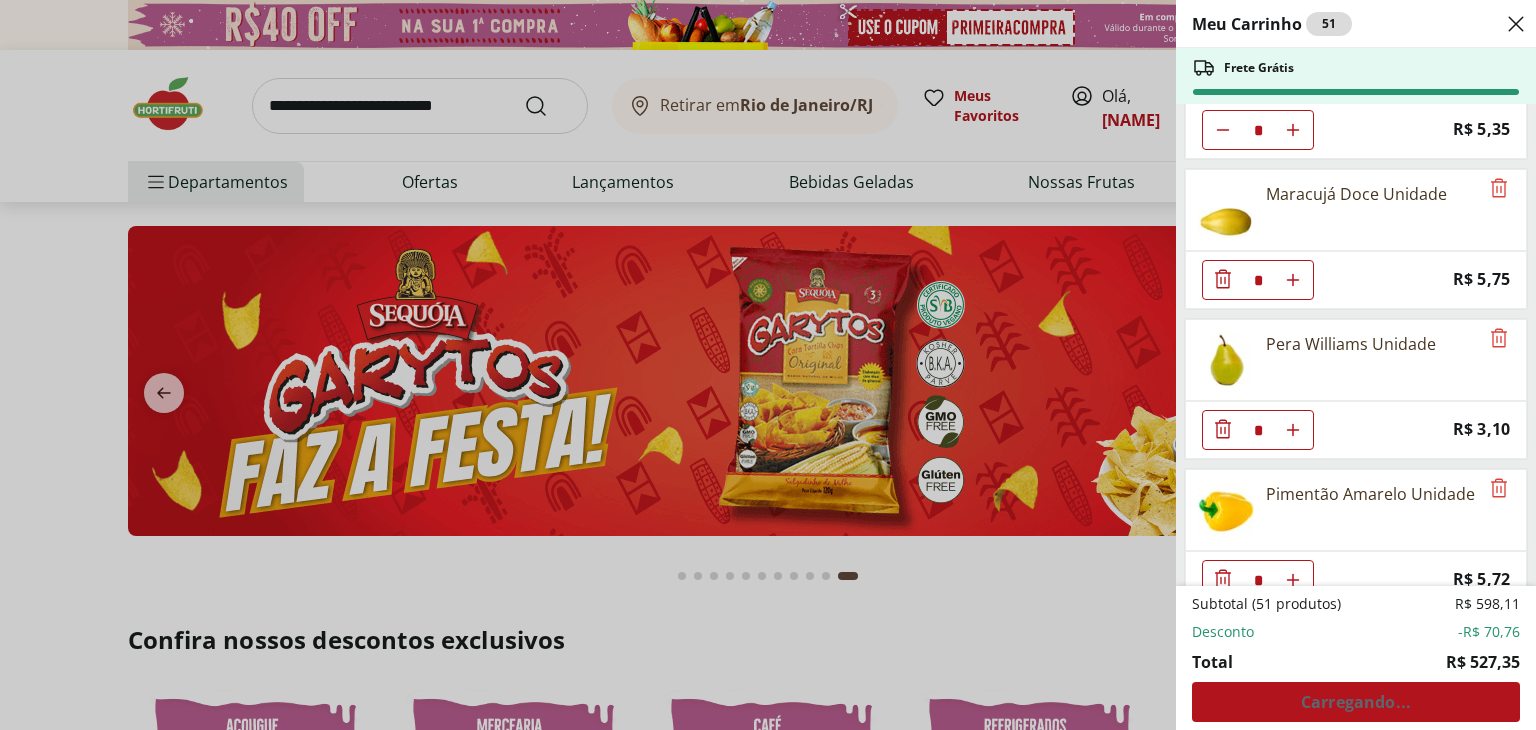 click on "Meu Carrinho 51 Frete Grátis Brasileirinho Greentable 350g * Price: R$ 37,99 Azeite de Oliva Andorinha Extra Virgem 500ml * Original price: R$ 45,99 Price: R$ 34,99 Azeite De Oliva Clássico Extra Virgem Gallo 500Ml * Original price: R$ 52,99 Price: R$ 34,99 Azeite De Oliva Clássico Extra Virgem Gallo 250Ml * Price: R$ 34,99 Azeite Jarra Extra Virgem Picos Europa 500 Ml * Original price: R$ 62,99 Price: R$ 39,99 Parmegiana de Frango Greentable 355g * Price: R$ 32,99 Spaghettoni à Bolonhesa Greentable 400g * Price: R$ 46,99 Brazuca de Frango Greentable 350g * Price: R$ 39,99 Laranja Bahia Importada * Original price: R$ 5,70 Price: R$ 4,94 Biscoito Maizena Piraque 175g * Original price: R$ 4,79 Price: R$ 3,49 Queijo Minas Padrão Verde Campo * Original price: R$ 46,45 Price: R$ 39,95 Cogumelo Shimeji Preto 200G * Original price: R$ 16,99 Price: R$ 9,99 Cebola Nacional unidade * Price: R$ 1,10 Cenoura Unidade * Price: R$ 0,77 Limão Tahity Unidade * Original price: R$ 0,58 Price: * * * *" at bounding box center [768, 365] 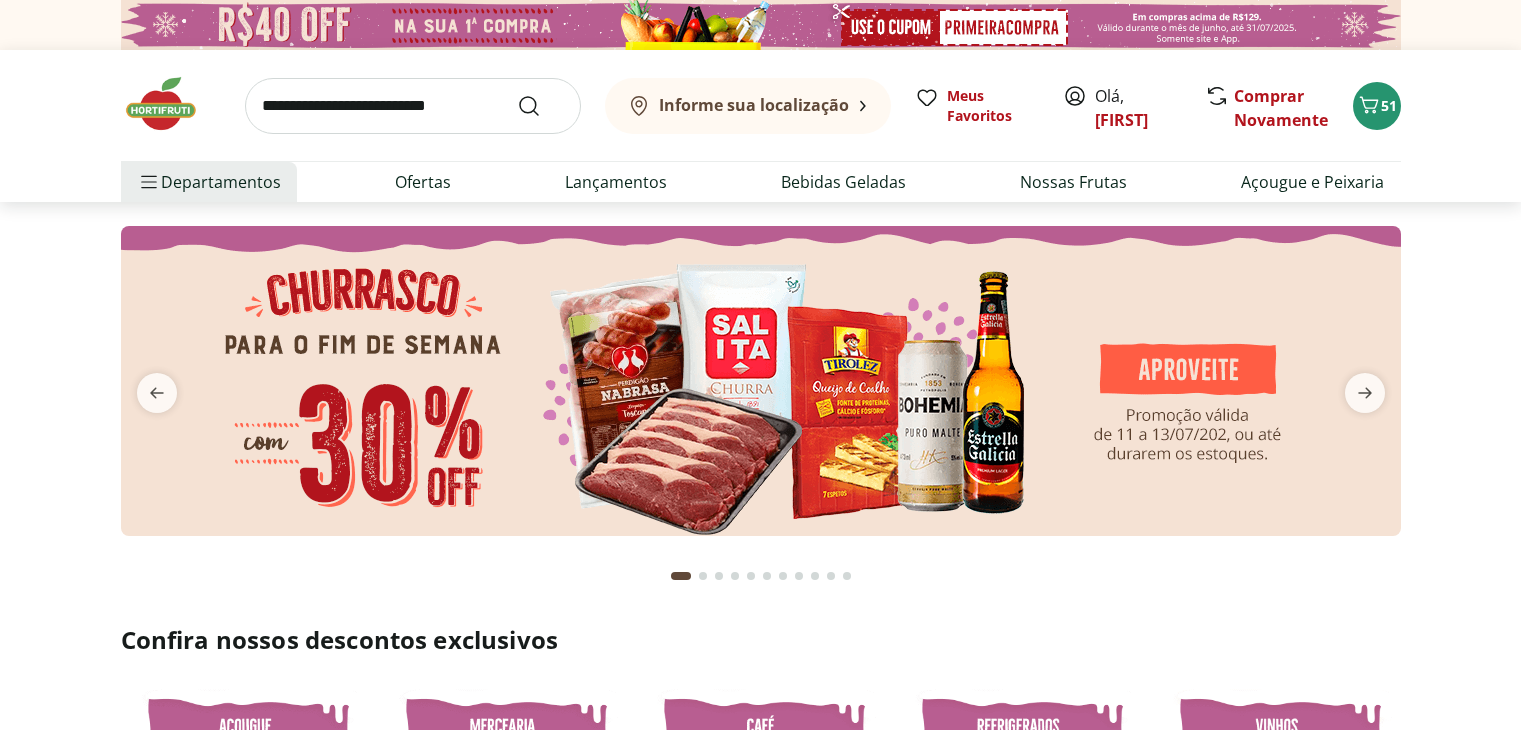 scroll, scrollTop: 0, scrollLeft: 0, axis: both 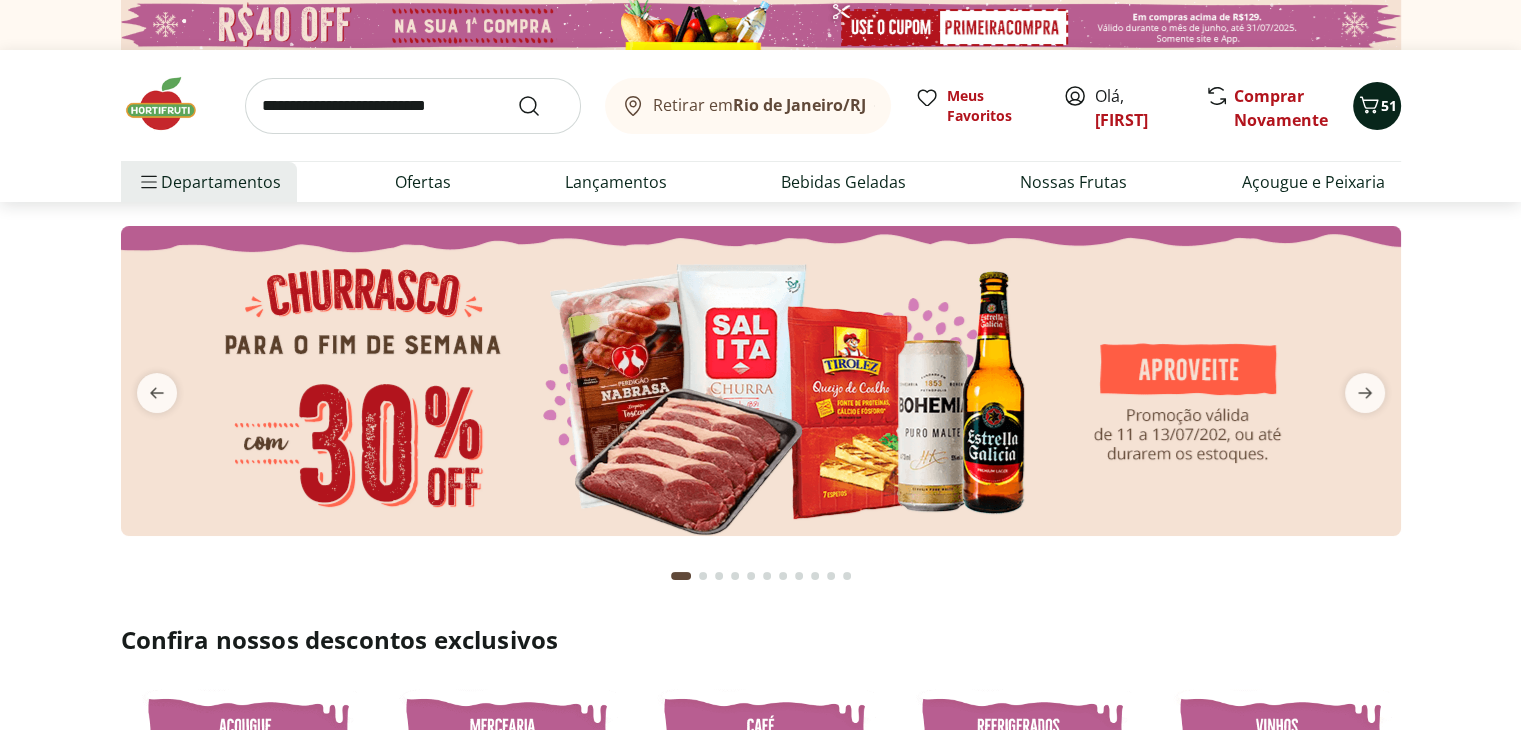 click on "51" at bounding box center (1389, 105) 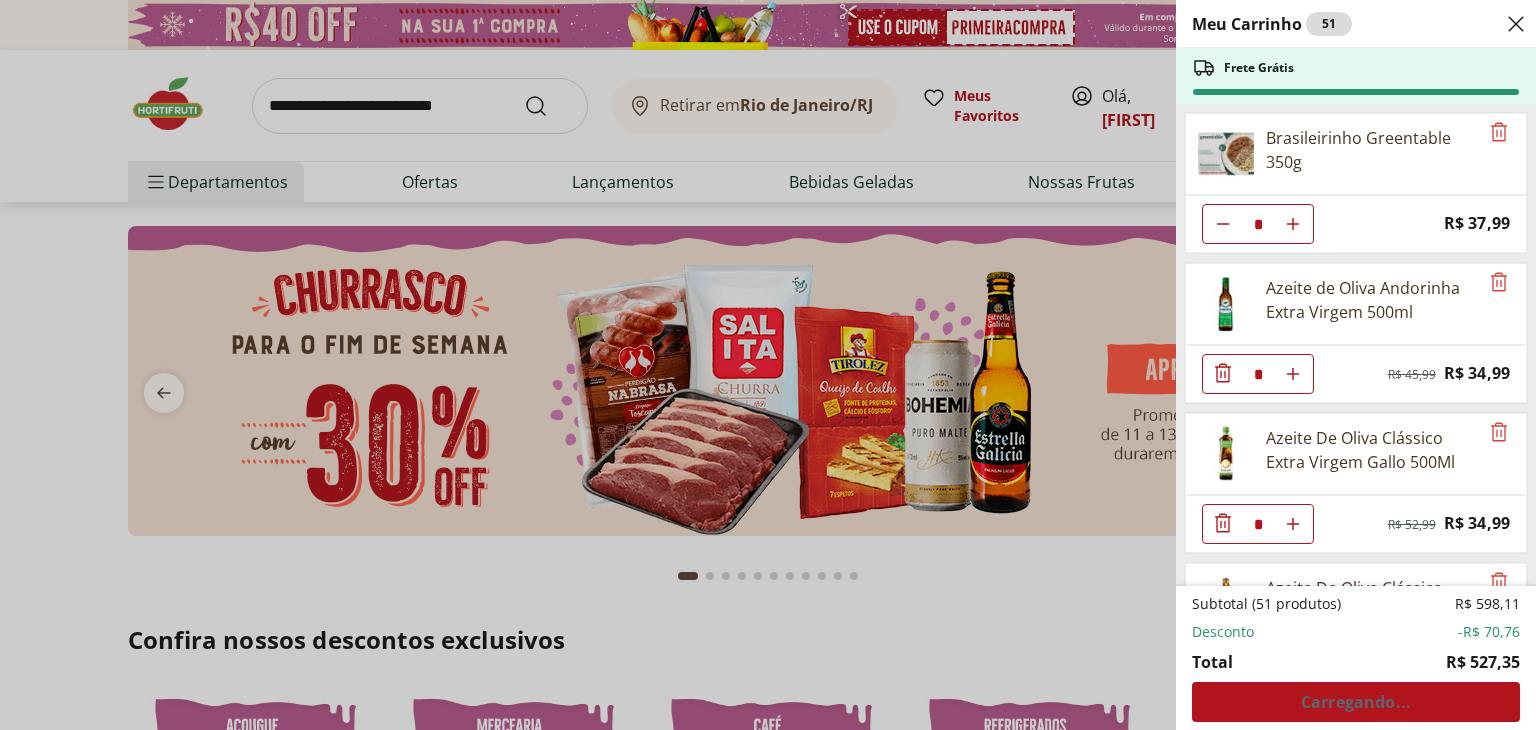 click on "Subtotal (51 produtos) R$ 598,11 Desconto -R$ 70,76 Total R$ 527,35 Carregando..." at bounding box center [1356, 658] 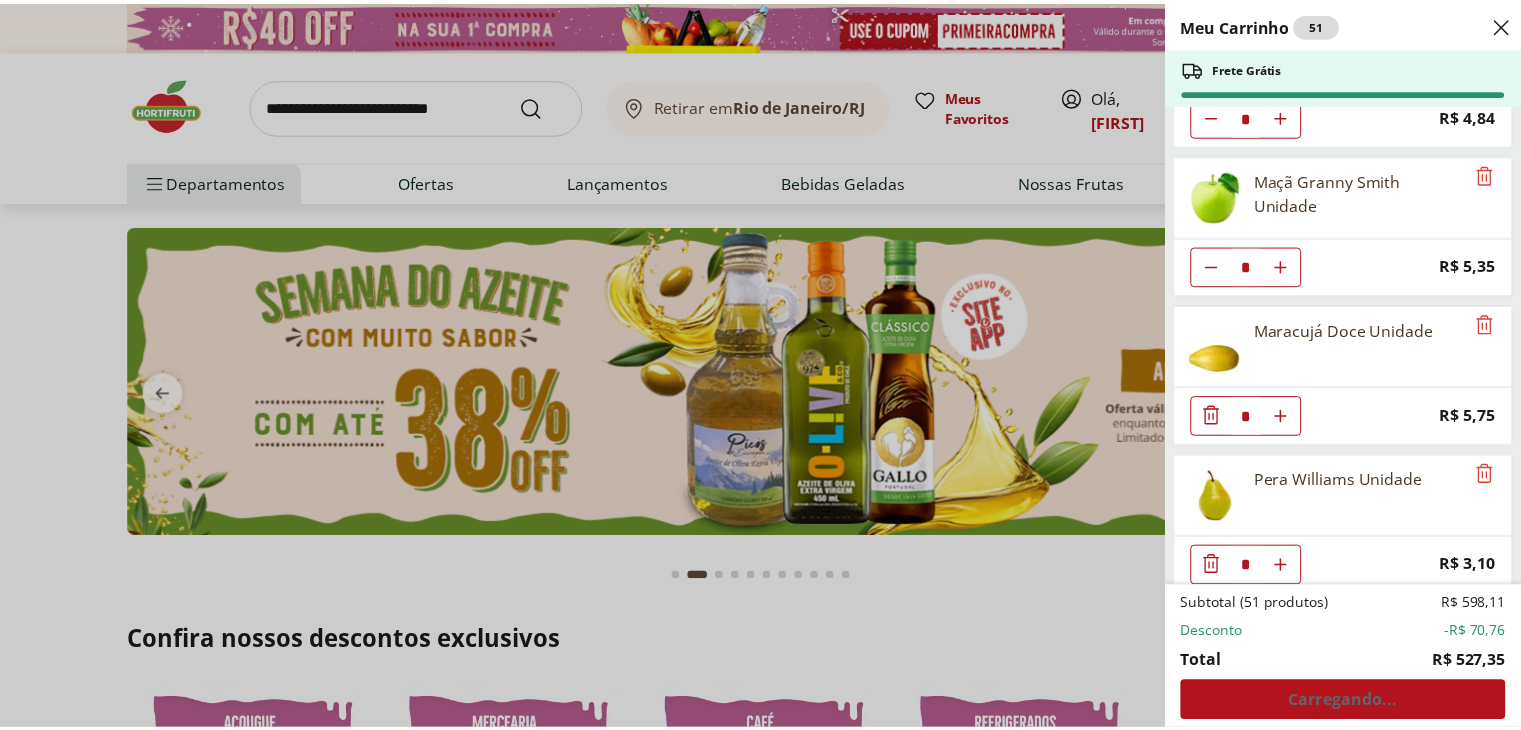 scroll, scrollTop: 3544, scrollLeft: 0, axis: vertical 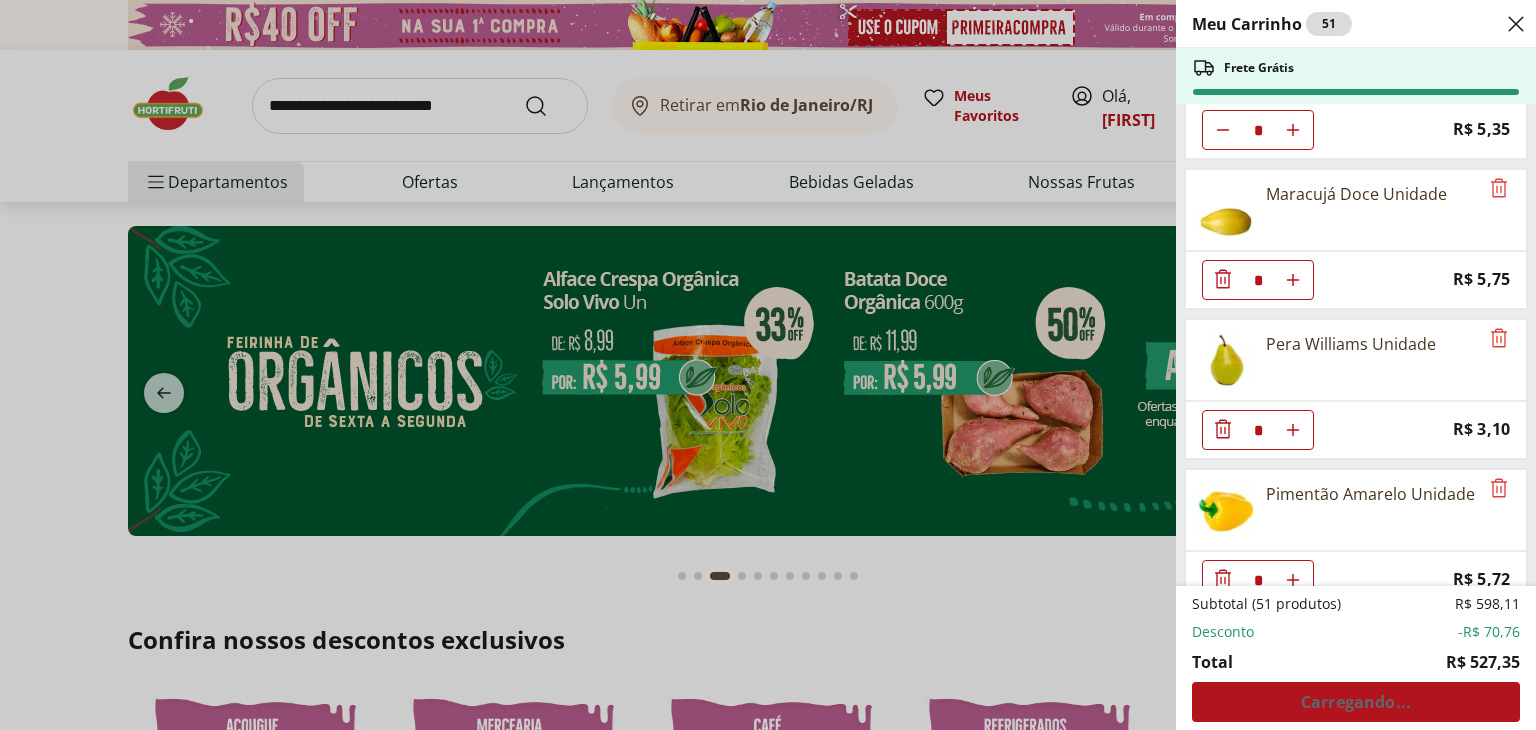 click on "Subtotal (51 produtos) R$ 598,11 Desconto -R$ 70,76 Total R$ 527,35 Carregando..." at bounding box center (1356, 658) 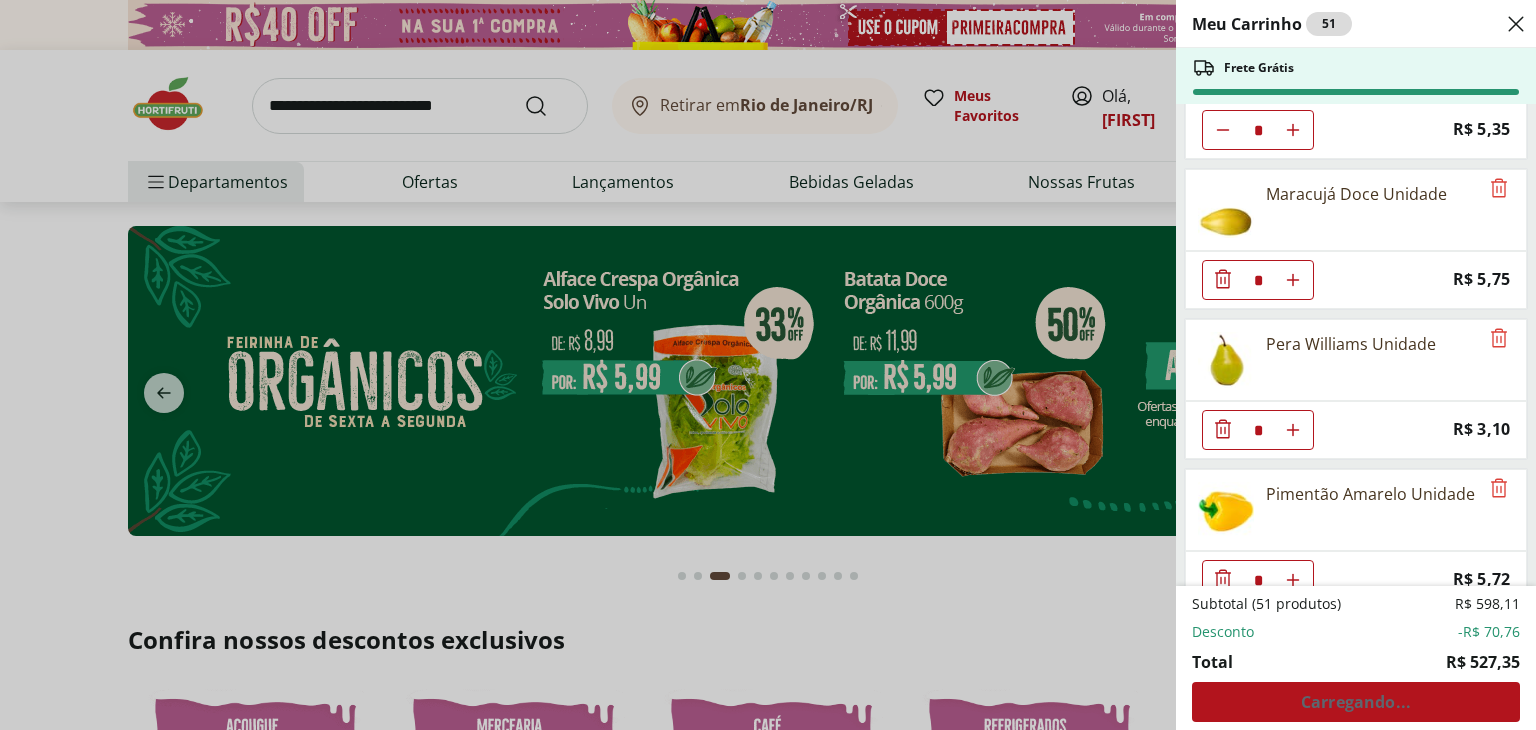 click on "Subtotal (51 produtos) R$ 598,11 Desconto -R$ 70,76 Total R$ 527,35 Carregando..." at bounding box center (1356, 658) 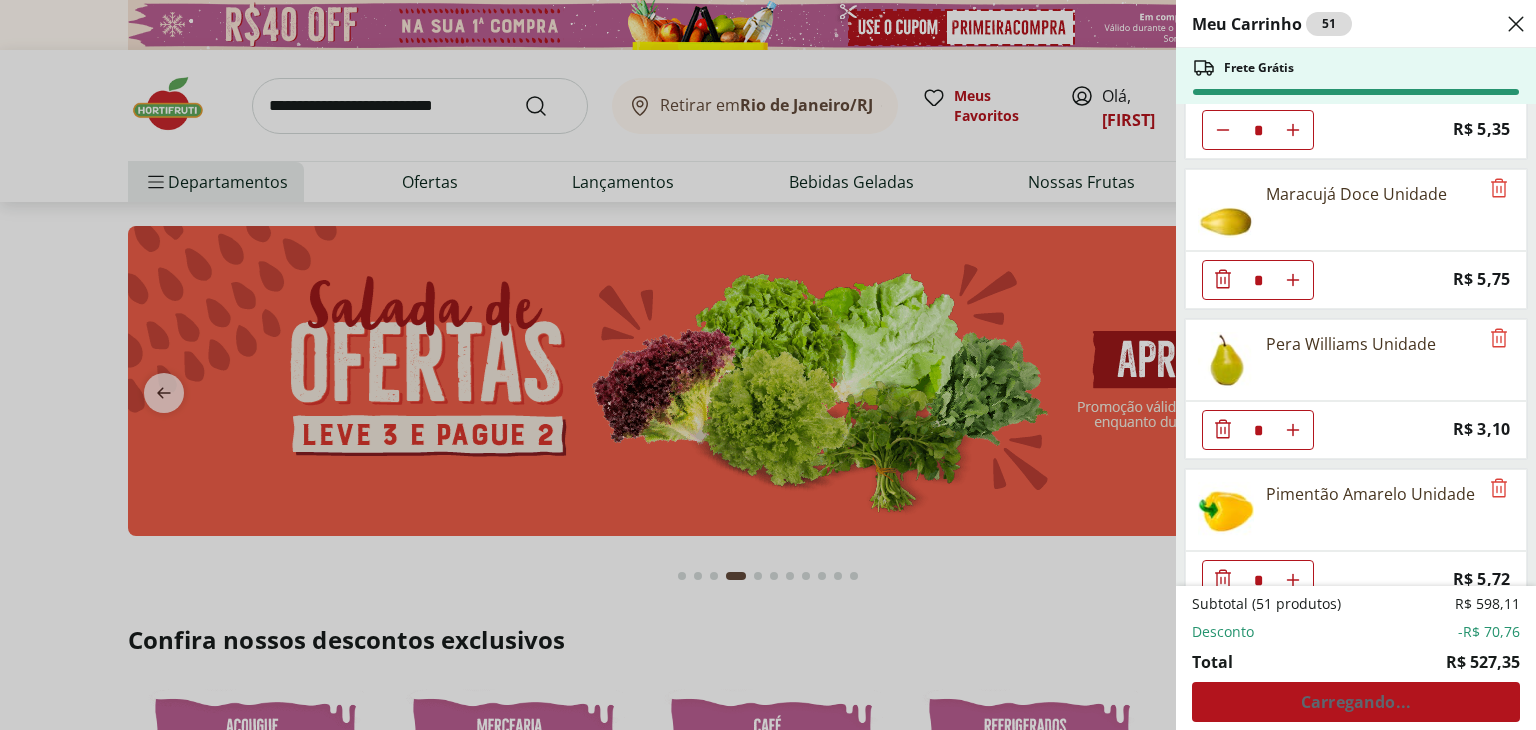 click on "Subtotal (51 produtos) R$ 598,11 Desconto -R$ 70,76 Total R$ 527,35 Carregando..." at bounding box center (1356, 658) 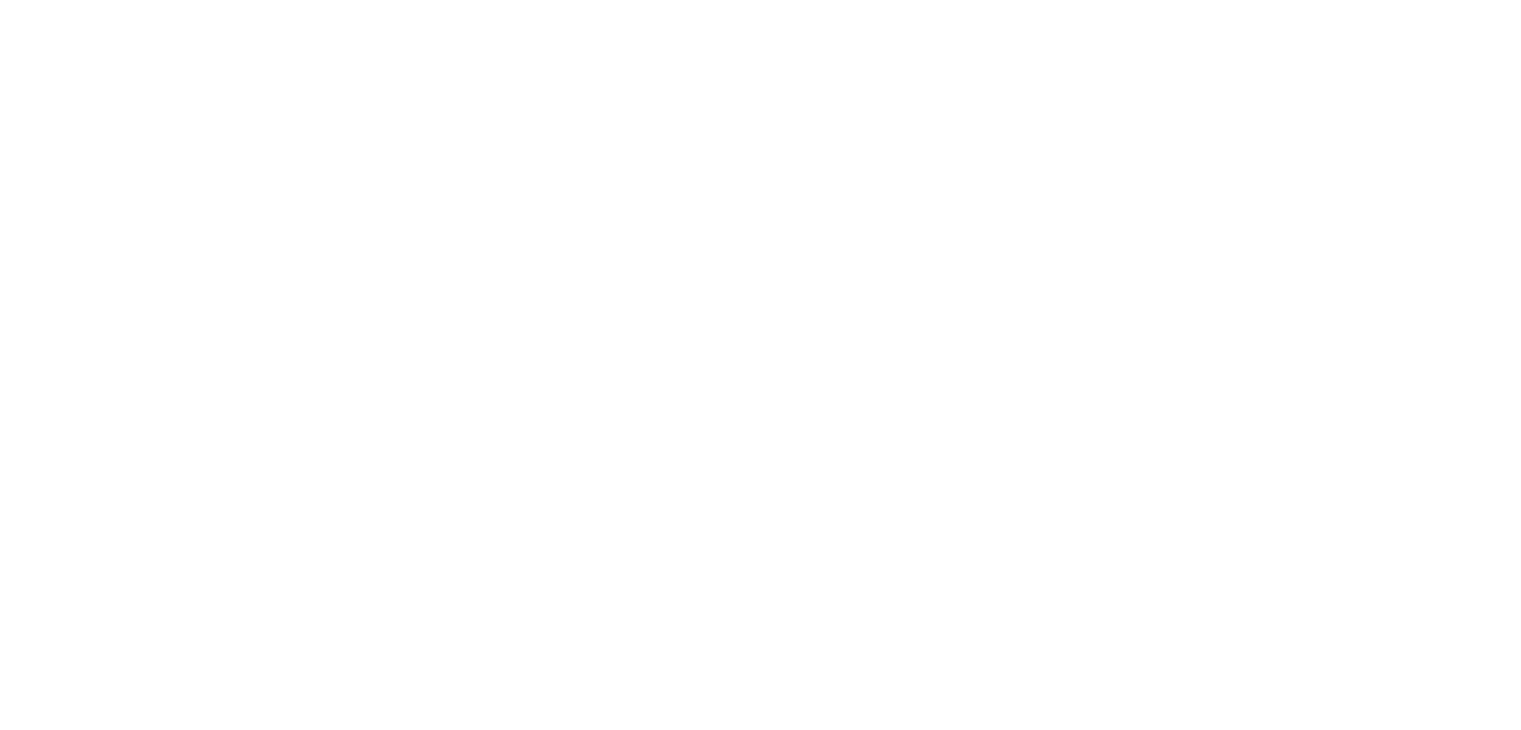 scroll, scrollTop: 0, scrollLeft: 0, axis: both 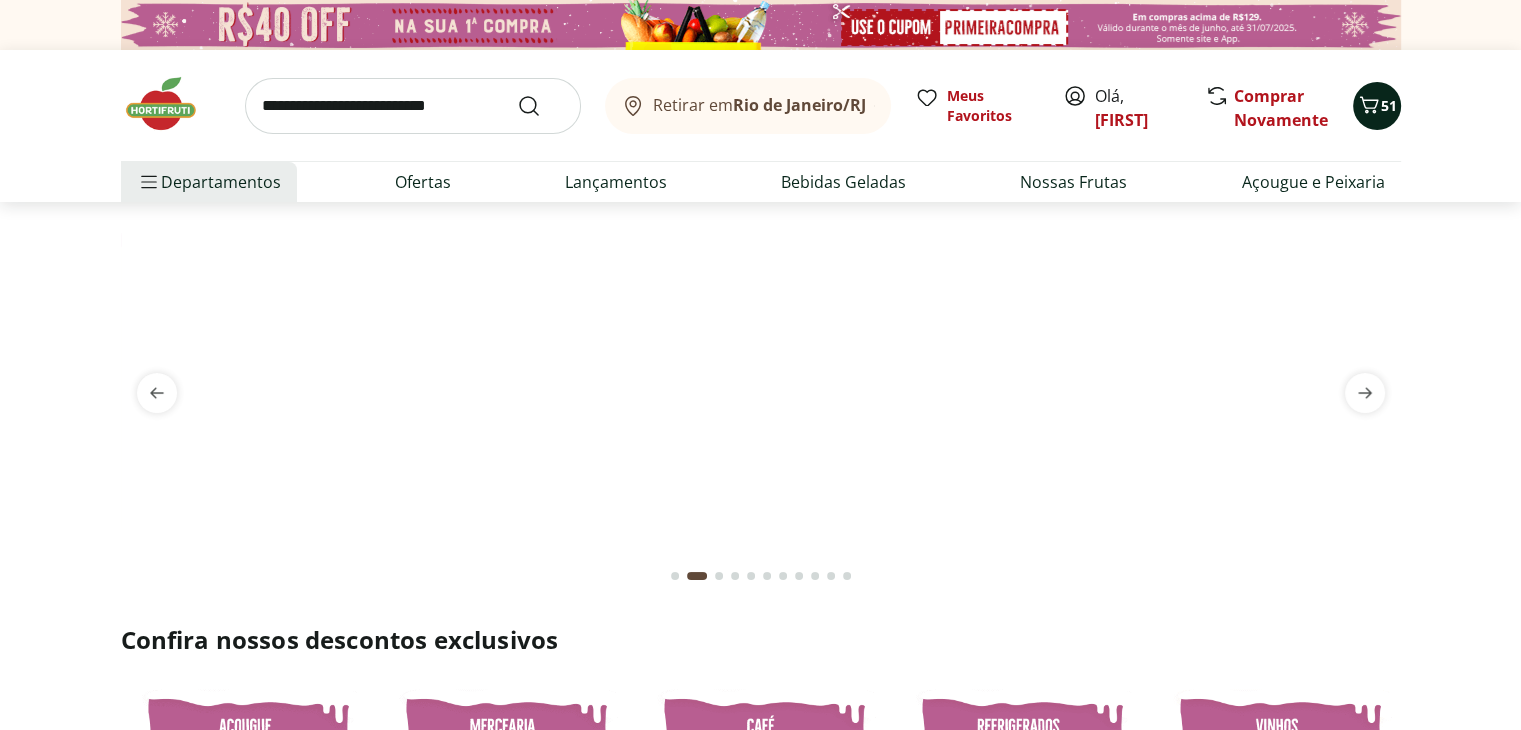 click on "51" at bounding box center [1389, 105] 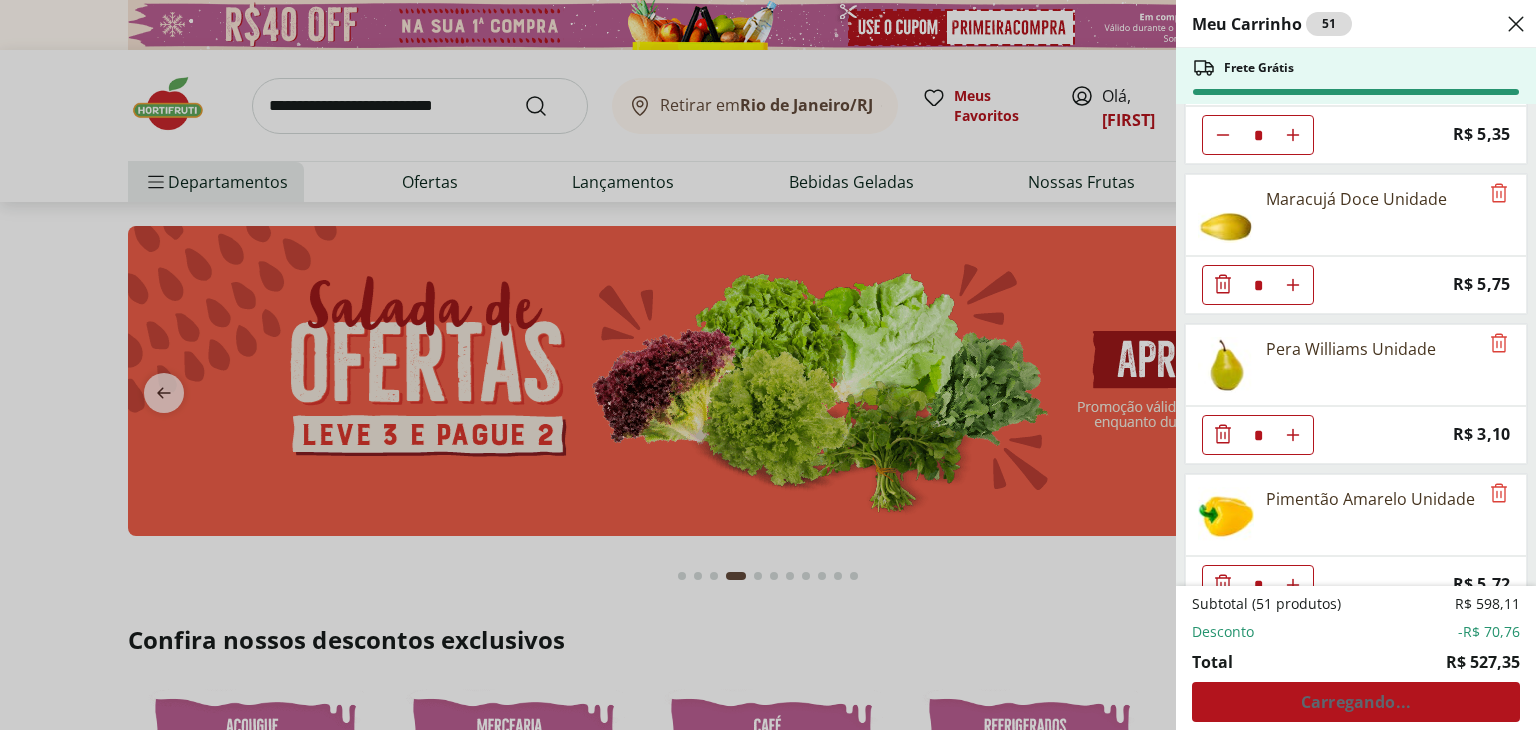 scroll, scrollTop: 3544, scrollLeft: 0, axis: vertical 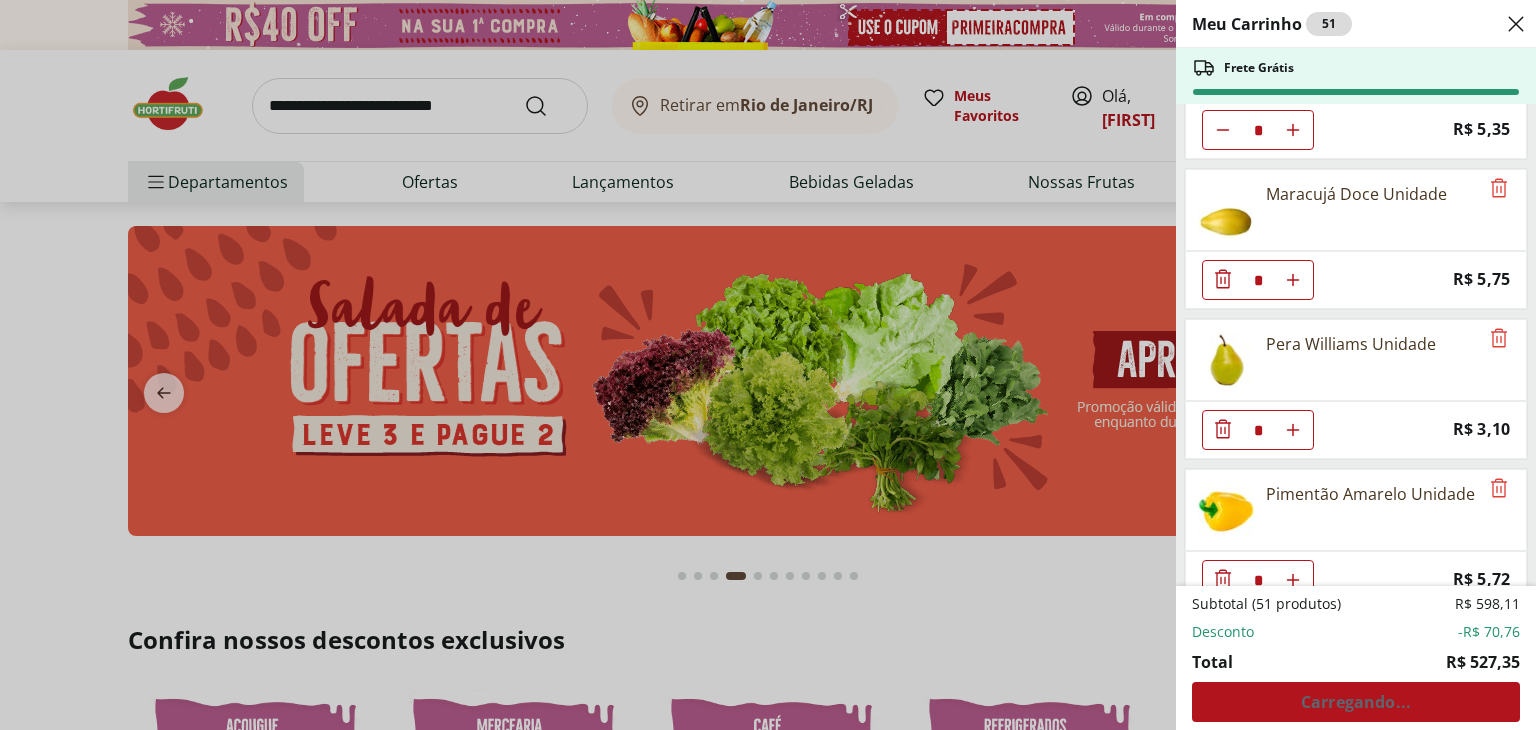 click on "Subtotal (51 produtos) R$ 598,11 Desconto -R$ 70,76 Total R$ 527,35 Carregando..." at bounding box center [1356, 658] 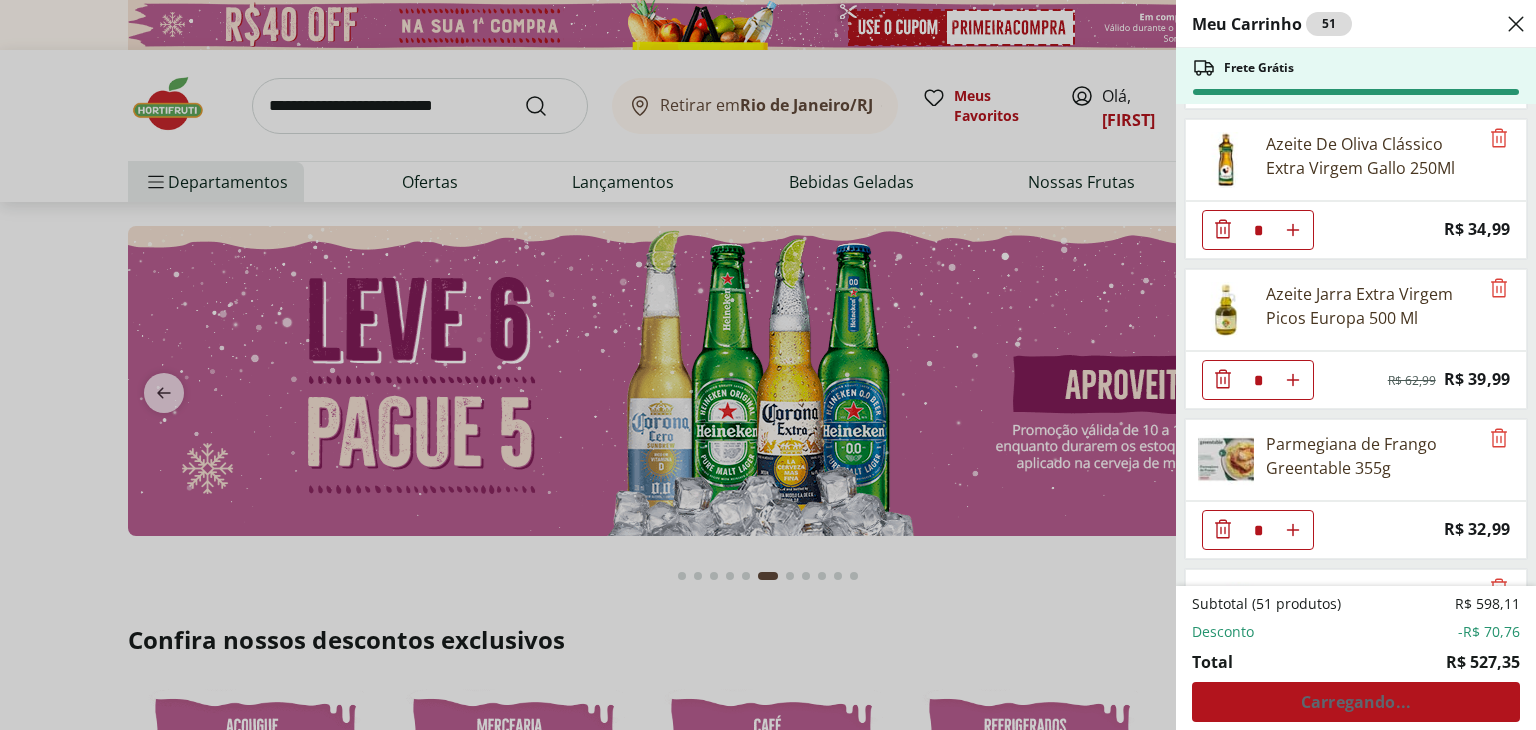 scroll, scrollTop: 0, scrollLeft: 0, axis: both 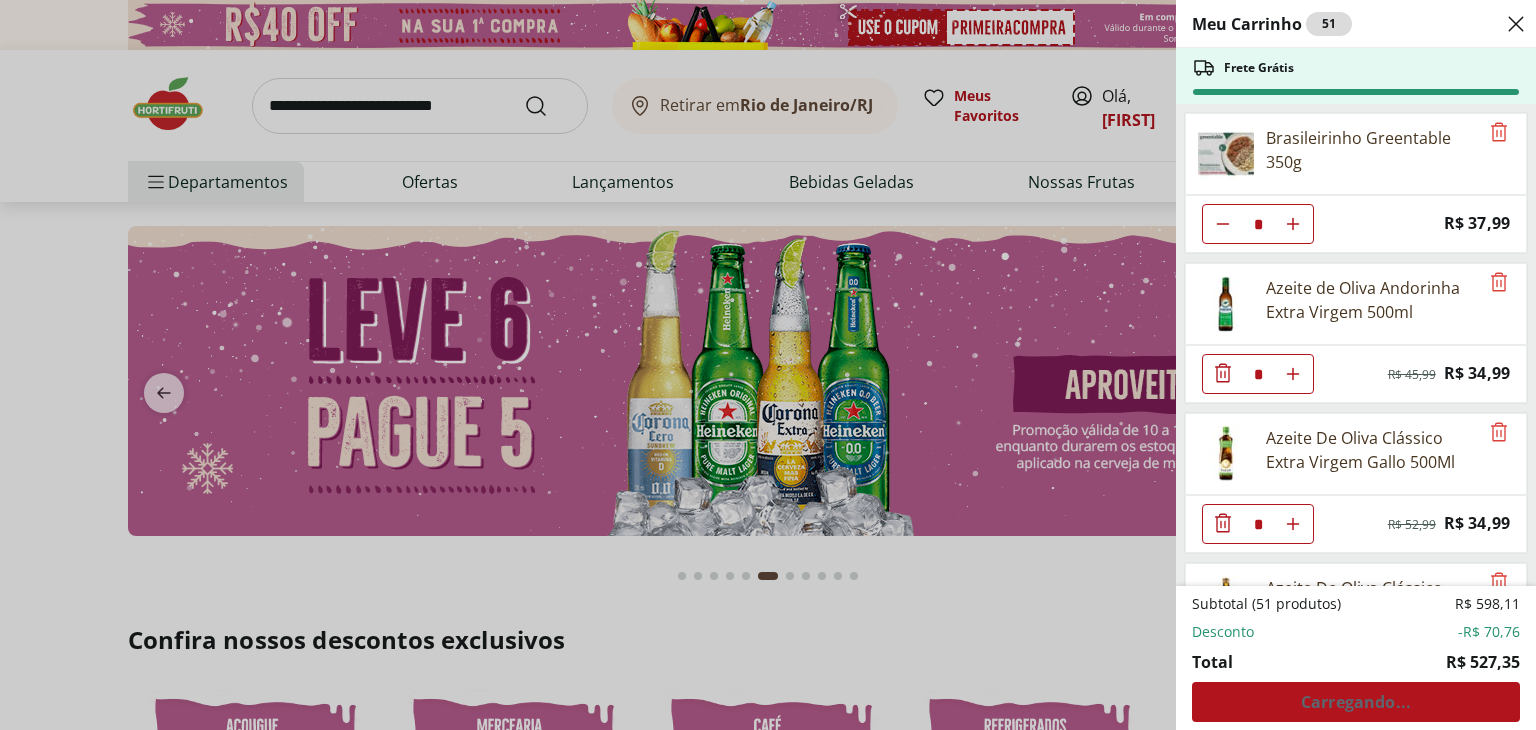 click on "Subtotal (51 produtos) R$ 598,11 Desconto -R$ 70,76 Total R$ 527,35 Carregando..." at bounding box center (1356, 658) 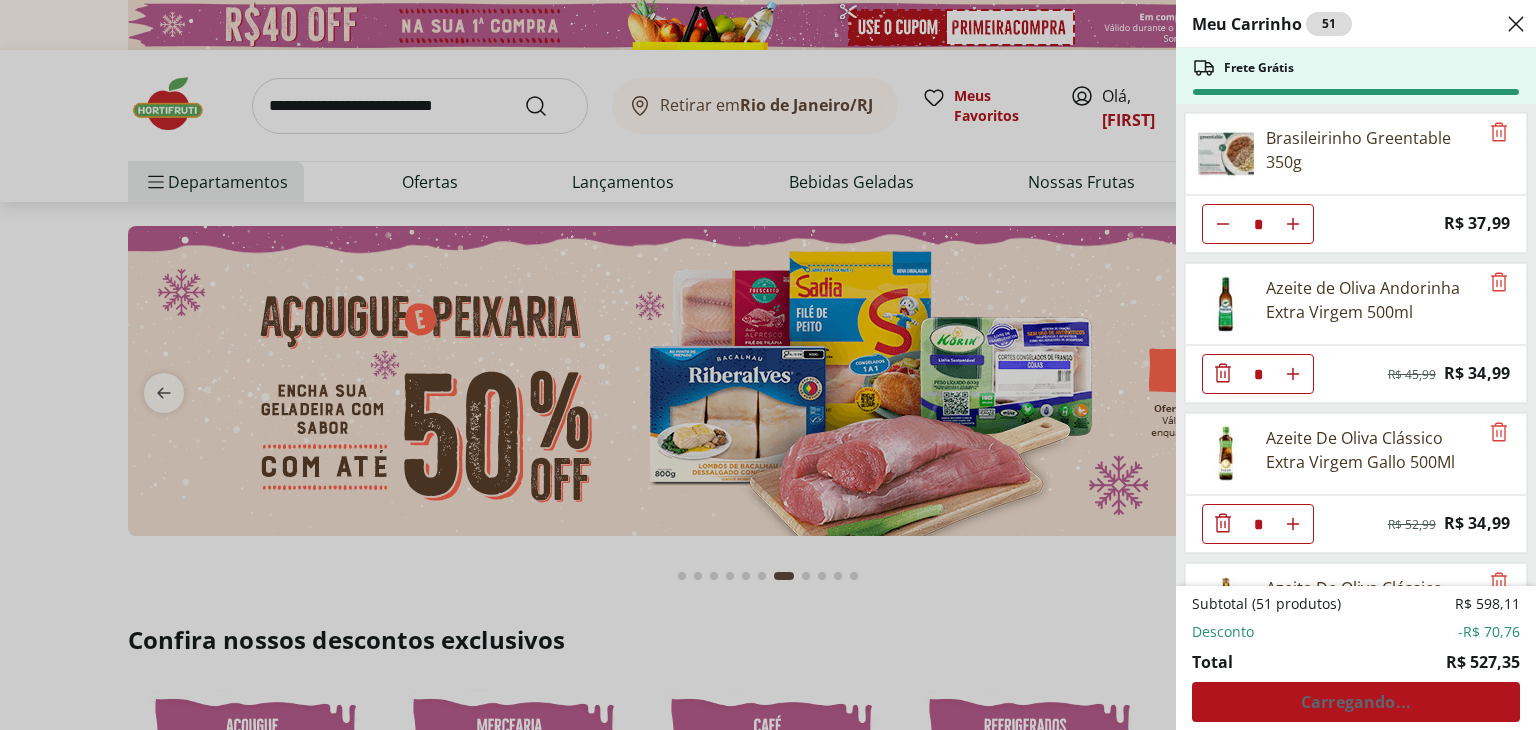 click on "Meu Carrinho 51 Frete Grátis Brasileirinho Greentable 350g * Price: R$ 37,99 Azeite de Oliva Andorinha Extra Virgem 500ml * Original price: R$ 45,99 Price: R$ 34,99 Azeite De Oliva Clássico Extra Virgem Gallo 500Ml * Original price: R$ 52,99 Price: R$ 34,99 Azeite De Oliva Clássico Extra Virgem Gallo 250Ml * Price: R$ 34,99 Azeite Jarra Extra Virgem Picos Europa 500 Ml * Original price: R$ 62,99 Price: R$ 39,99 Parmegiana de Frango Greentable 355g * Price: R$ 32,99 Spaghettoni à Bolonhesa Greentable 400g * Price: R$ 46,99 Brazuca de Frango Greentable 350g * Price: R$ 39,99 Laranja Bahia Importada * Original price: R$ 5,70 Price: R$ 4,94 Biscoito Maizena Piraque 175g * Original price: R$ 4,79 Price: R$ 3,49 Queijo Minas Padrão Verde Campo * Original price: R$ 46,45 Price: R$ 39,95 Cogumelo Shimeji Preto 200G * Original price: R$ 16,99 Price: R$ 9,99 Cebola Nacional unidade * Price: R$ 1,10 Cenoura Unidade * Price: R$ 0,77 Limão Tahity Unidade * Original price: R$ 0,58 Price: * * * *" at bounding box center [768, 365] 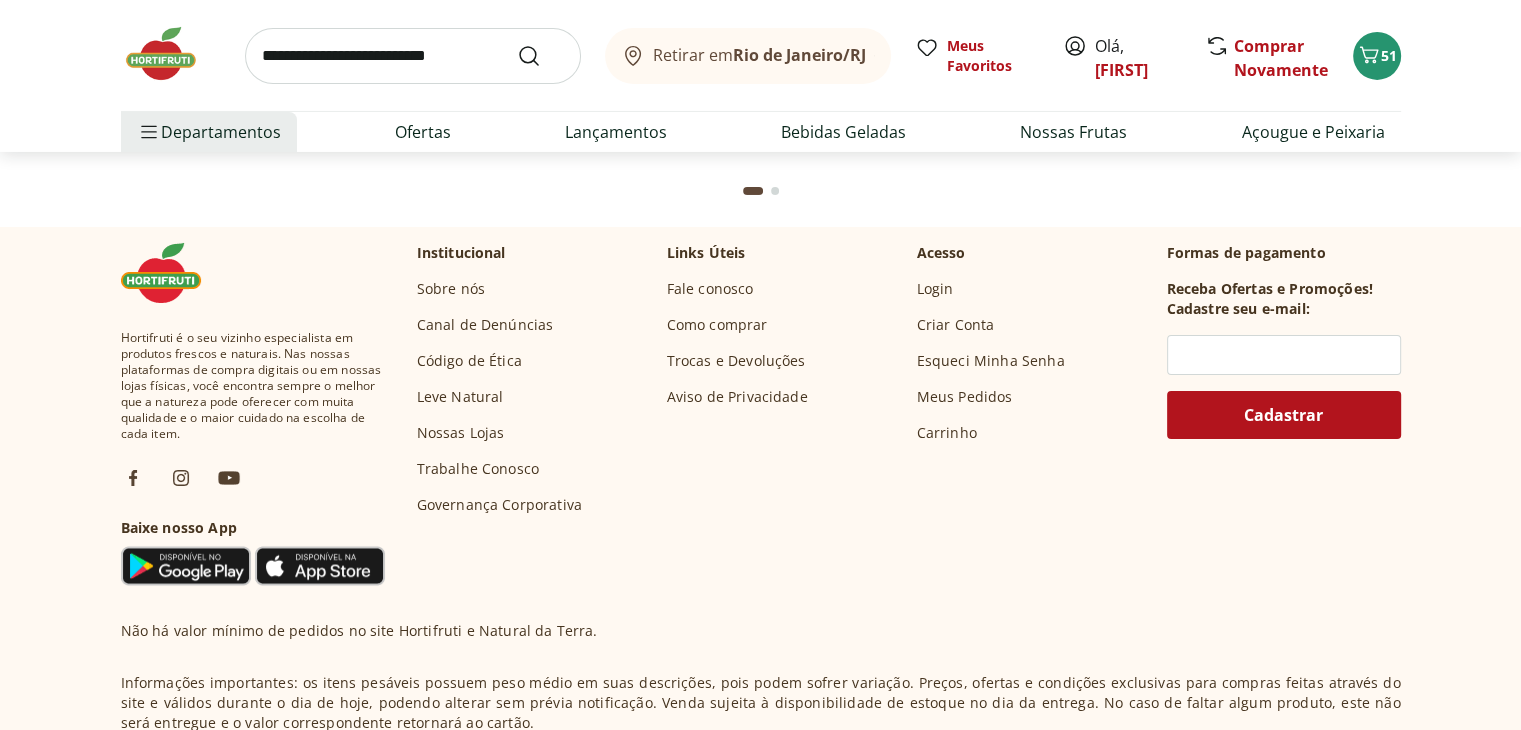 scroll, scrollTop: 7008, scrollLeft: 0, axis: vertical 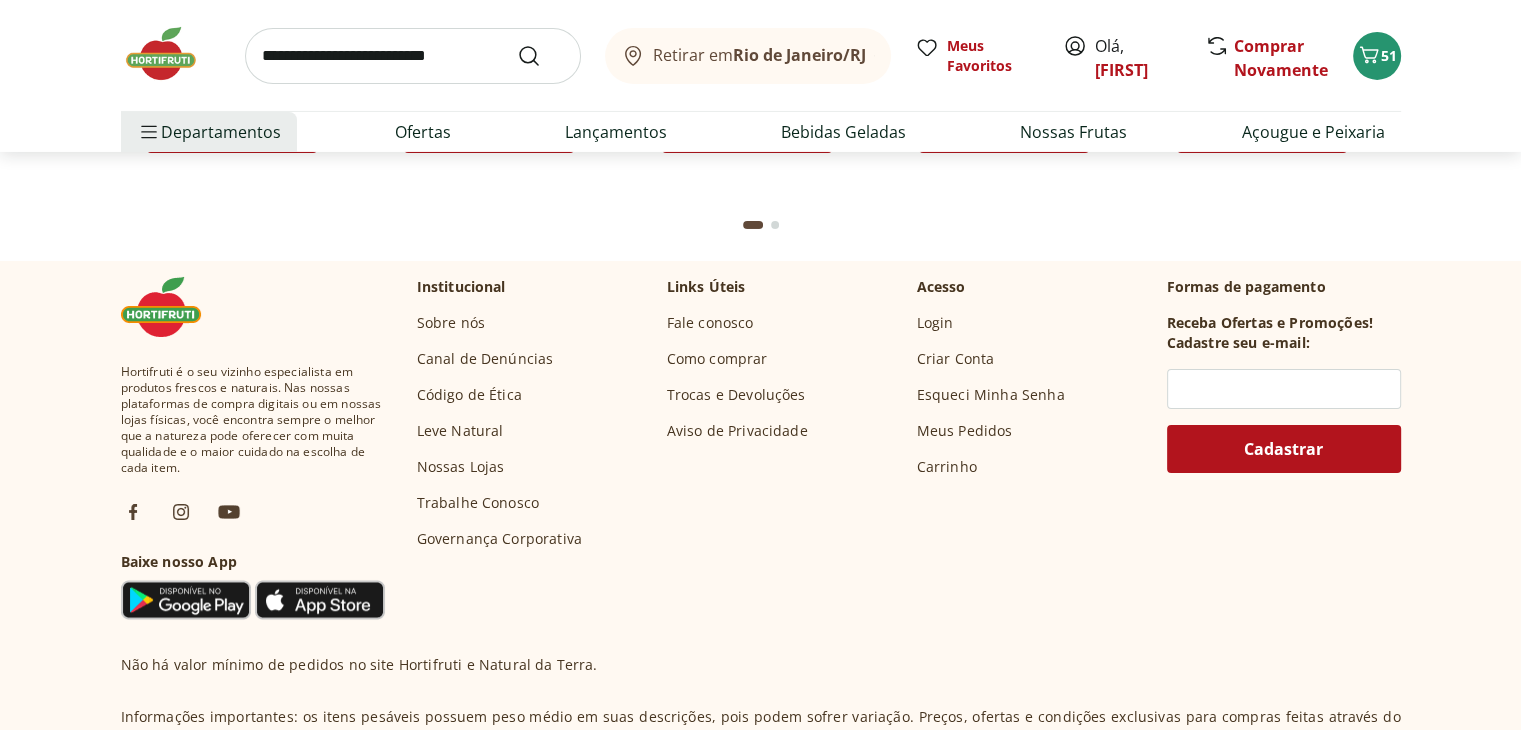 click on "Fale conosco" at bounding box center [710, 323] 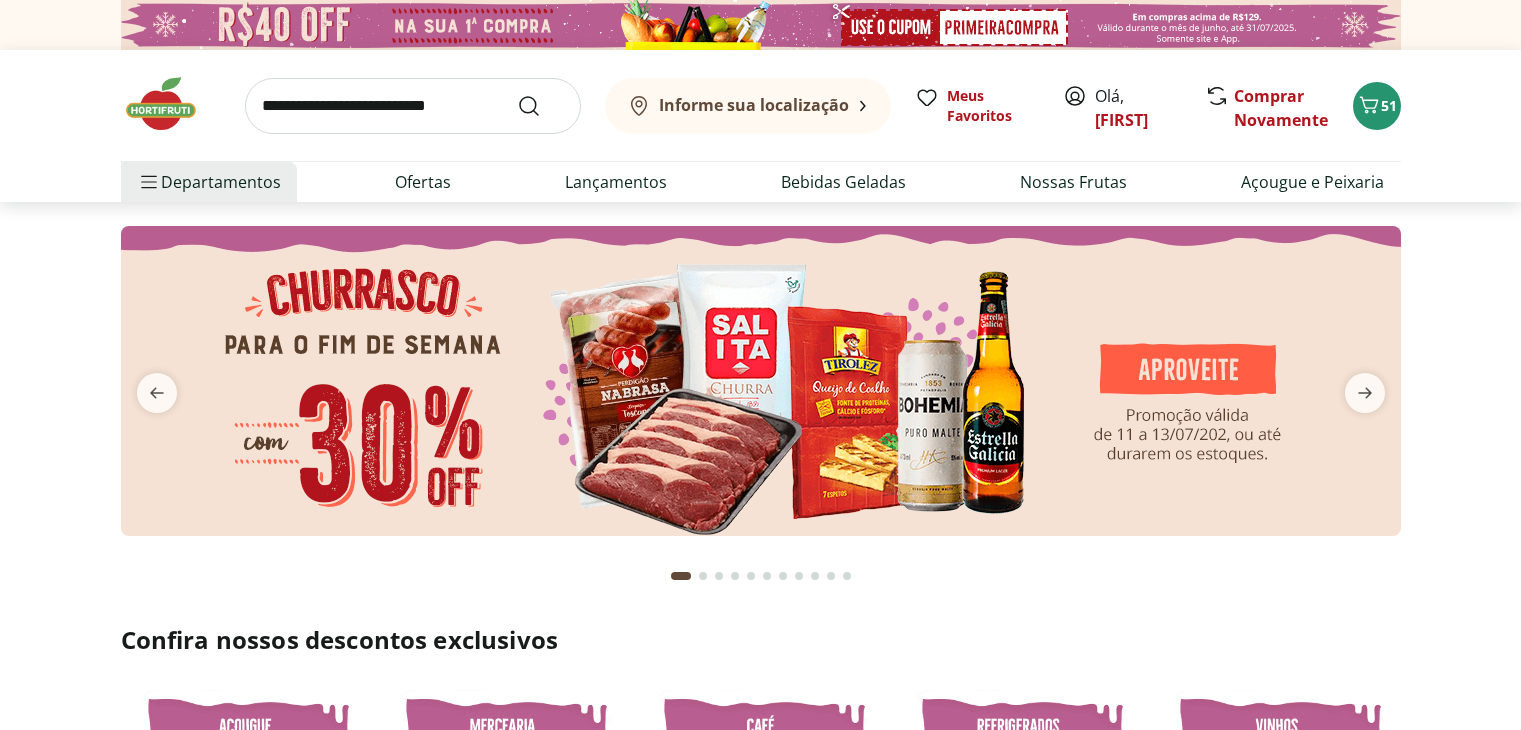 scroll, scrollTop: 0, scrollLeft: 0, axis: both 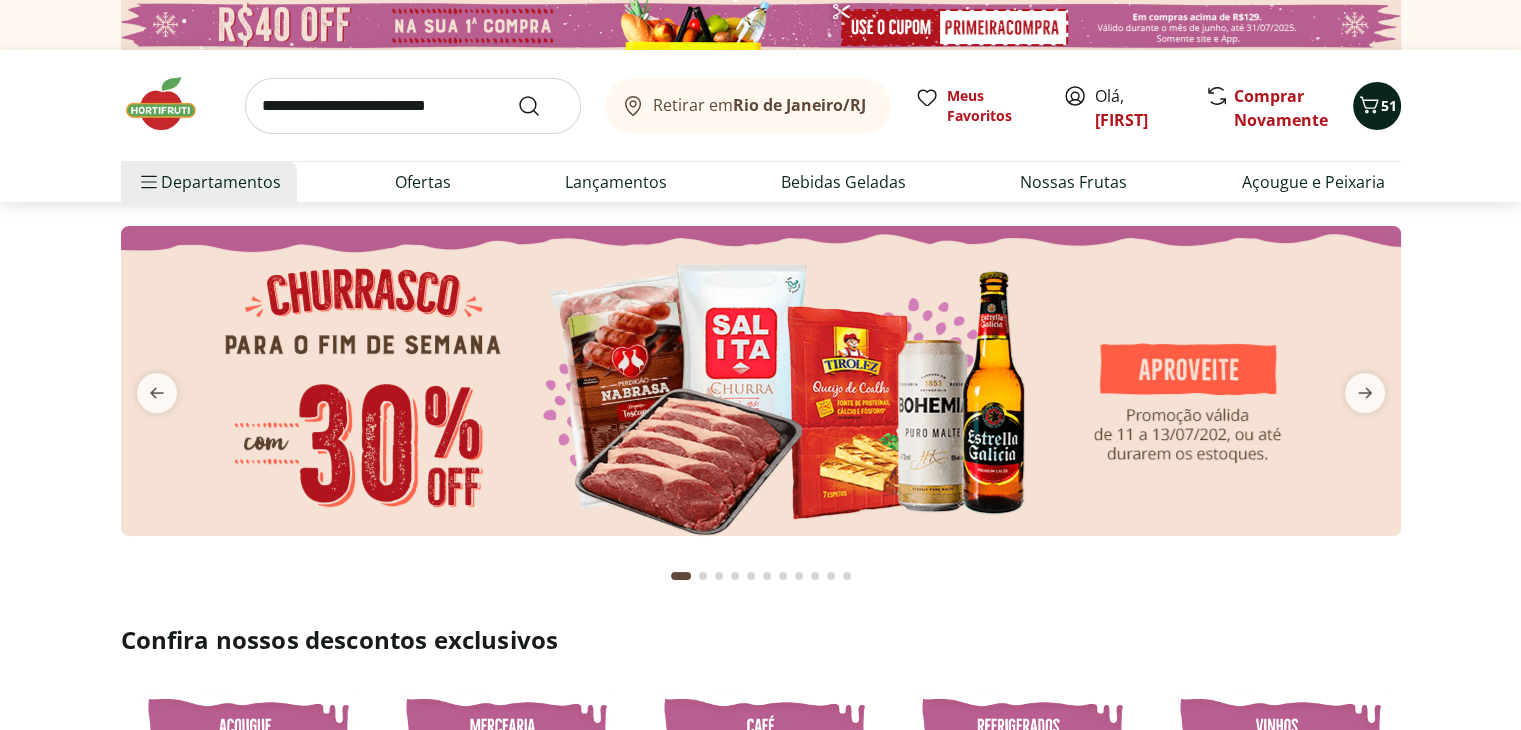 click on "51" at bounding box center (1377, 106) 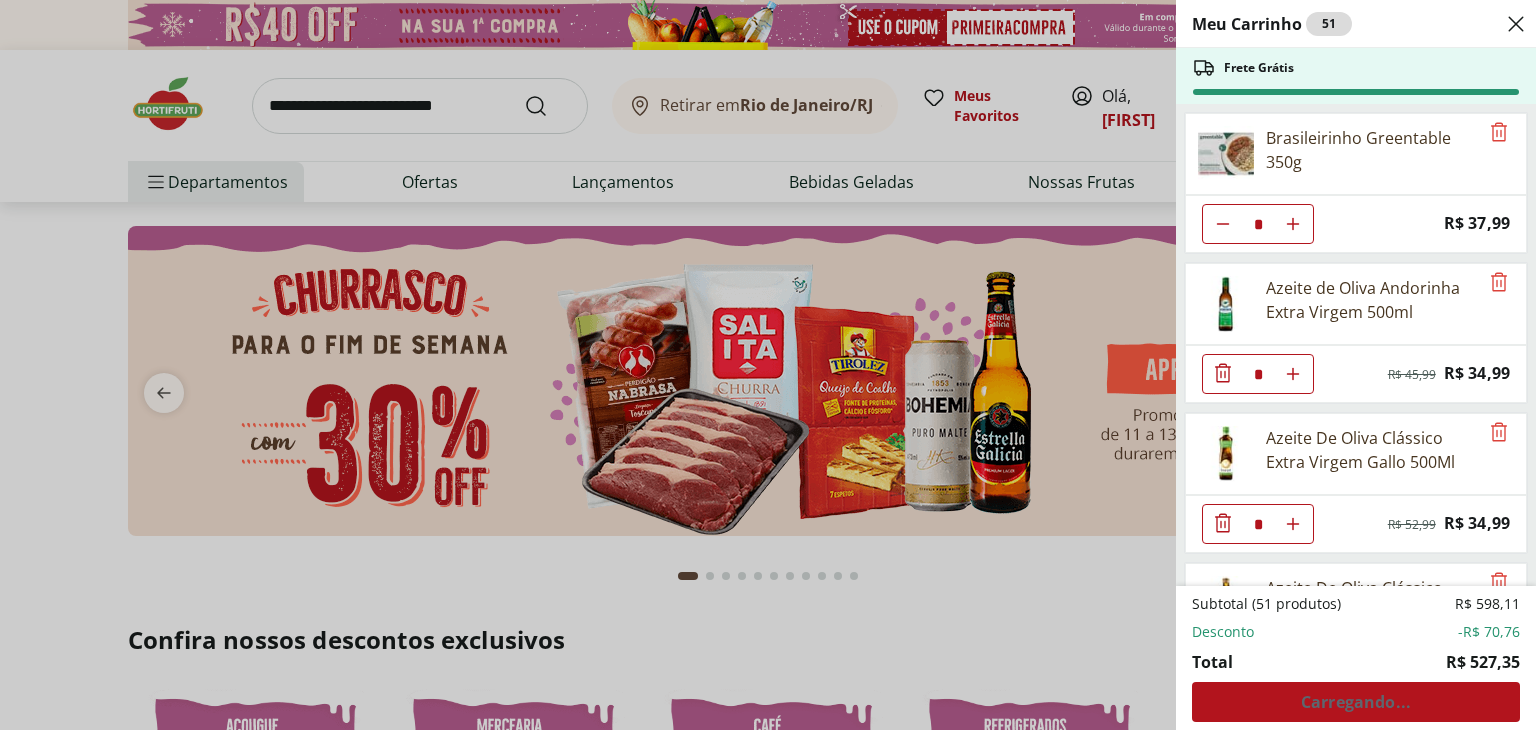 click on "Subtotal (51 produtos) R$ 598,11 Desconto -R$ 70,76 Total R$ 527,35 Carregando..." at bounding box center [1356, 658] 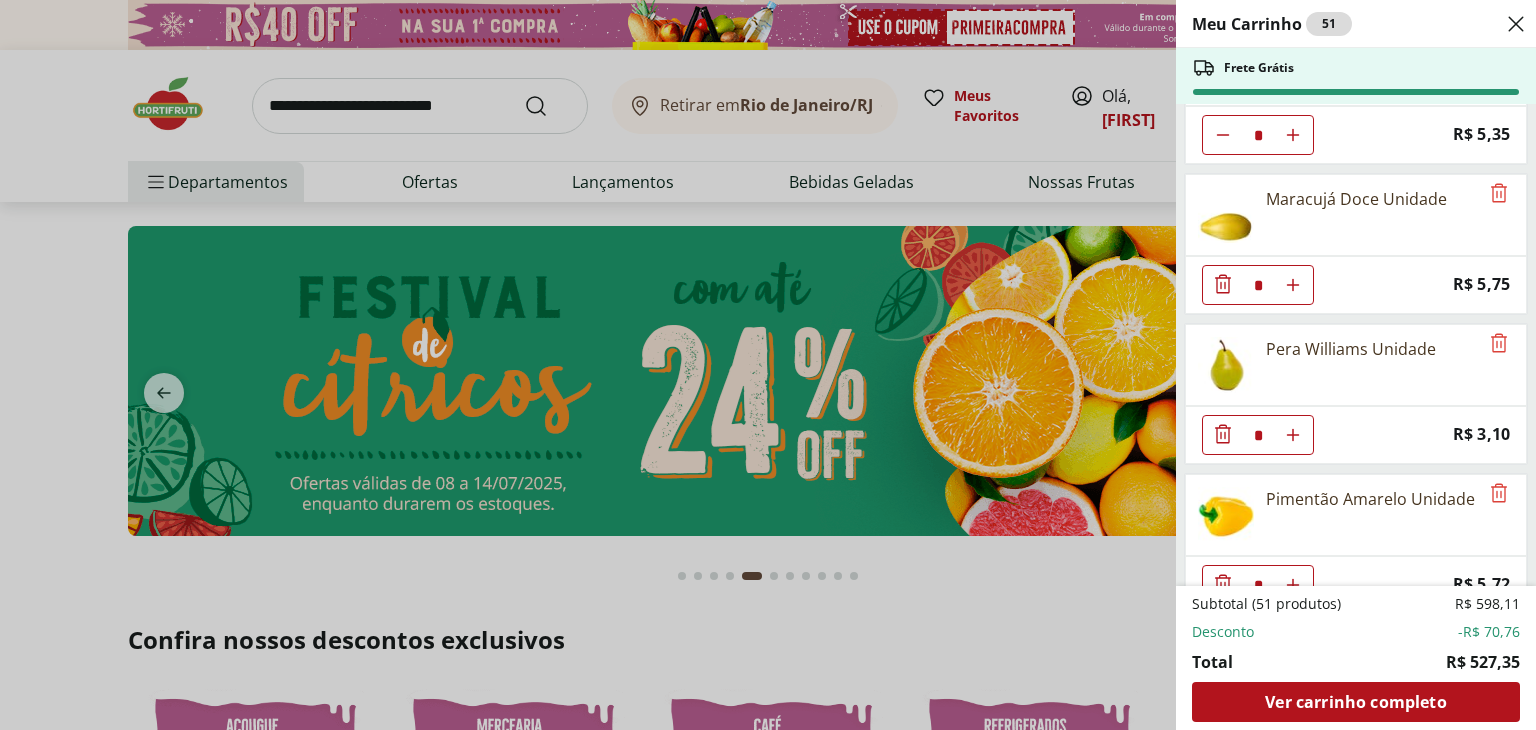 scroll, scrollTop: 3544, scrollLeft: 0, axis: vertical 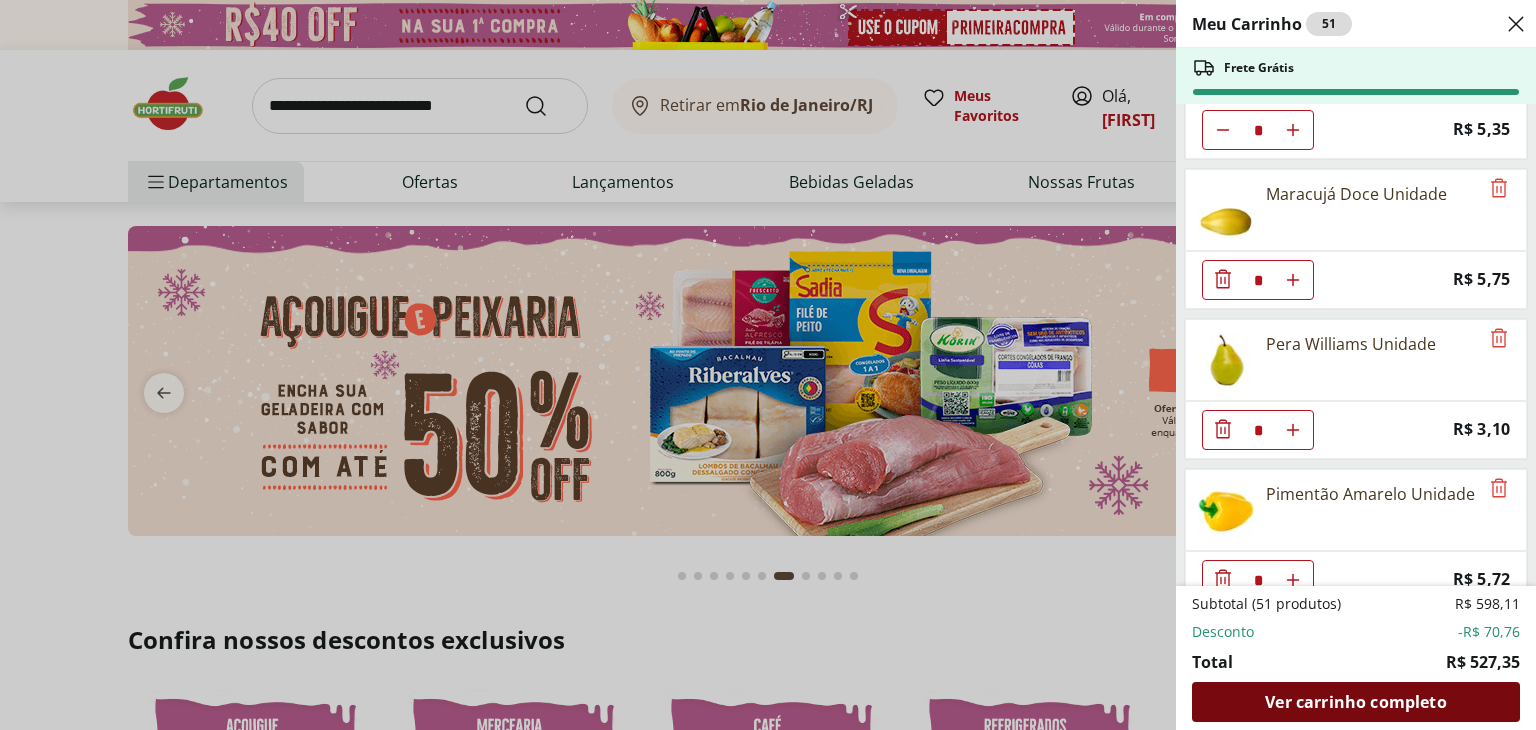 click on "Ver carrinho completo" at bounding box center (1355, 702) 